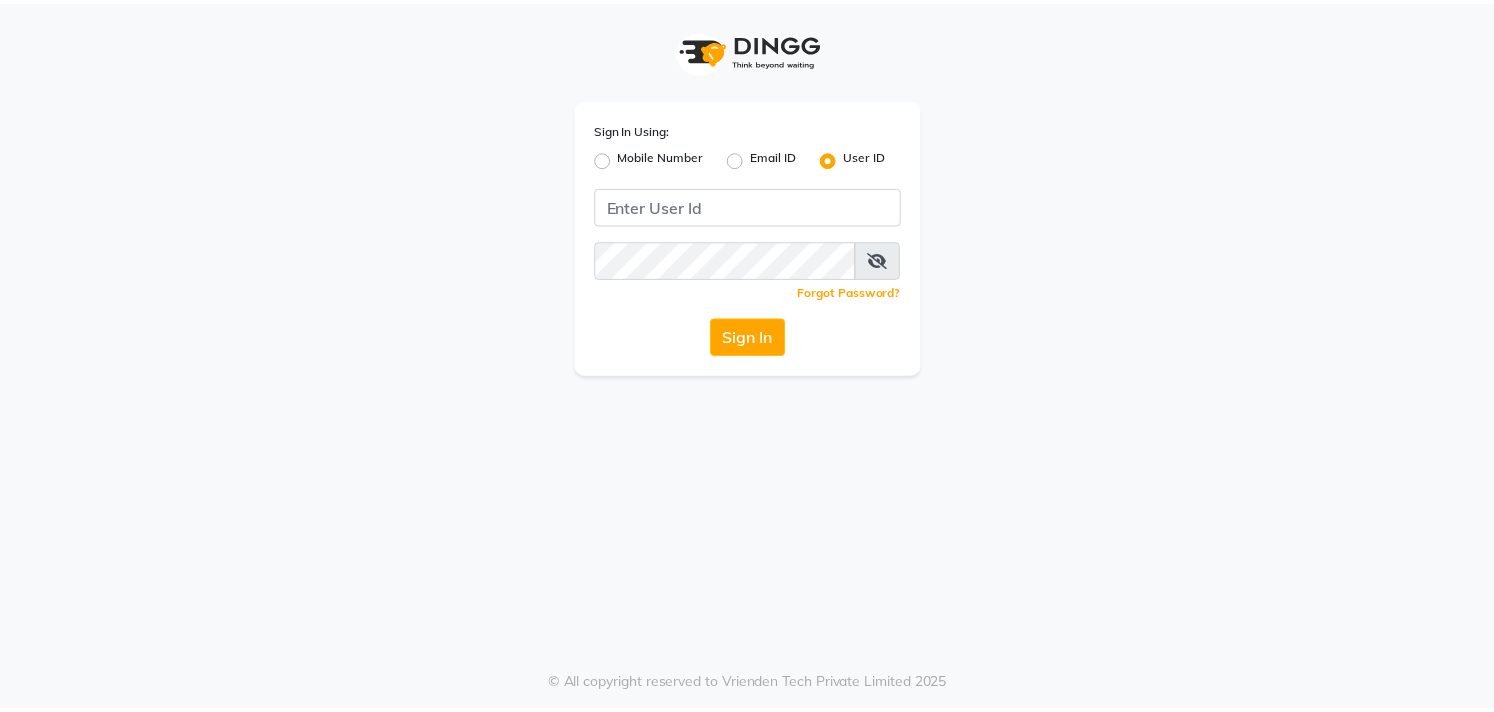 scroll, scrollTop: 0, scrollLeft: 0, axis: both 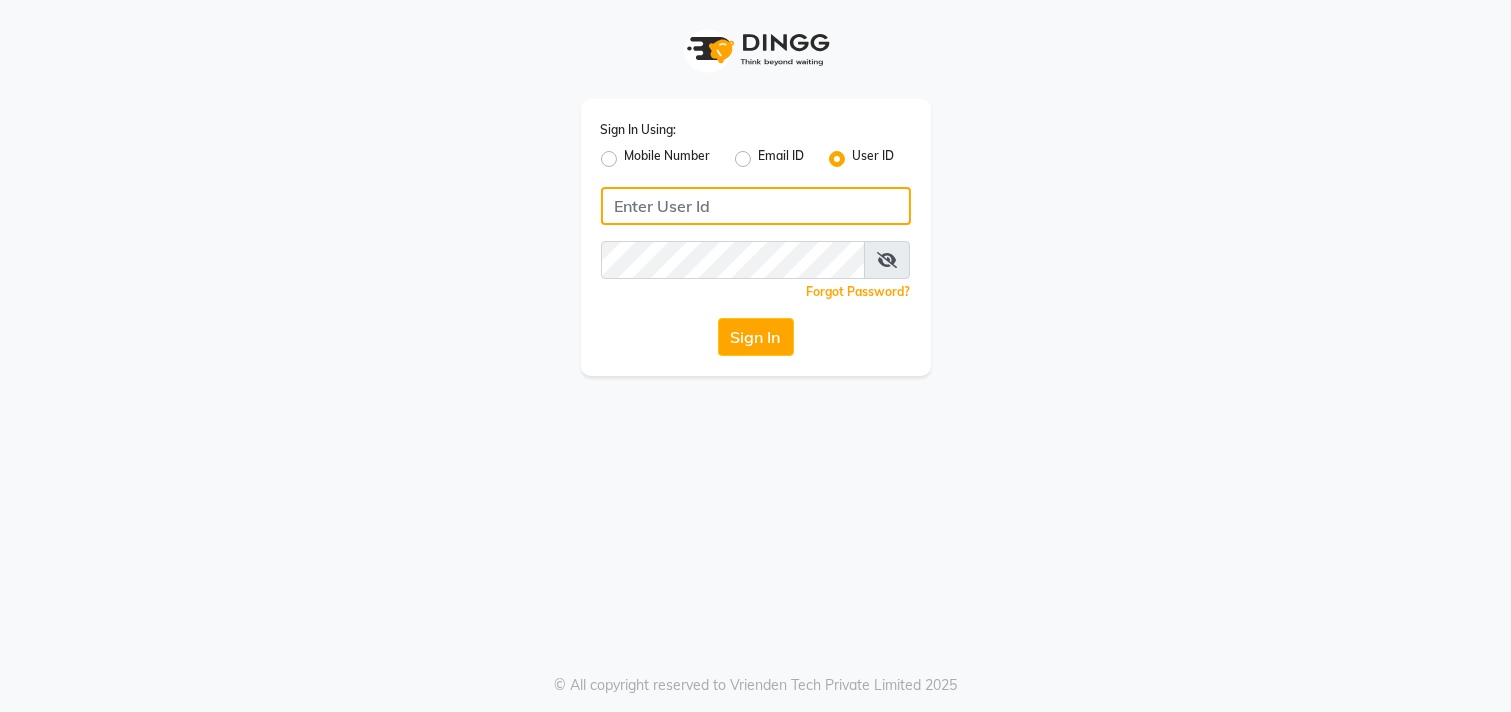 click 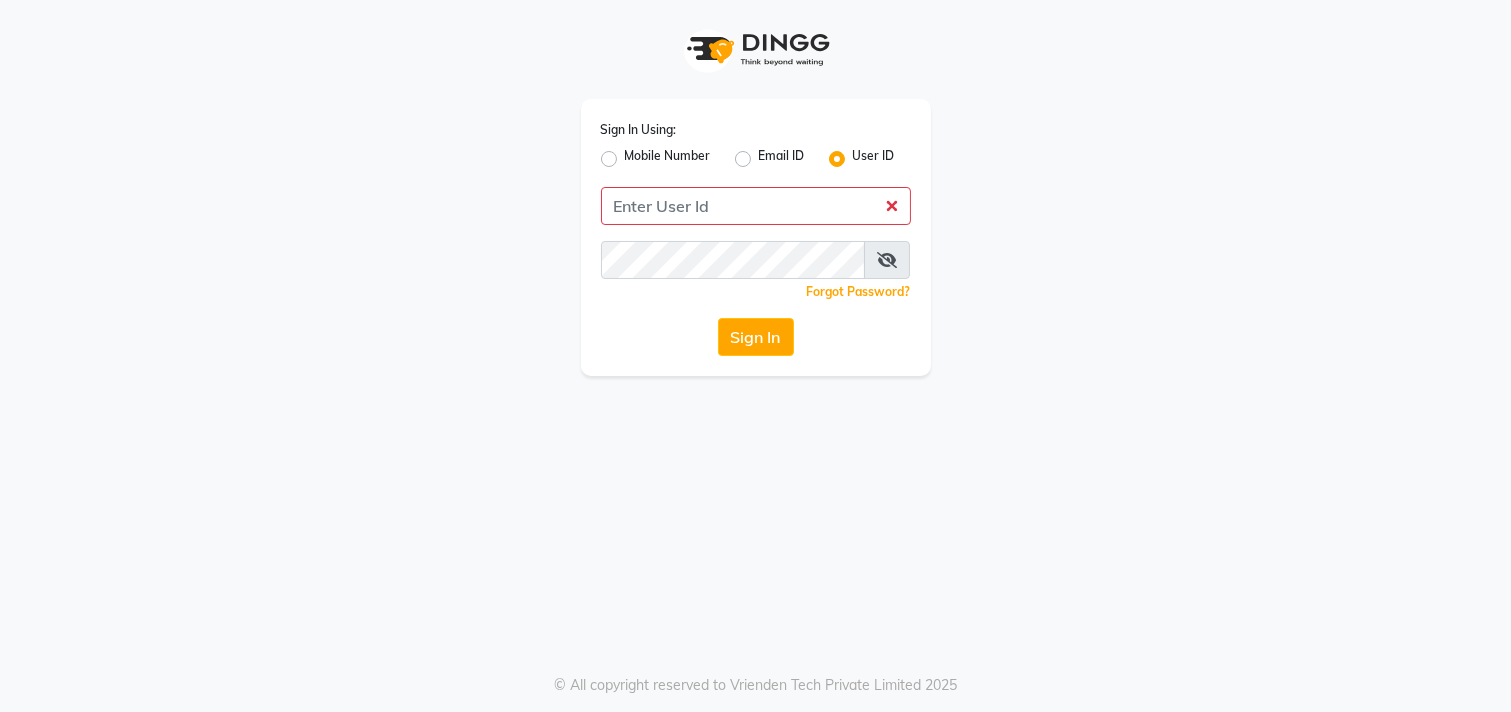 click on "Mobile Number" 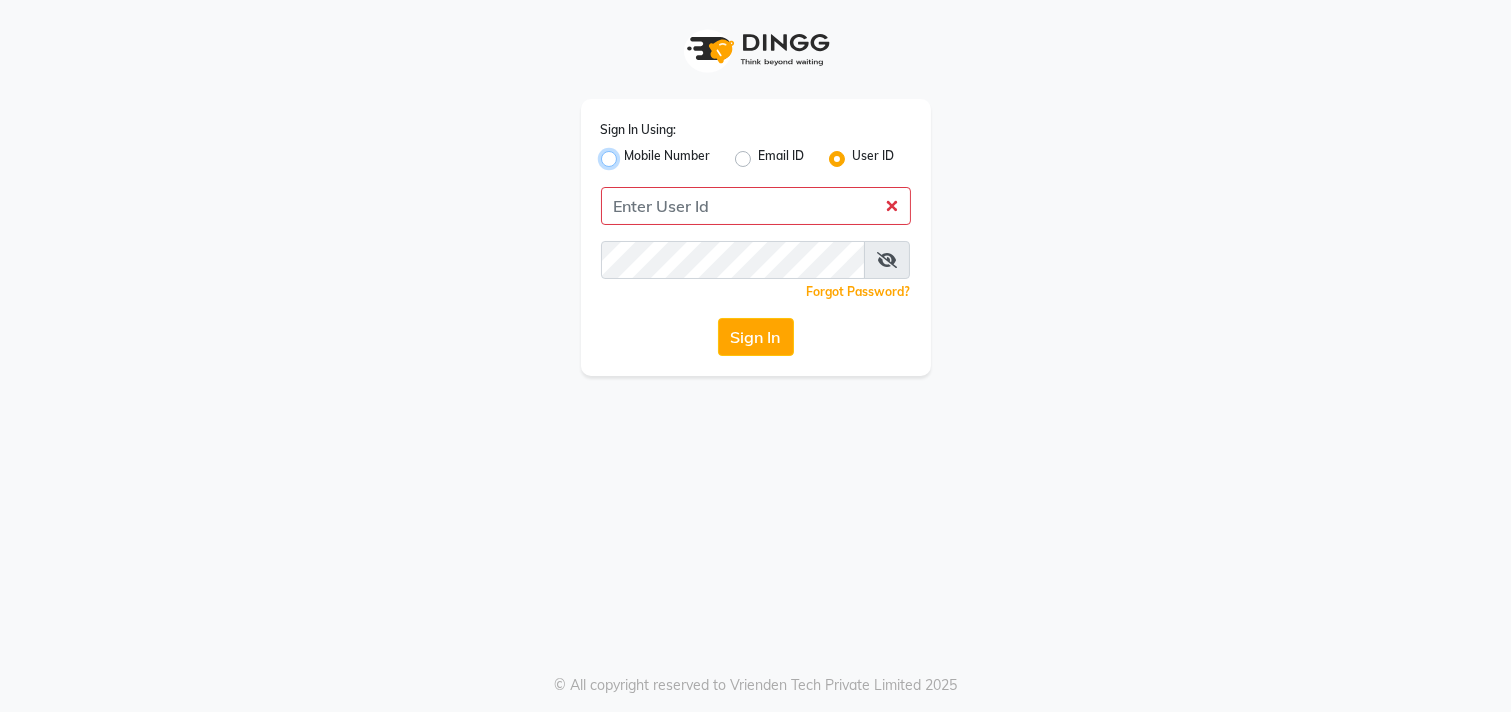 click on "Mobile Number" at bounding box center (631, 153) 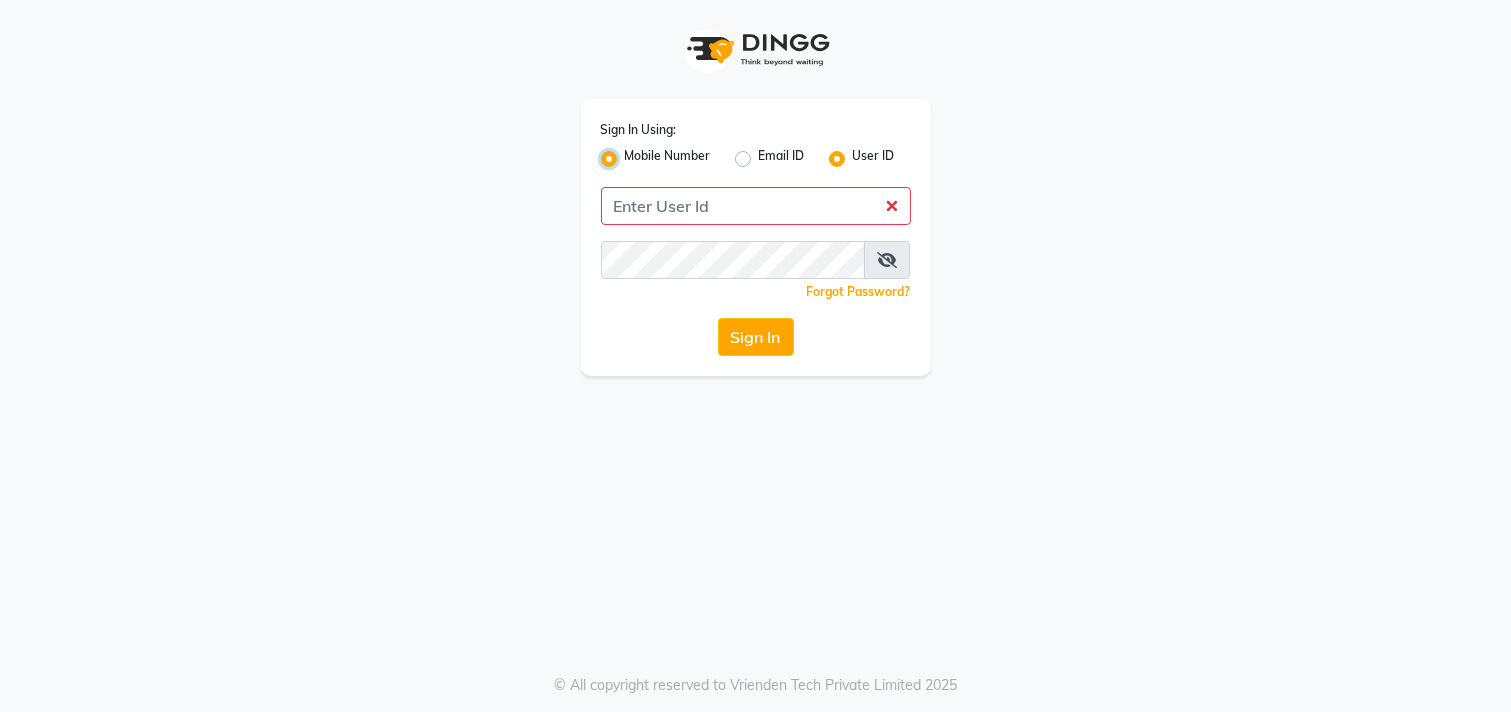 radio on "false" 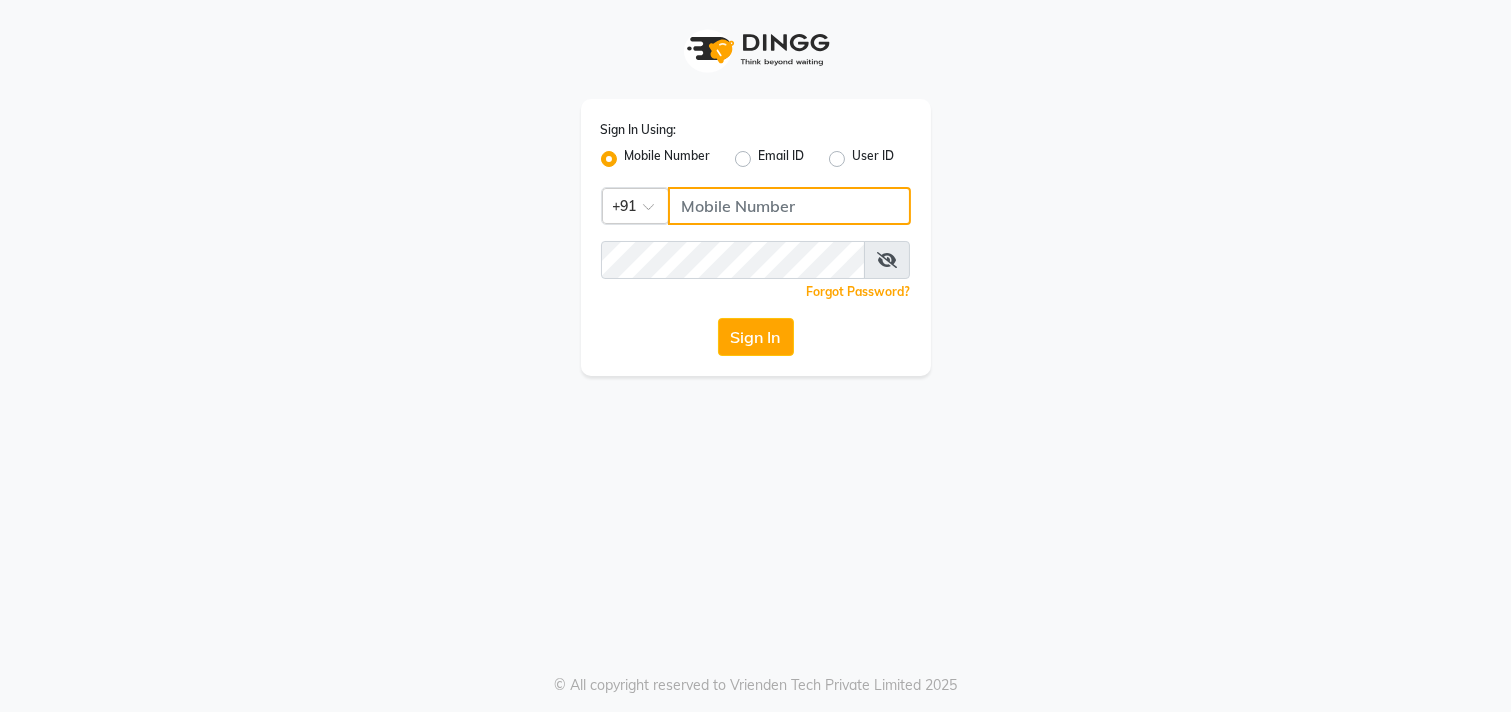 click 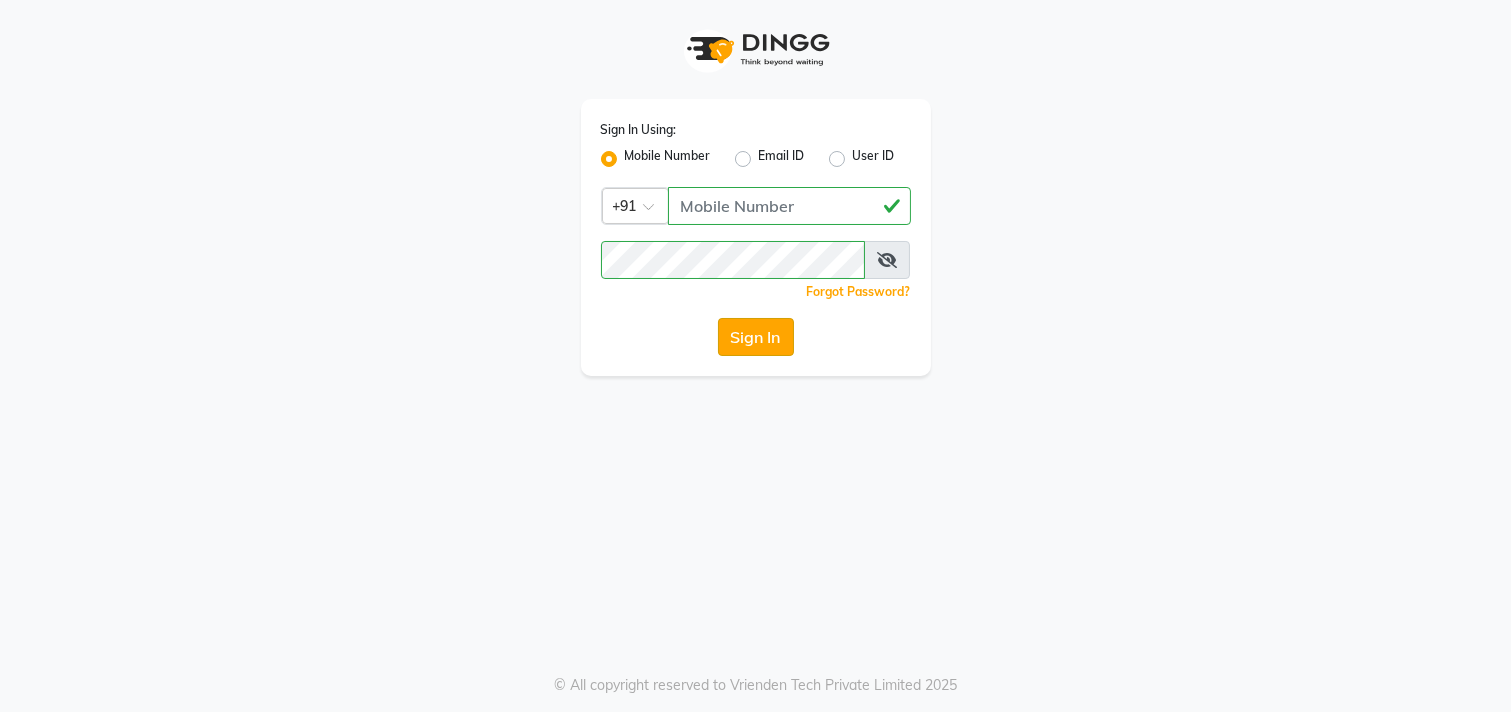 click on "Sign In" 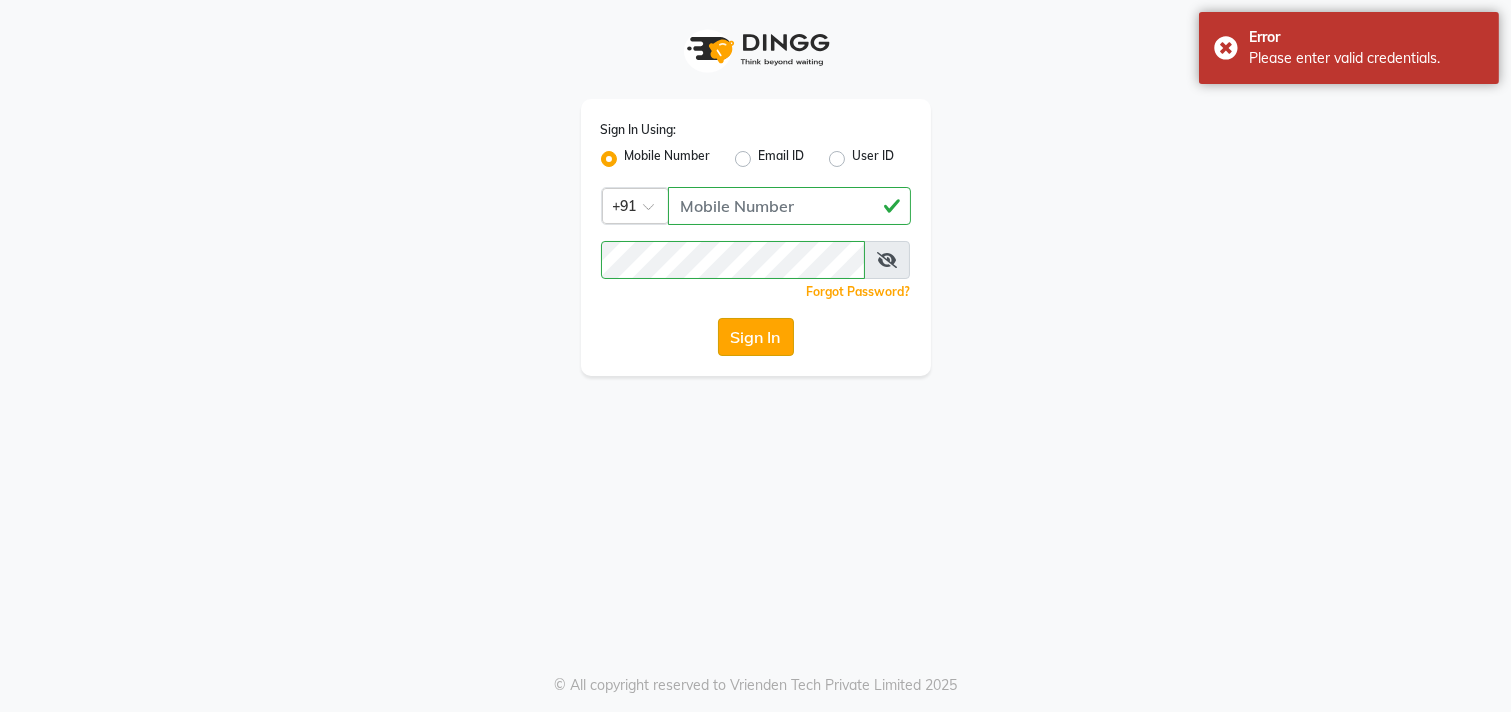 click on "Sign In" 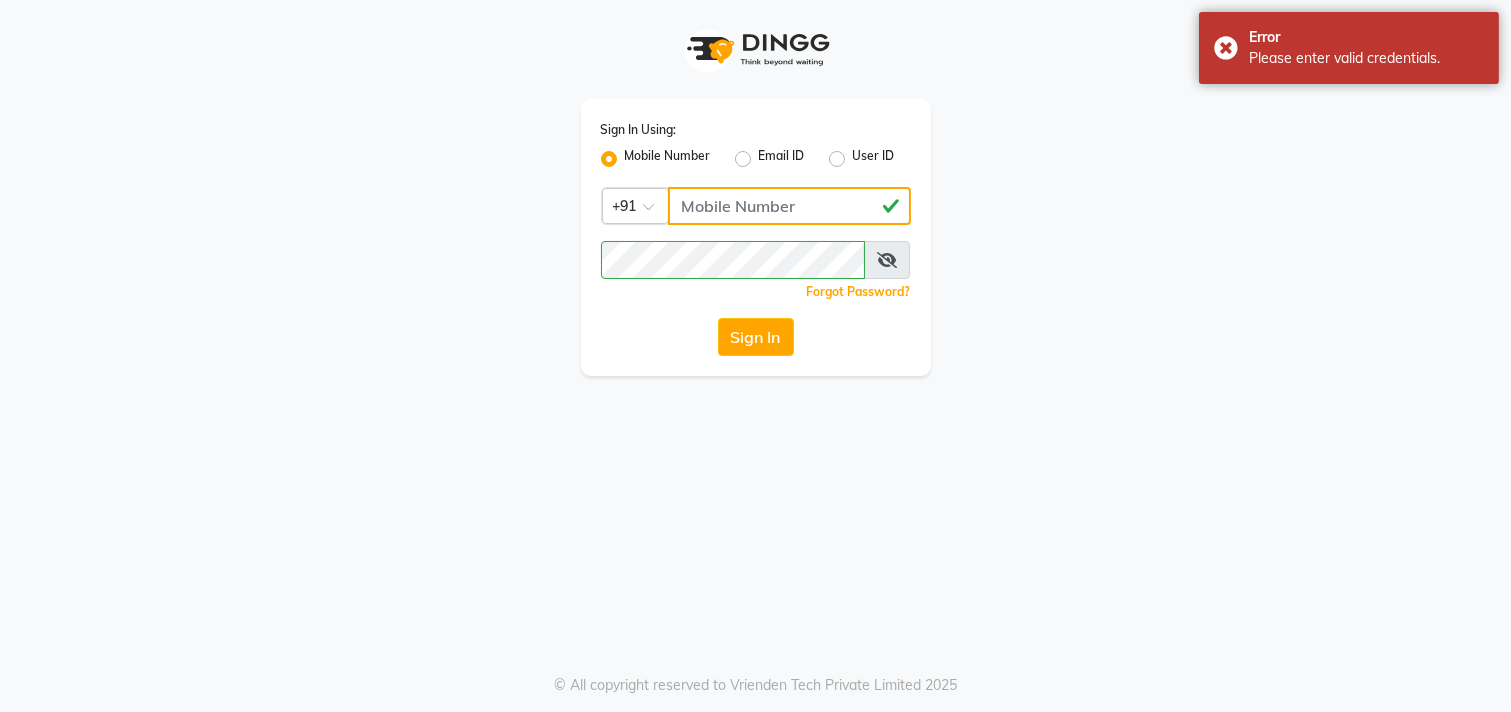 click on "[PHONE]" 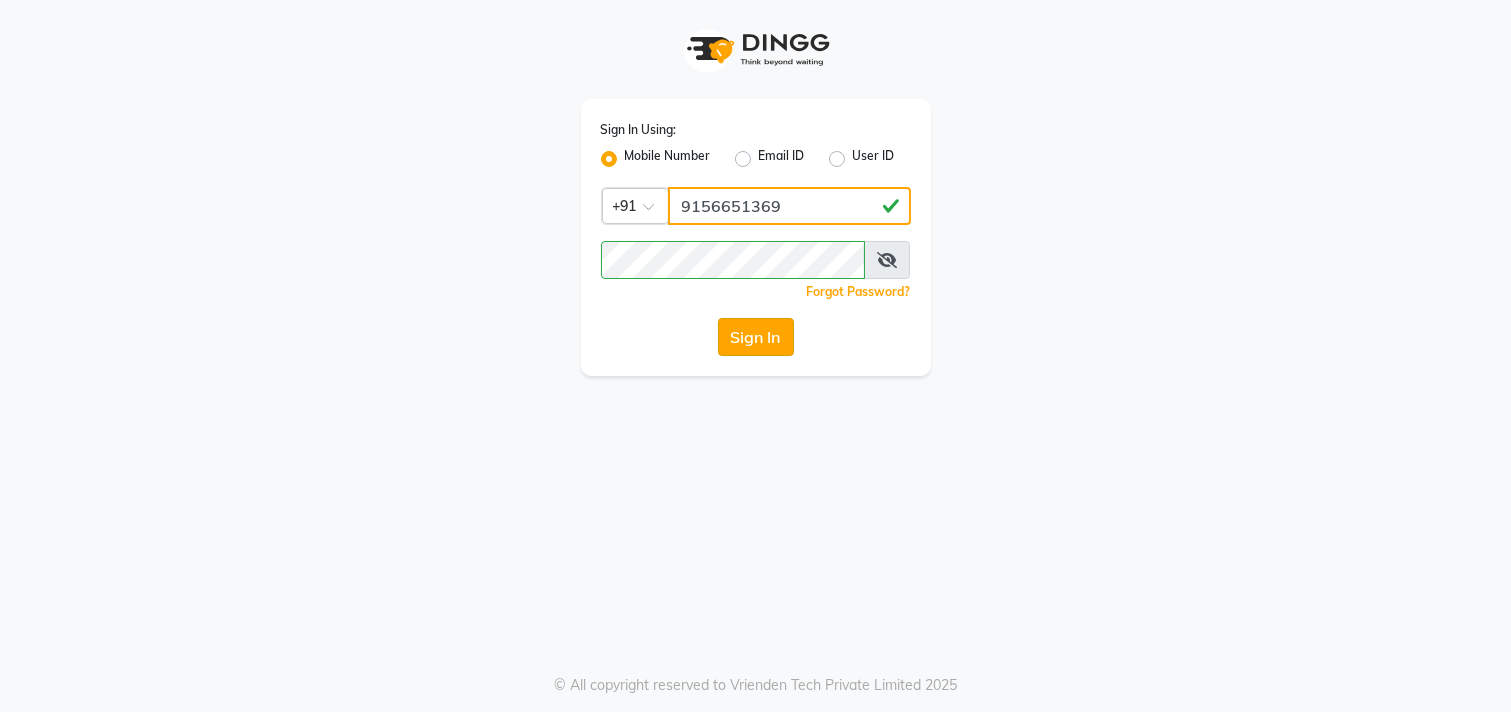 type on "9156651369" 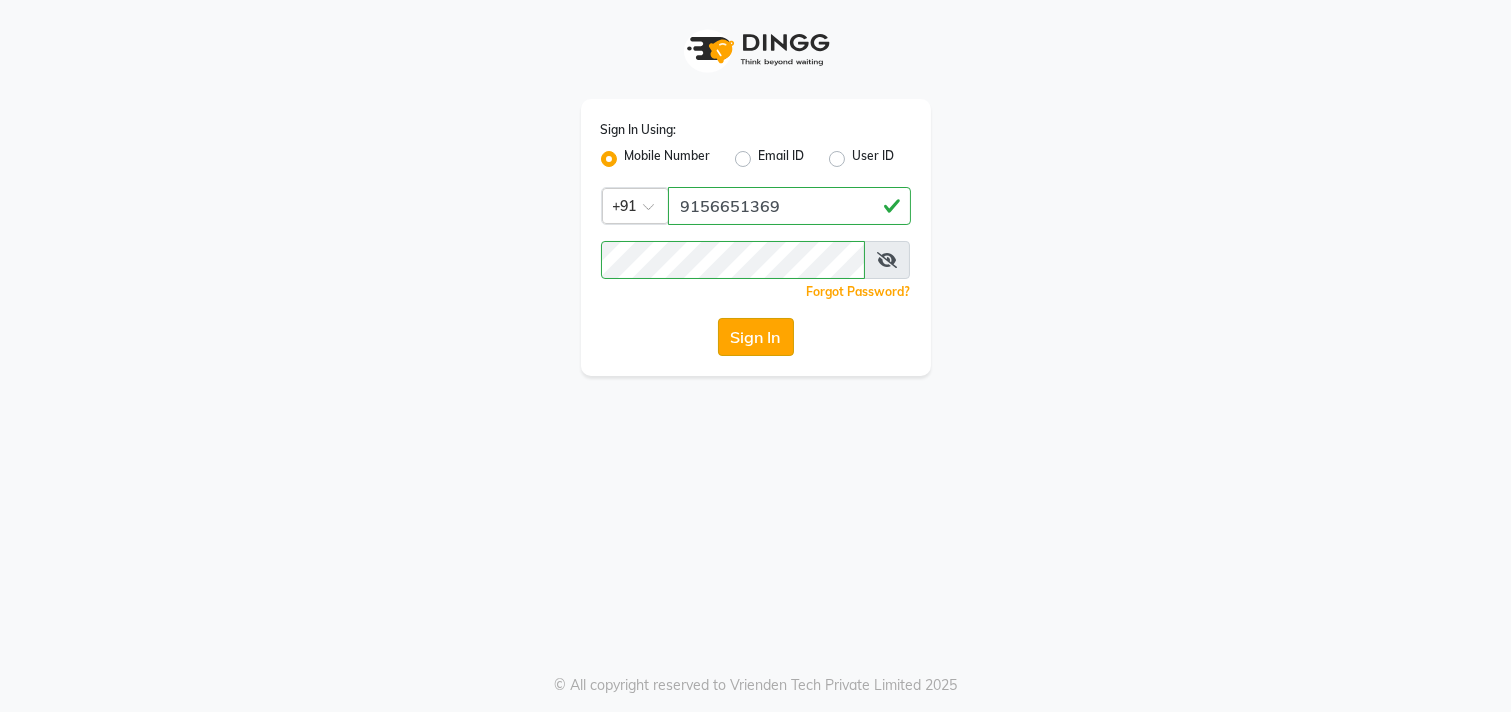click on "Sign In" 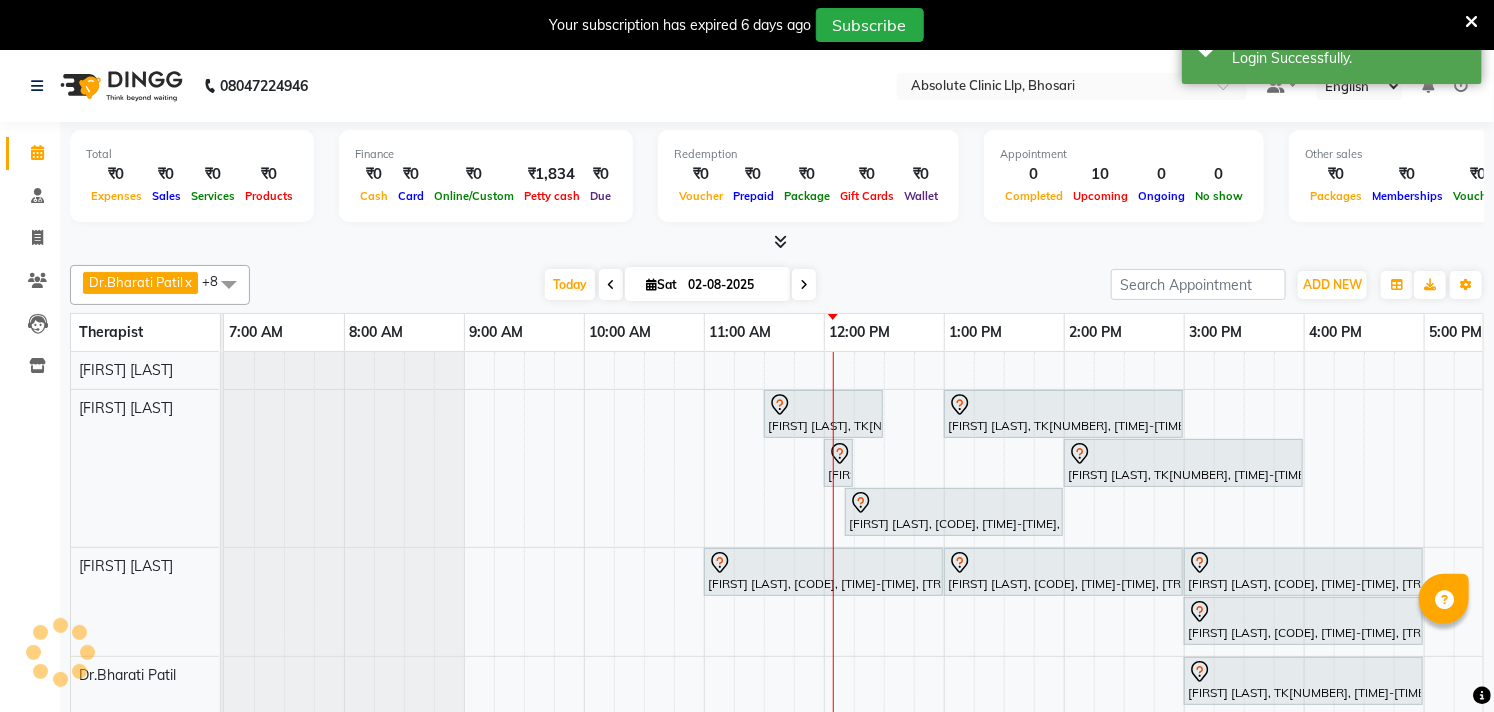 scroll, scrollTop: 0, scrollLeft: 0, axis: both 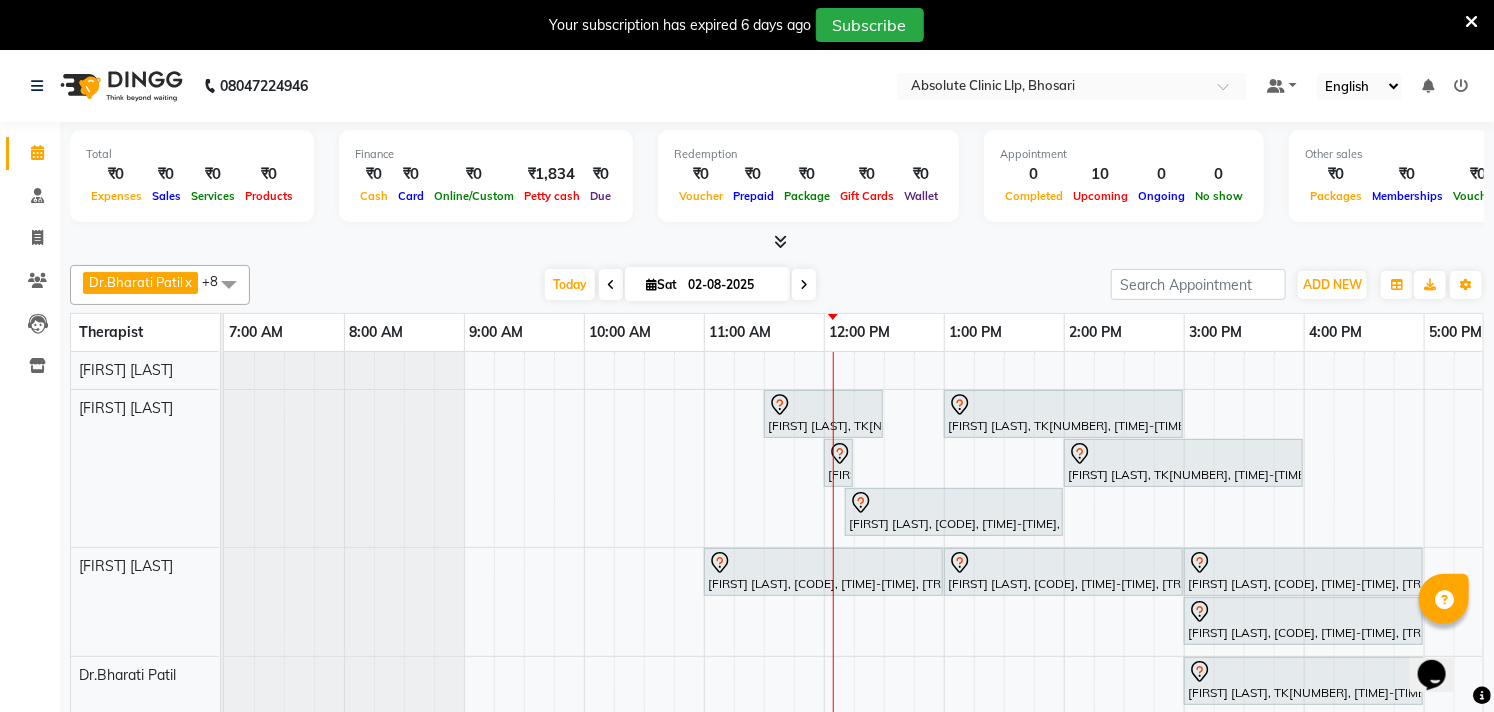 click at bounding box center [804, 285] 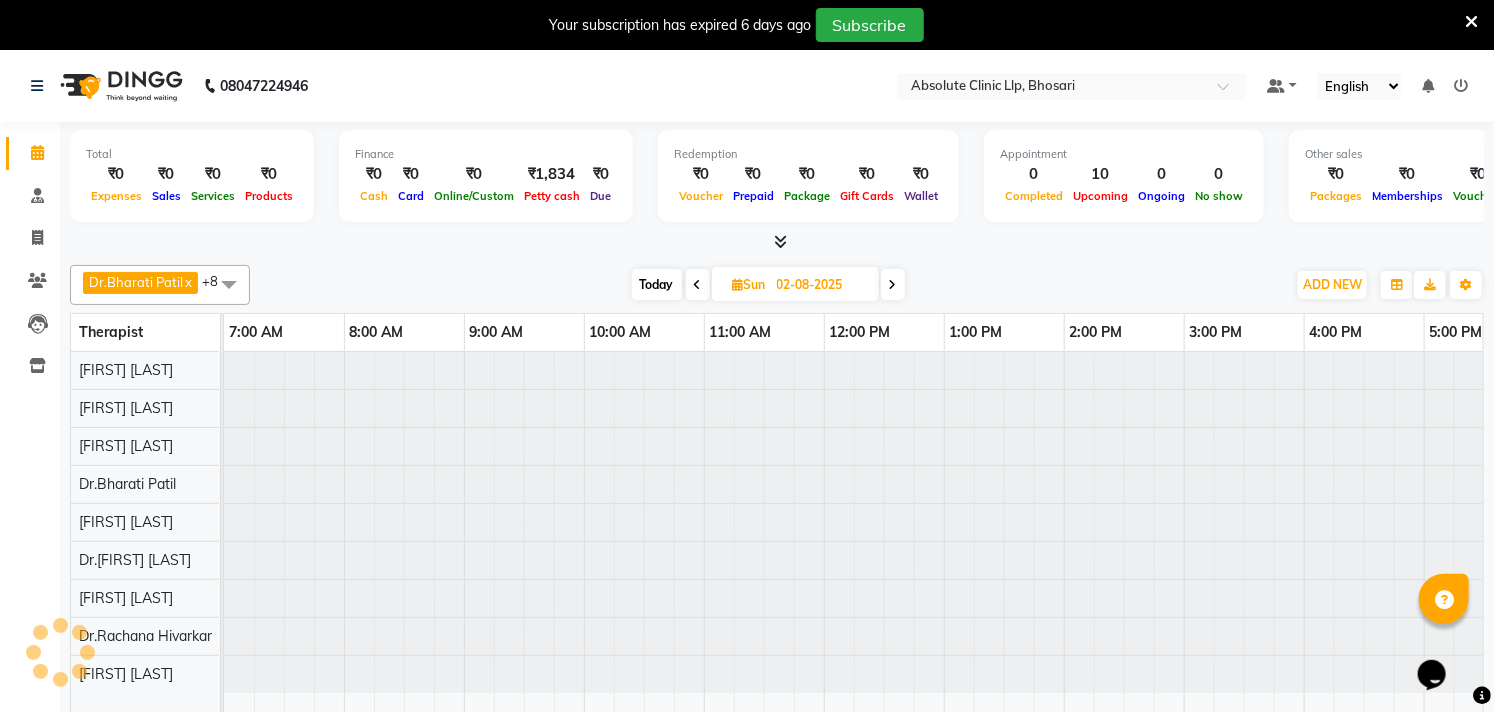 type on "03-08-2025" 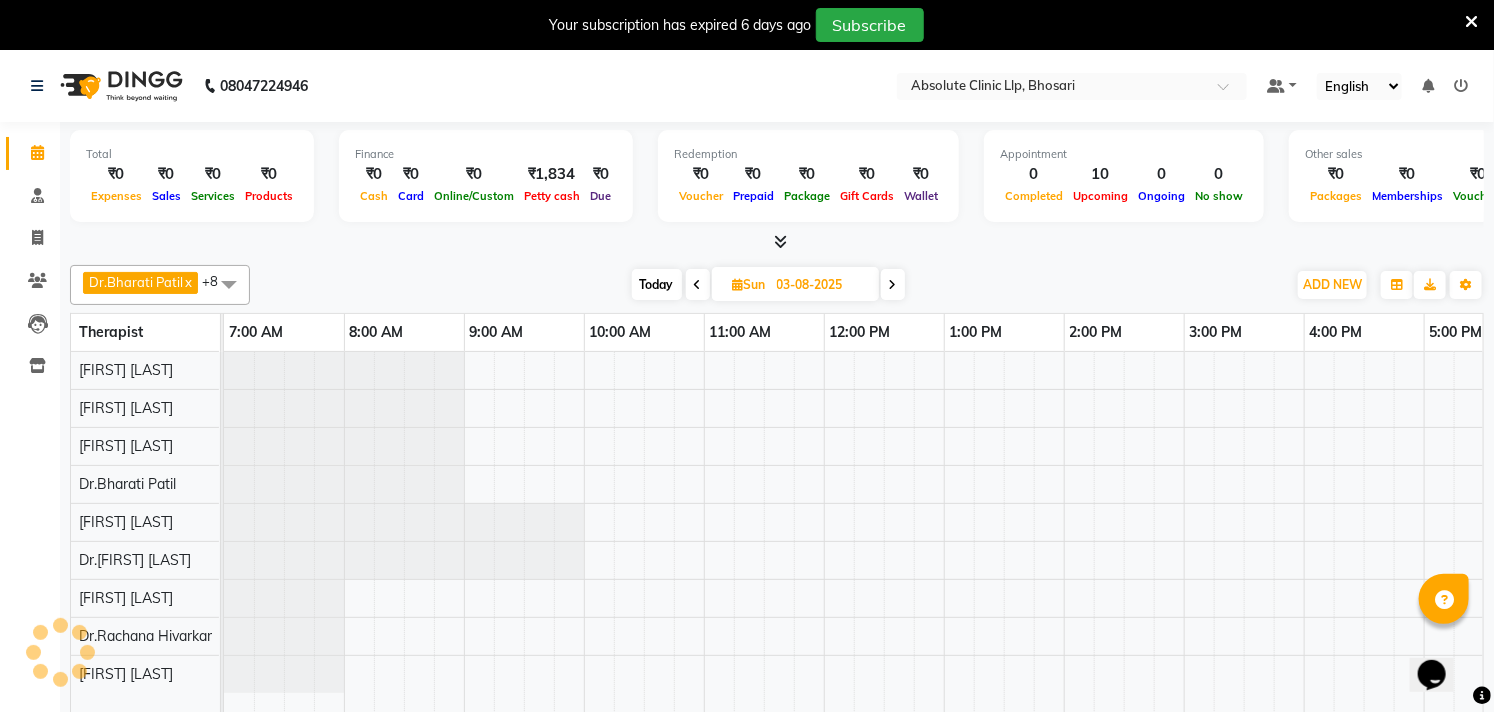 scroll, scrollTop: 0, scrollLeft: 541, axis: horizontal 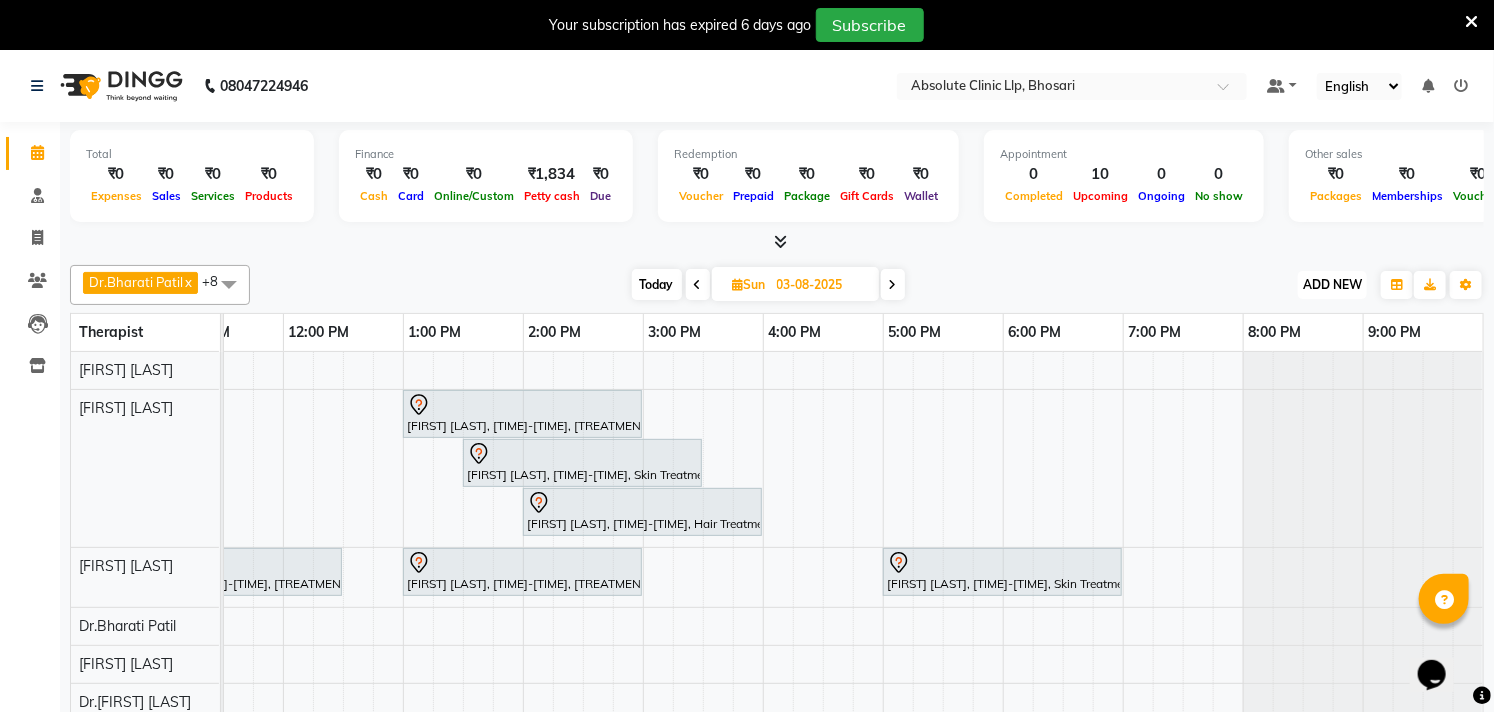 click on "ADD NEW" at bounding box center (1332, 284) 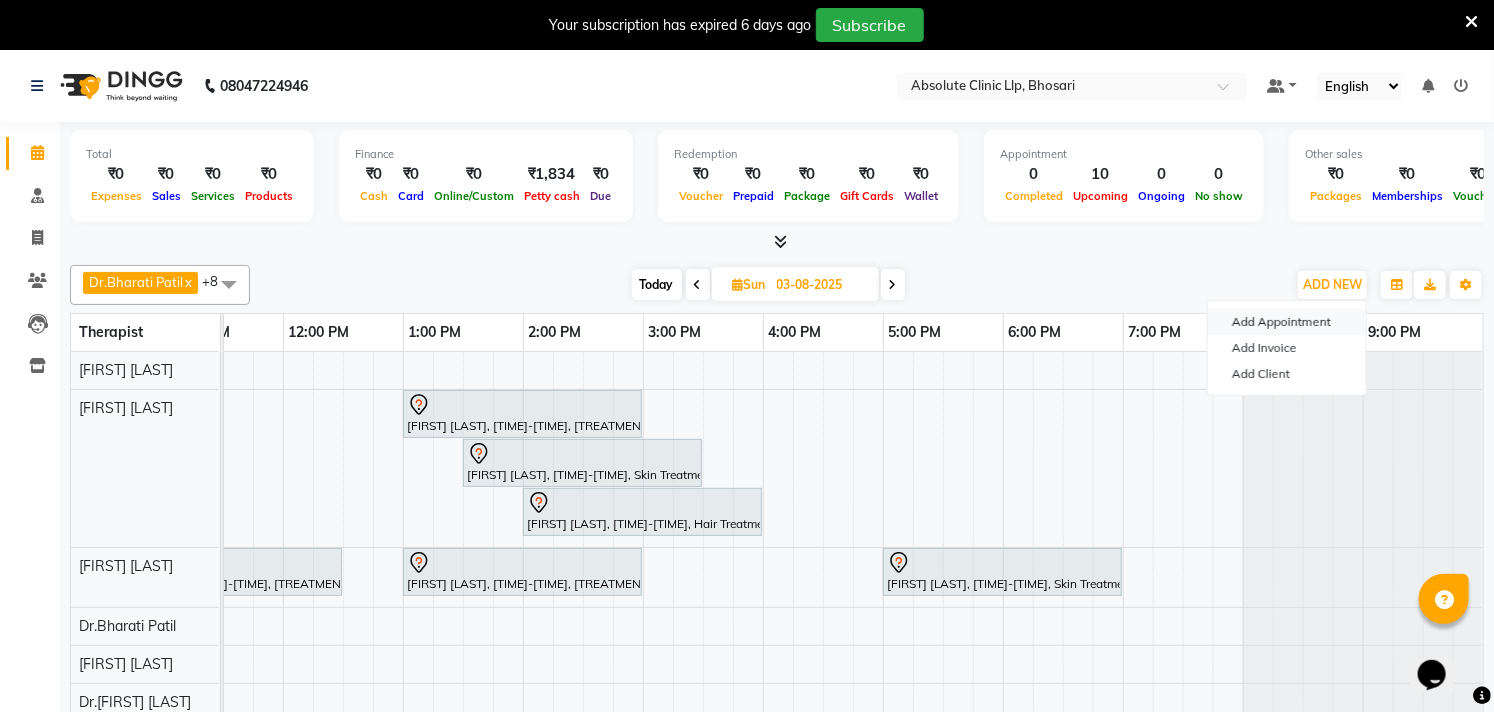 click on "Add Appointment" at bounding box center (1287, 322) 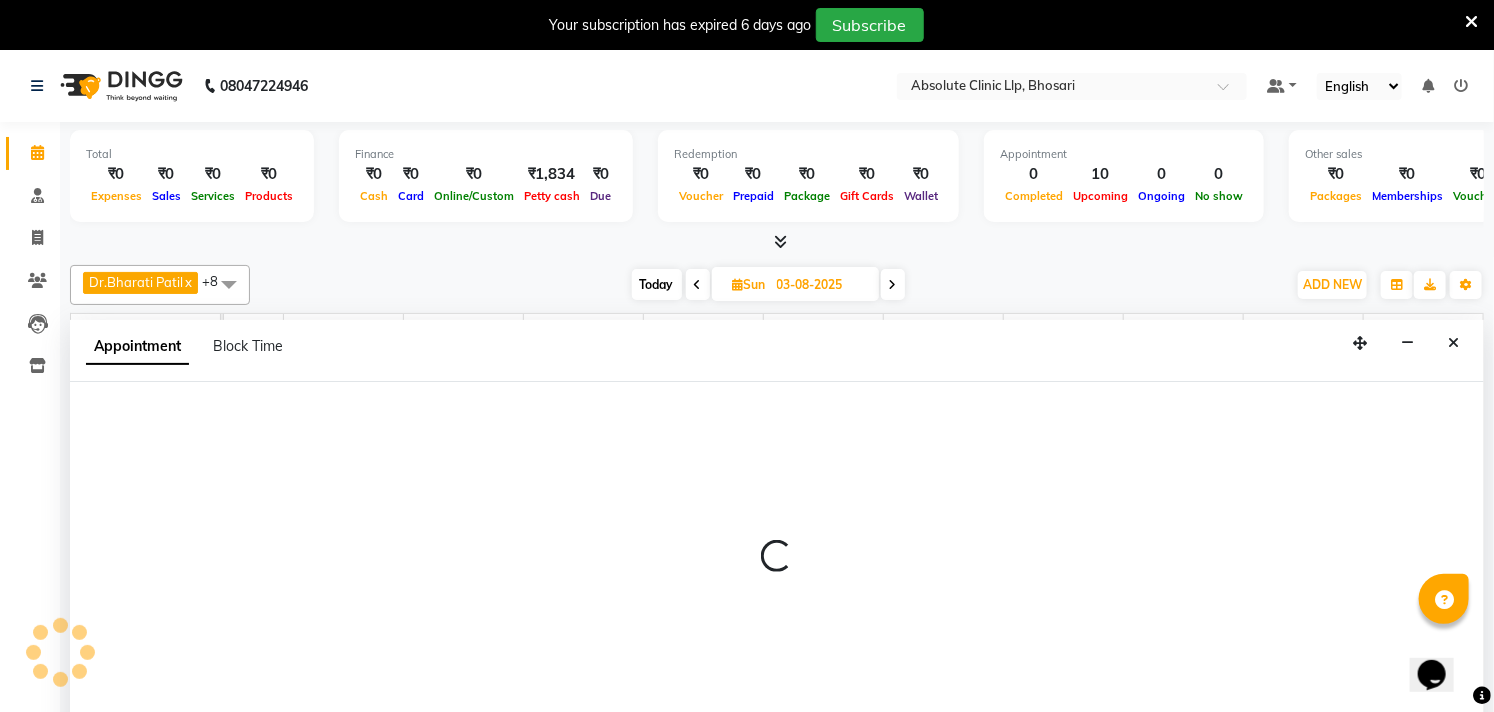 scroll, scrollTop: 50, scrollLeft: 0, axis: vertical 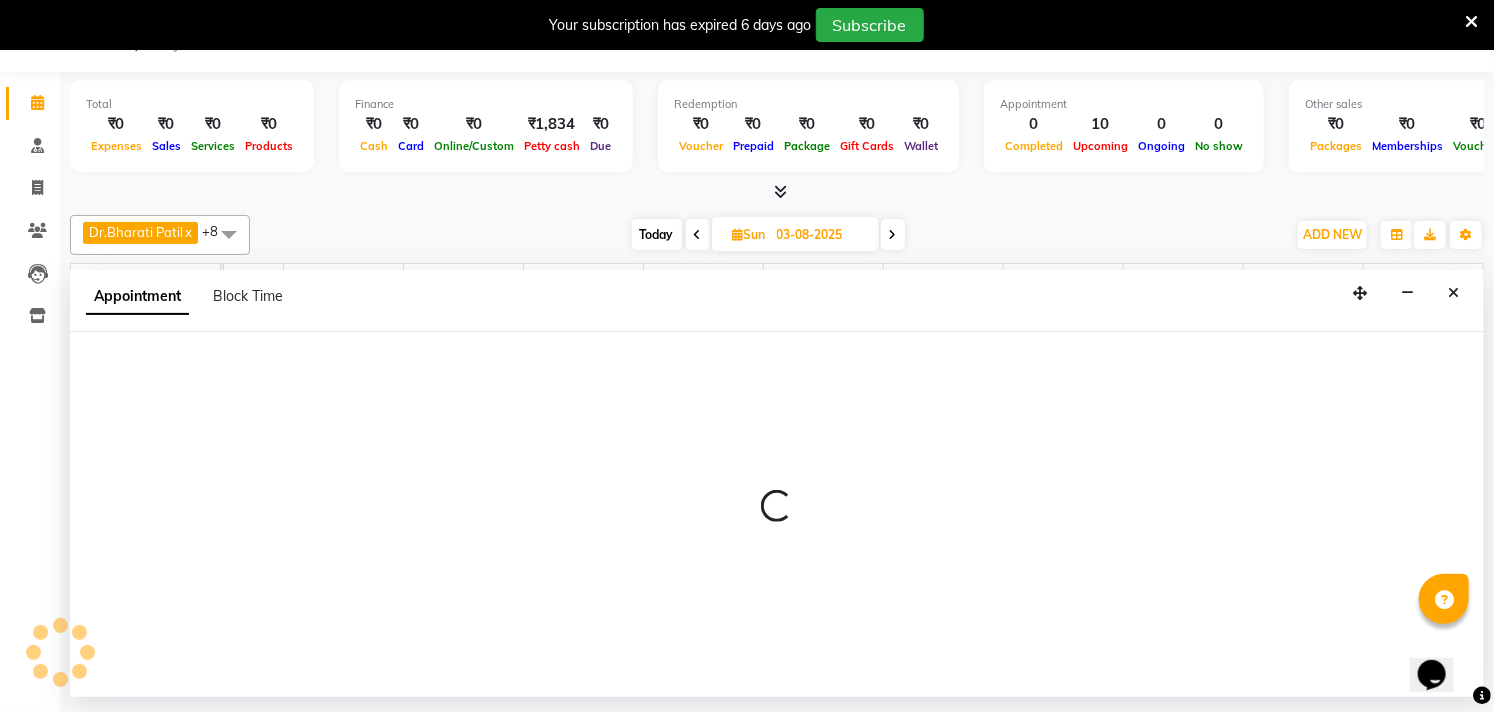 select on "tentative" 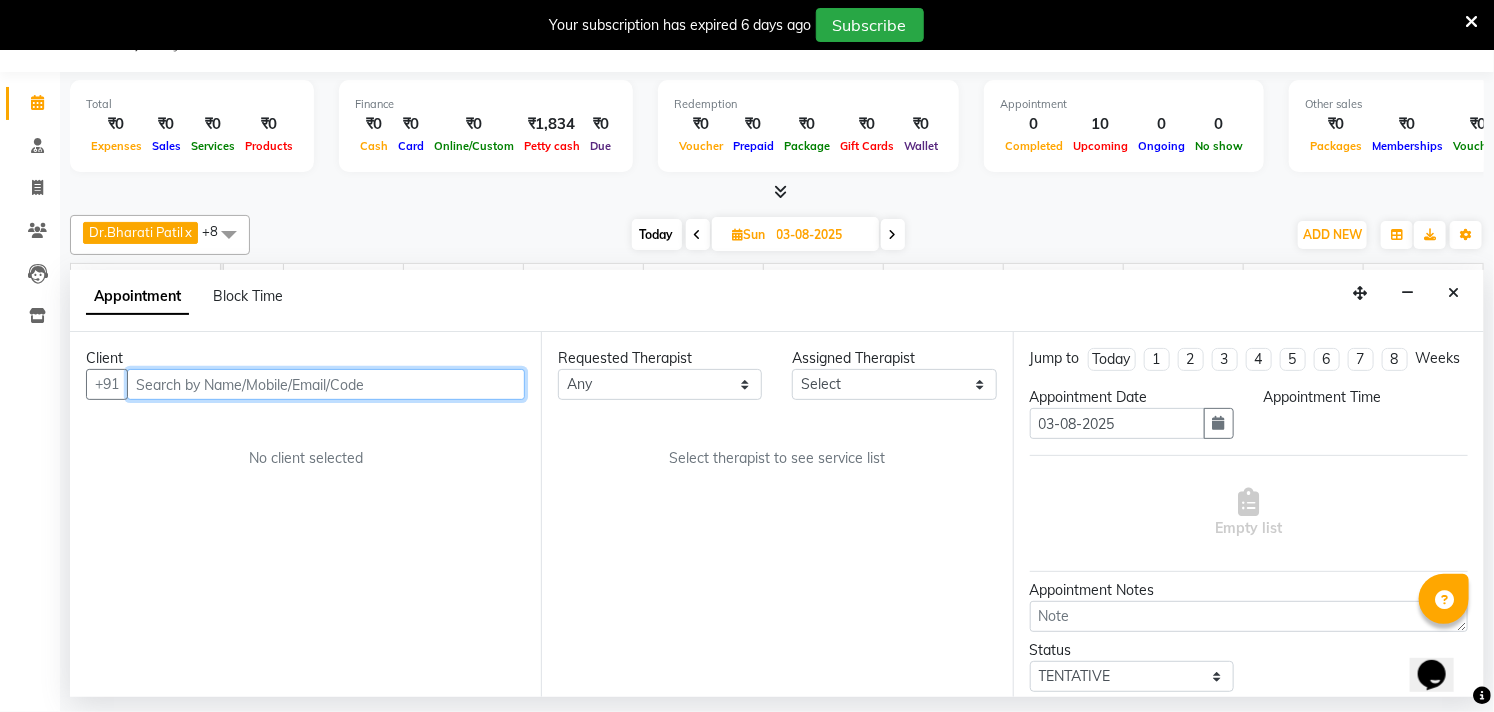 select on "480" 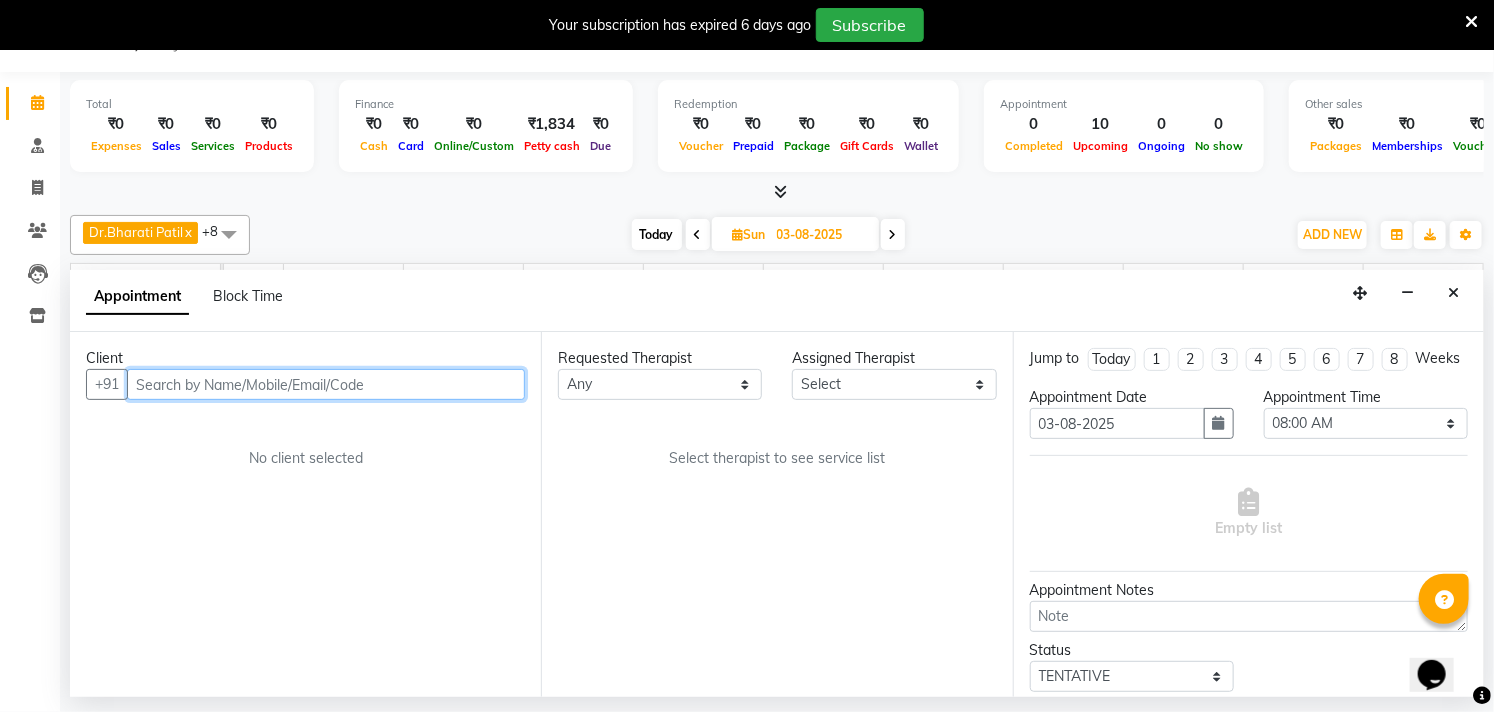 click at bounding box center [326, 384] 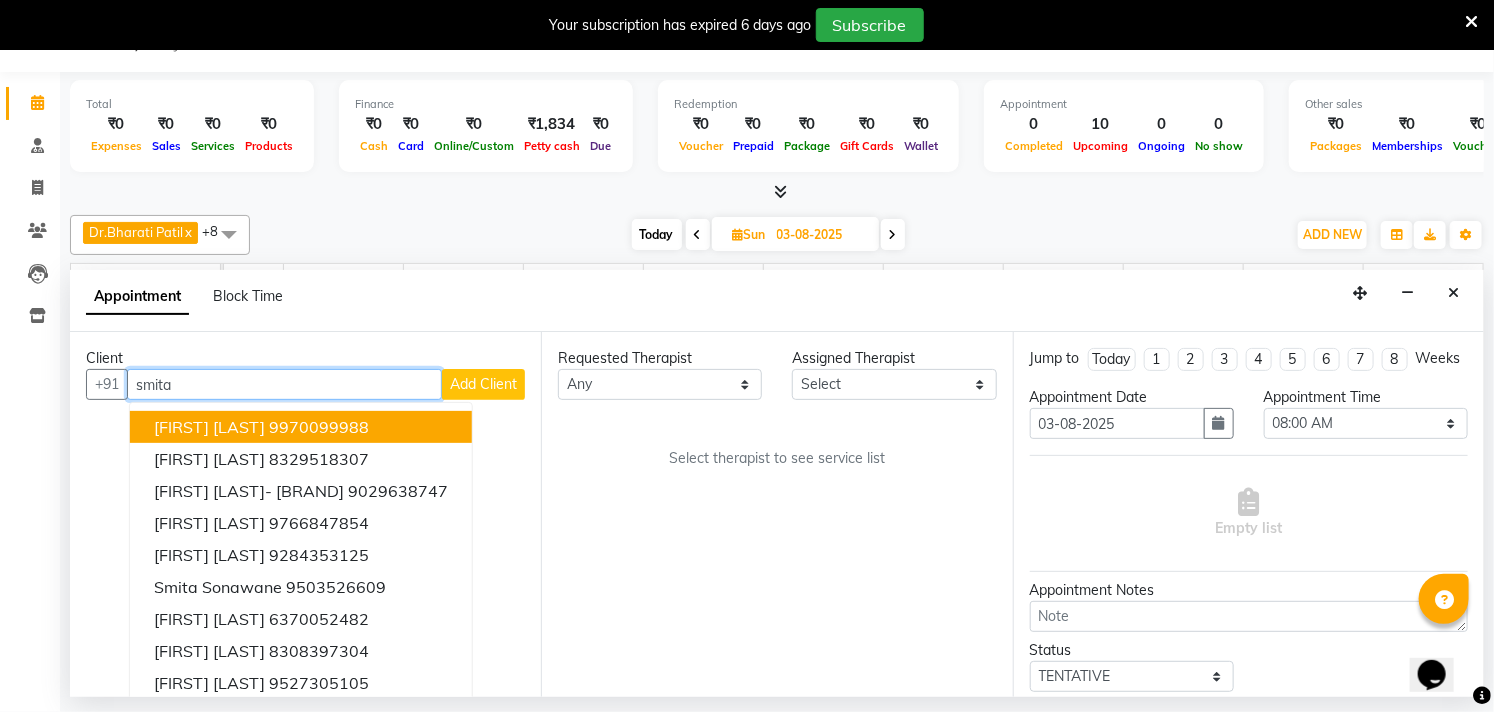 click on "9970099988" at bounding box center (319, 427) 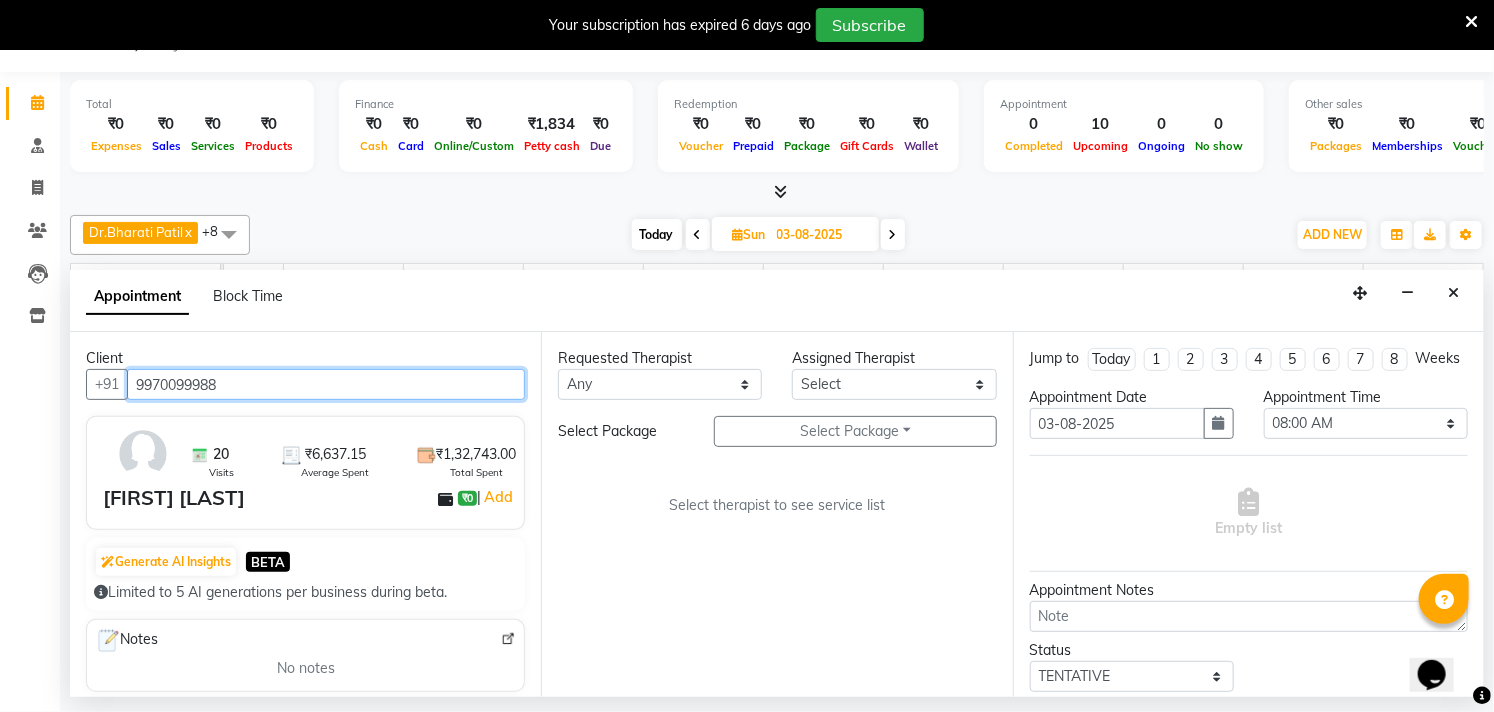type on "9970099988" 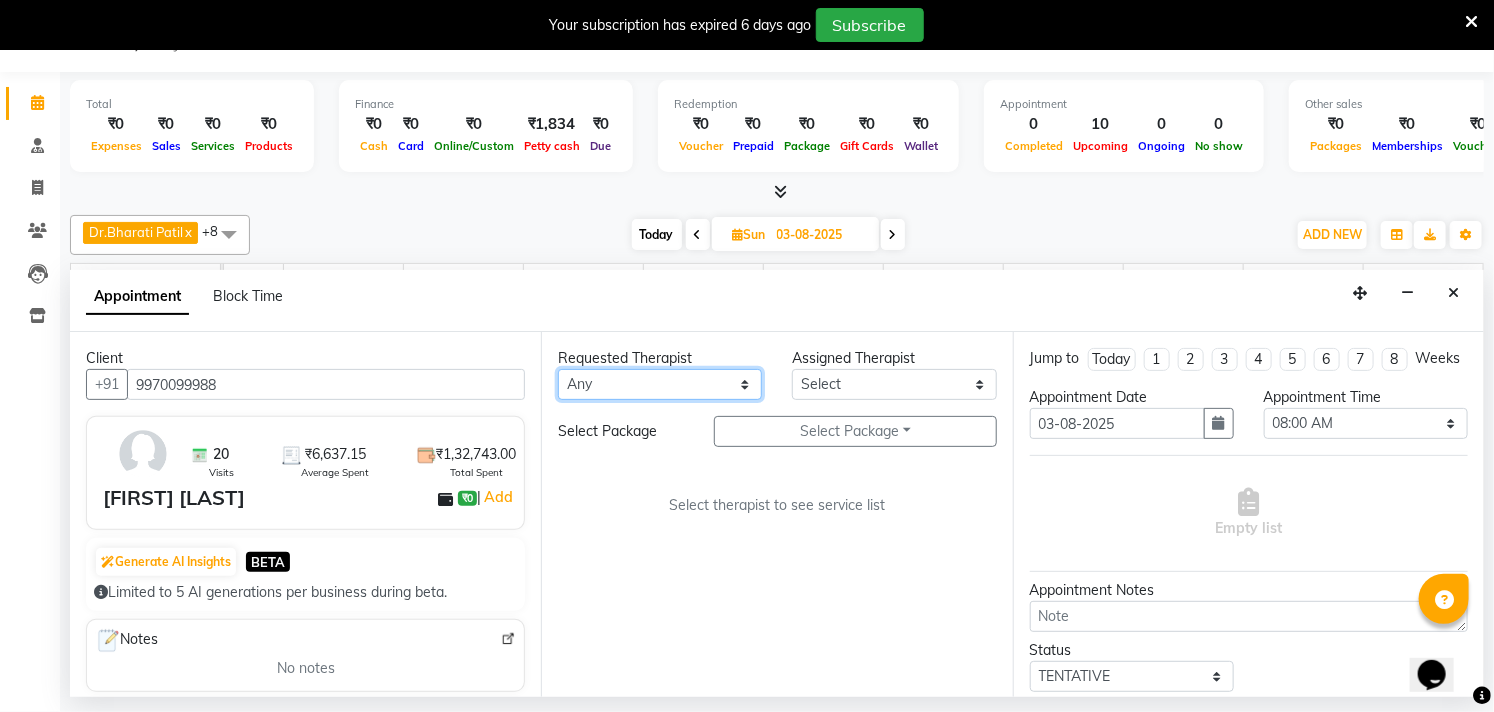click on "Any [FIRST] [LAST]	 Dr.[FIRST] [LAST] Dr.[FIRST] [LAST] Dr.[FIRST] [LAST] [FIRST] [LAST] [FIRST]  More [FIRST] [LAST]	 [FIRST] [LAST]	 [FIRST] [LAST]	 [FIRST] [LAST]" at bounding box center (660, 384) 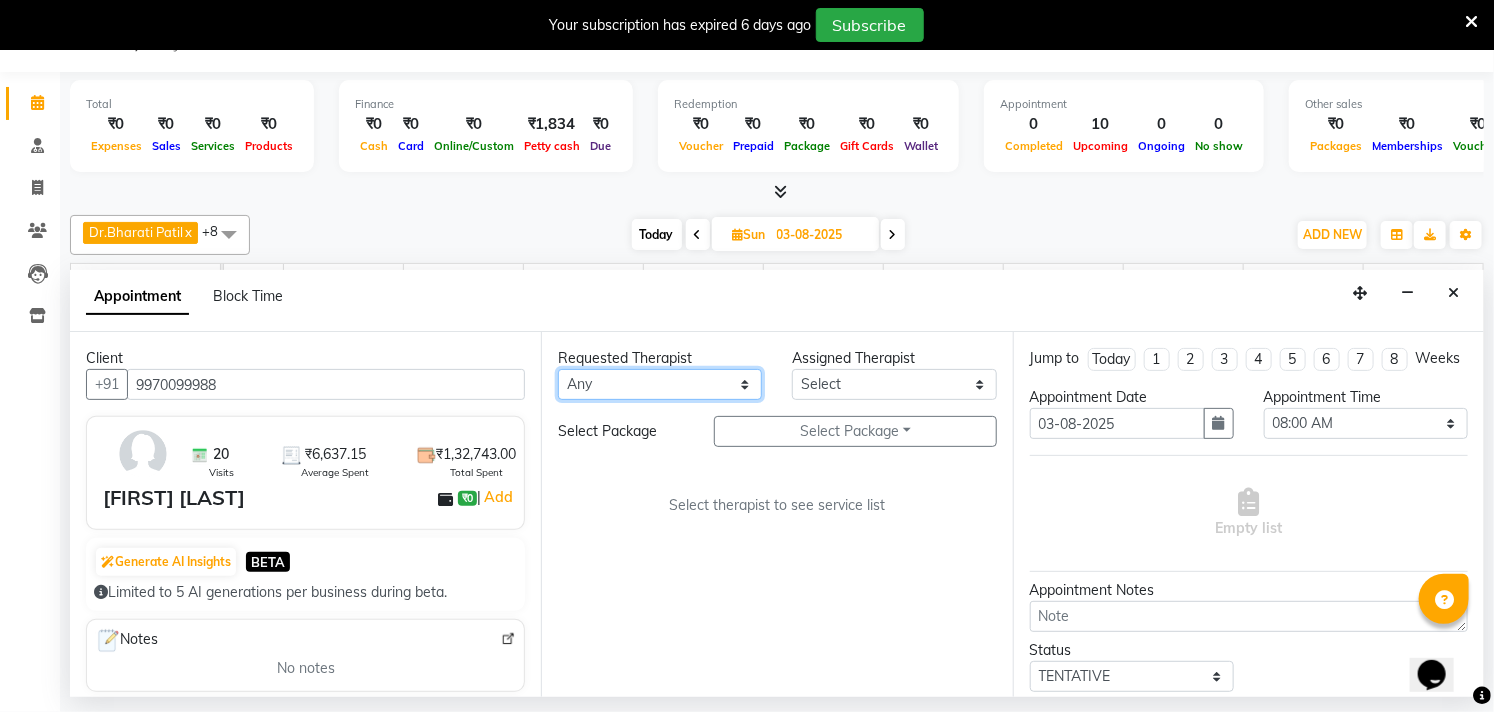 select on "27986" 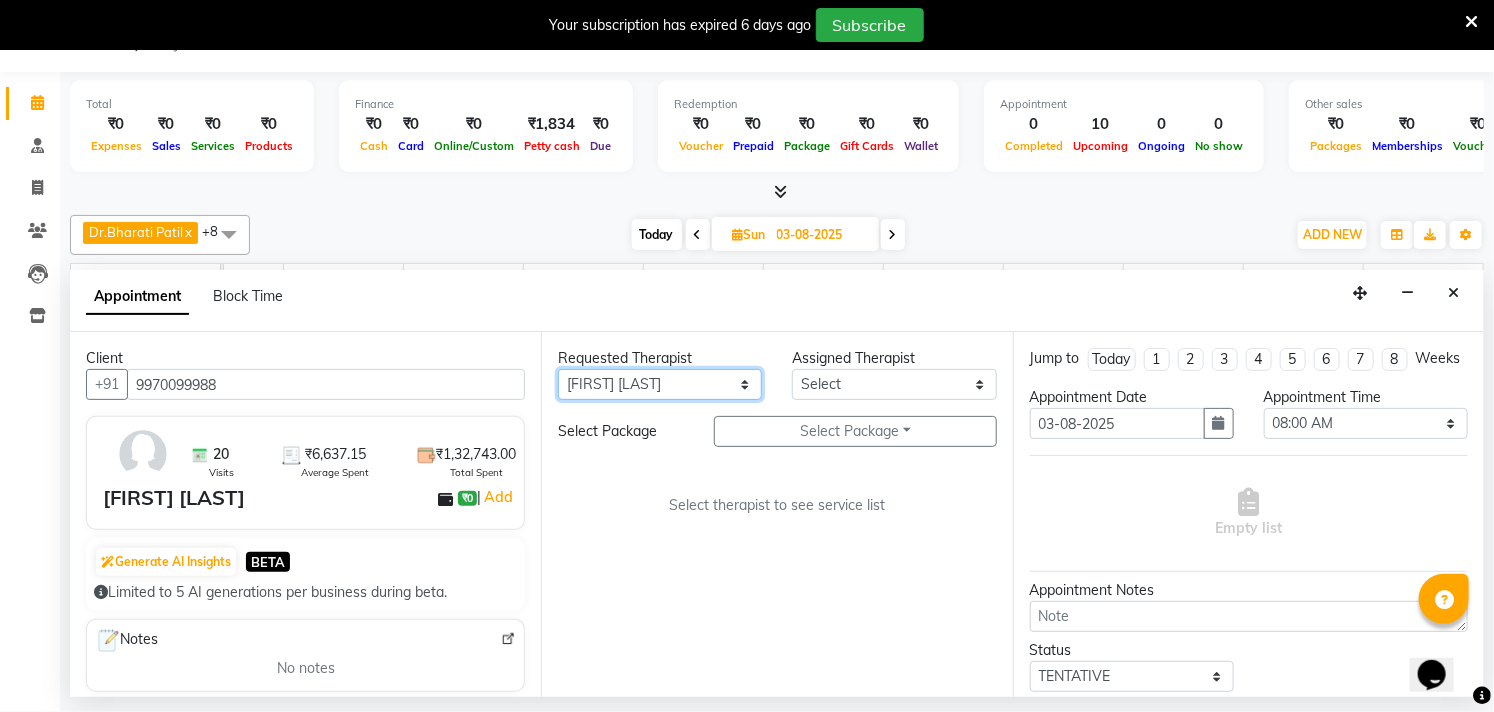 click on "Any [FIRST] [LAST]	 Dr.[FIRST] [LAST] Dr.[FIRST] [LAST] Dr.[FIRST] [LAST] [FIRST] [LAST] [FIRST]  More [FIRST] [LAST]	 [FIRST] [LAST]	 [FIRST] [LAST]	 [FIRST] [LAST]" at bounding box center [660, 384] 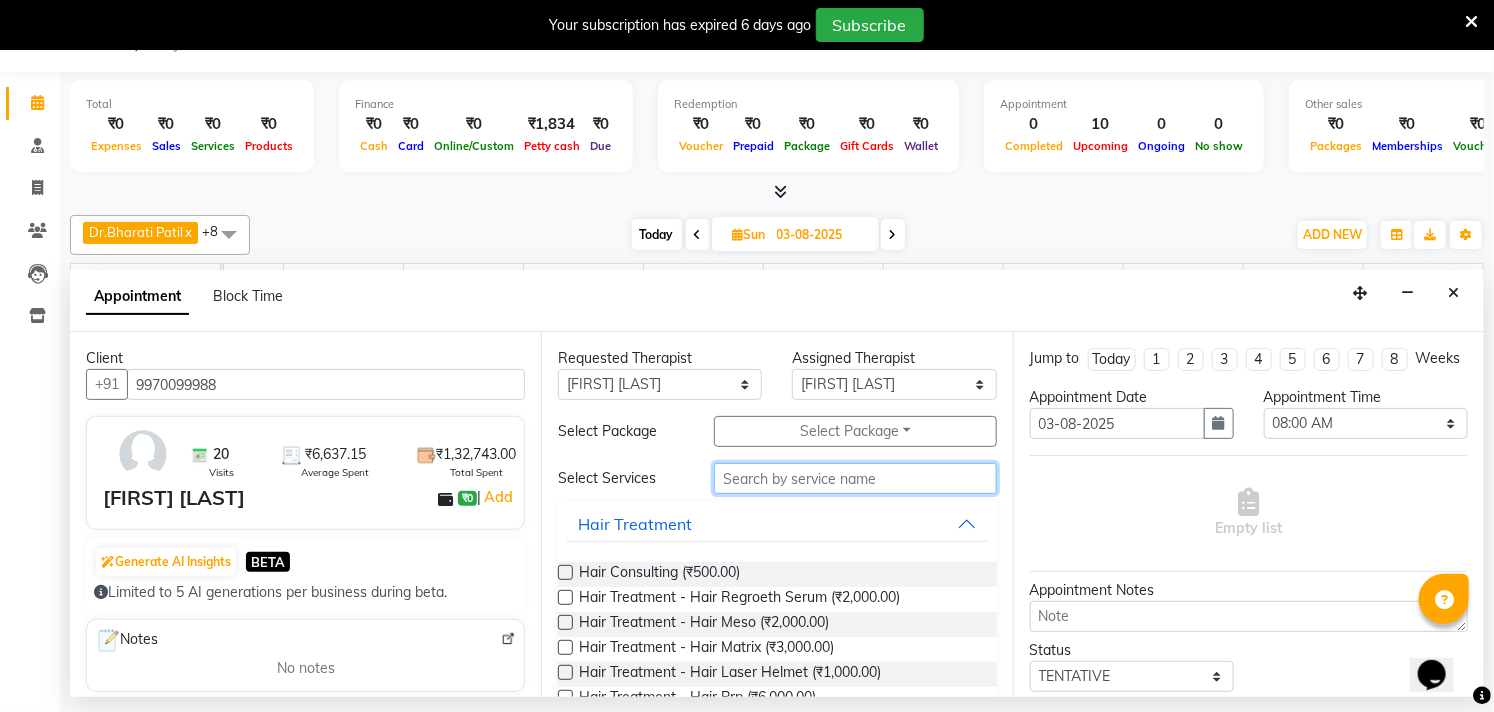 click at bounding box center [855, 478] 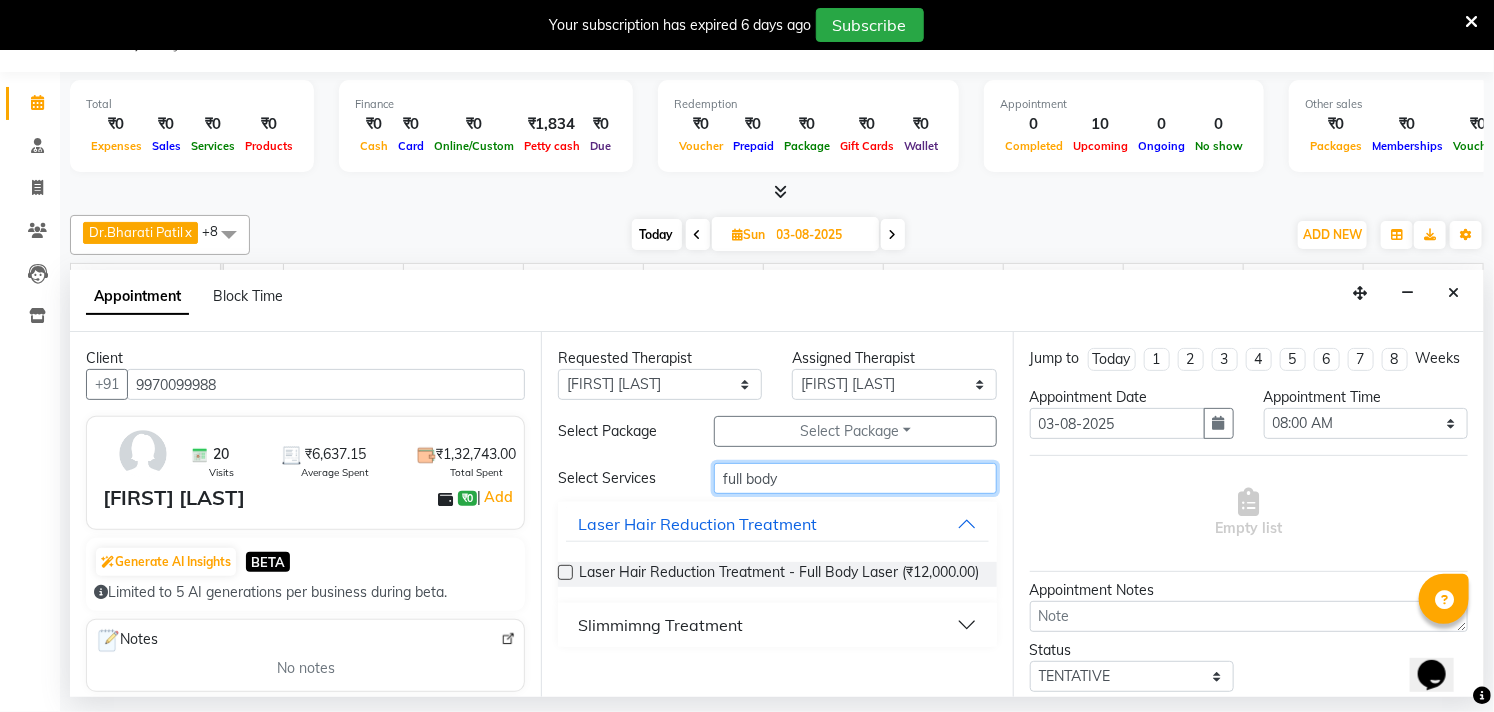 type on "full body" 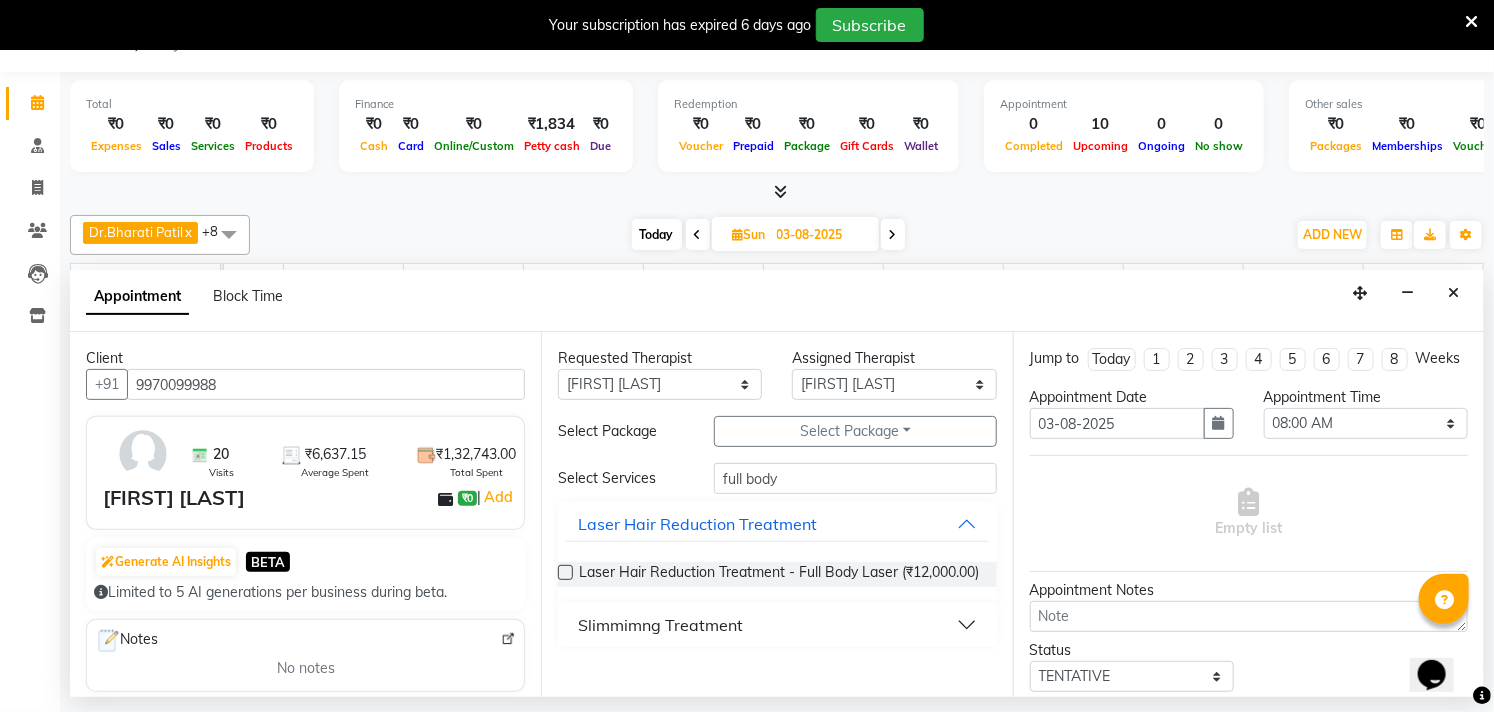click at bounding box center (565, 572) 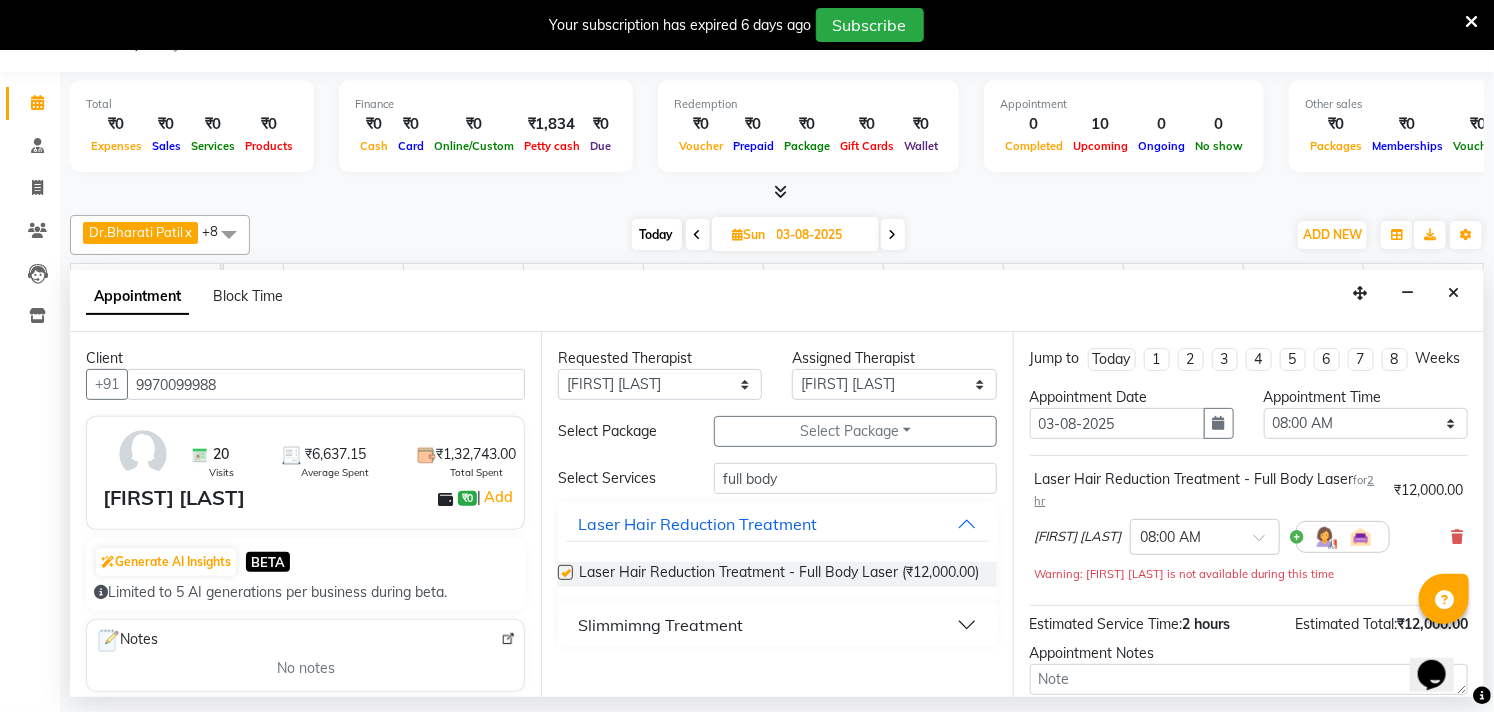 checkbox on "false" 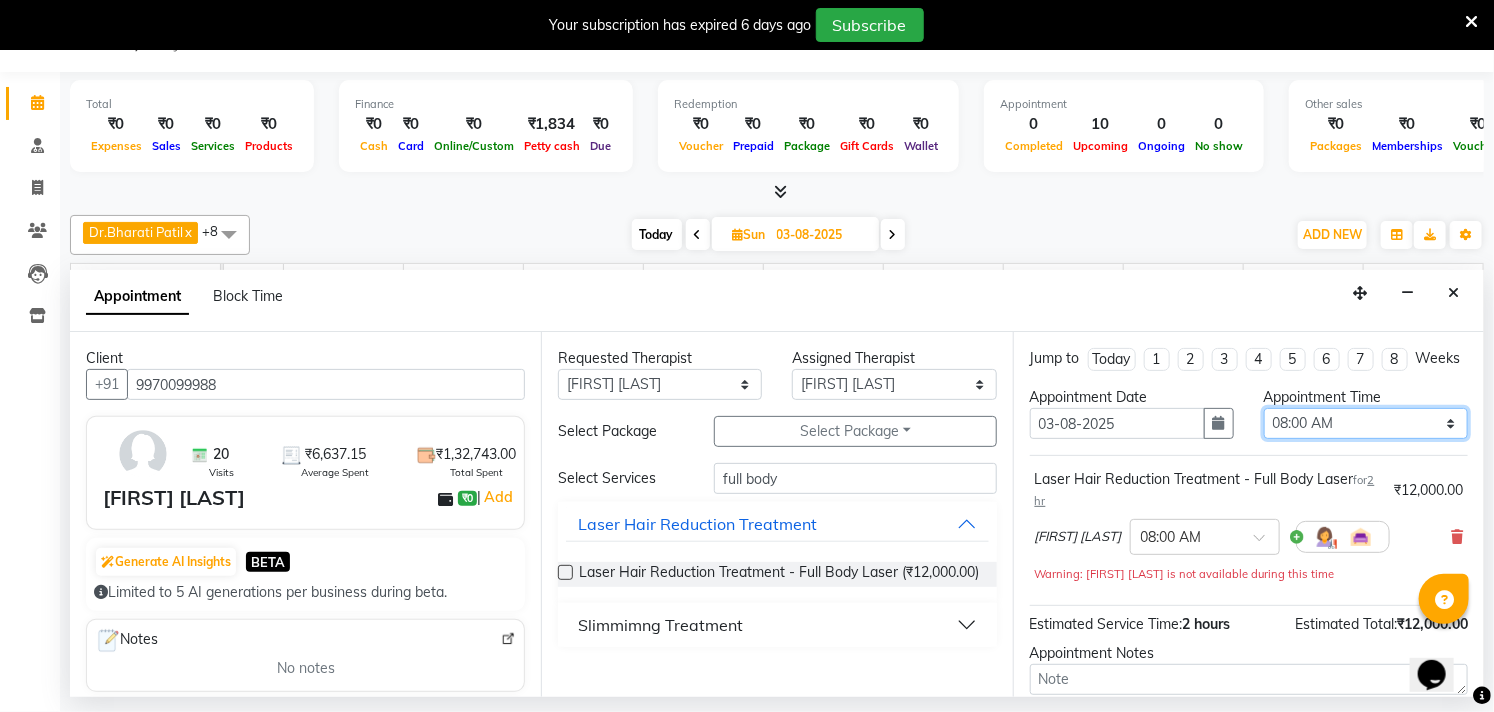 click on "Select 08:00 AM 08:15 AM 08:30 AM 08:45 AM 09:00 AM 09:15 AM 09:30 AM 09:45 AM 10:00 AM 10:15 AM 10:30 AM 10:45 AM 11:00 AM 11:15 AM 11:30 AM 11:45 AM 12:00 PM 12:15 PM 12:30 PM 12:45 PM 01:00 PM 01:15 PM 01:30 PM 01:45 PM 02:00 PM 02:15 PM 02:30 PM 02:45 PM 03:00 PM 03:15 PM 03:30 PM 03:45 PM 04:00 PM 04:15 PM 04:30 PM 04:45 PM 05:00 PM 05:15 PM 05:30 PM 05:45 PM 06:00 PM 06:15 PM 06:30 PM 06:45 PM 07:00 PM 07:15 PM 07:30 PM 07:45 PM 08:00 PM 08:15 PM 08:30 PM 08:45 PM 09:00 PM" at bounding box center [1366, 423] 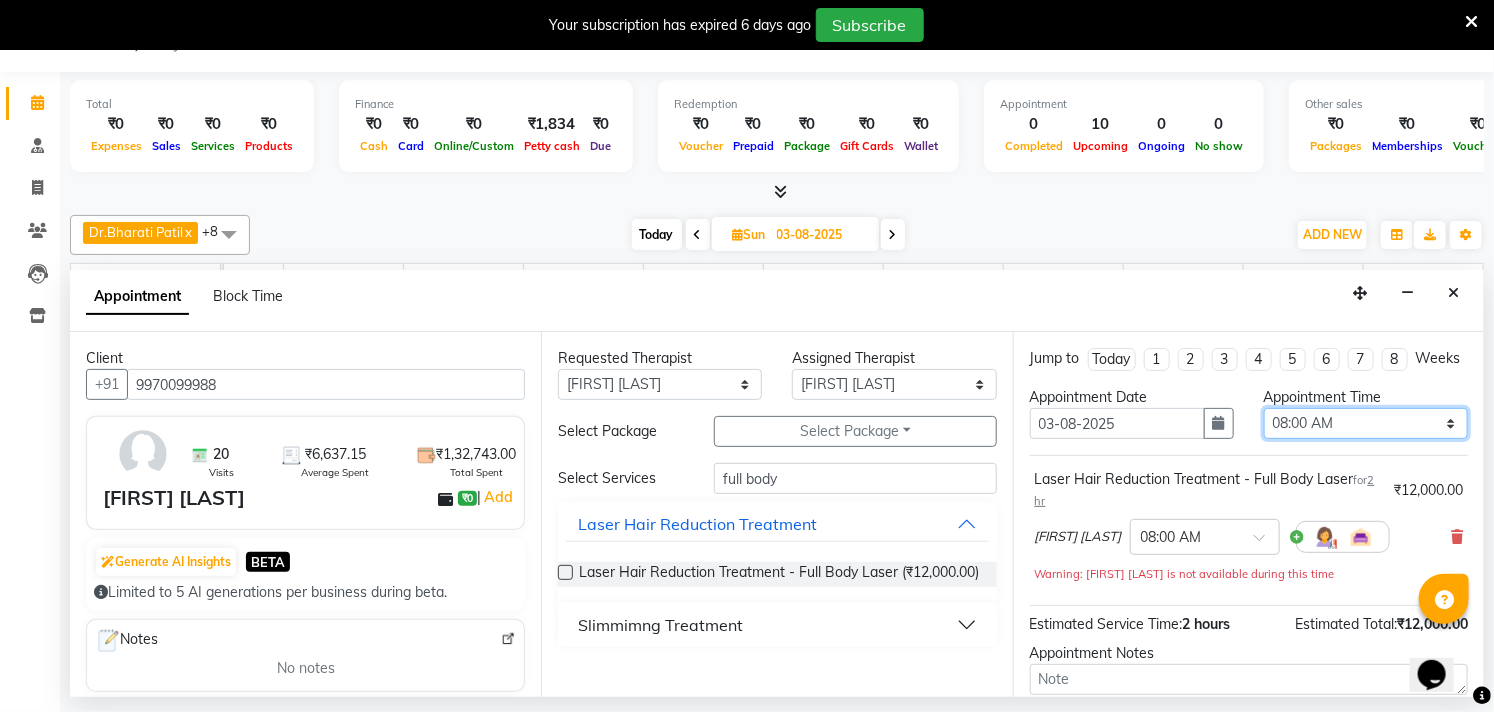select on "915" 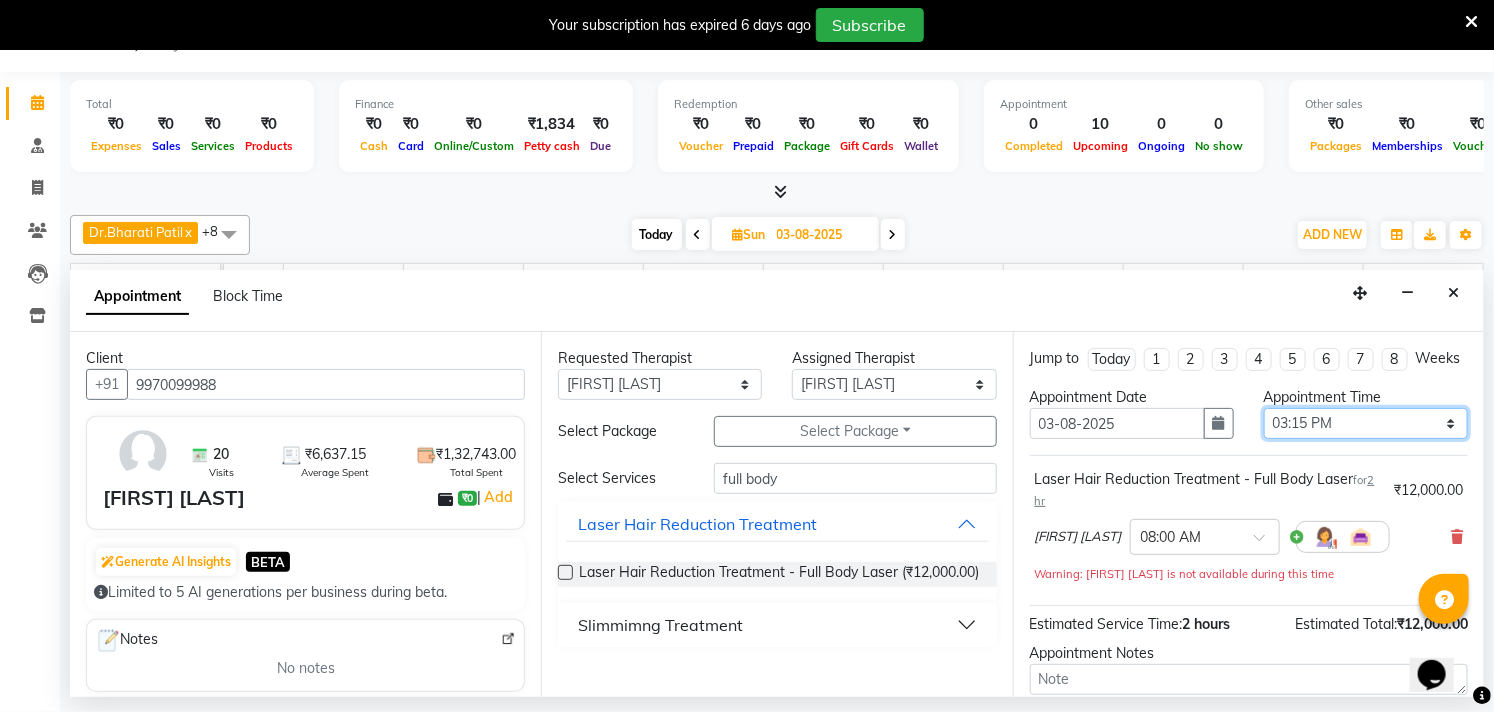 click on "Select 08:00 AM 08:15 AM 08:30 AM 08:45 AM 09:00 AM 09:15 AM 09:30 AM 09:45 AM 10:00 AM 10:15 AM 10:30 AM 10:45 AM 11:00 AM 11:15 AM 11:30 AM 11:45 AM 12:00 PM 12:15 PM 12:30 PM 12:45 PM 01:00 PM 01:15 PM 01:30 PM 01:45 PM 02:00 PM 02:15 PM 02:30 PM 02:45 PM 03:00 PM 03:15 PM 03:30 PM 03:45 PM 04:00 PM 04:15 PM 04:30 PM 04:45 PM 05:00 PM 05:15 PM 05:30 PM 05:45 PM 06:00 PM 06:15 PM 06:30 PM 06:45 PM 07:00 PM 07:15 PM 07:30 PM 07:45 PM 08:00 PM 08:15 PM 08:30 PM 08:45 PM 09:00 PM" at bounding box center (1366, 423) 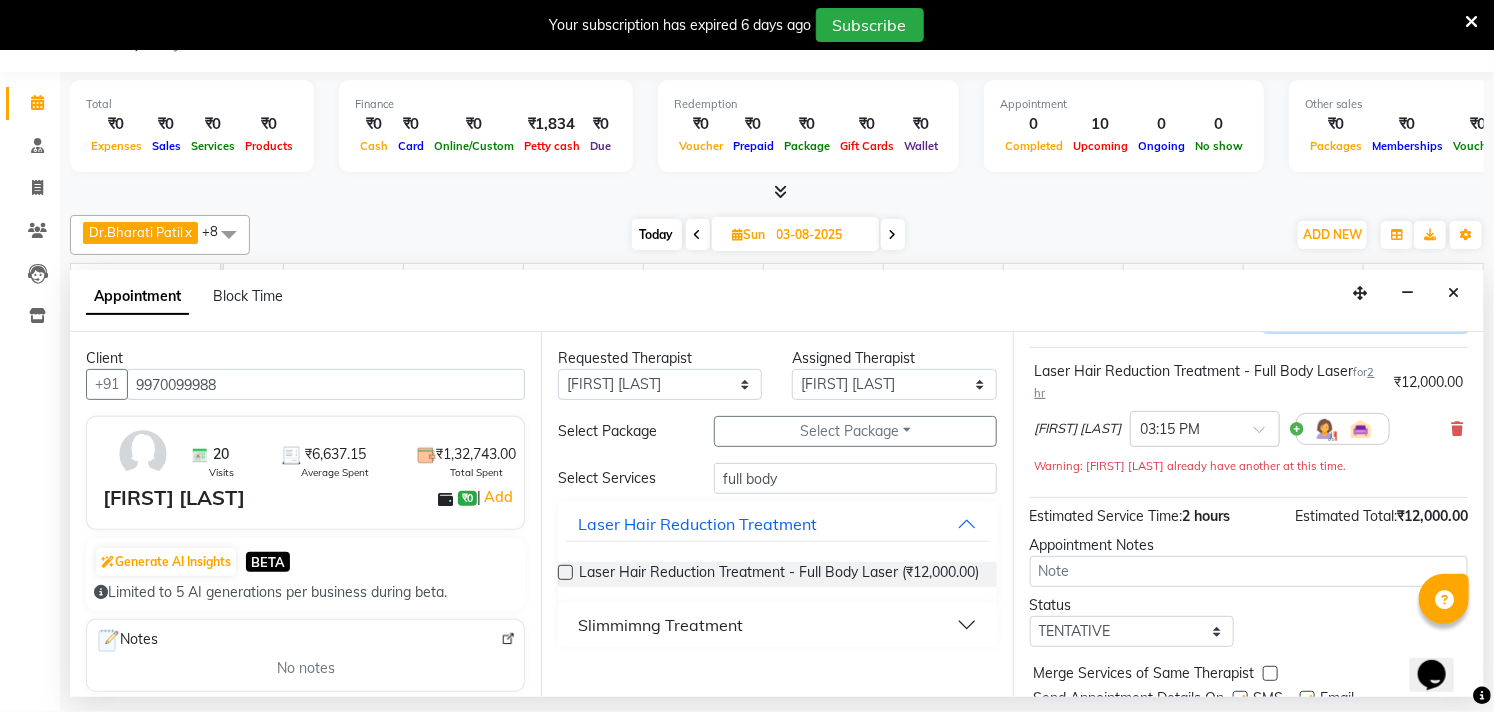 scroll, scrollTop: 202, scrollLeft: 0, axis: vertical 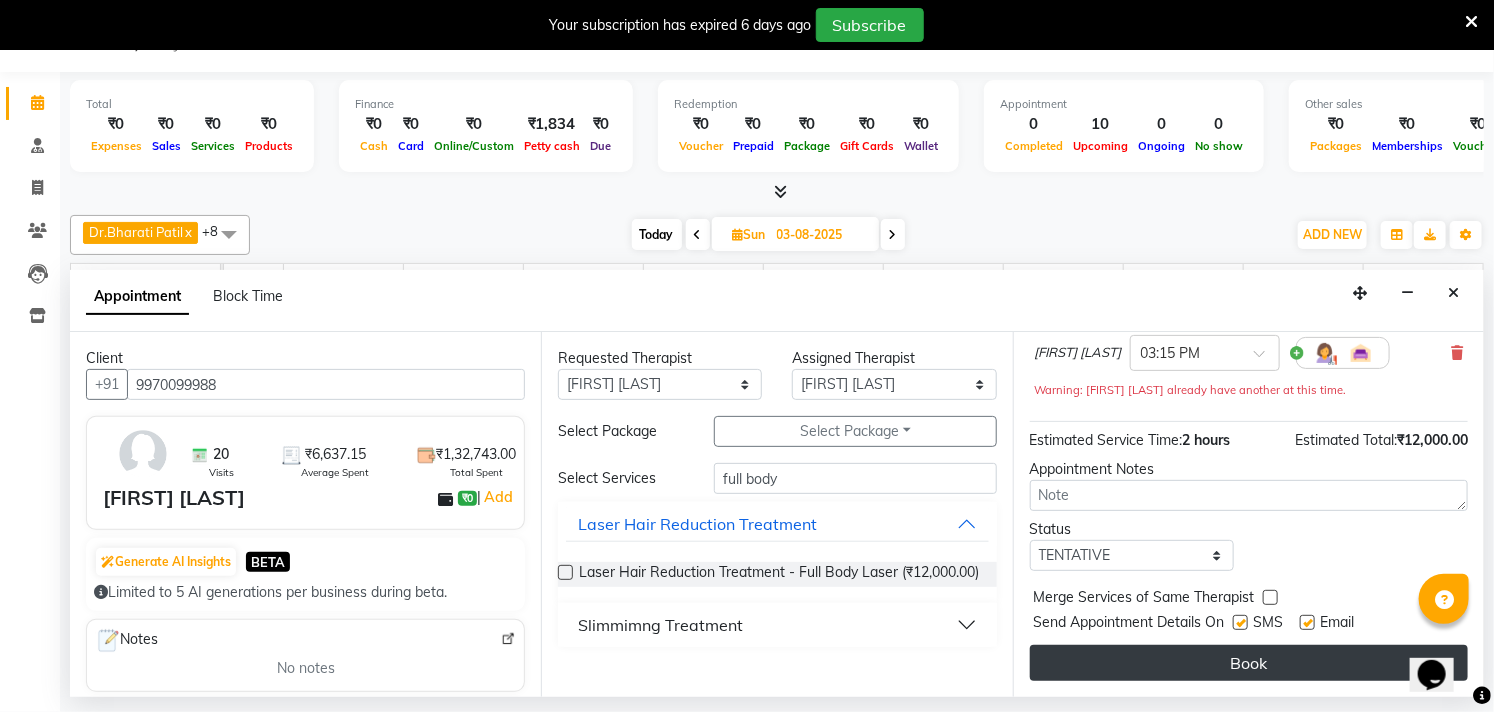 click on "Book" at bounding box center [1249, 663] 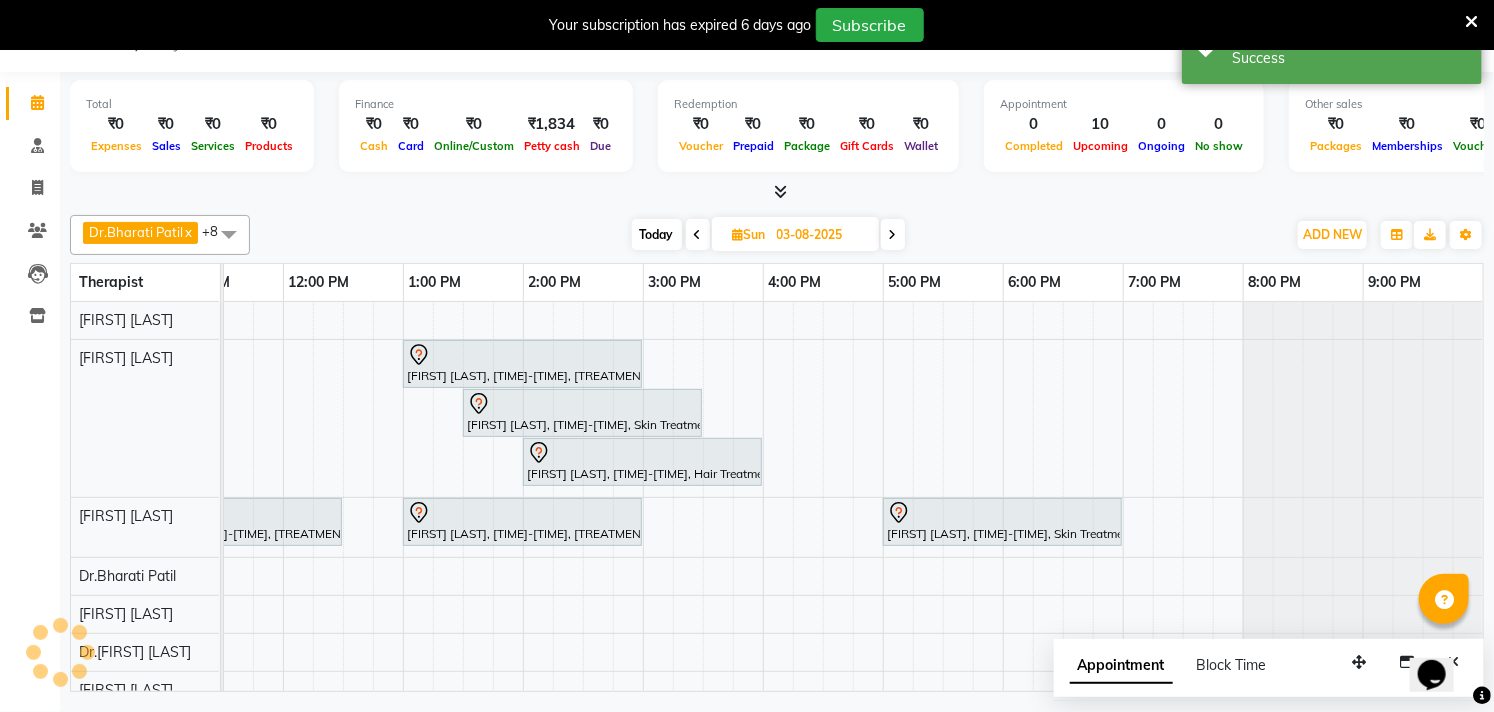 scroll, scrollTop: 0, scrollLeft: 0, axis: both 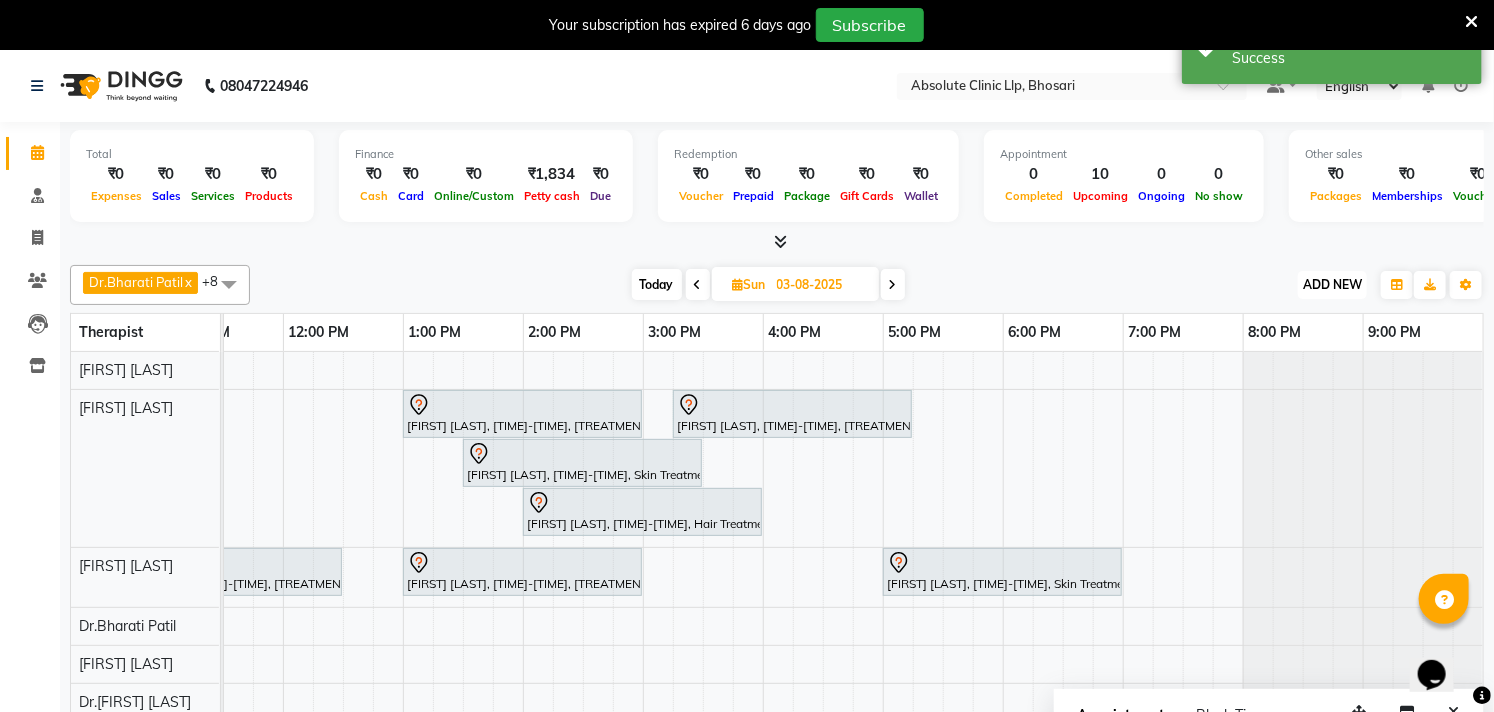 click on "ADD NEW" at bounding box center (1332, 284) 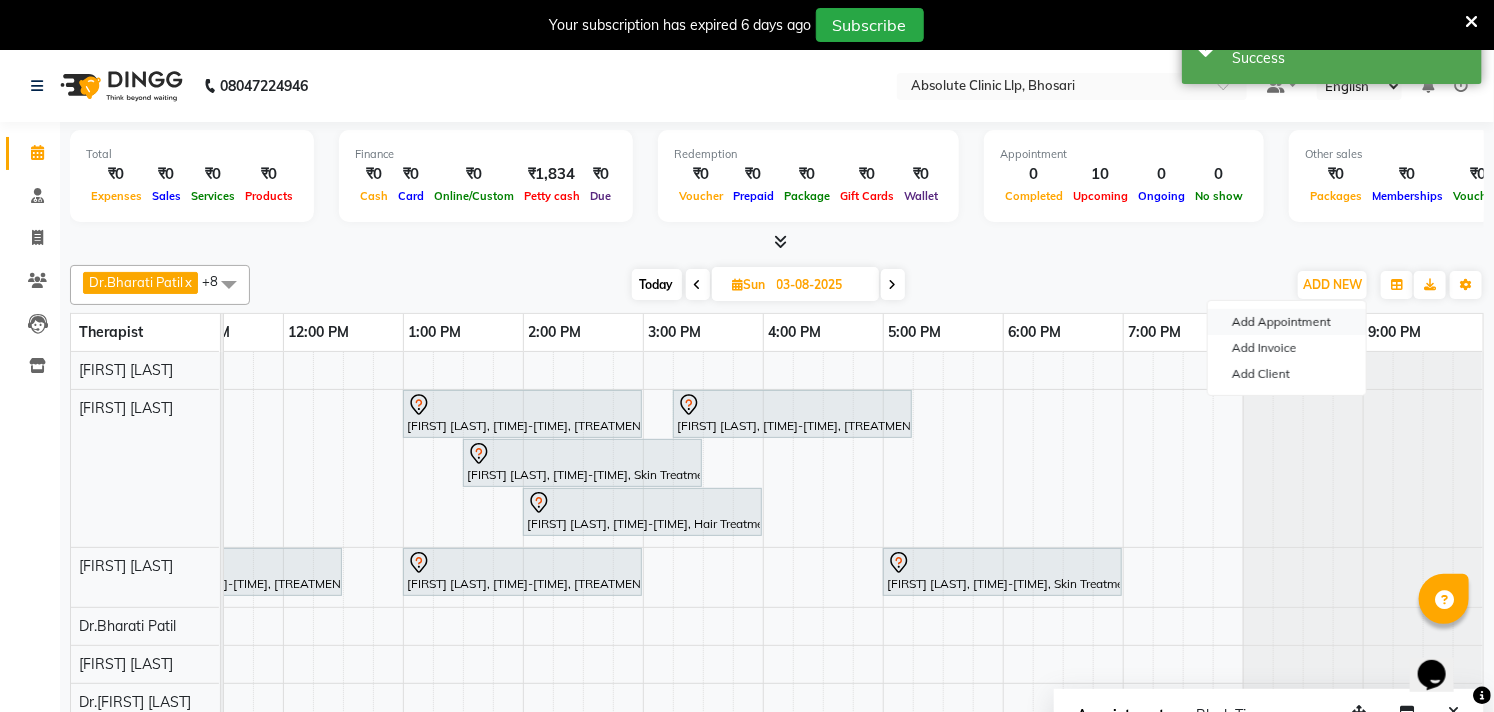 click on "Add Appointment" at bounding box center (1287, 322) 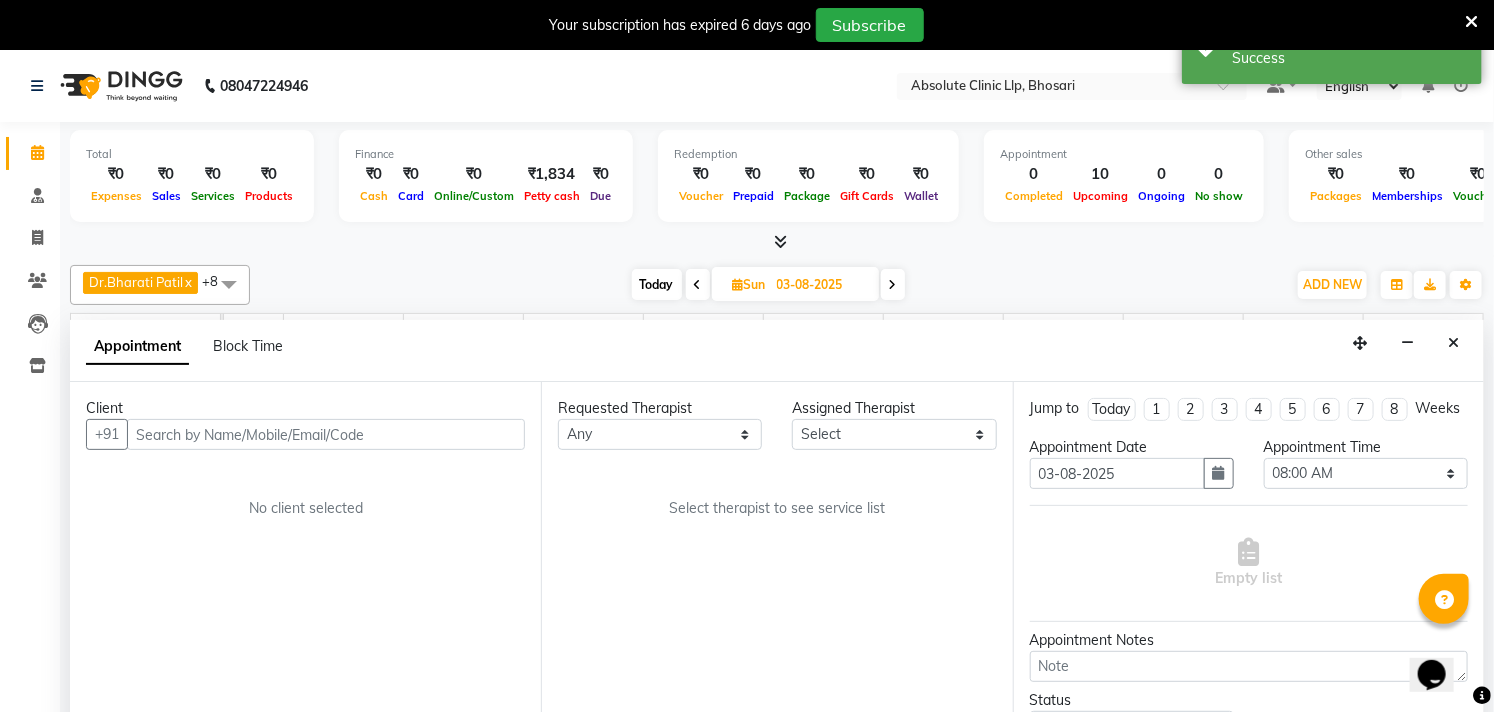 scroll, scrollTop: 50, scrollLeft: 0, axis: vertical 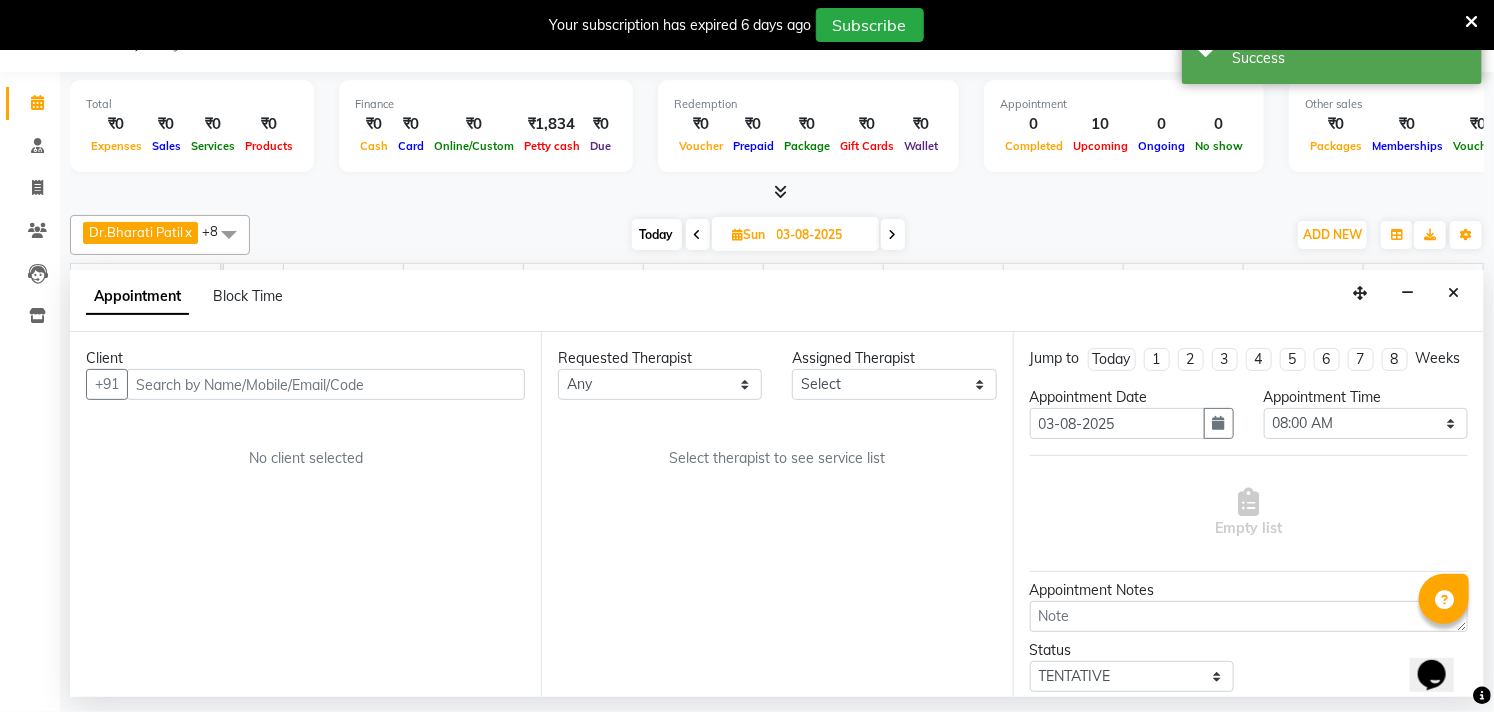 click at bounding box center [326, 384] 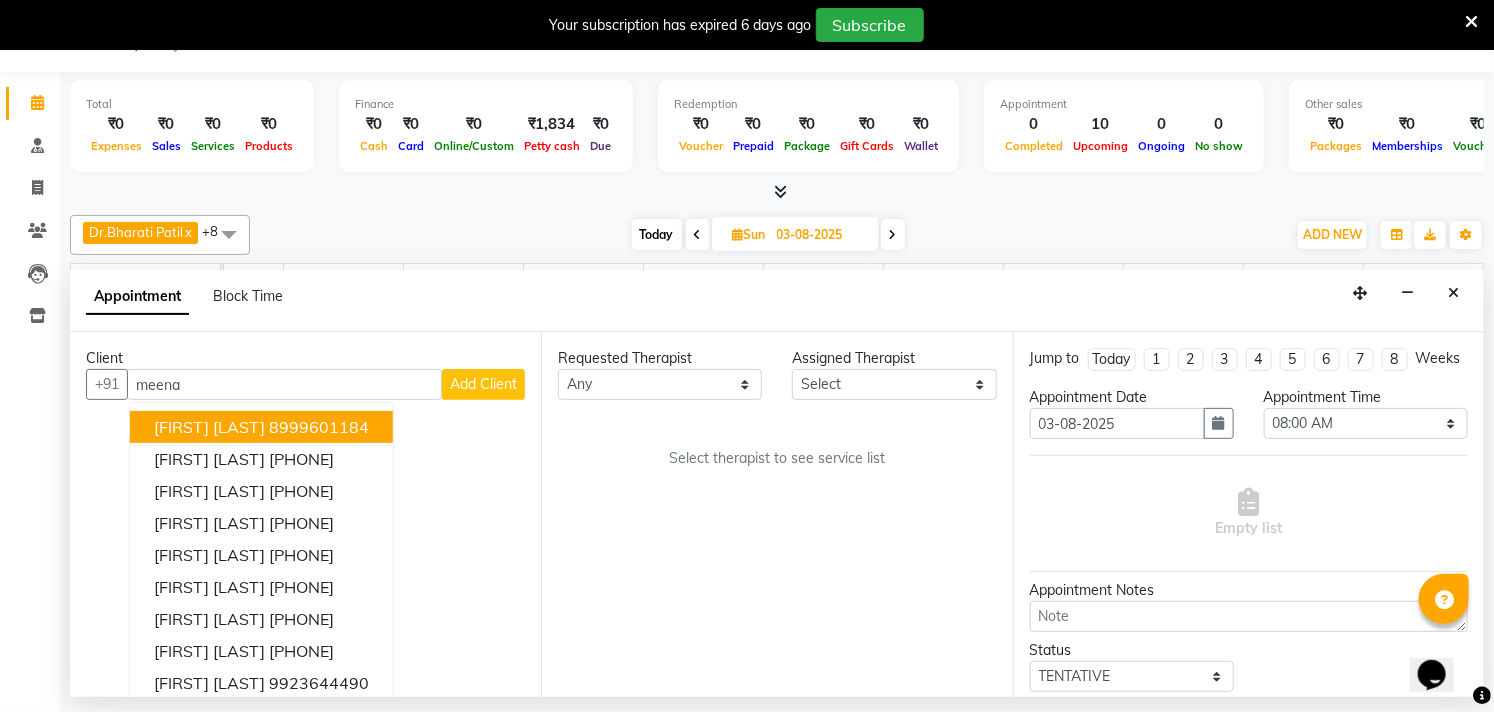 click on "[FIRST] [LAST]" at bounding box center [209, 427] 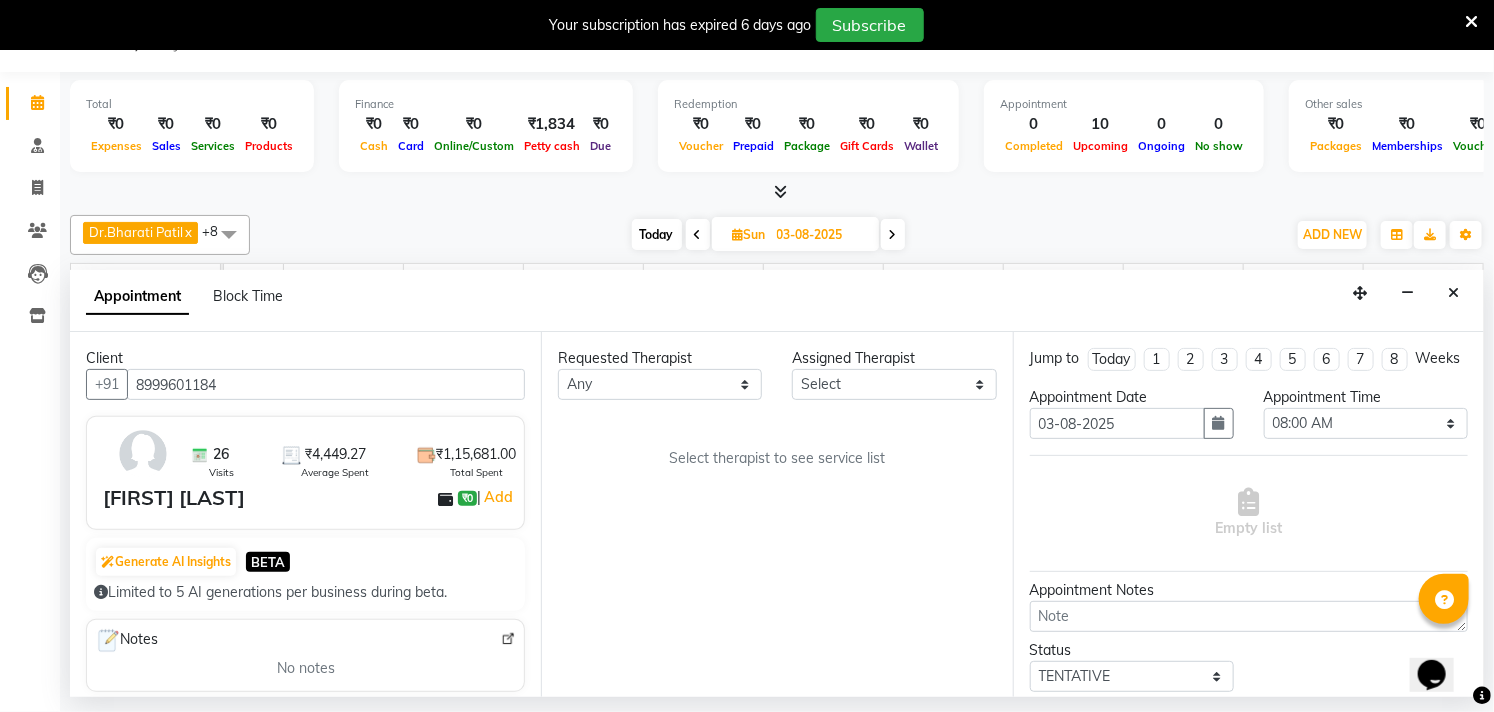 type on "8999601184" 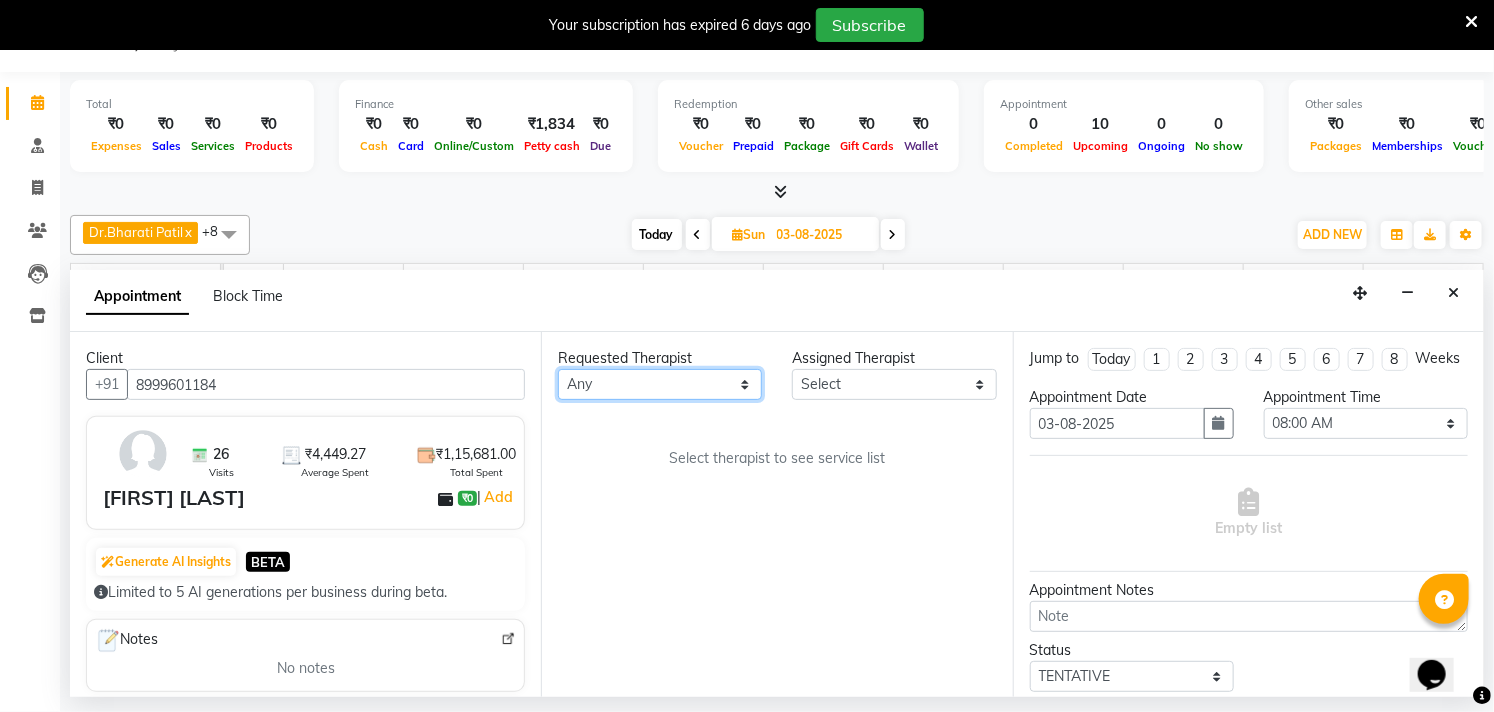 click on "Any [FIRST] [LAST]	 Dr.[FIRST] [LAST] Dr.[FIRST] [LAST] Dr.[FIRST] [LAST] [FIRST] [LAST] [FIRST]  More [FIRST] [LAST]	 [FIRST] [LAST]	 [FIRST] [LAST]	 [FIRST] [LAST]" at bounding box center [660, 384] 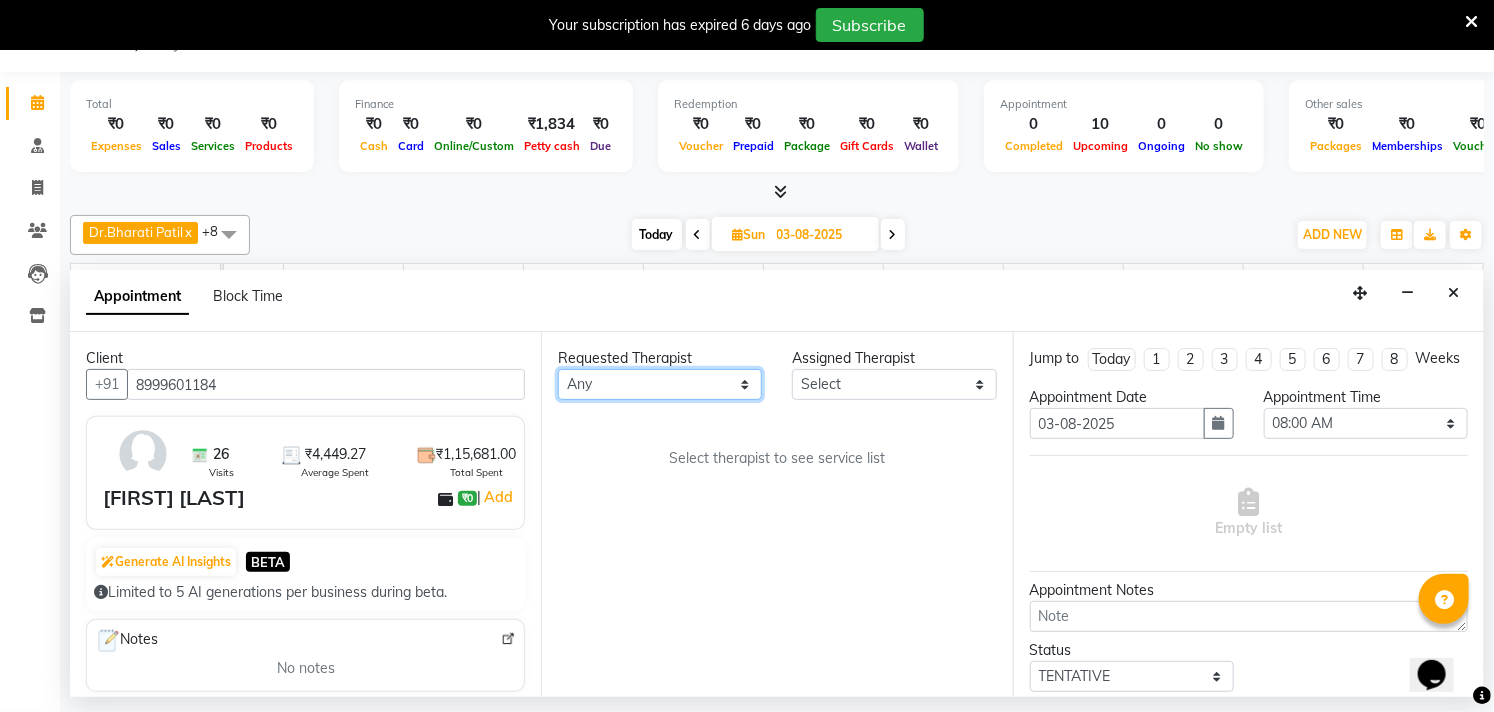 select on "27986" 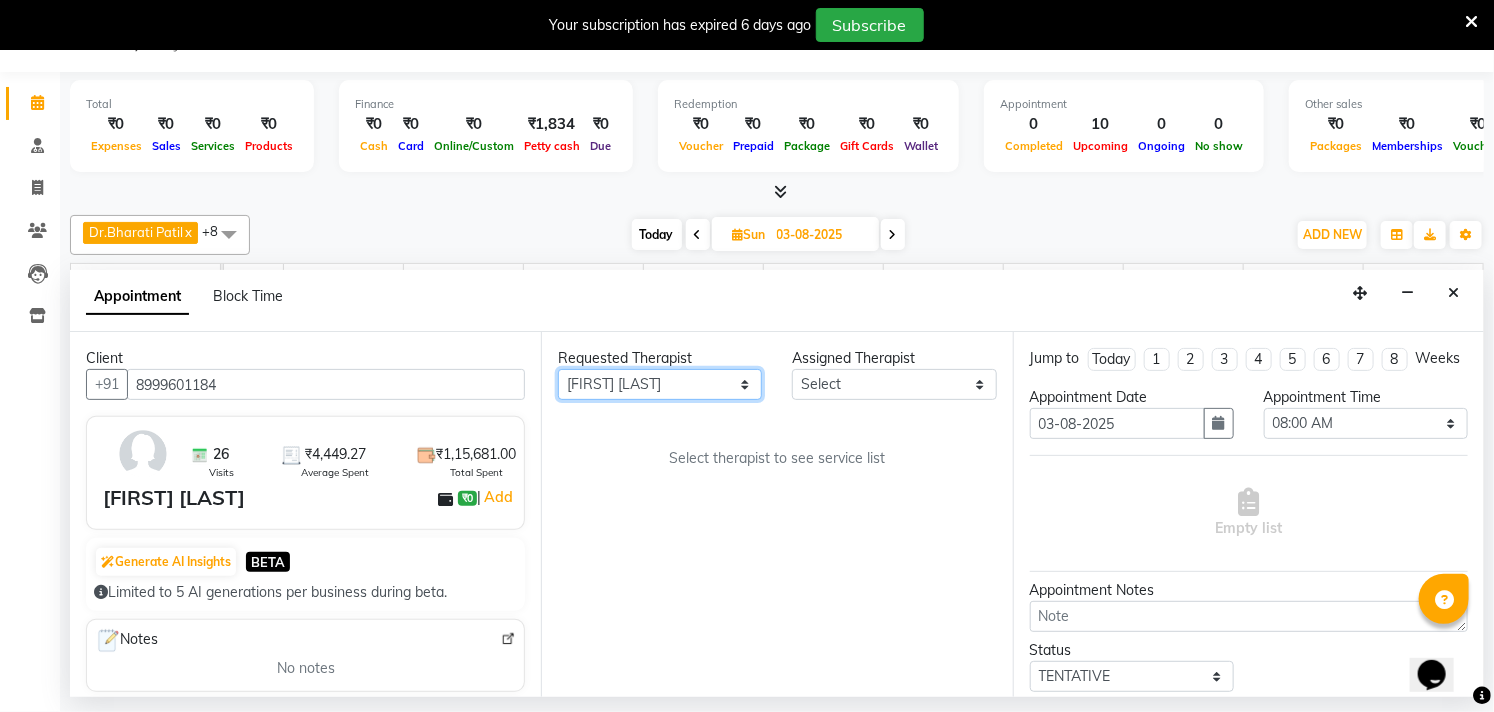 click on "Any [FIRST] [LAST]	 Dr.[FIRST] [LAST] Dr.[FIRST] [LAST] Dr.[FIRST] [LAST] [FIRST] [LAST] [FIRST]  More [FIRST] [LAST]	 [FIRST] [LAST]	 [FIRST] [LAST]	 [FIRST] [LAST]" at bounding box center (660, 384) 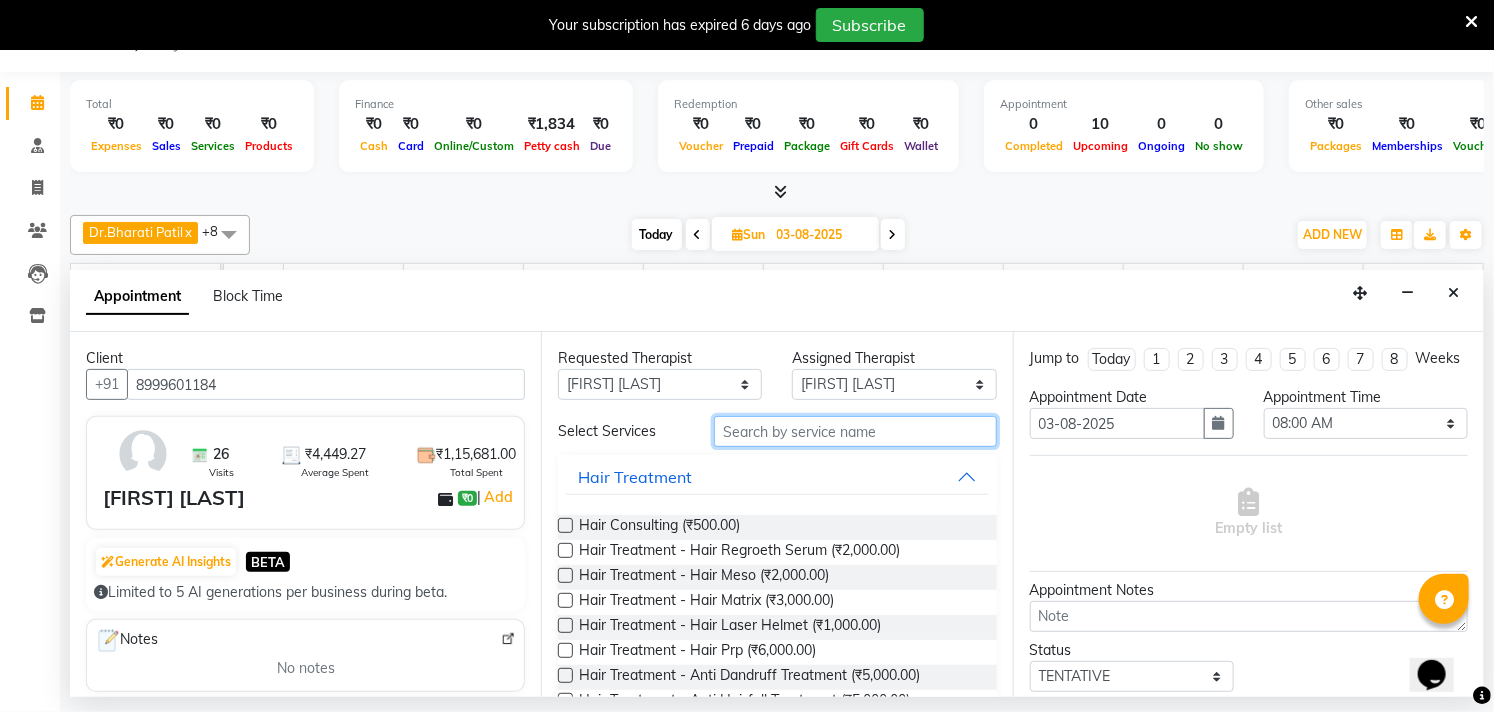 click at bounding box center (855, 431) 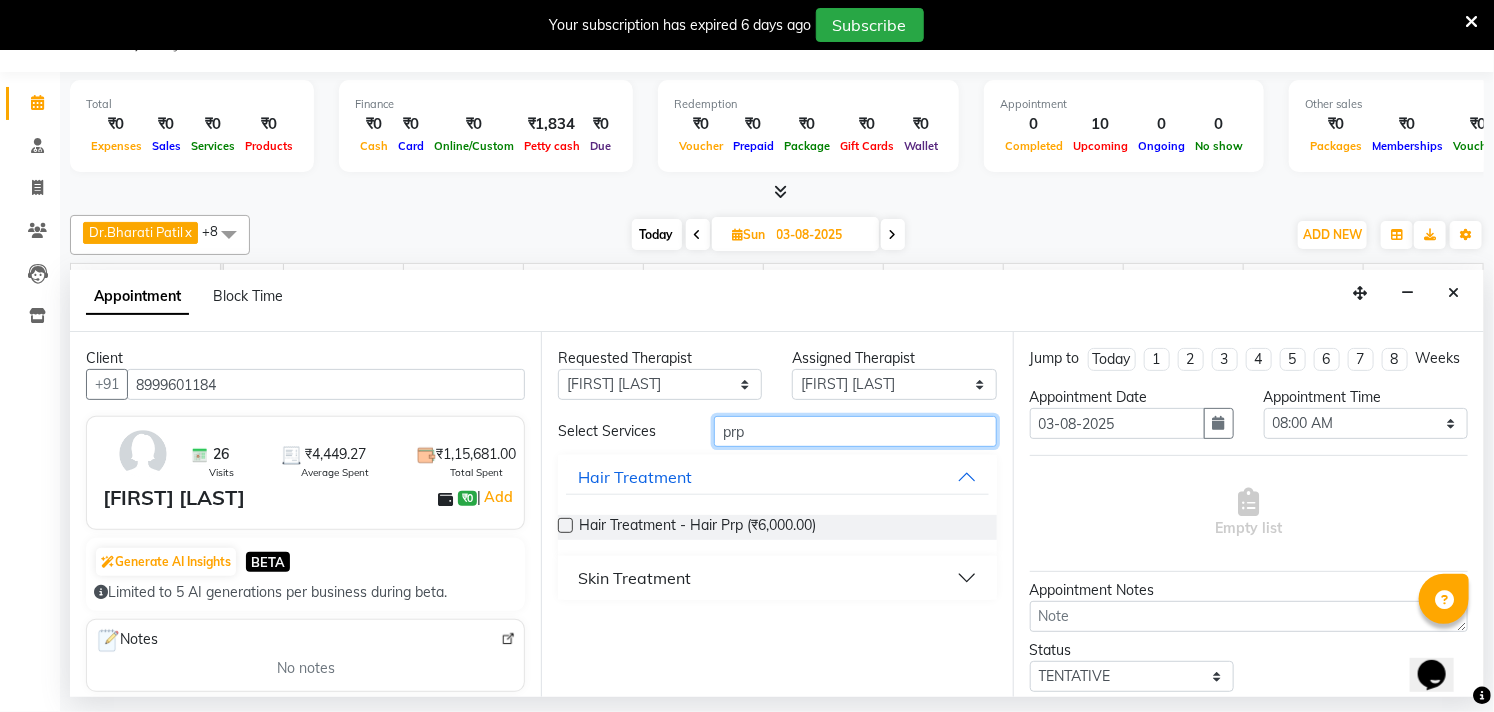 type on "prp" 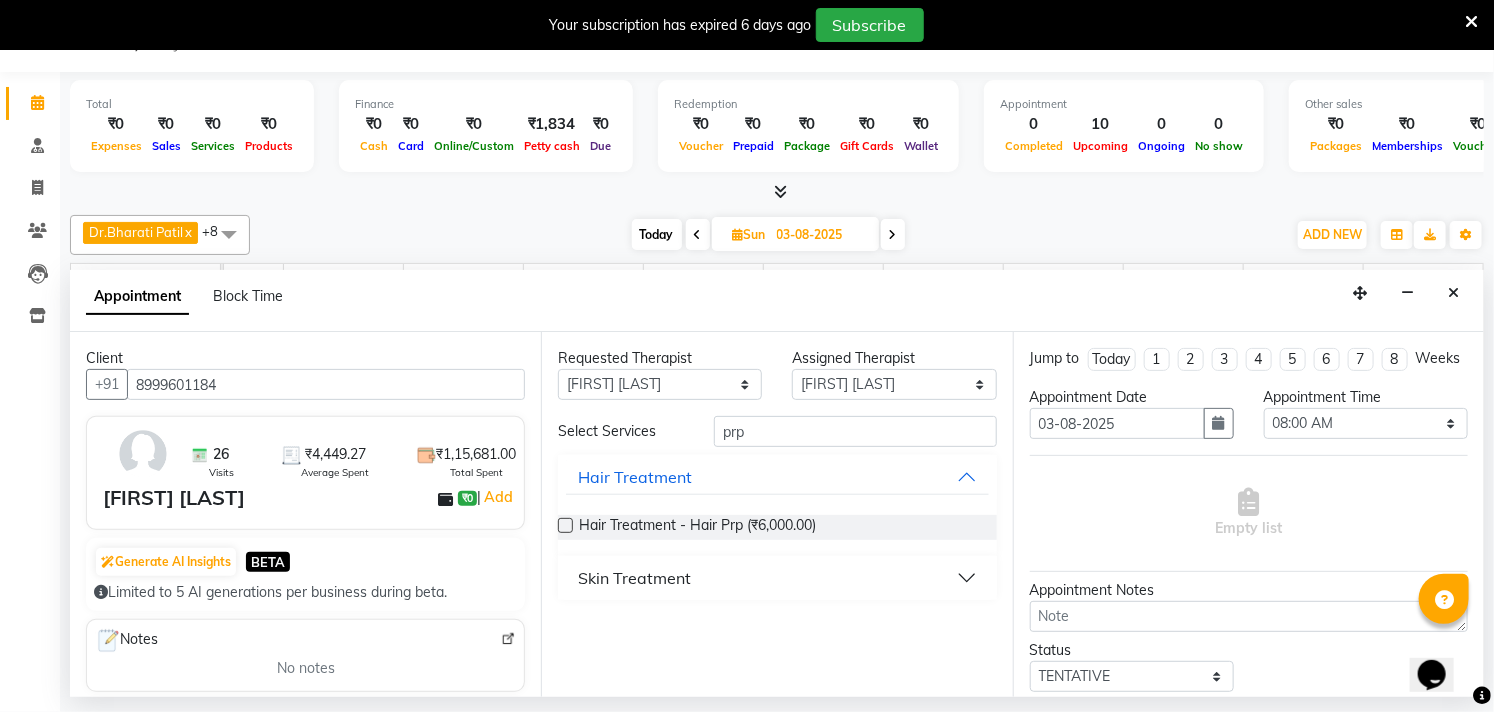 click on "Requested Therapist Any [FIRST] [LAST]	 Dr.[FIRST] [LAST] Dr.[FIRST] [LAST] Dr.[FIRST] [LAST] [FIRST] [LAST] [FIRST]  More [FIRST] [LAST]	 [FIRST] [LAST]	 [FIRST] [LAST]	 [FIRST] [LAST] Assigned Therapist Select [FIRST] [LAST]	 Dr.[FIRST] [LAST] Dr.[FIRST] [LAST] Dr.[FIRST] [LAST] [FIRST] [LAST] [FIRST]  More [FIRST] [LAST]	 [FIRST] [LAST]	 [FIRST] [LAST]	 [FIRST] [LAST] Select Services prp    Hair Treatment Hair Treatment - Hair Prp (₹6,000.00)    Skin Treatment" at bounding box center [776, 514] 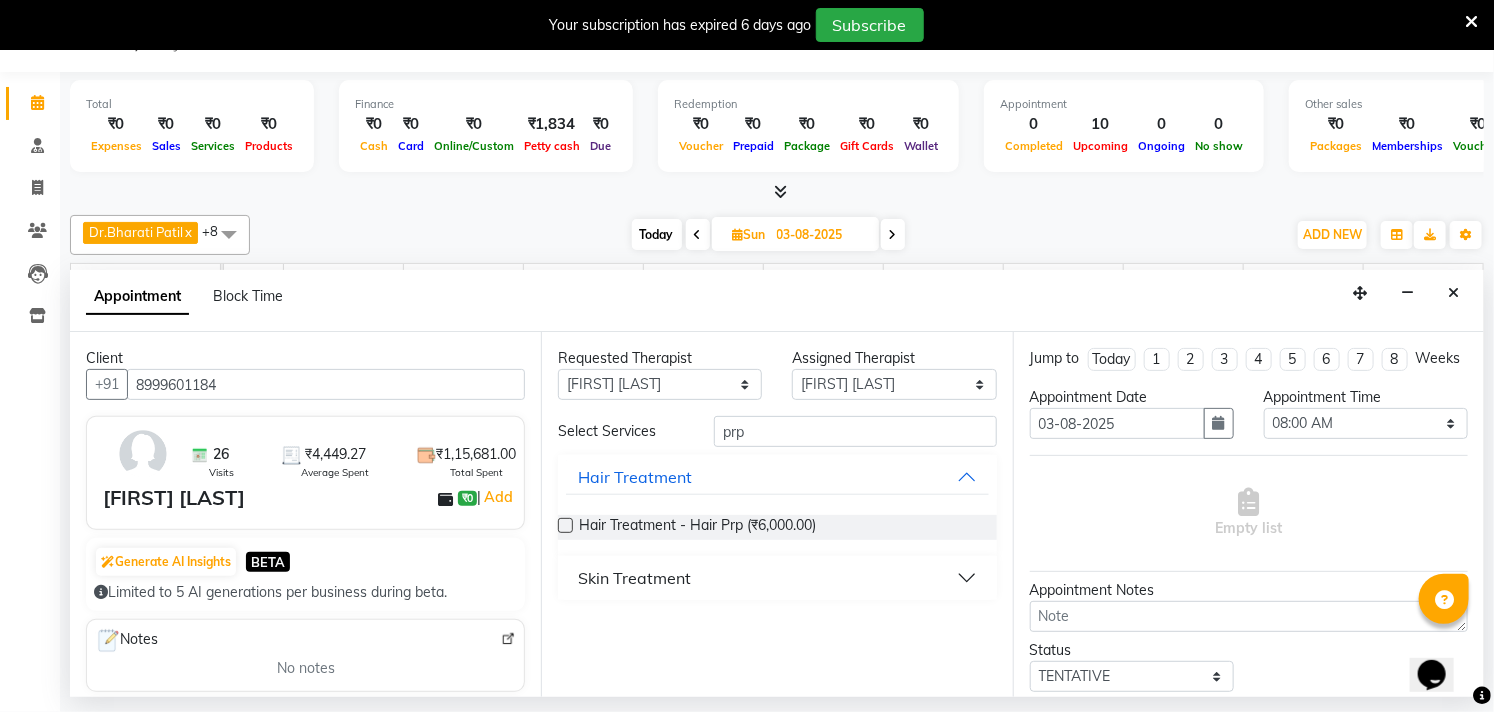 click on "Hair Treatment - Hair Prp (₹6,000.00)" at bounding box center [777, 527] 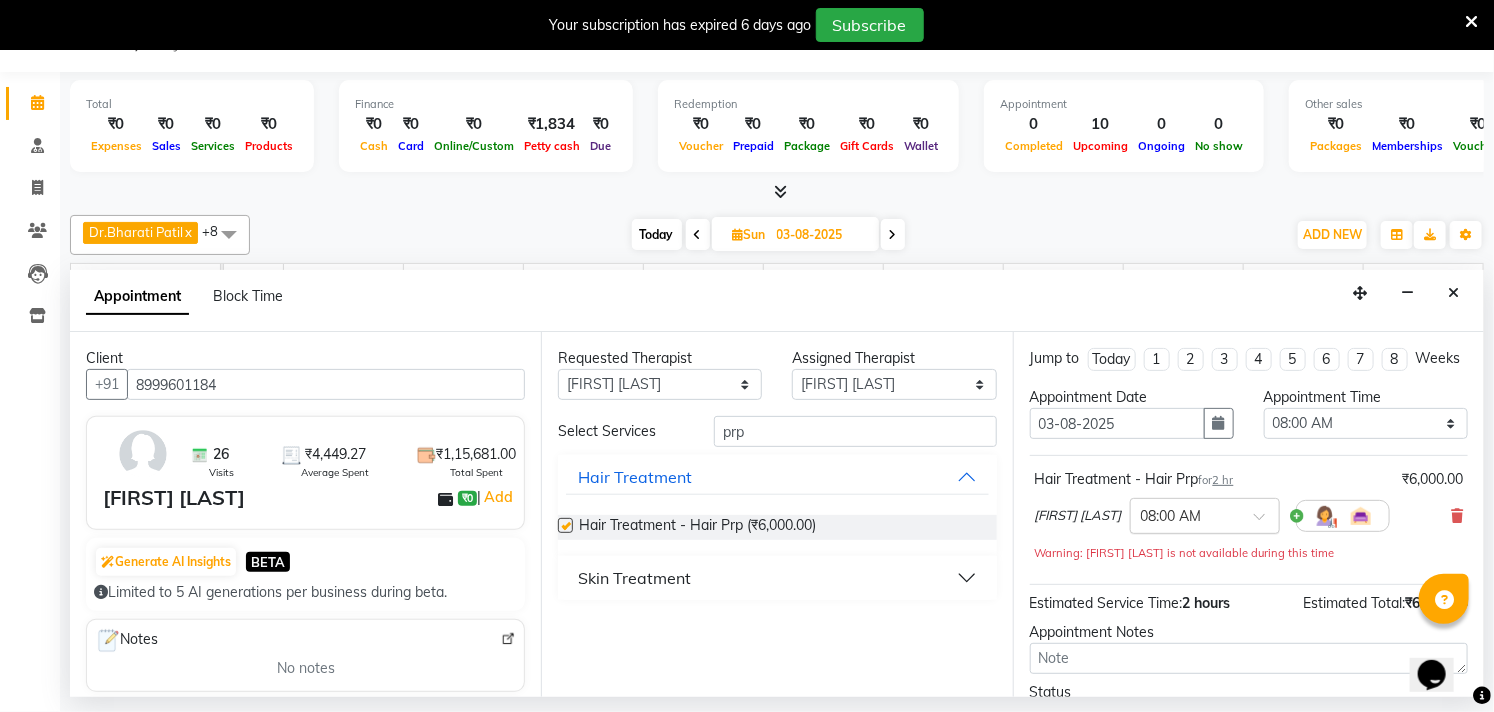 checkbox on "false" 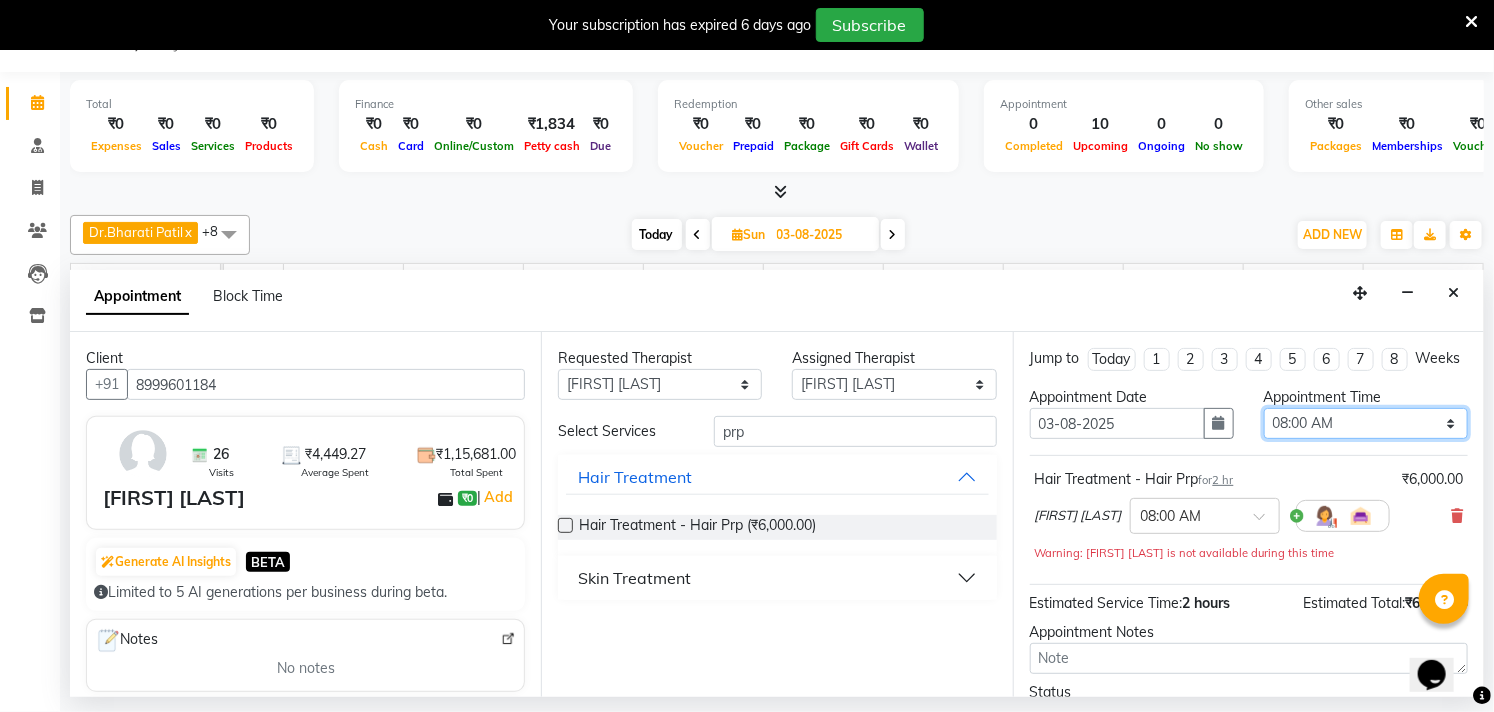click on "Select 08:00 AM 08:15 AM 08:30 AM 08:45 AM 09:00 AM 09:15 AM 09:30 AM 09:45 AM 10:00 AM 10:15 AM 10:30 AM 10:45 AM 11:00 AM 11:15 AM 11:30 AM 11:45 AM 12:00 PM 12:15 PM 12:30 PM 12:45 PM 01:00 PM 01:15 PM 01:30 PM 01:45 PM 02:00 PM 02:15 PM 02:30 PM 02:45 PM 03:00 PM 03:15 PM 03:30 PM 03:45 PM 04:00 PM 04:15 PM 04:30 PM 04:45 PM 05:00 PM 05:15 PM 05:30 PM 05:45 PM 06:00 PM 06:15 PM 06:30 PM 06:45 PM 07:00 PM 07:15 PM 07:30 PM 07:45 PM 08:00 PM 08:15 PM 08:30 PM 08:45 PM 09:00 PM" at bounding box center [1366, 423] 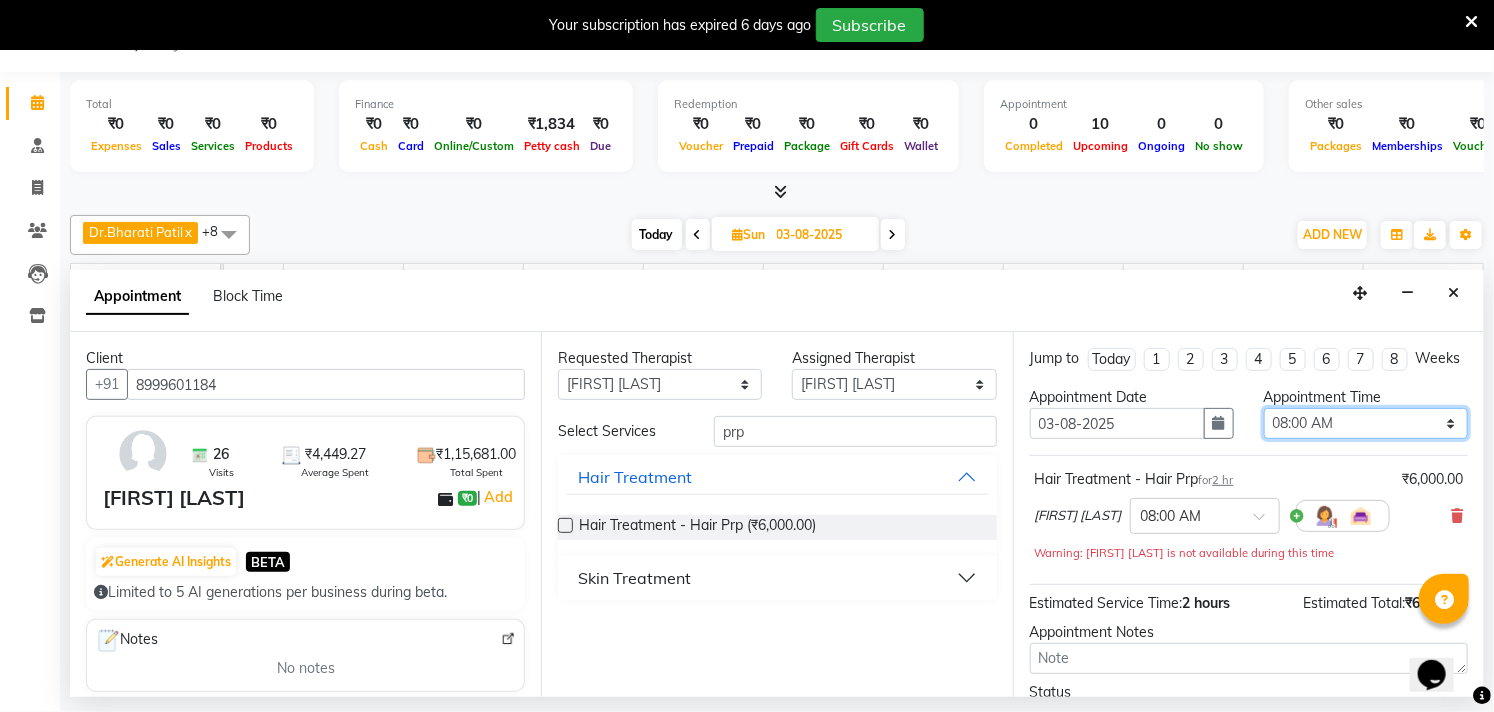 select on "750" 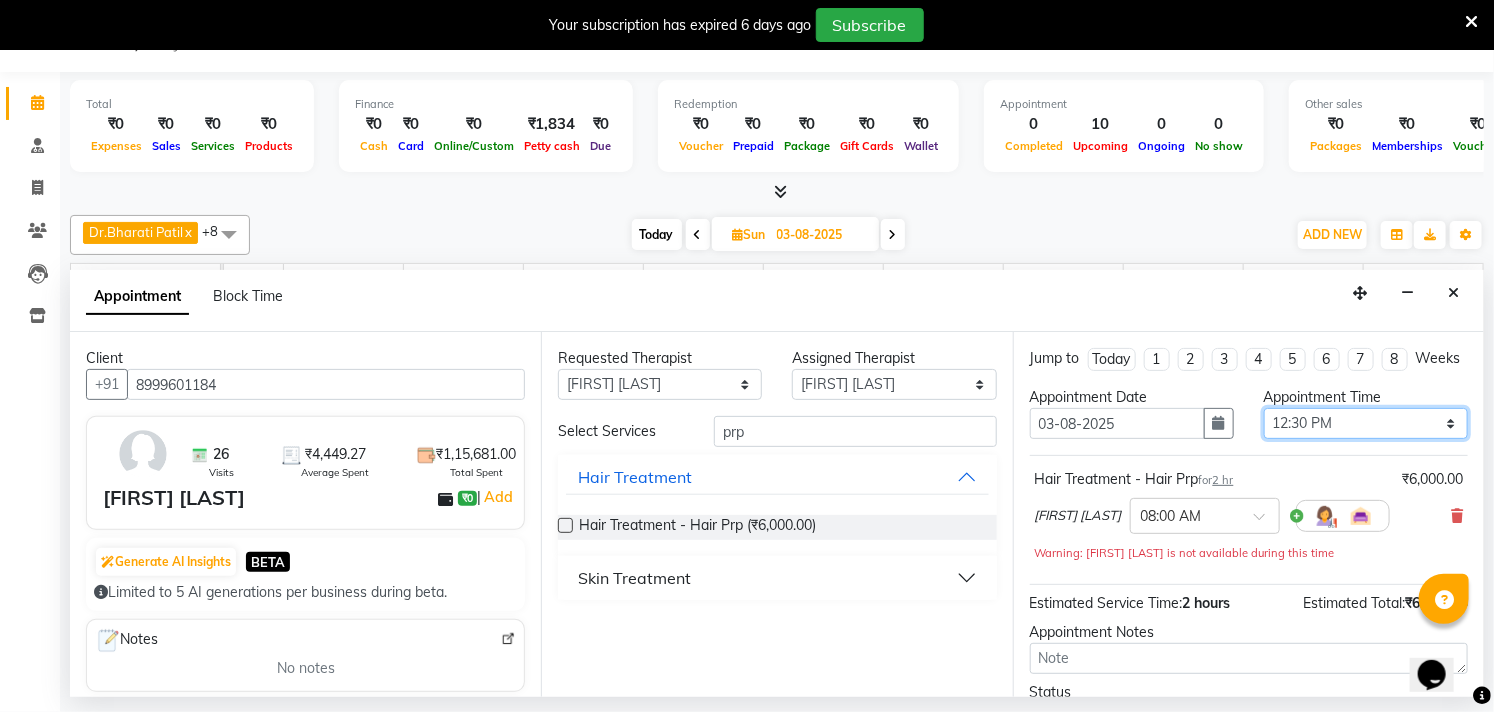 click on "Select 08:00 AM 08:15 AM 08:30 AM 08:45 AM 09:00 AM 09:15 AM 09:30 AM 09:45 AM 10:00 AM 10:15 AM 10:30 AM 10:45 AM 11:00 AM 11:15 AM 11:30 AM 11:45 AM 12:00 PM 12:15 PM 12:30 PM 12:45 PM 01:00 PM 01:15 PM 01:30 PM 01:45 PM 02:00 PM 02:15 PM 02:30 PM 02:45 PM 03:00 PM 03:15 PM 03:30 PM 03:45 PM 04:00 PM 04:15 PM 04:30 PM 04:45 PM 05:00 PM 05:15 PM 05:30 PM 05:45 PM 06:00 PM 06:15 PM 06:30 PM 06:45 PM 07:00 PM 07:15 PM 07:30 PM 07:45 PM 08:00 PM 08:15 PM 08:30 PM 08:45 PM 09:00 PM" at bounding box center (1366, 423) 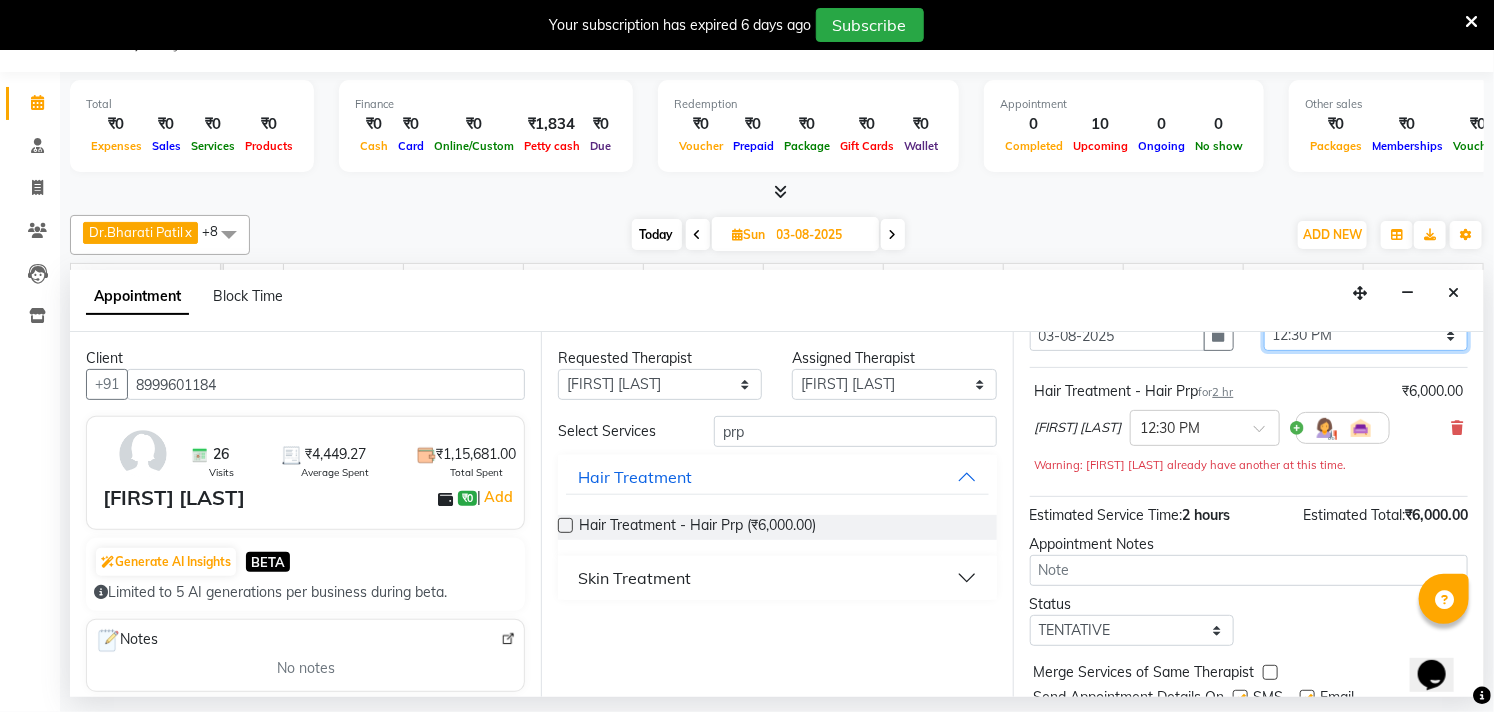 scroll, scrollTop: 182, scrollLeft: 0, axis: vertical 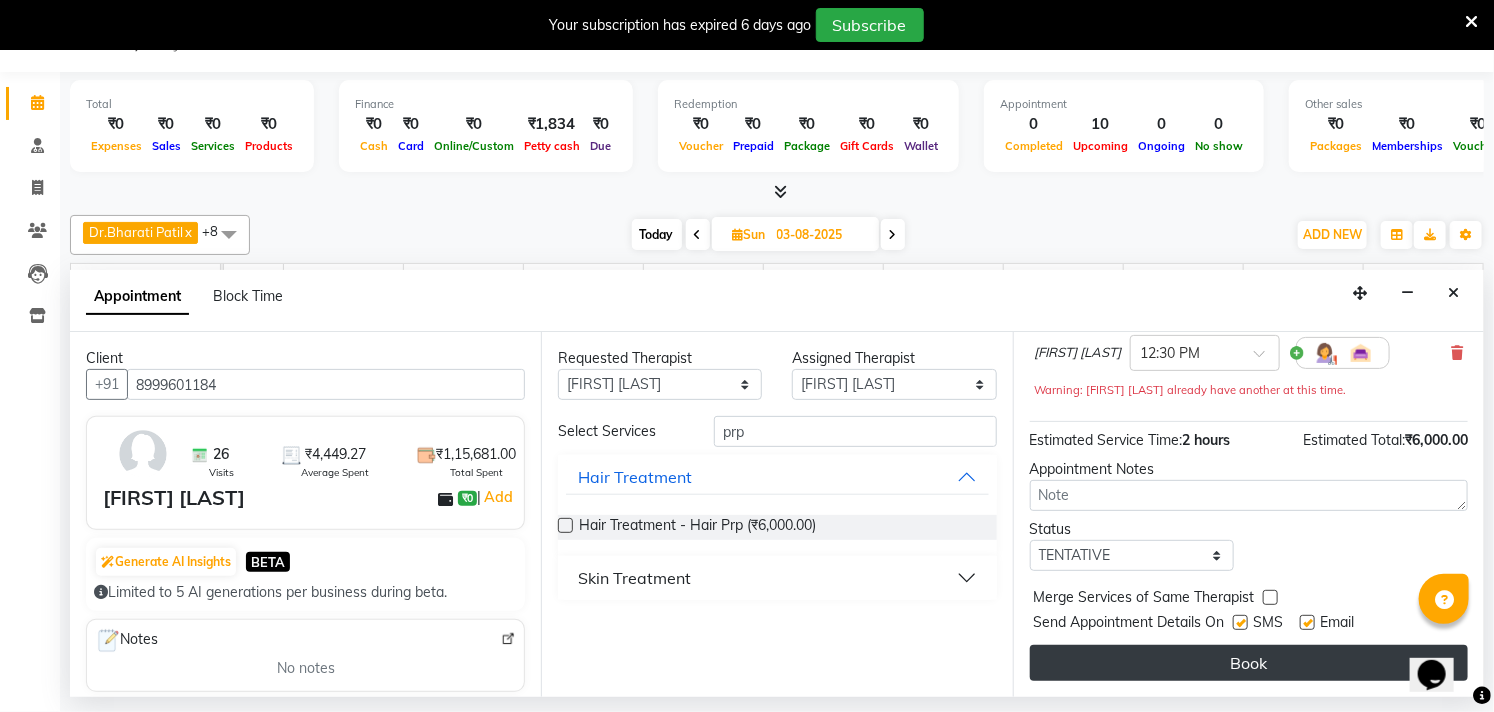 click on "Book" at bounding box center [1249, 663] 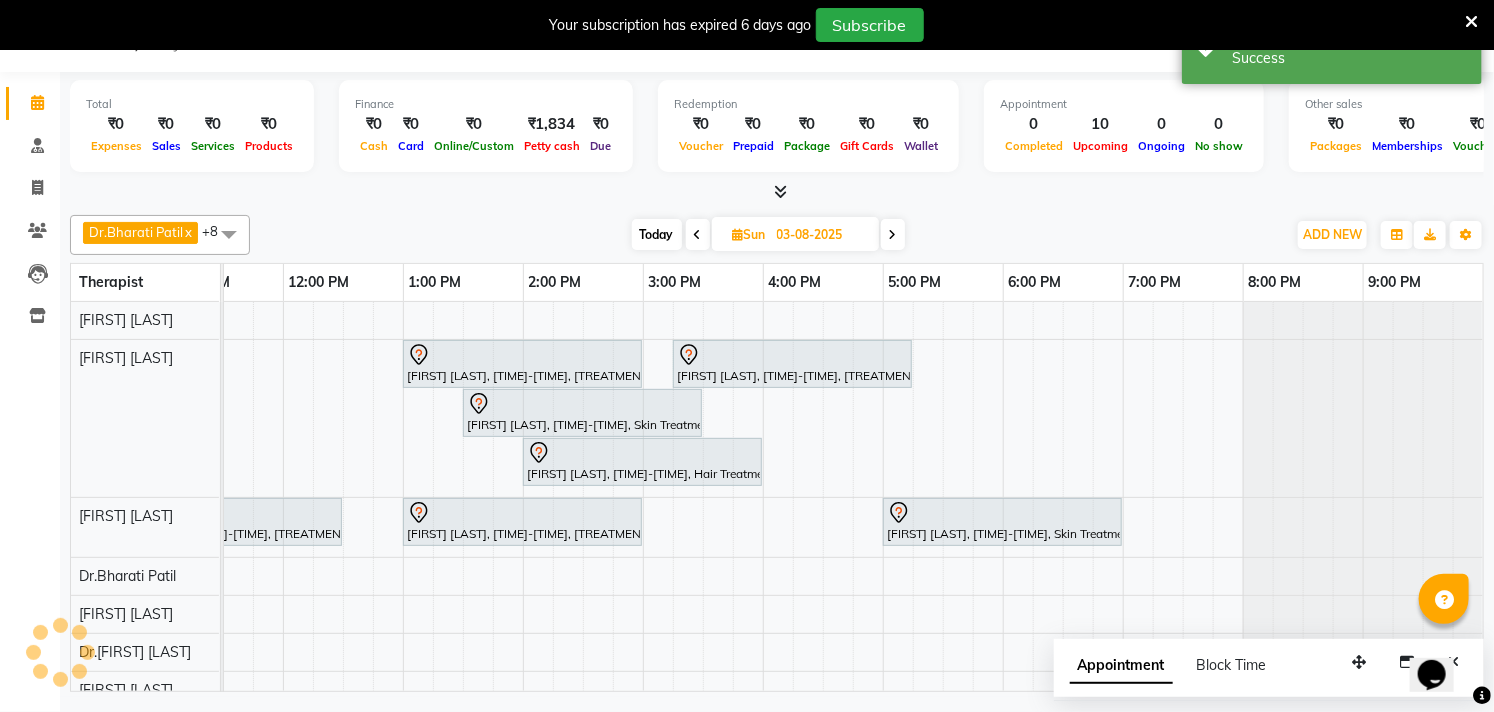 scroll, scrollTop: 0, scrollLeft: 0, axis: both 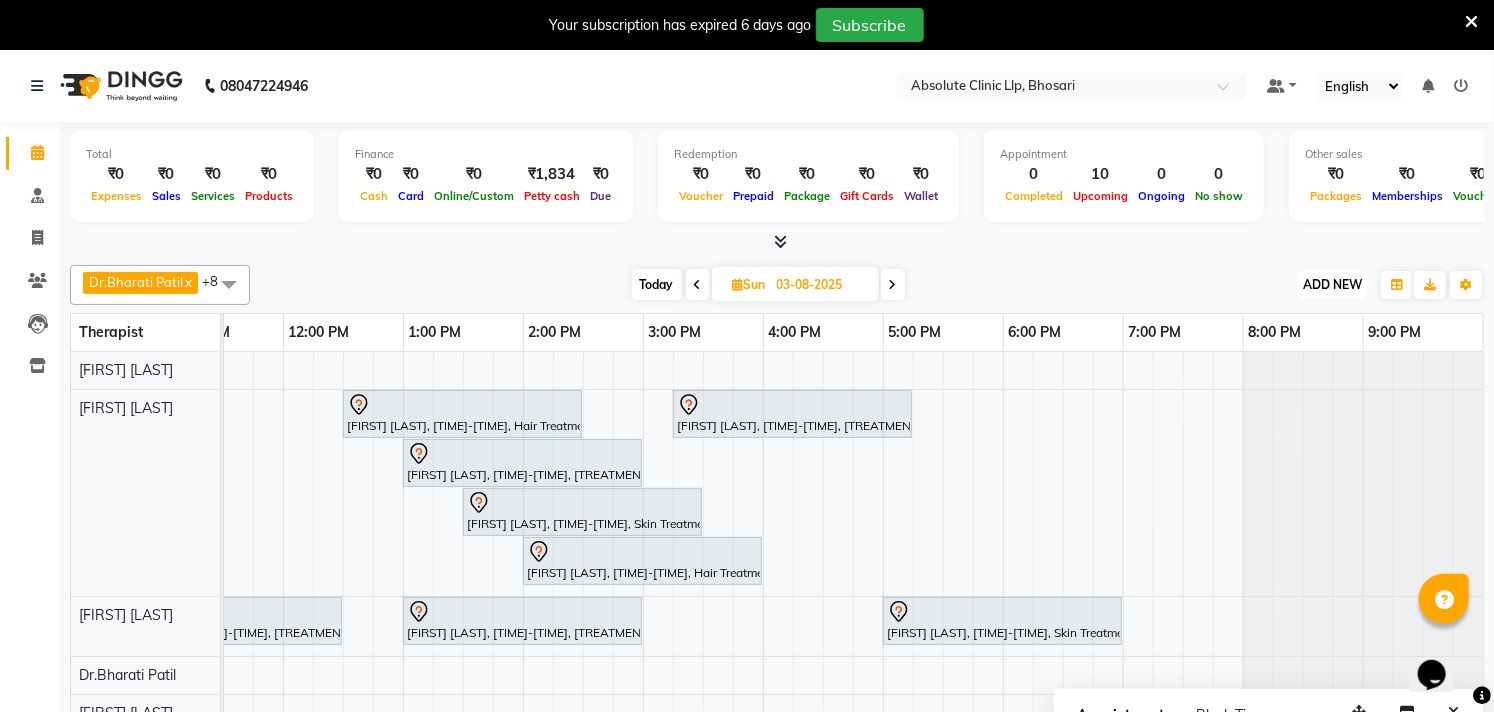 click on "ADD NEW" at bounding box center [1332, 284] 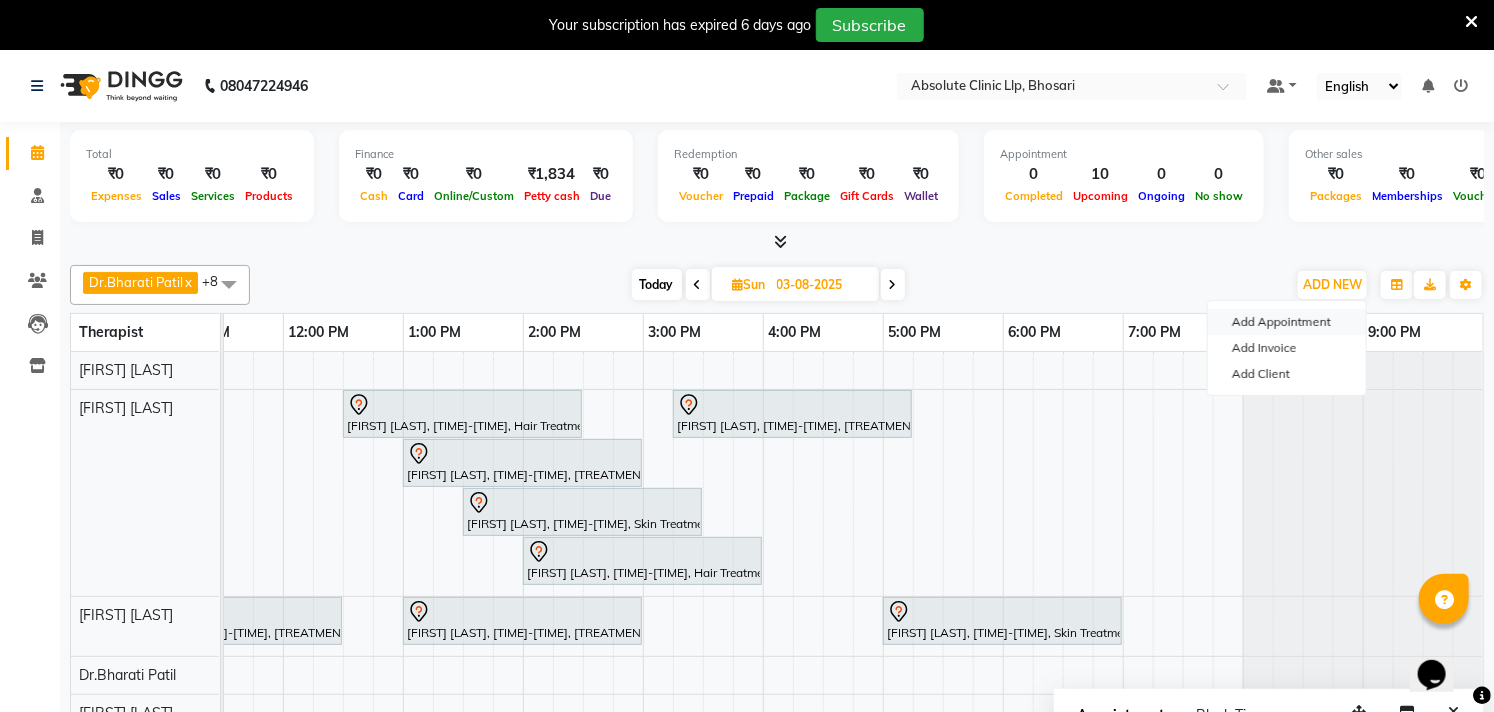 click on "Add Appointment" at bounding box center [1287, 322] 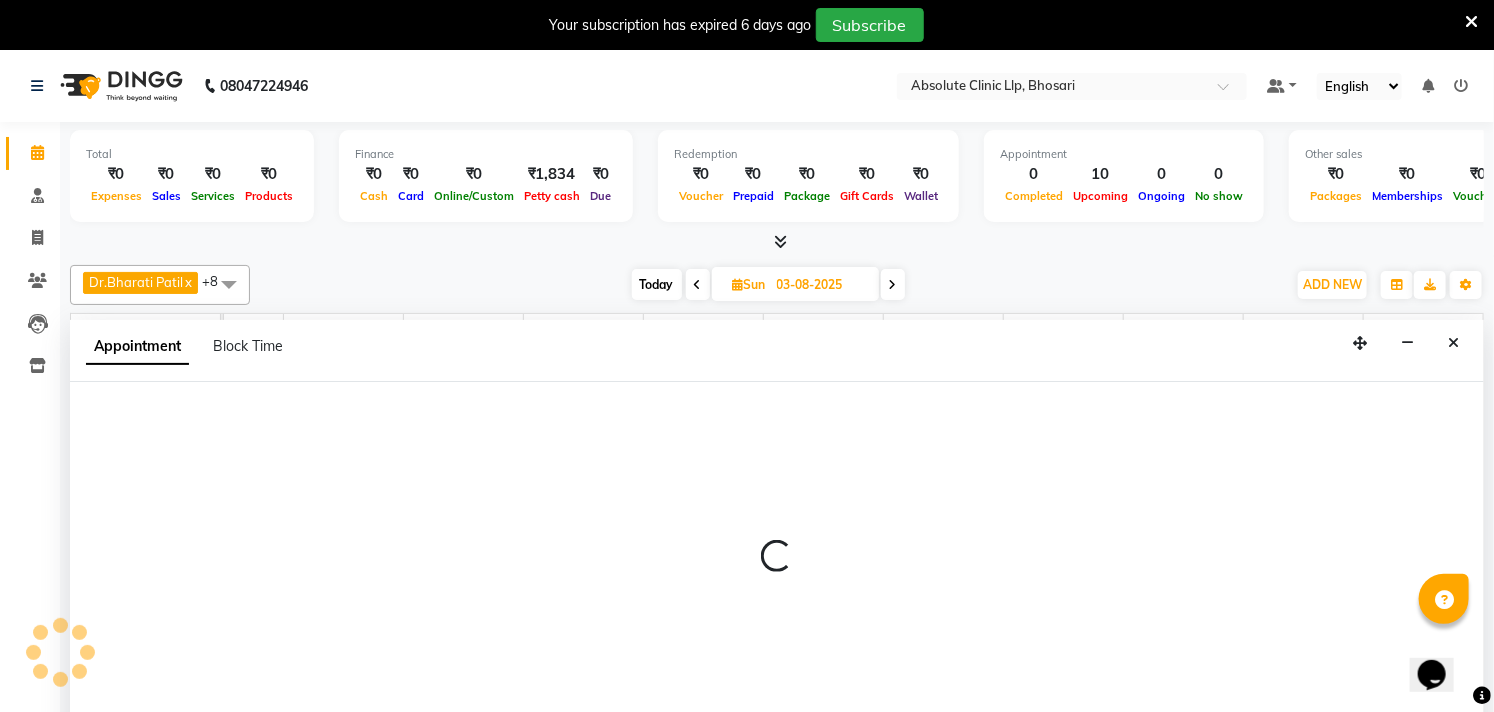 scroll, scrollTop: 50, scrollLeft: 0, axis: vertical 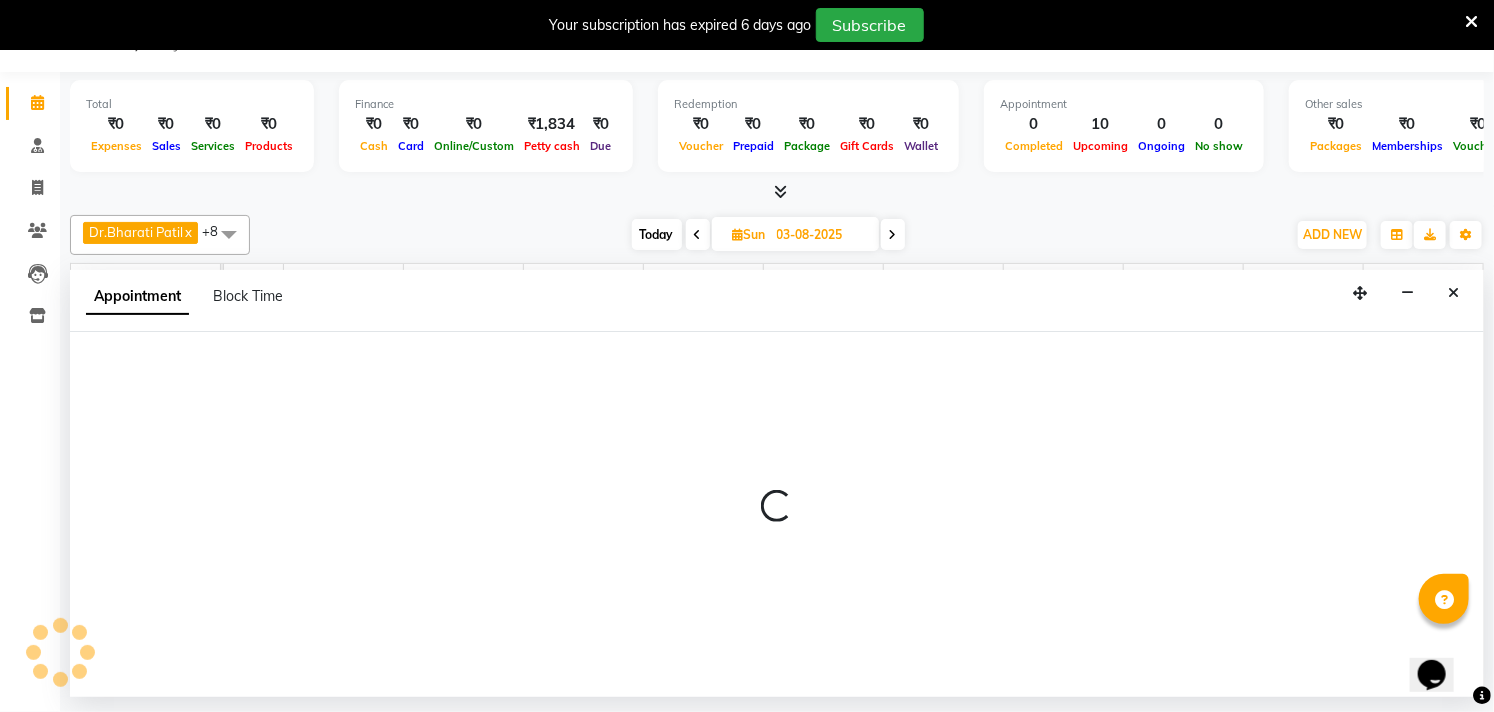 select on "tentative" 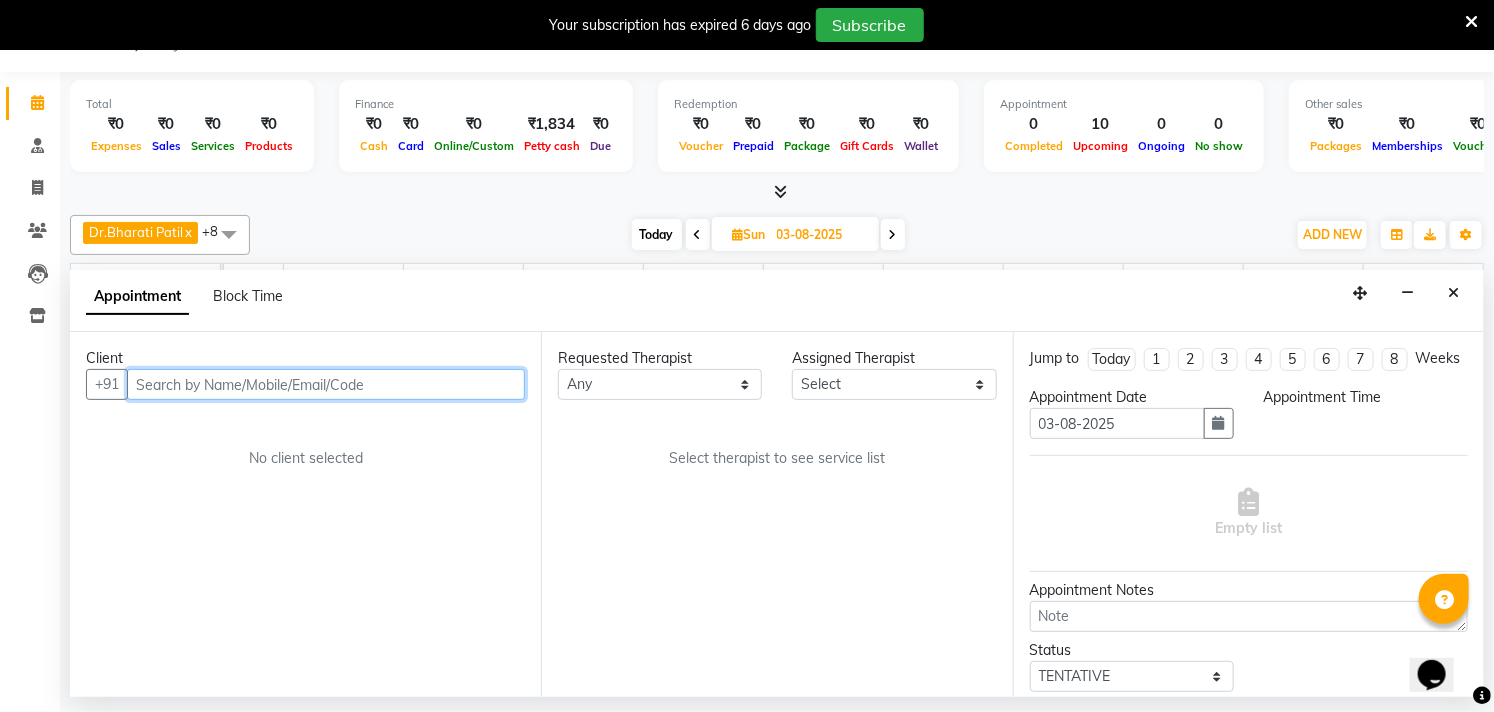 select on "480" 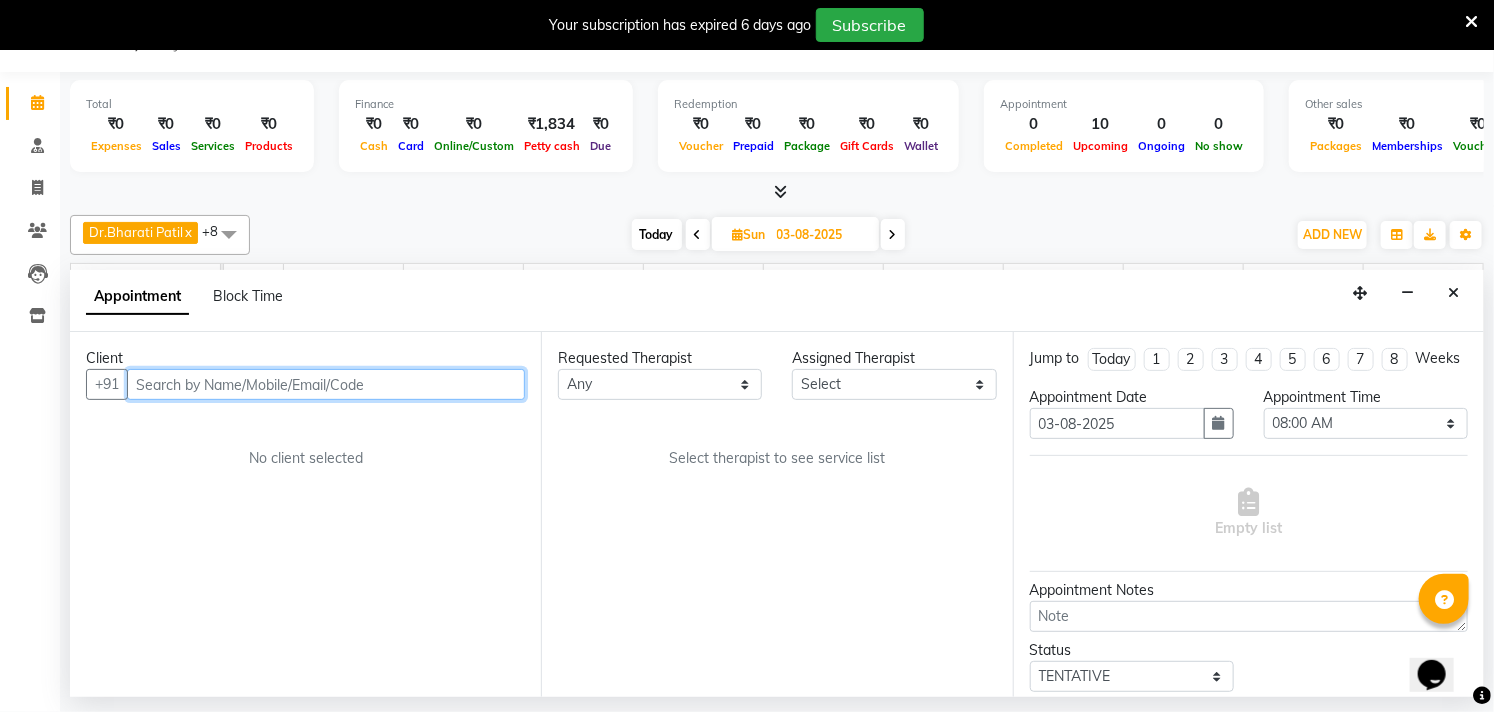 click at bounding box center [326, 384] 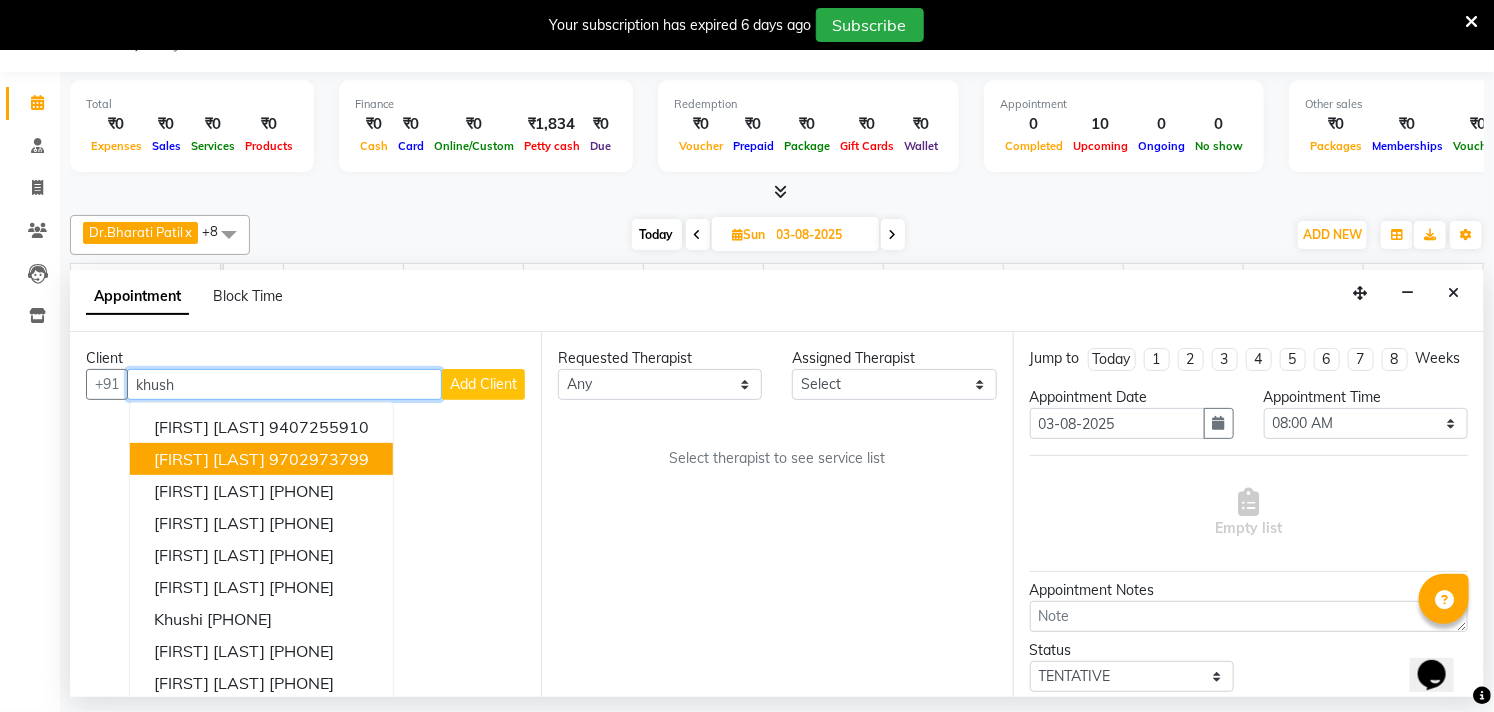 click on "[FIRST] [LAST] [PHONE]" at bounding box center (261, 459) 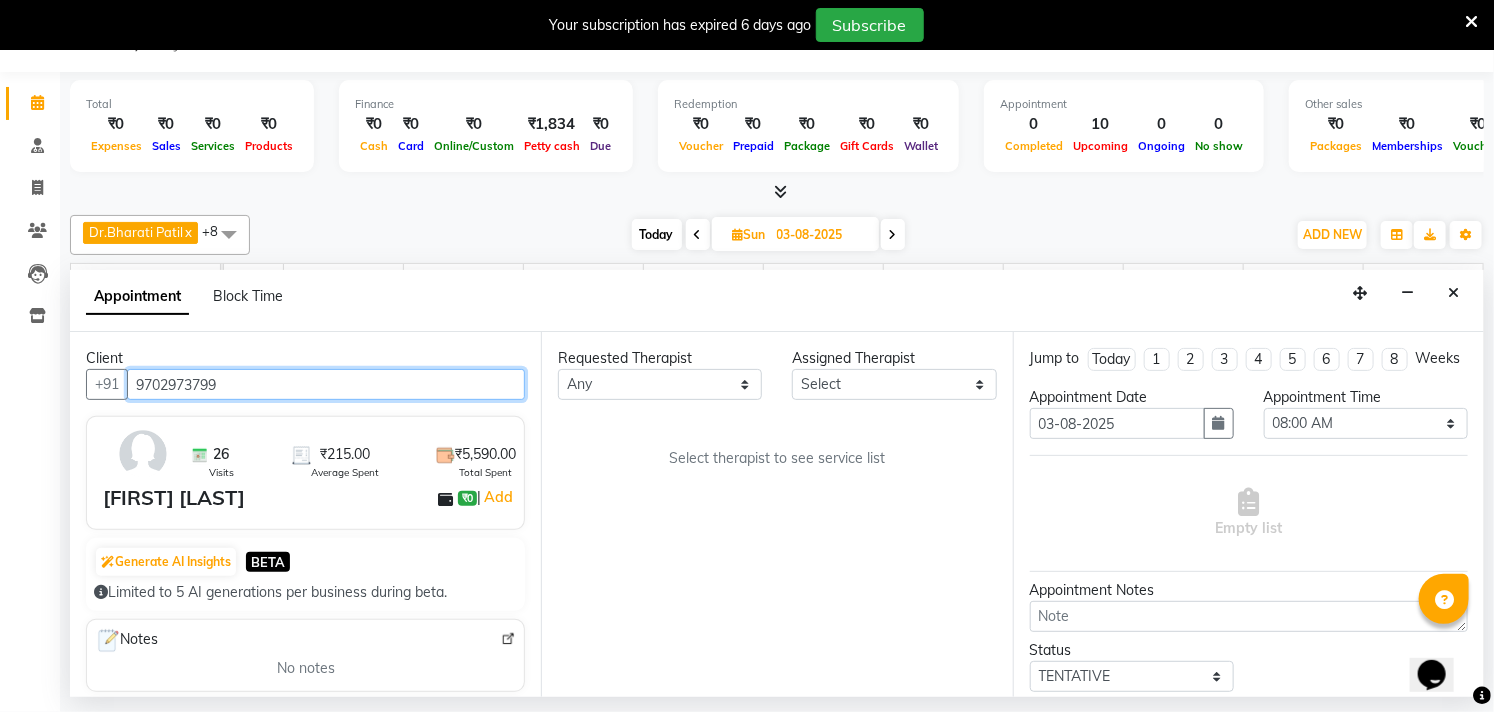 type on "9702973799" 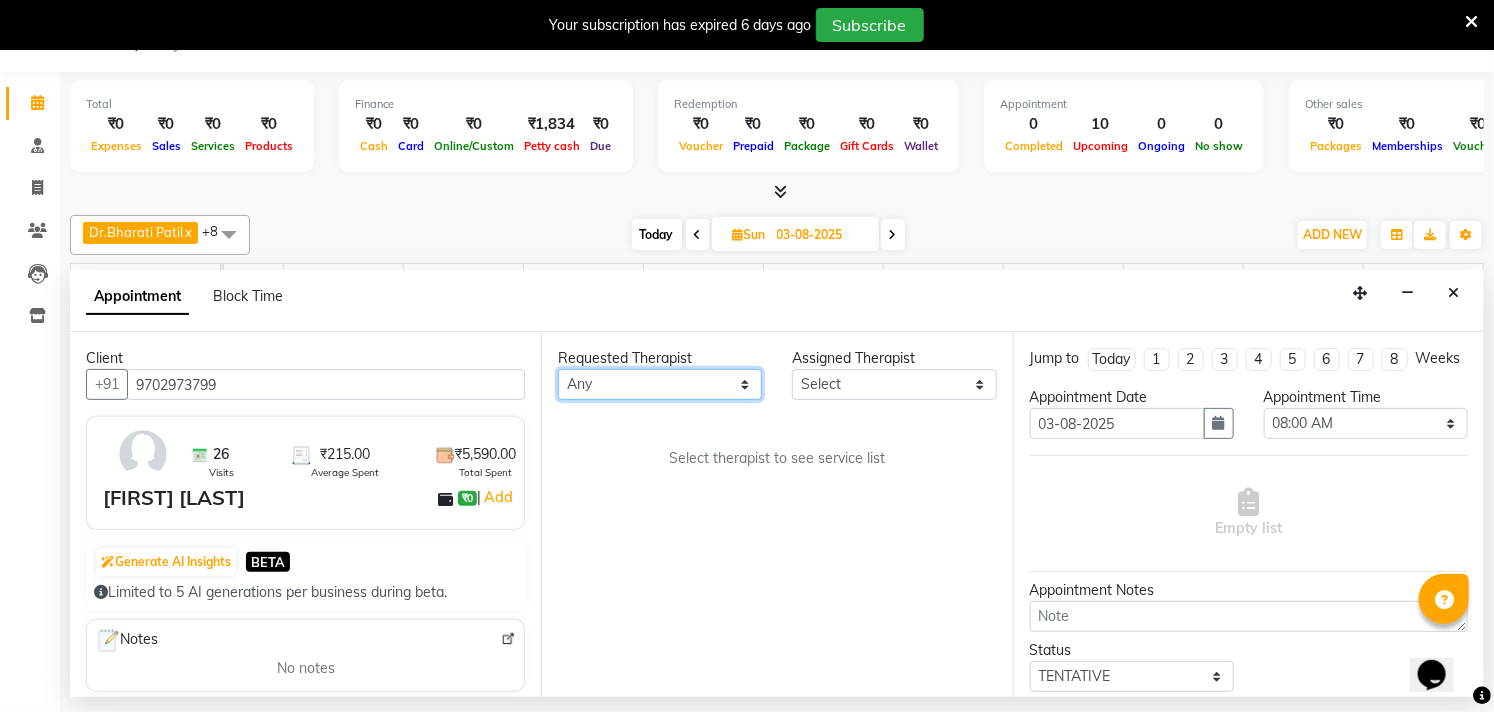 click on "Any [FIRST] [LAST]	 Dr.[FIRST] [LAST] Dr.[FIRST] [LAST] Dr.[FIRST] [LAST] [FIRST] [LAST] [FIRST]  More [FIRST] [LAST]	 [FIRST] [LAST]	 [FIRST] [LAST]	 [FIRST] [LAST]" at bounding box center [660, 384] 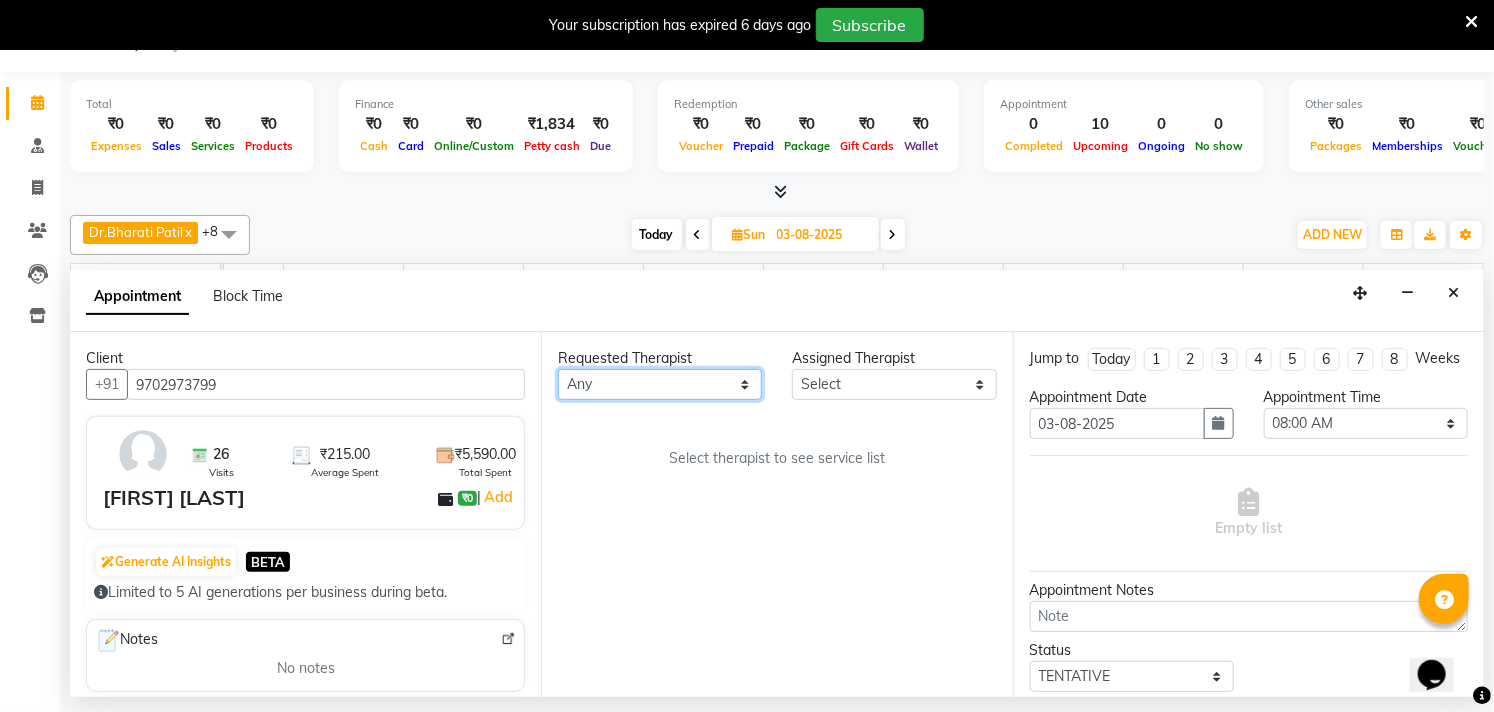 select on "27986" 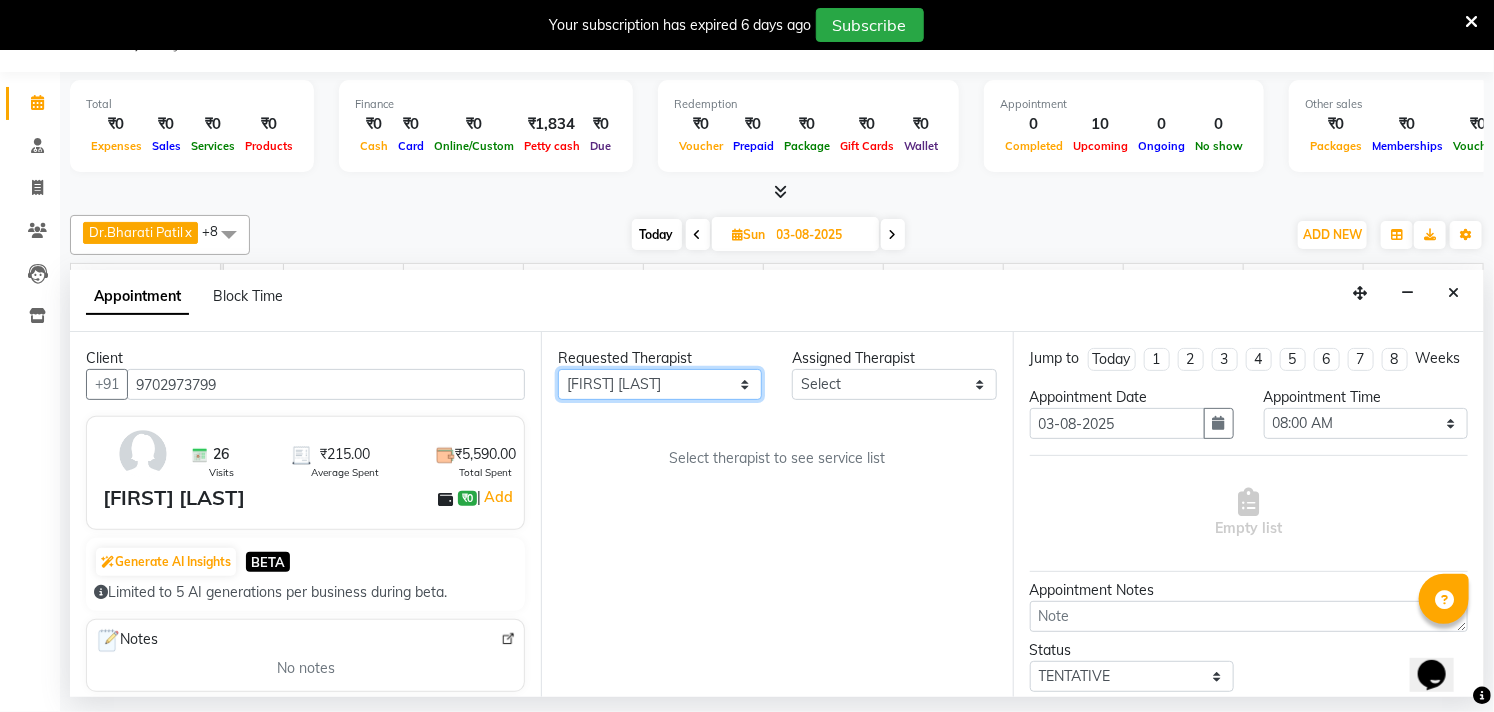 click on "Any [FIRST] [LAST]	 Dr.[FIRST] [LAST] Dr.[FIRST] [LAST] Dr.[FIRST] [LAST] [FIRST] [LAST] [FIRST]  More [FIRST] [LAST]	 [FIRST] [LAST]	 [FIRST] [LAST]	 [FIRST] [LAST]" at bounding box center [660, 384] 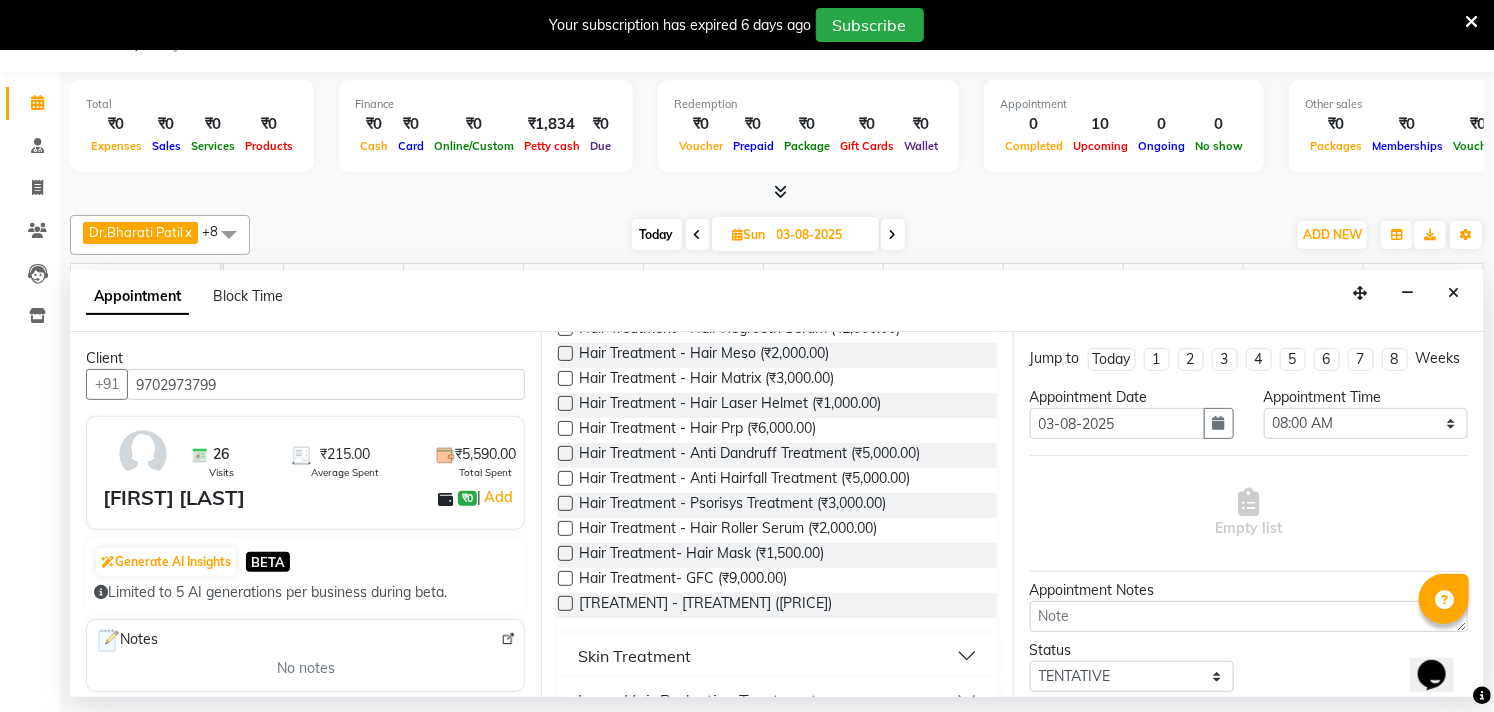 scroll, scrollTop: 333, scrollLeft: 0, axis: vertical 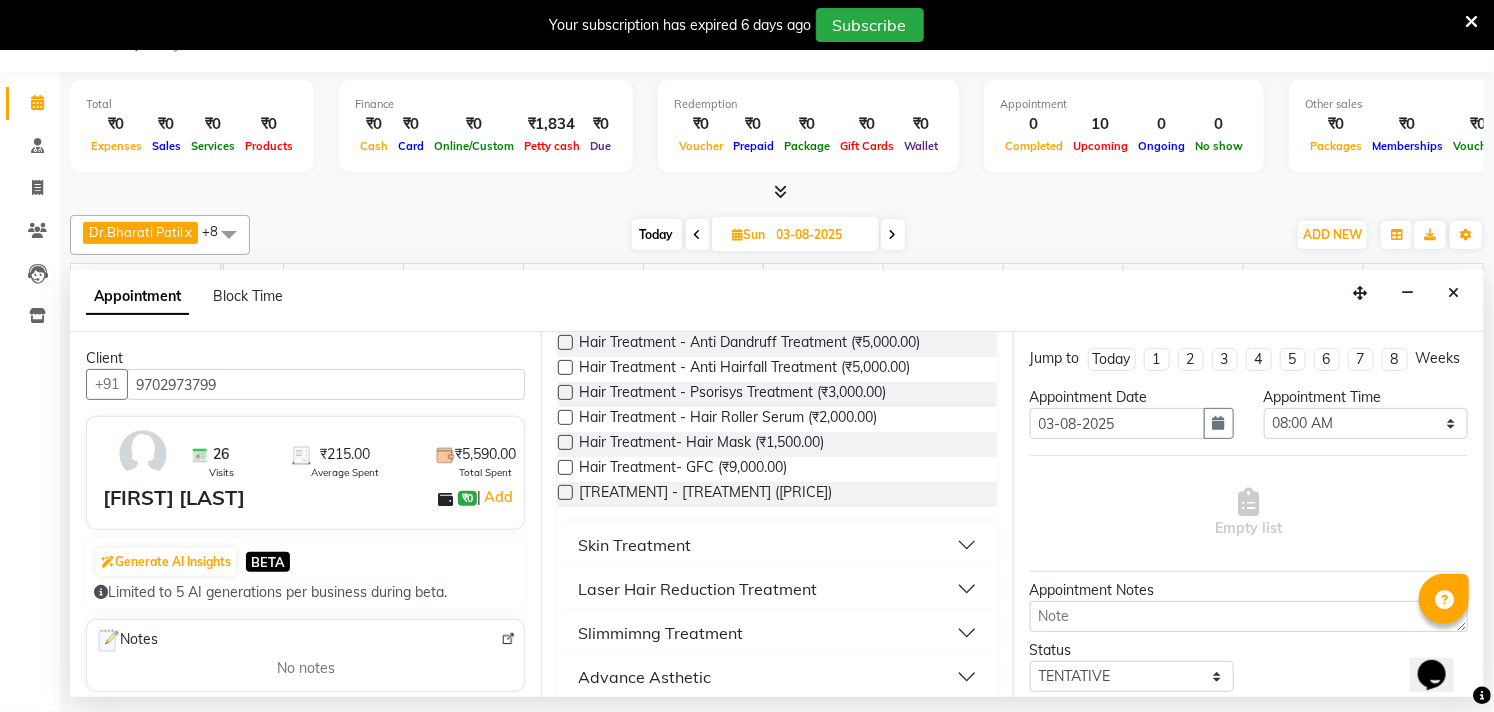 click on "Skin Treatment" at bounding box center (634, 545) 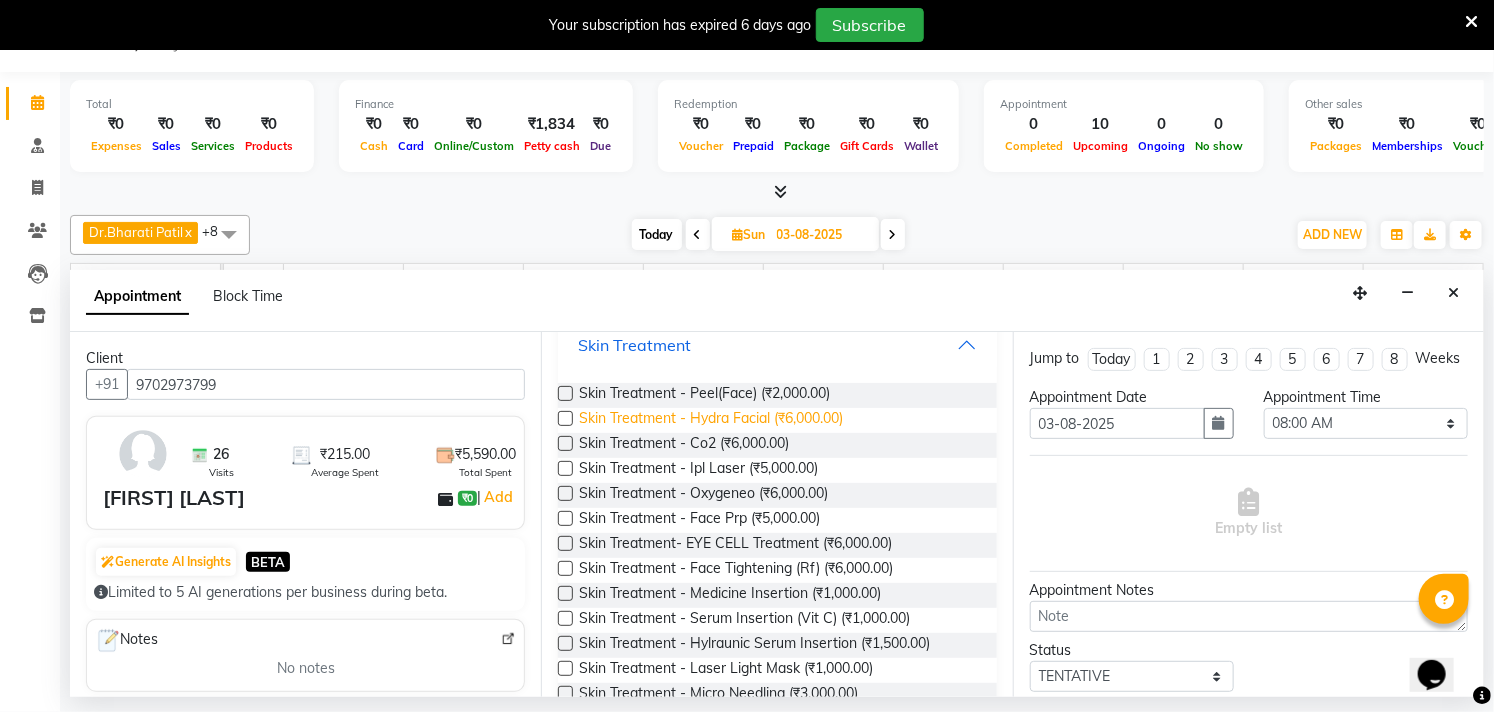 scroll, scrollTop: 555, scrollLeft: 0, axis: vertical 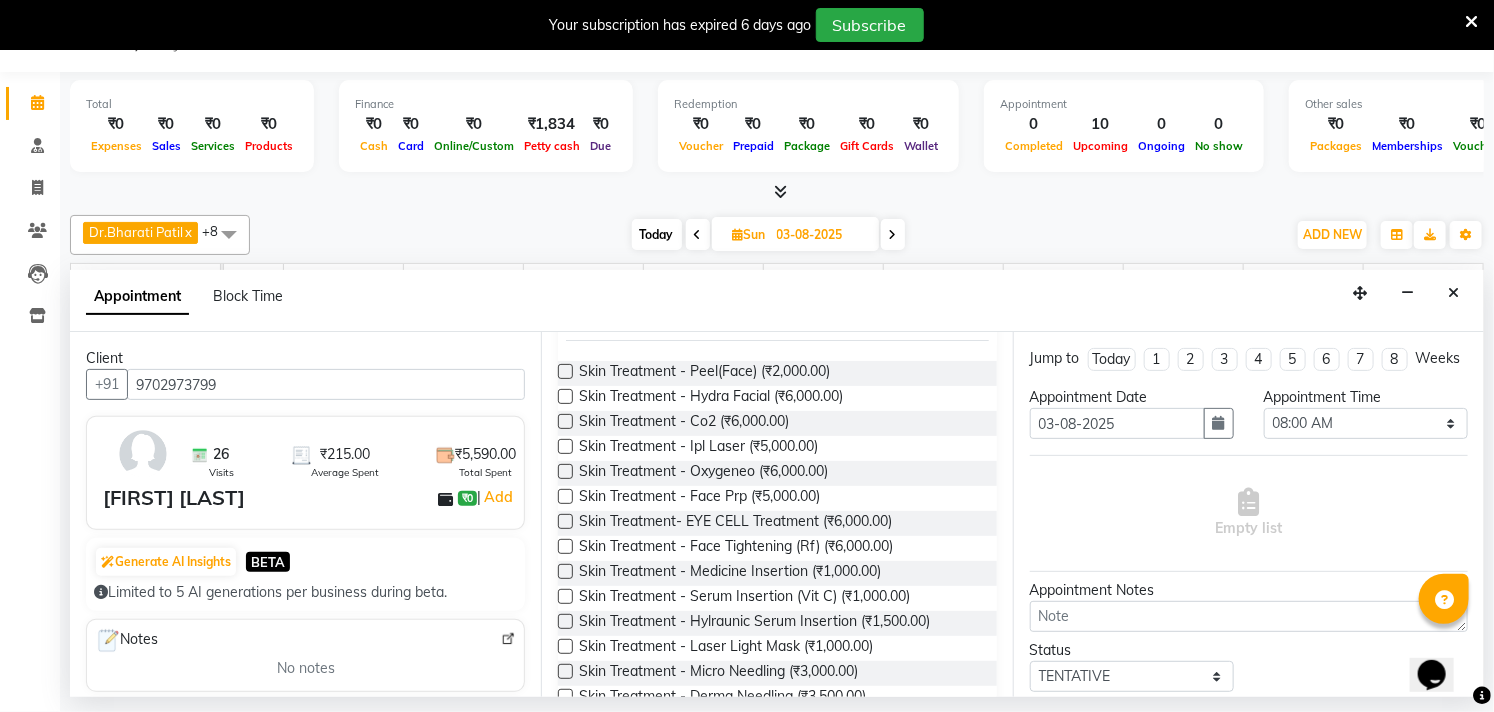 click at bounding box center (565, 571) 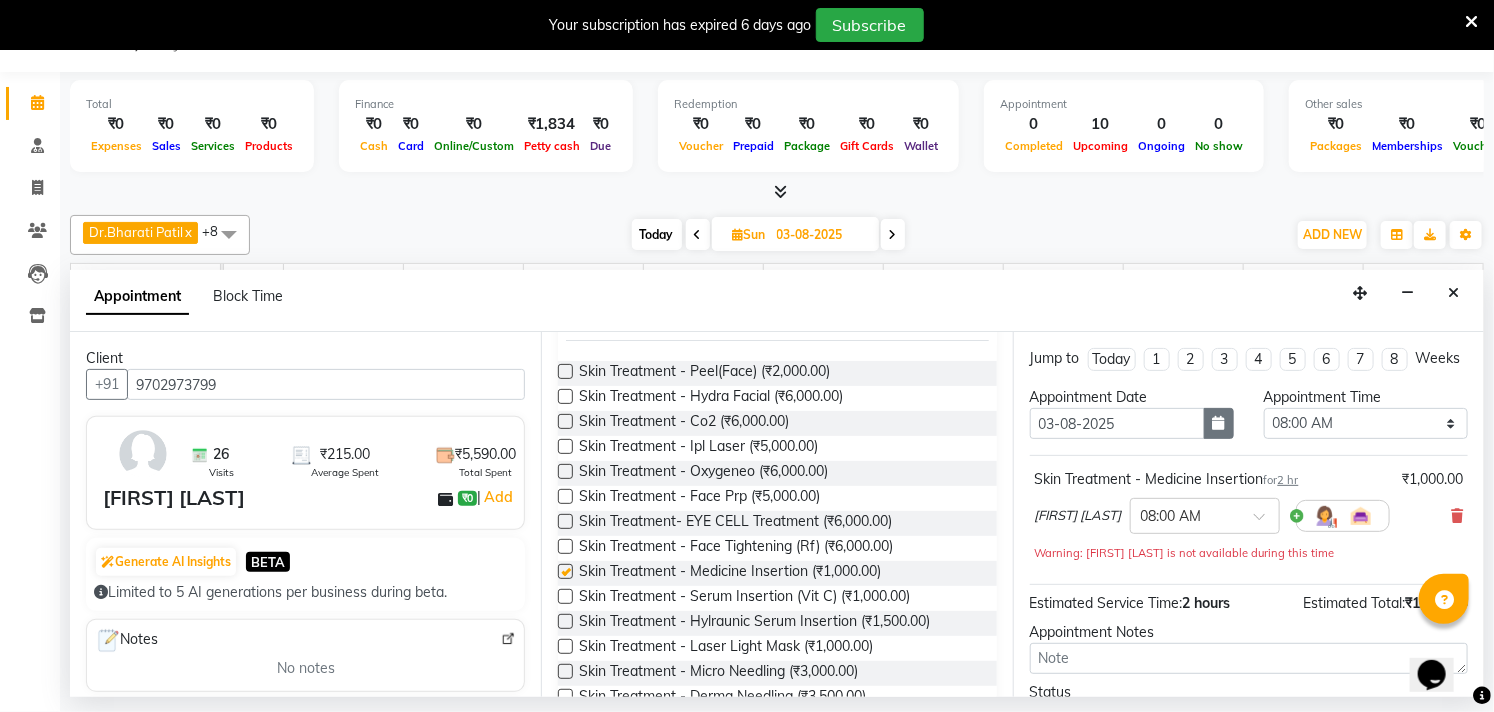 checkbox on "false" 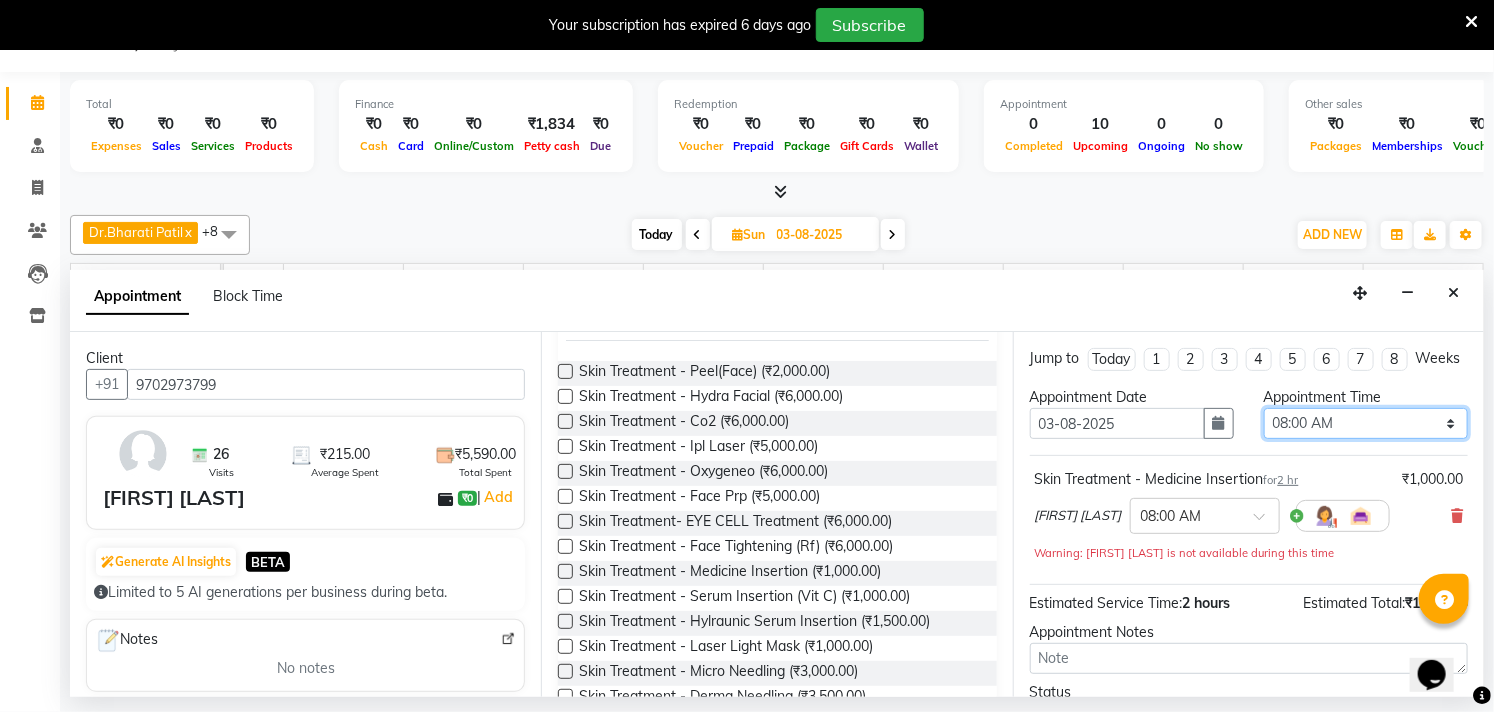click on "Select 08:00 AM 08:15 AM 08:30 AM 08:45 AM 09:00 AM 09:15 AM 09:30 AM 09:45 AM 10:00 AM 10:15 AM 10:30 AM 10:45 AM 11:00 AM 11:15 AM 11:30 AM 11:45 AM 12:00 PM 12:15 PM 12:30 PM 12:45 PM 01:00 PM 01:15 PM 01:30 PM 01:45 PM 02:00 PM 02:15 PM 02:30 PM 02:45 PM 03:00 PM 03:15 PM 03:30 PM 03:45 PM 04:00 PM 04:15 PM 04:30 PM 04:45 PM 05:00 PM 05:15 PM 05:30 PM 05:45 PM 06:00 PM 06:15 PM 06:30 PM 06:45 PM 07:00 PM 07:15 PM 07:30 PM 07:45 PM 08:00 PM 08:15 PM 08:30 PM 08:45 PM 09:00 PM" at bounding box center (1366, 423) 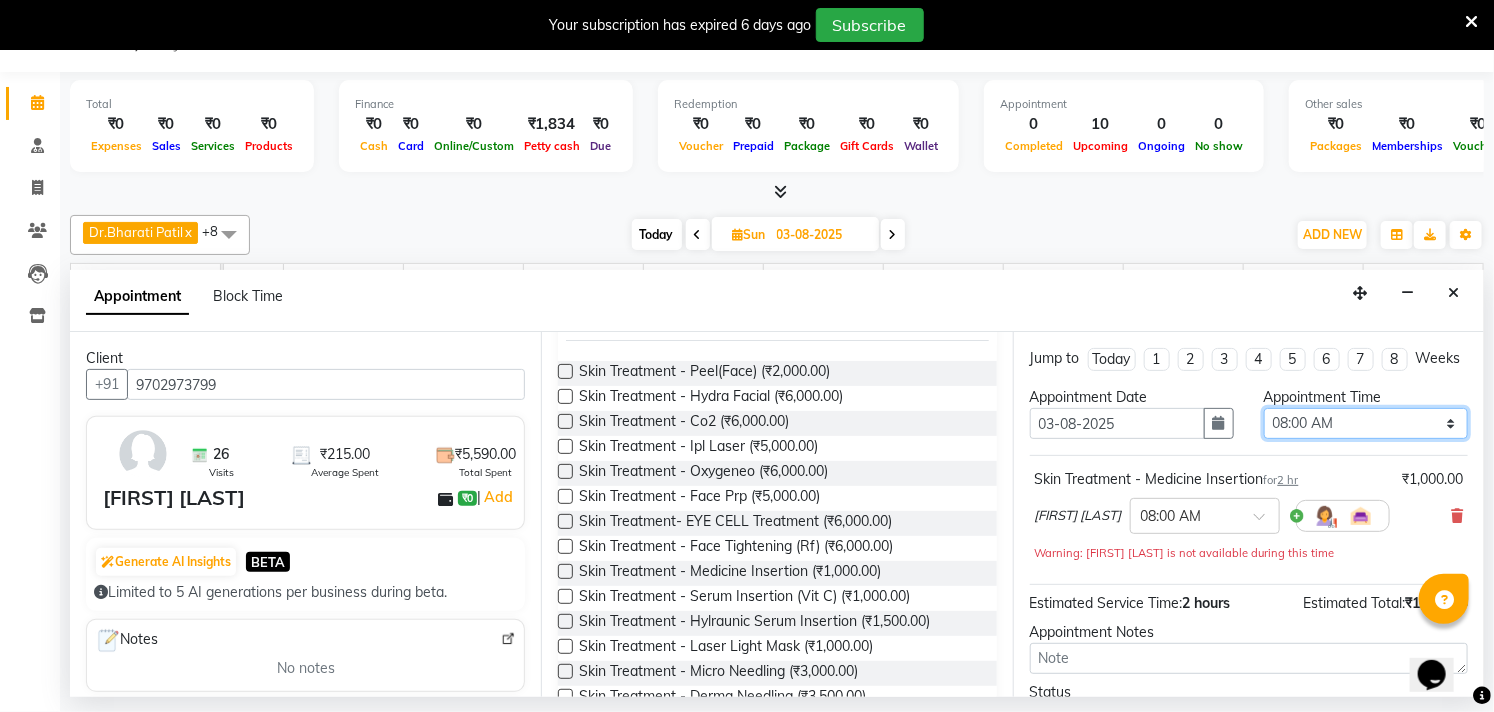 select on "690" 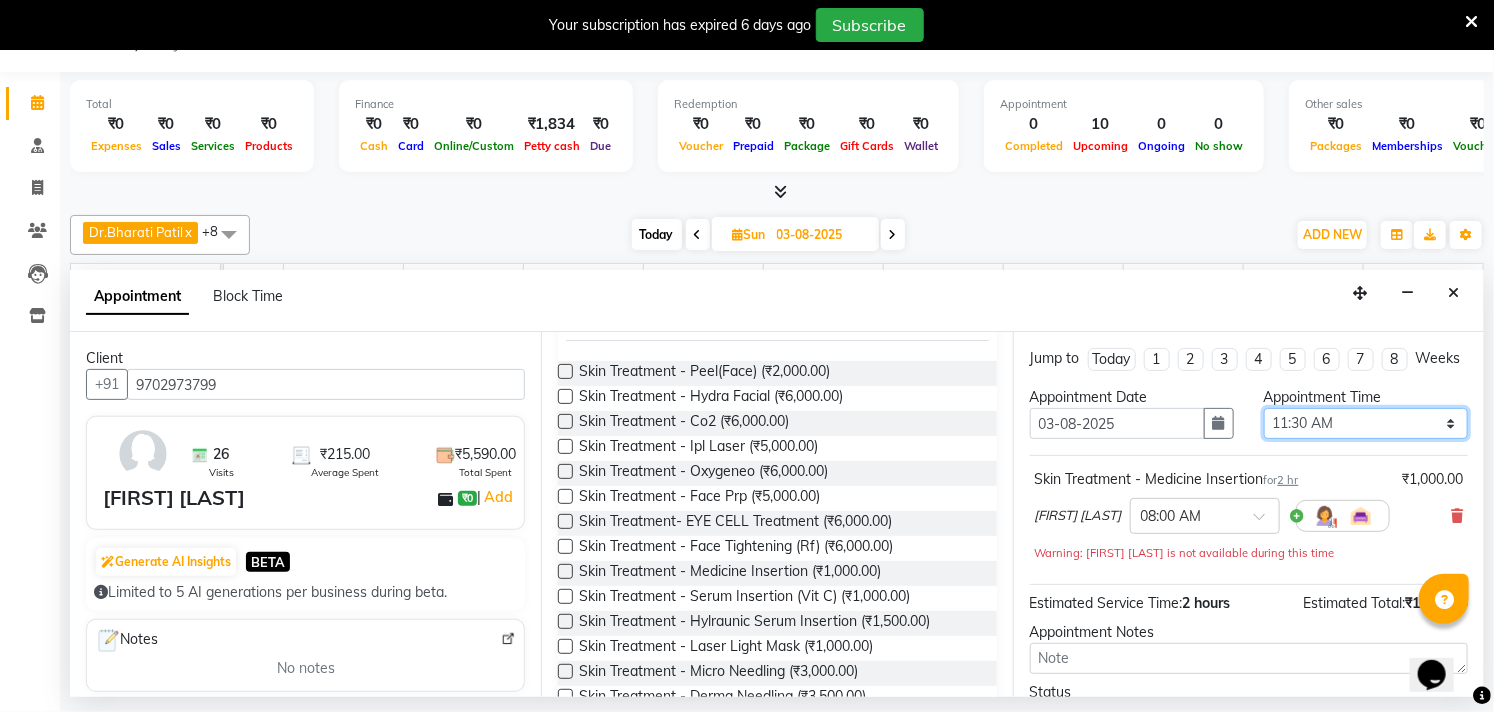 click on "Select 08:00 AM 08:15 AM 08:30 AM 08:45 AM 09:00 AM 09:15 AM 09:30 AM 09:45 AM 10:00 AM 10:15 AM 10:30 AM 10:45 AM 11:00 AM 11:15 AM 11:30 AM 11:45 AM 12:00 PM 12:15 PM 12:30 PM 12:45 PM 01:00 PM 01:15 PM 01:30 PM 01:45 PM 02:00 PM 02:15 PM 02:30 PM 02:45 PM 03:00 PM 03:15 PM 03:30 PM 03:45 PM 04:00 PM 04:15 PM 04:30 PM 04:45 PM 05:00 PM 05:15 PM 05:30 PM 05:45 PM 06:00 PM 06:15 PM 06:30 PM 06:45 PM 07:00 PM 07:15 PM 07:30 PM 07:45 PM 08:00 PM 08:15 PM 08:30 PM 08:45 PM 09:00 PM" at bounding box center (1366, 423) 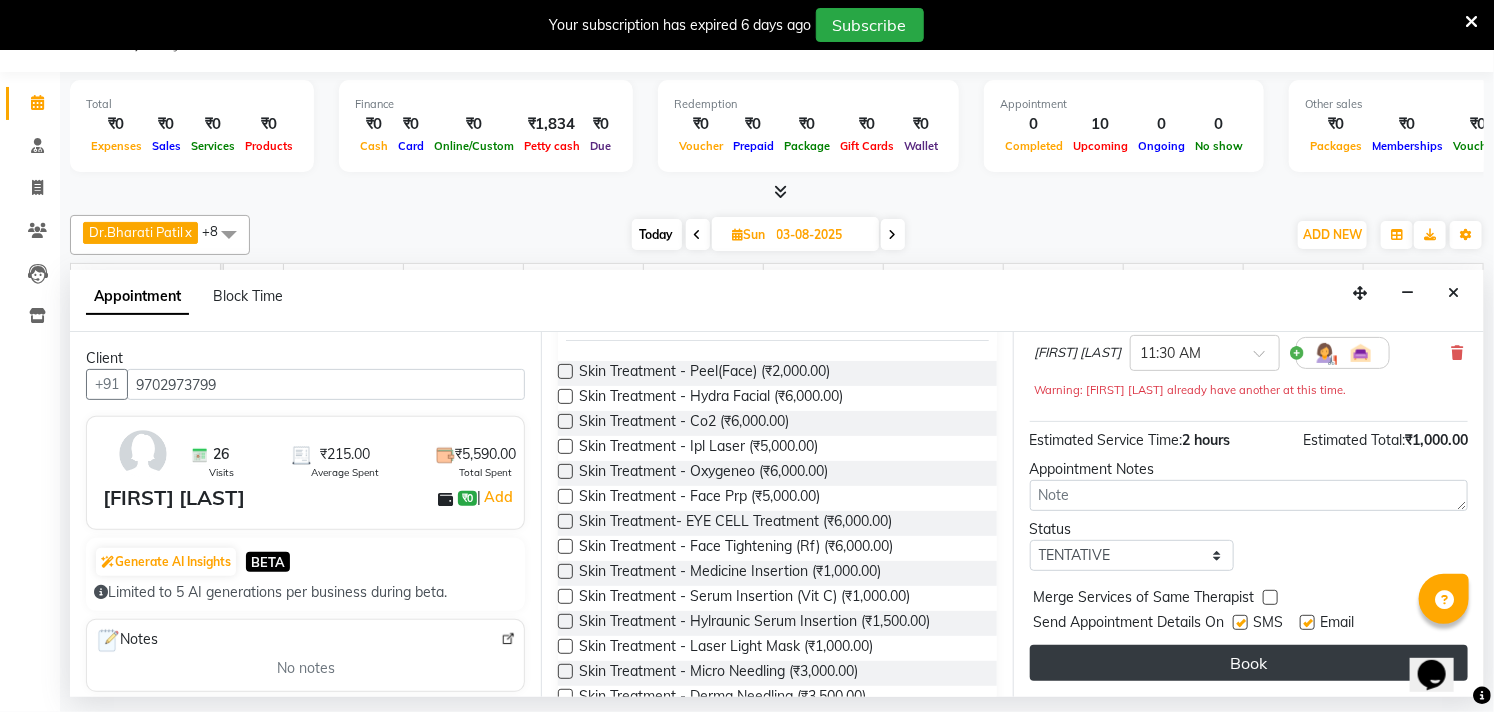 scroll, scrollTop: 182, scrollLeft: 0, axis: vertical 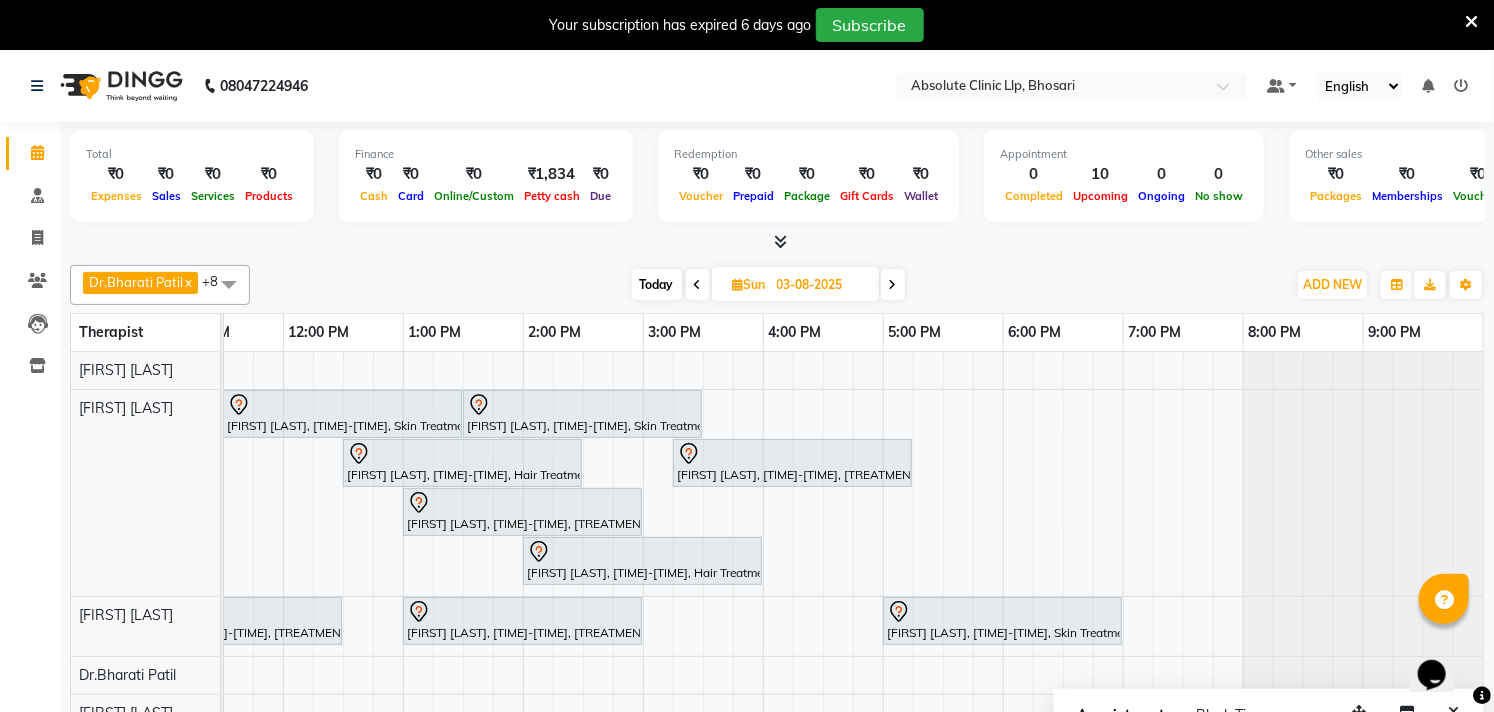 drag, startPoint x: 895, startPoint y: 281, endPoint x: 890, endPoint y: 300, distance: 19.646883 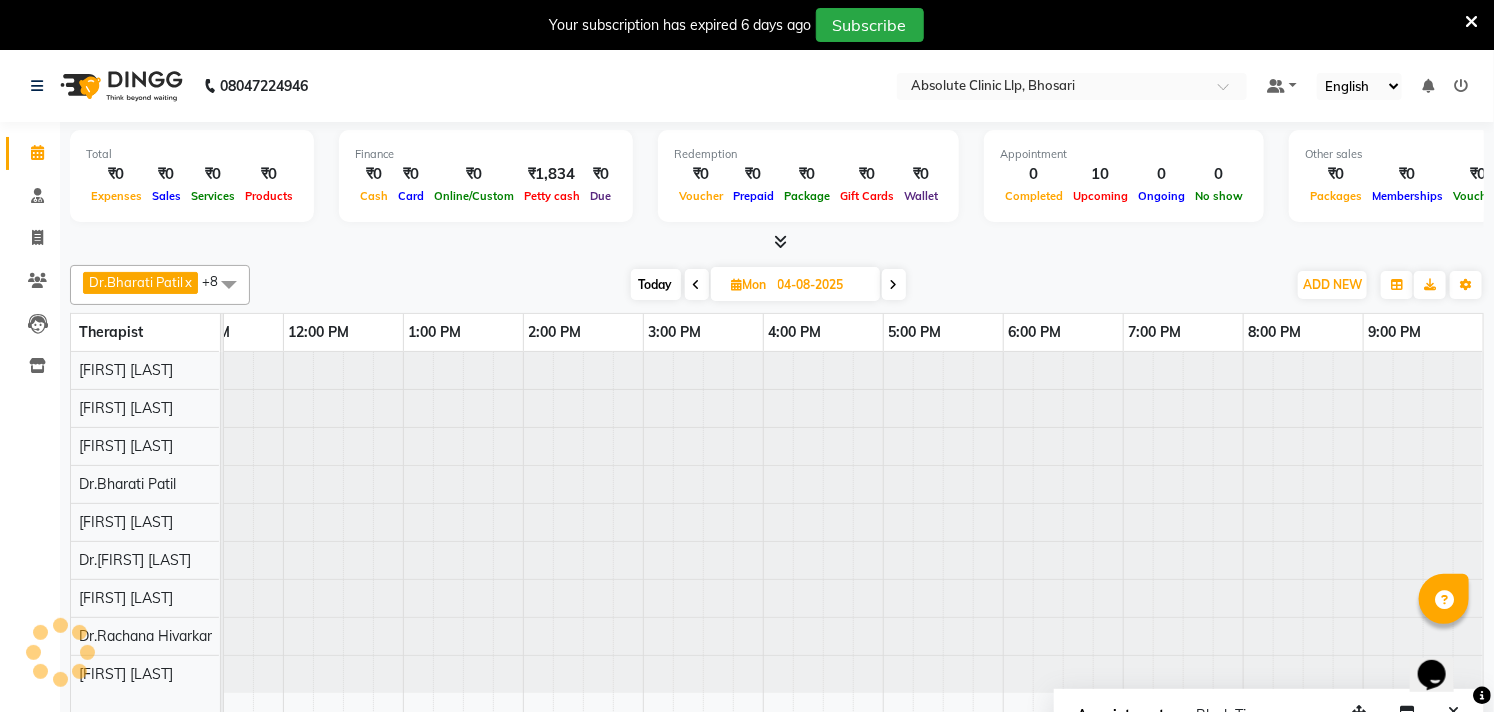 scroll, scrollTop: 0, scrollLeft: 0, axis: both 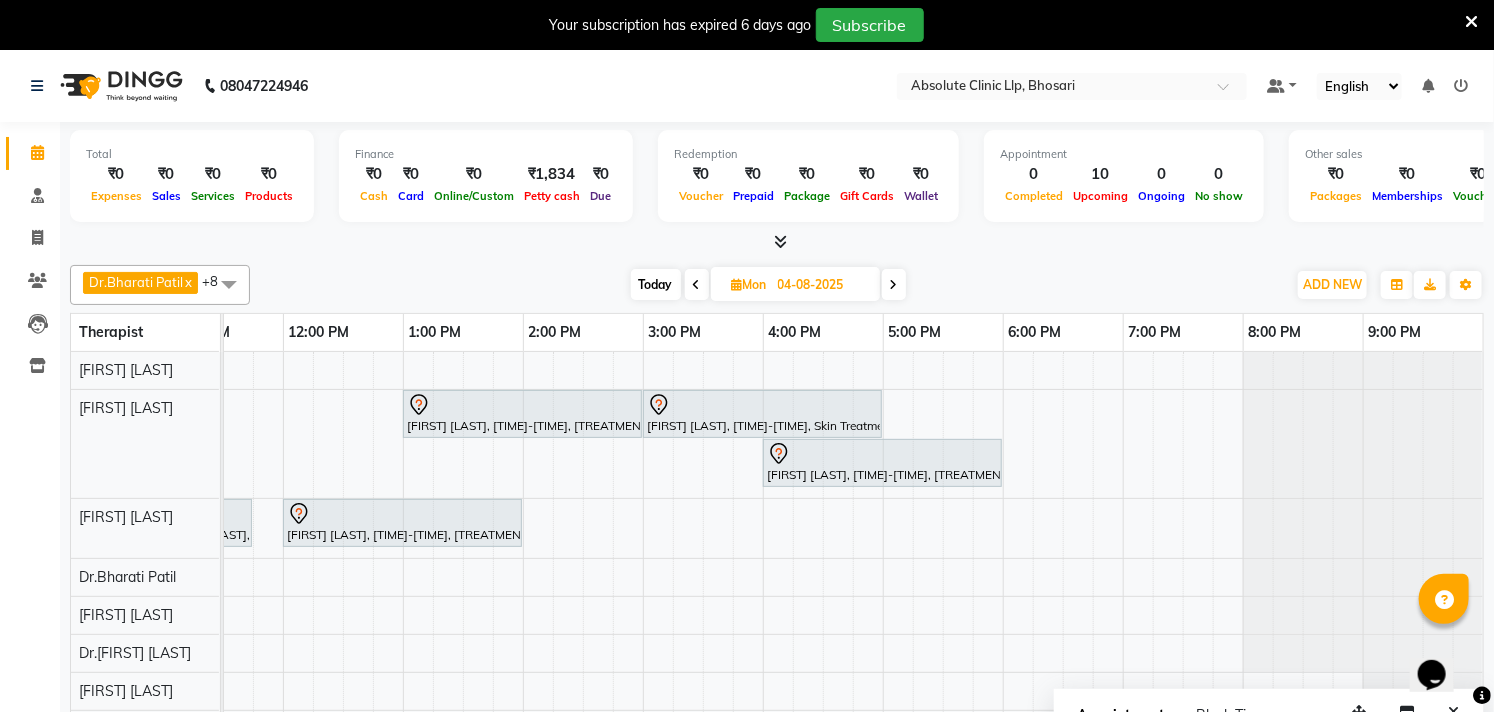 click at bounding box center (894, 285) 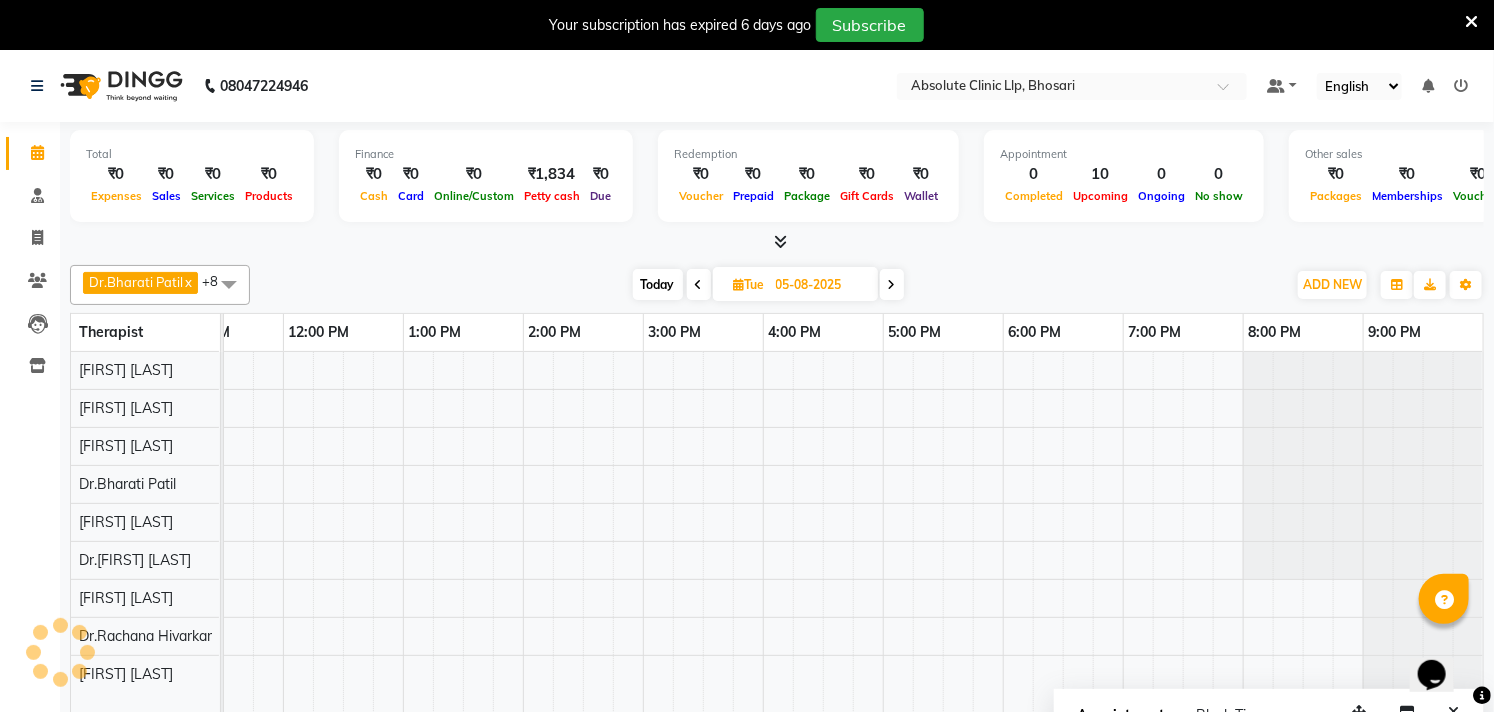 scroll, scrollTop: 0, scrollLeft: 541, axis: horizontal 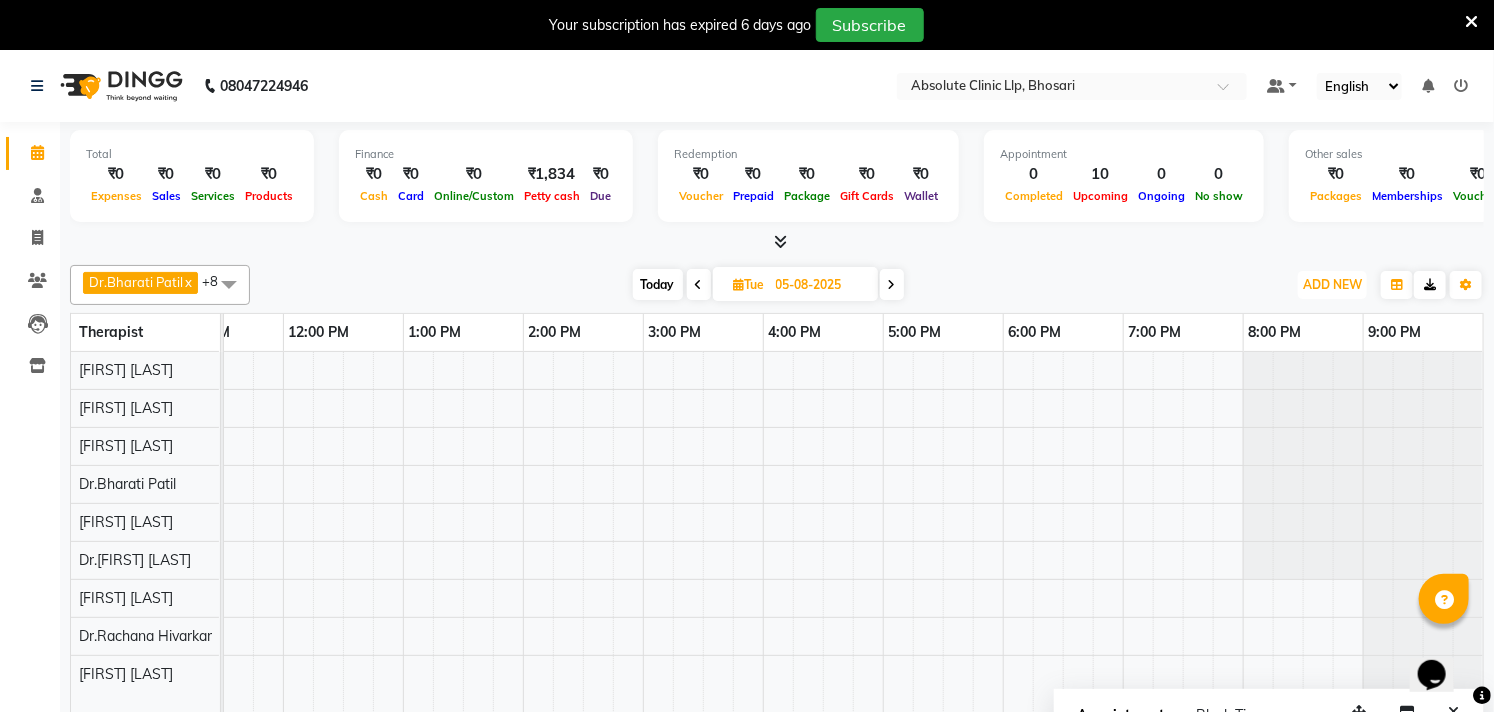 click on "ADD NEW Toggle Dropdown" at bounding box center (1332, 285) 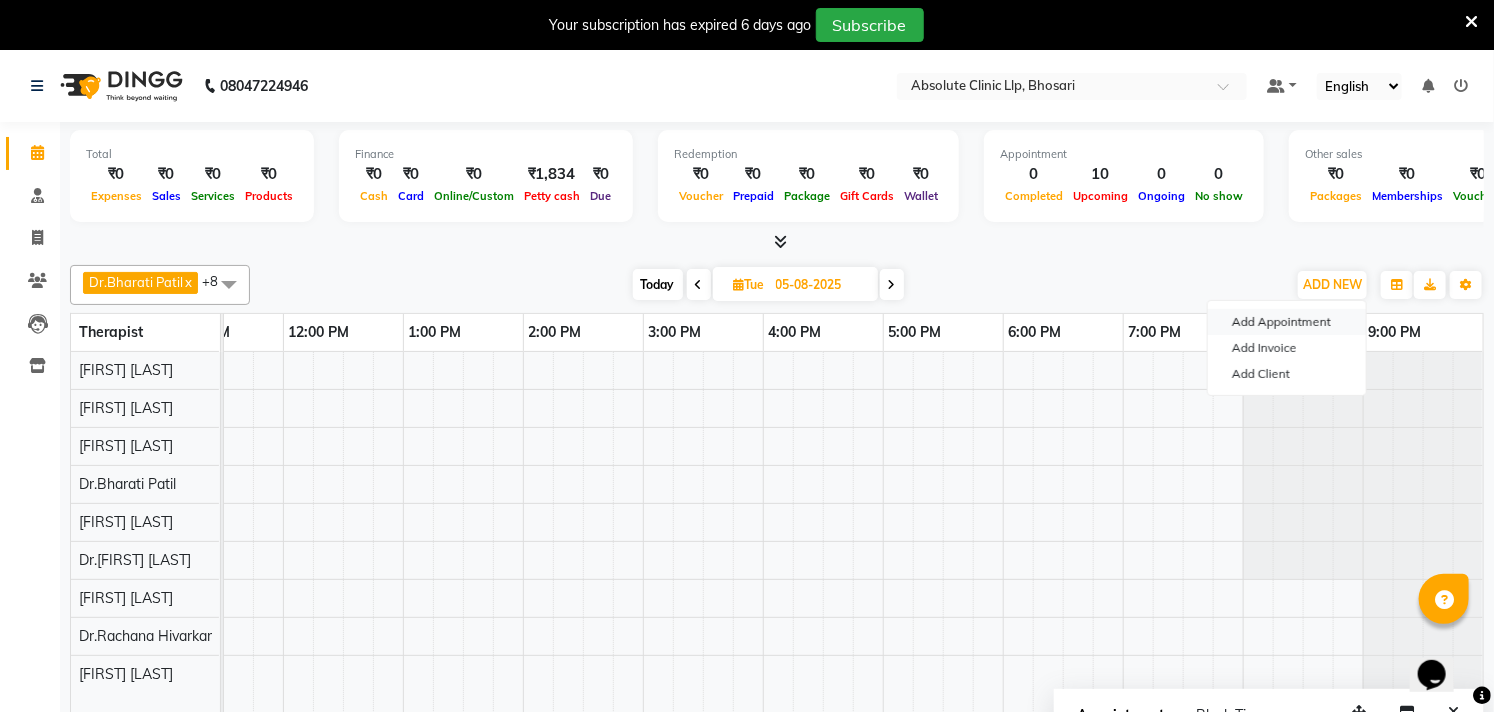 click on "Add Appointment" at bounding box center (1287, 322) 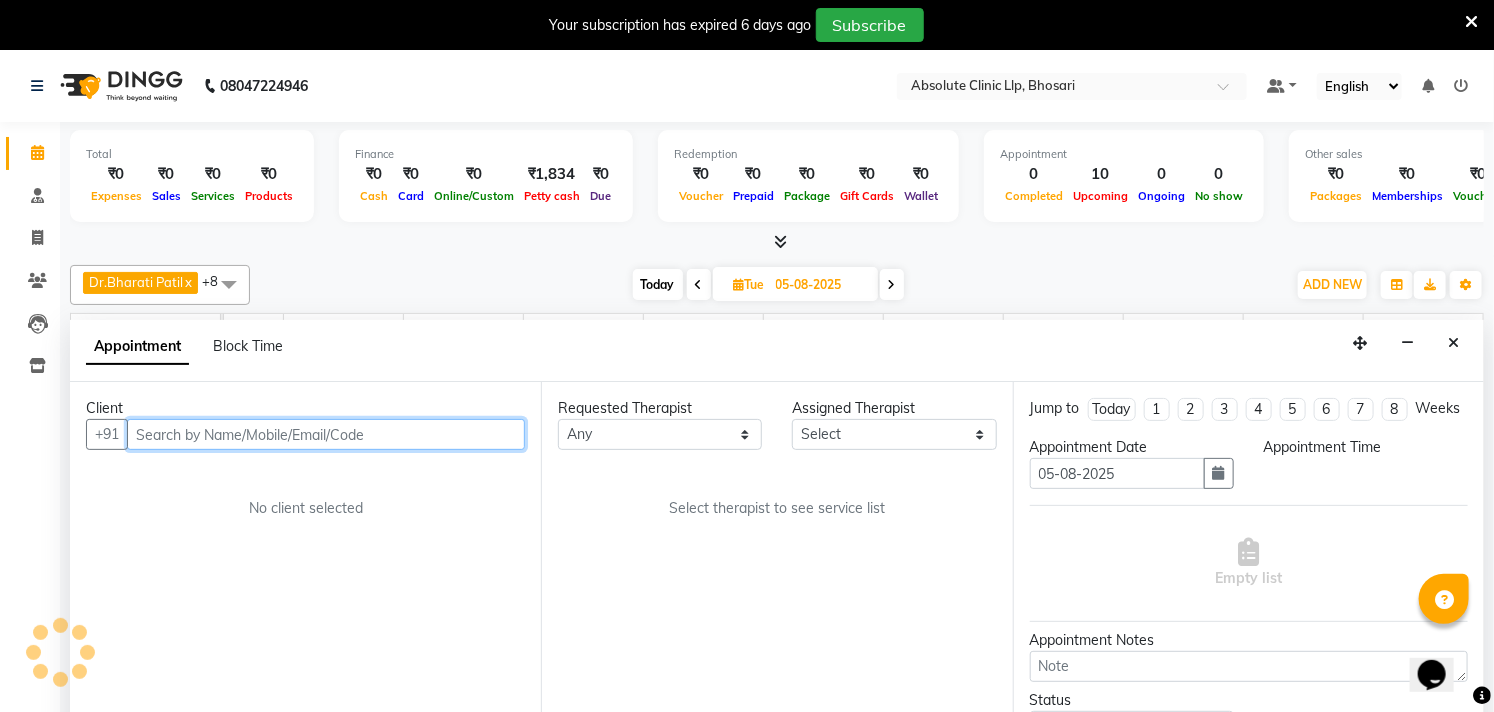 select on "480" 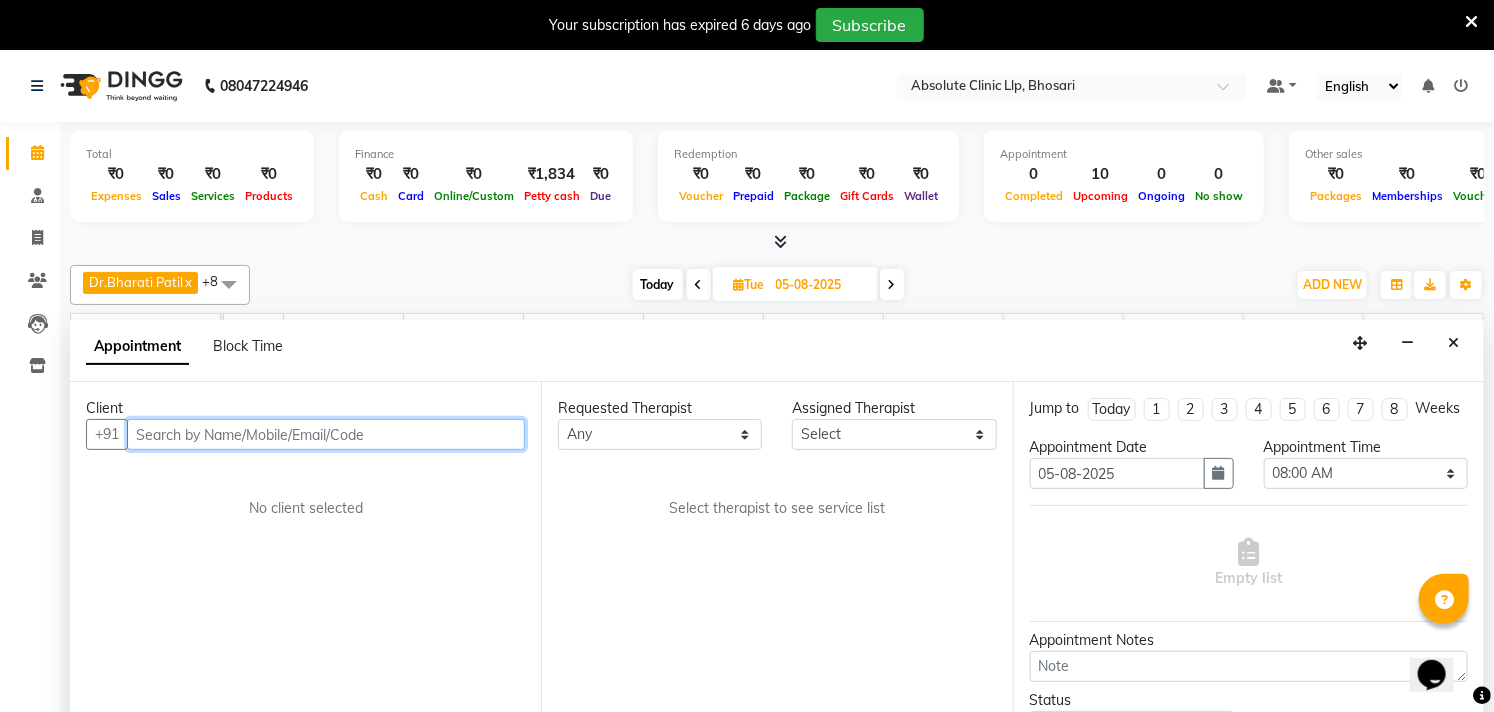 scroll, scrollTop: 50, scrollLeft: 0, axis: vertical 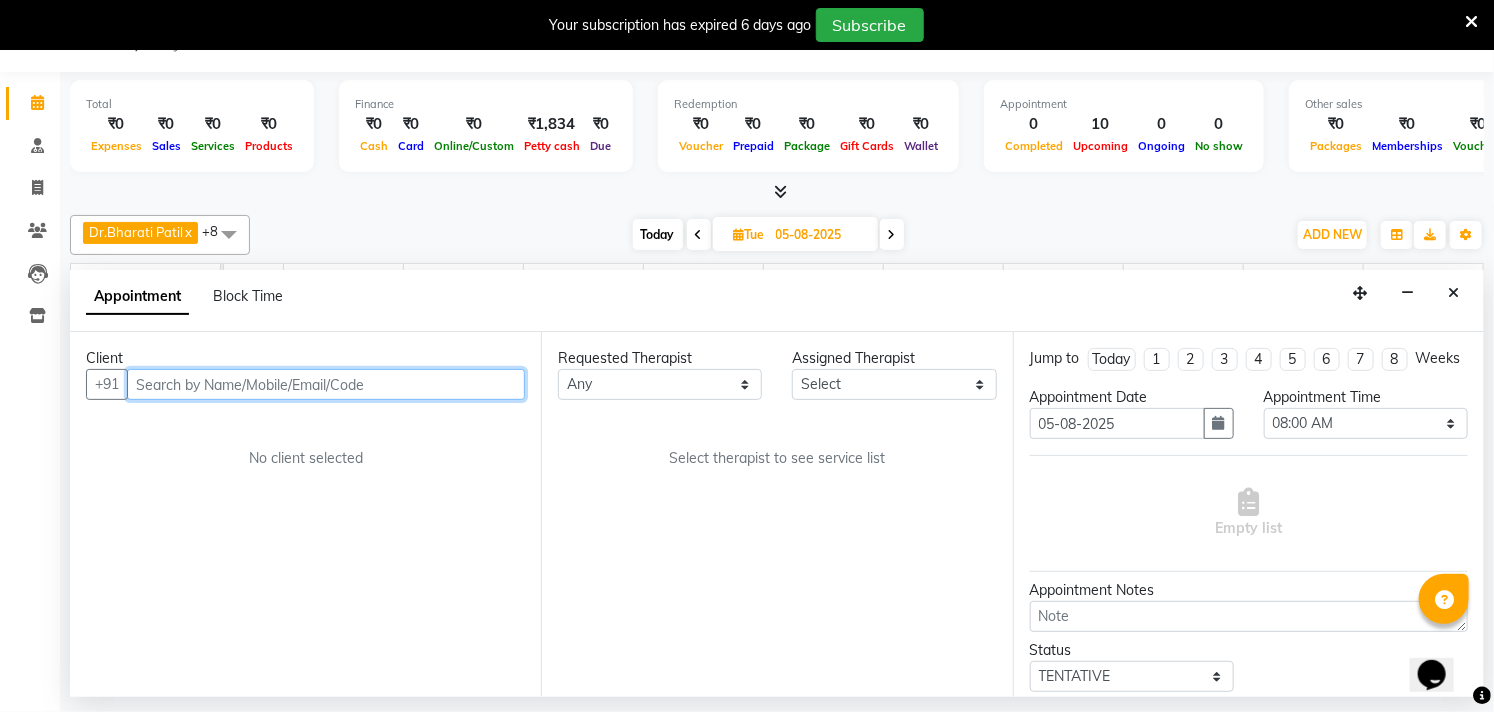 click at bounding box center [326, 384] 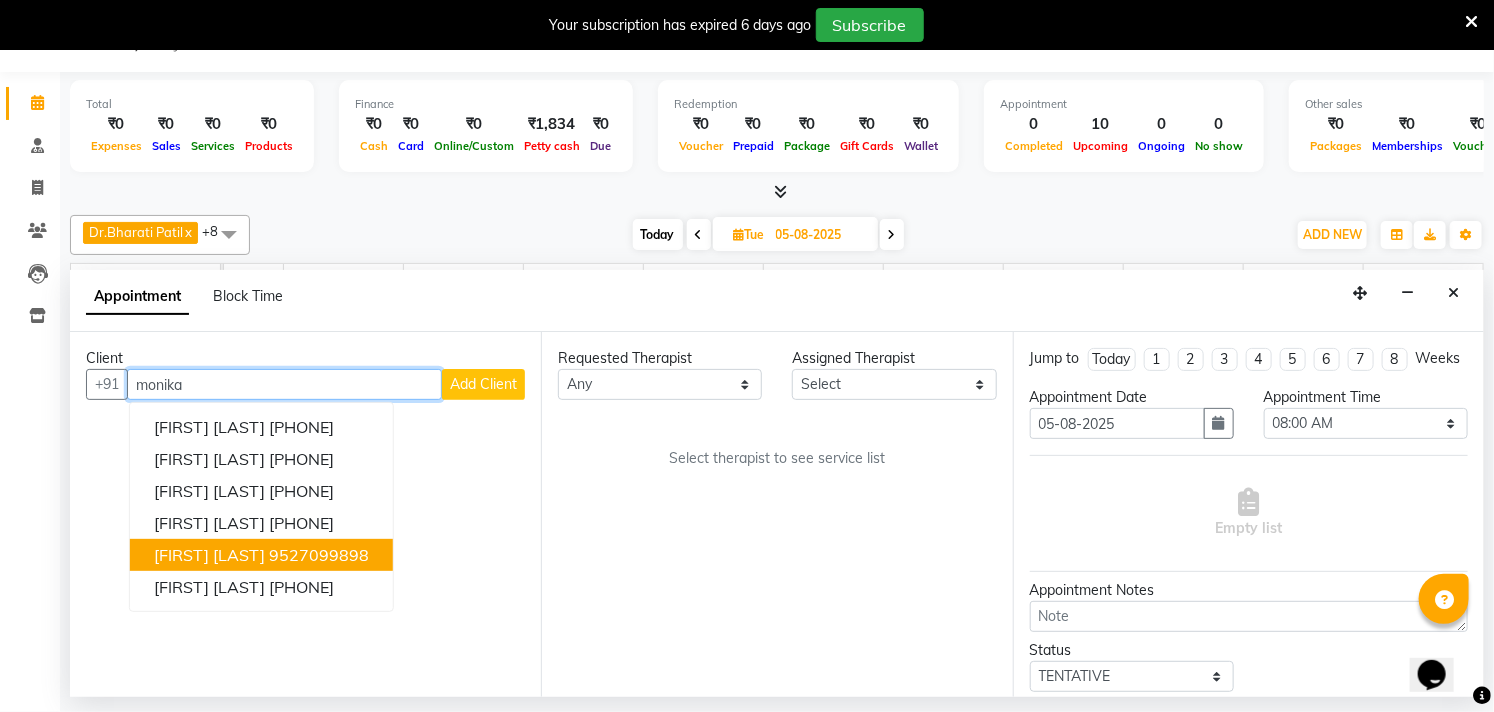click on "9527099898" at bounding box center (319, 555) 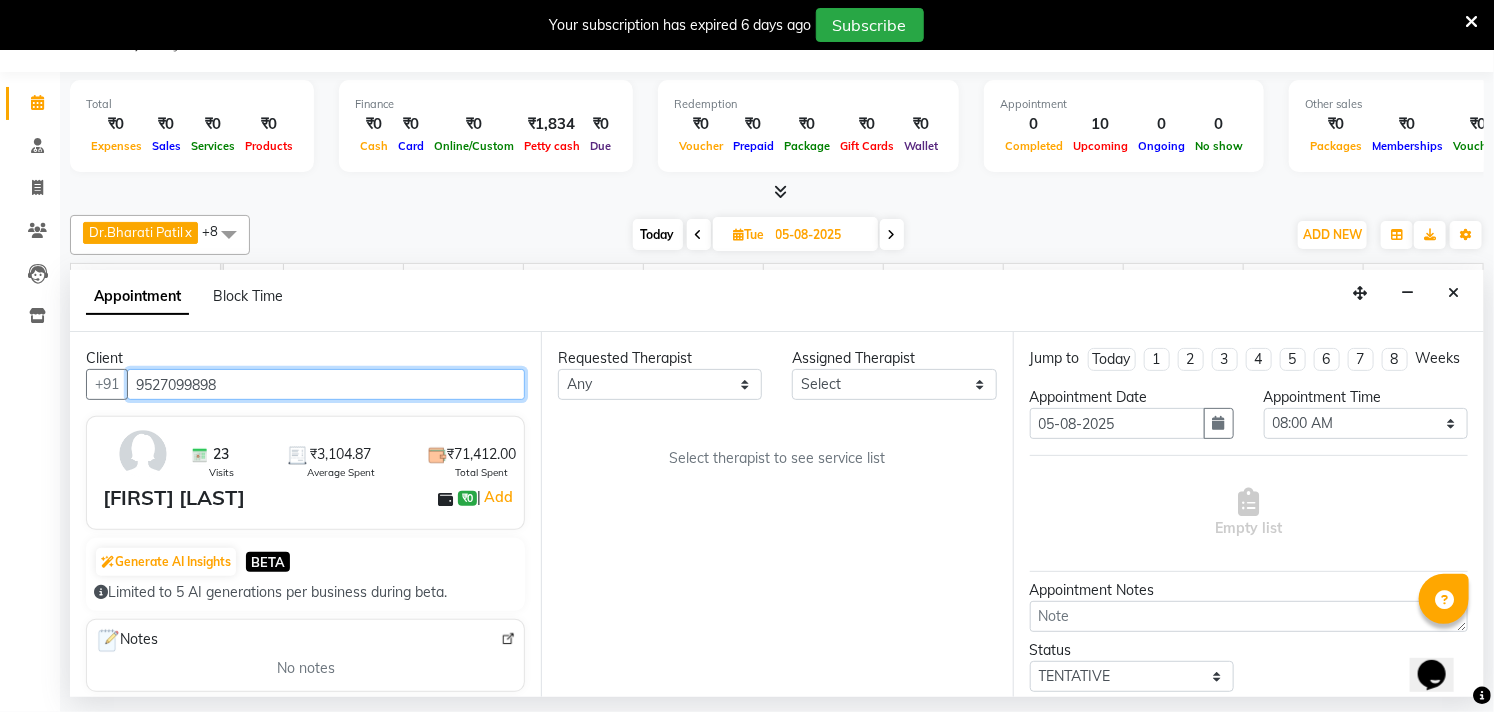 type on "9527099898" 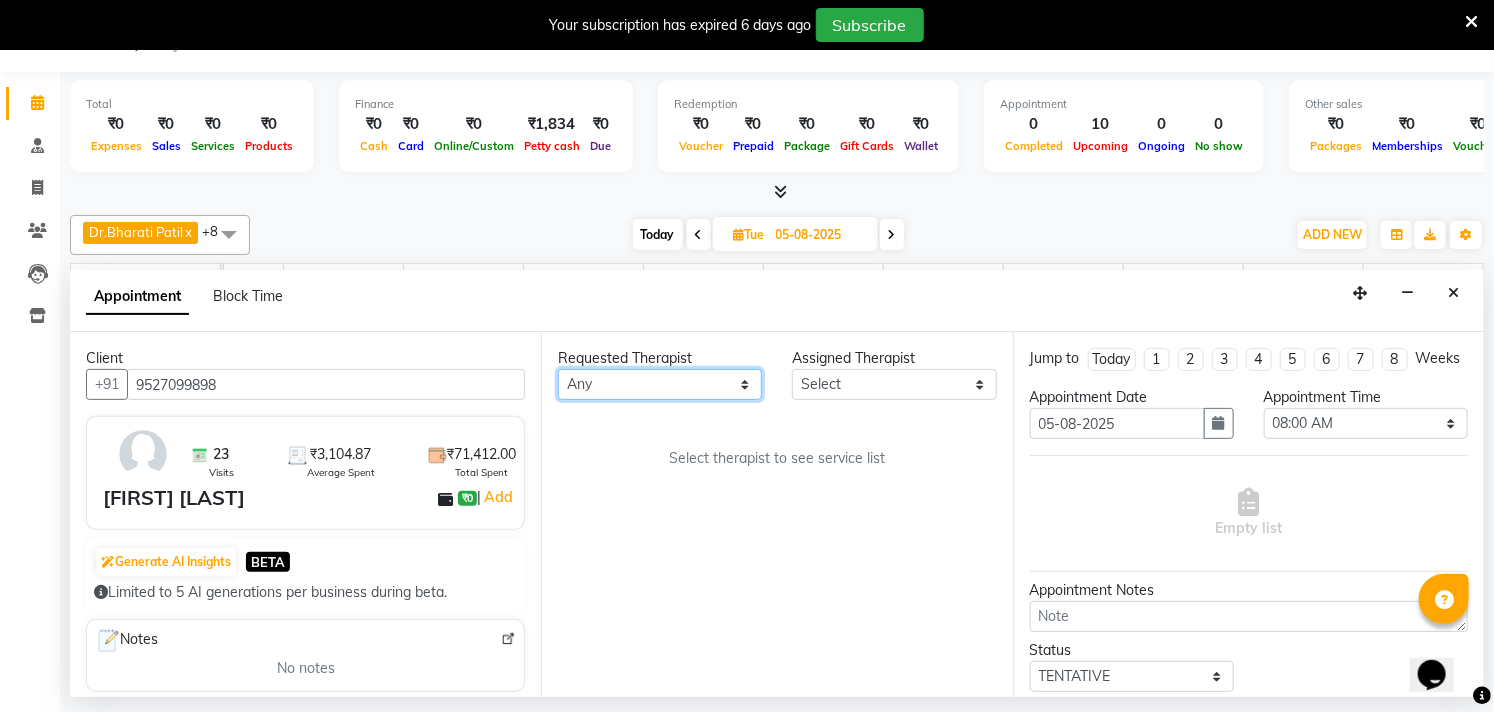 click on "Any [FIRST] [LAST]	 Dr.[FIRST] [LAST] Dr.[FIRST] [LAST] Dr.[FIRST] [LAST] [FIRST] [LAST] [FIRST]  More [FIRST] [LAST]	 [FIRST] [LAST]	 [FIRST] [LAST]	 [FIRST] [LAST]" at bounding box center [660, 384] 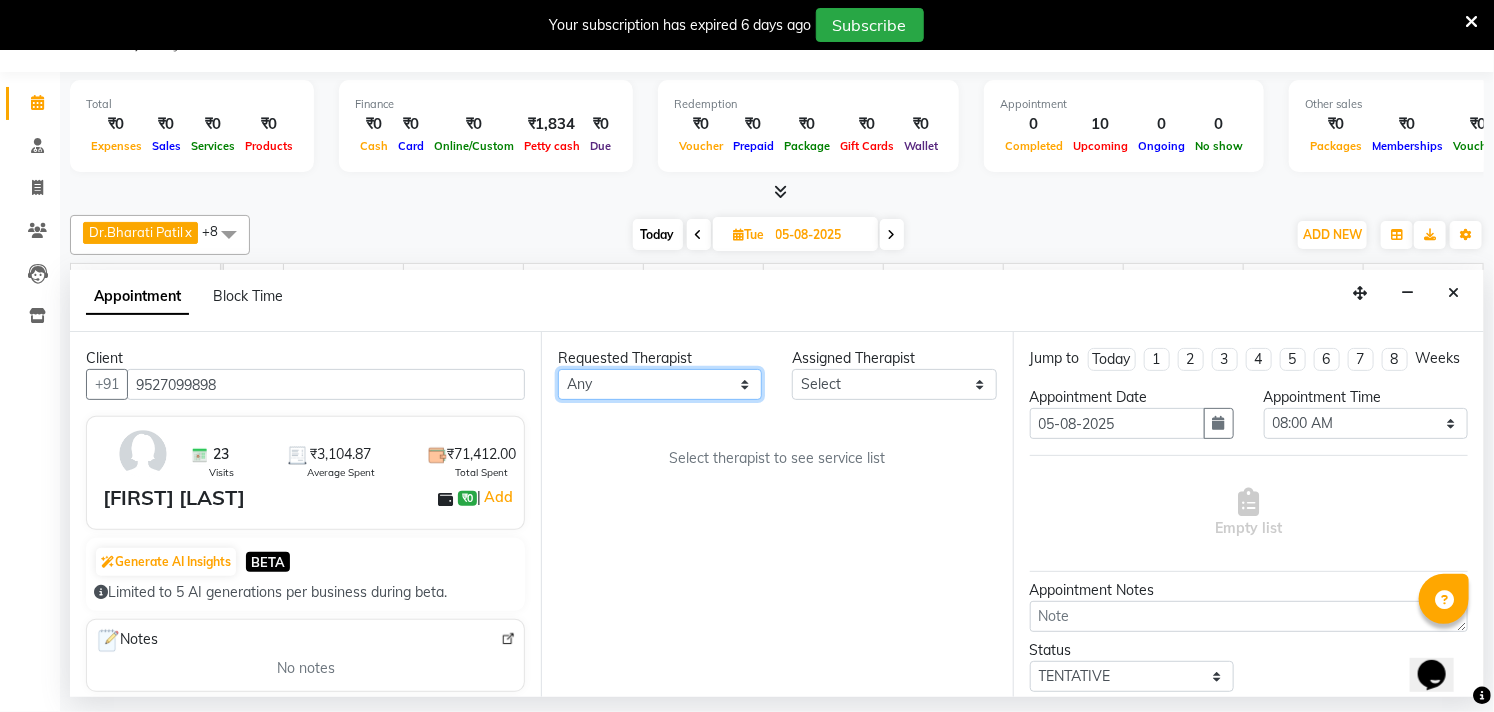 select on "27986" 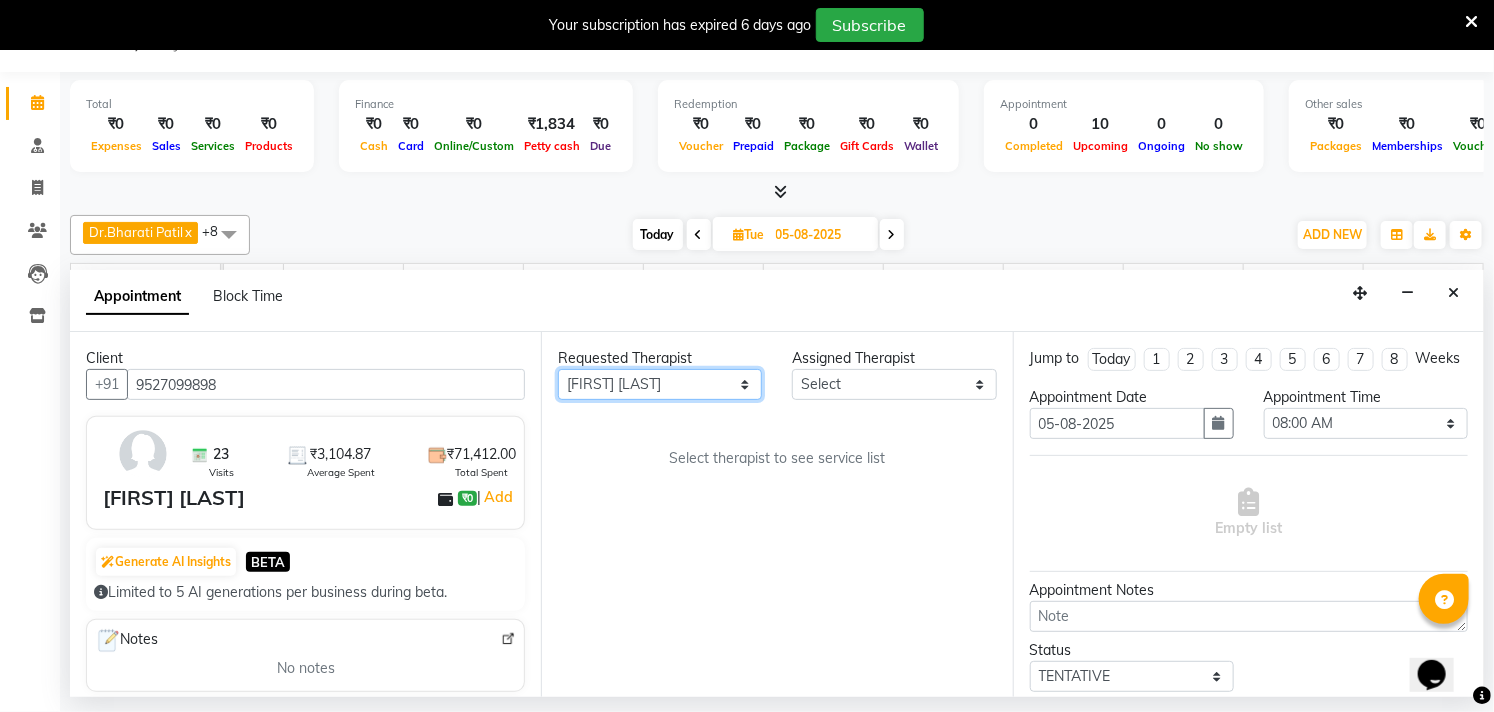 click on "Any [FIRST] [LAST]	 Dr.[FIRST] [LAST] Dr.[FIRST] [LAST] Dr.[FIRST] [LAST] [FIRST] [LAST] [FIRST]  More [FIRST] [LAST]	 [FIRST] [LAST]	 [FIRST] [LAST]	 [FIRST] [LAST]" at bounding box center [660, 384] 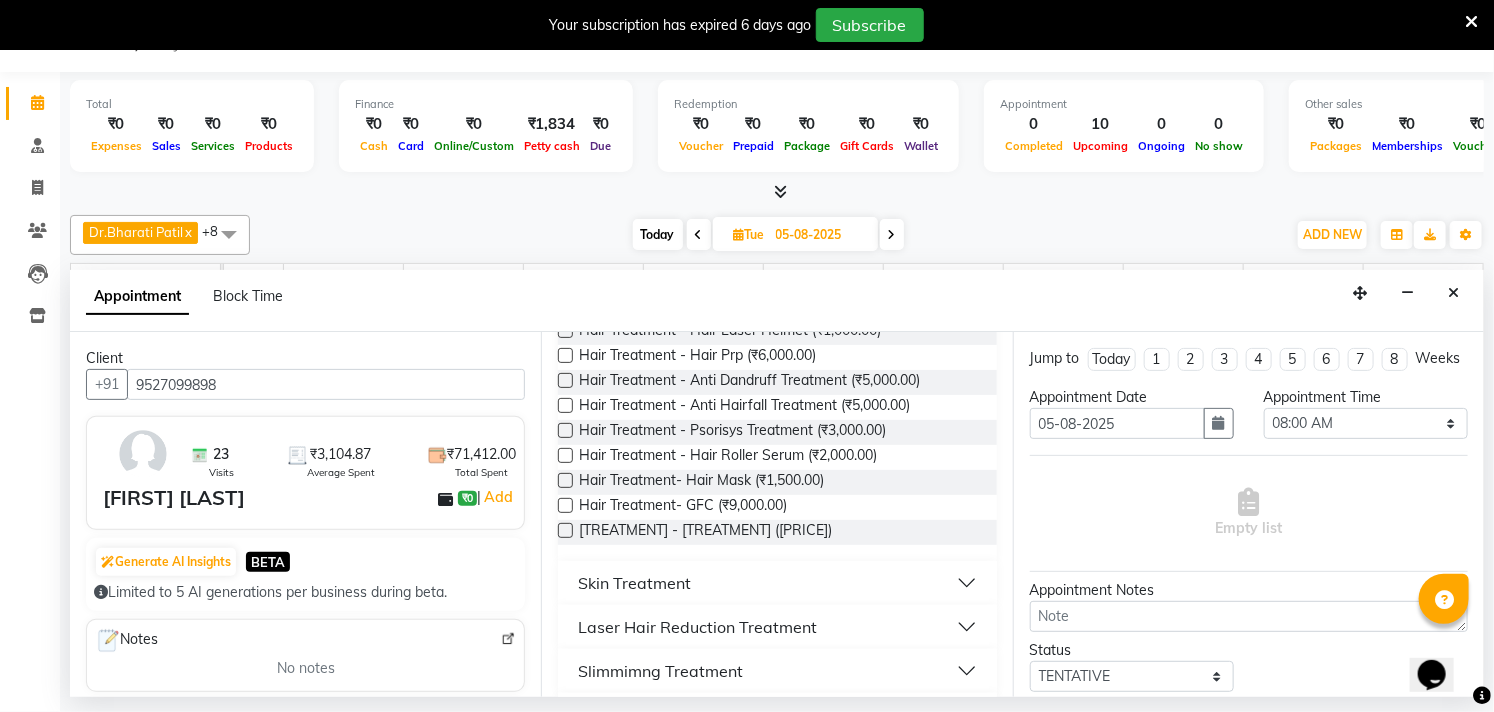 scroll, scrollTop: 333, scrollLeft: 0, axis: vertical 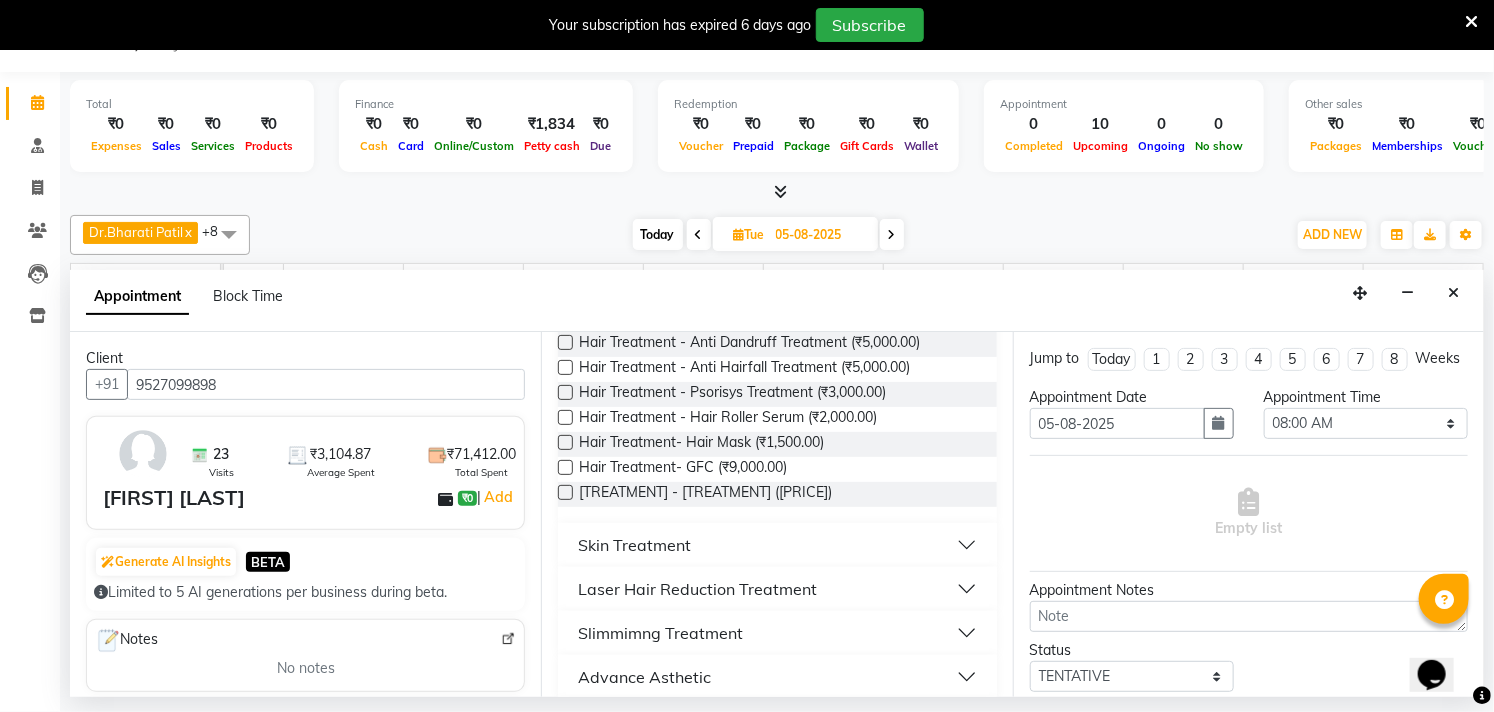 click on "Skin Treatment" at bounding box center [634, 545] 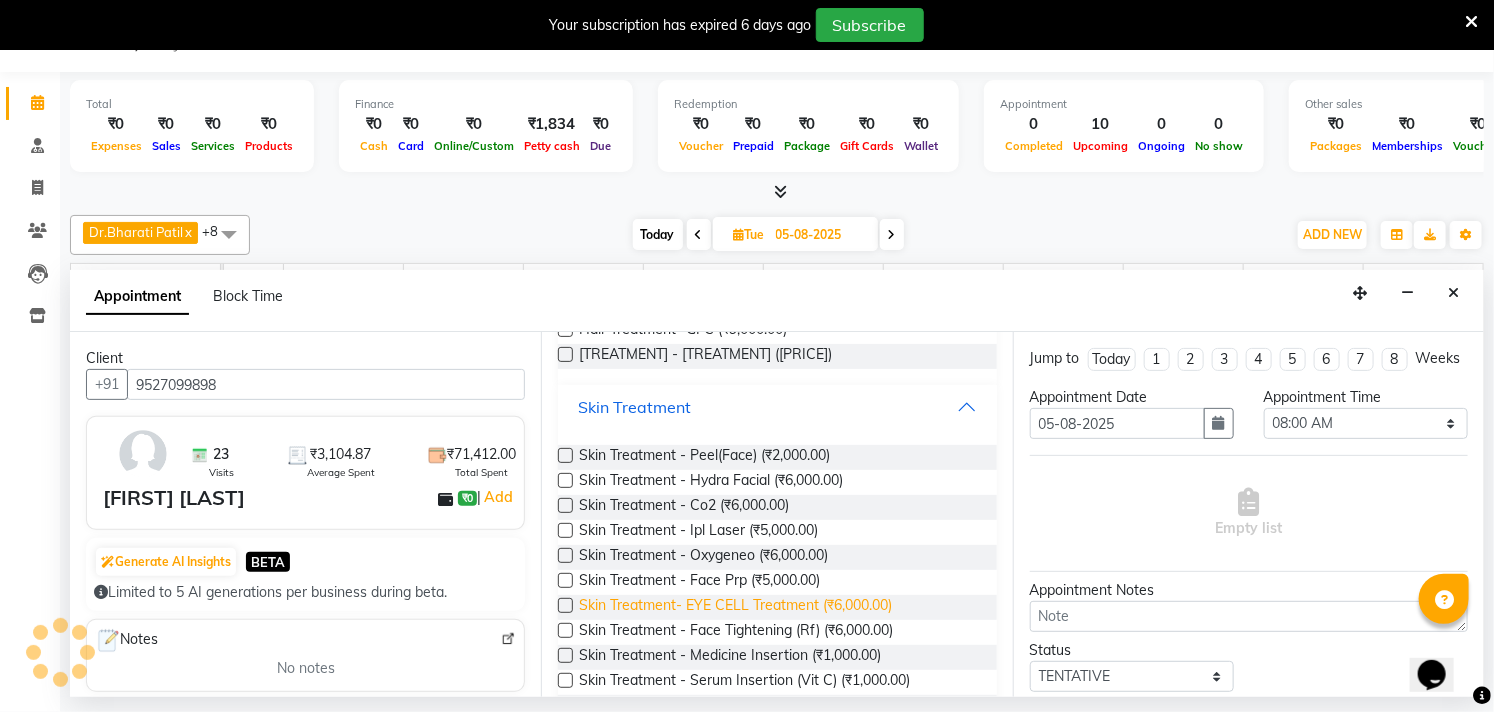 scroll, scrollTop: 555, scrollLeft: 0, axis: vertical 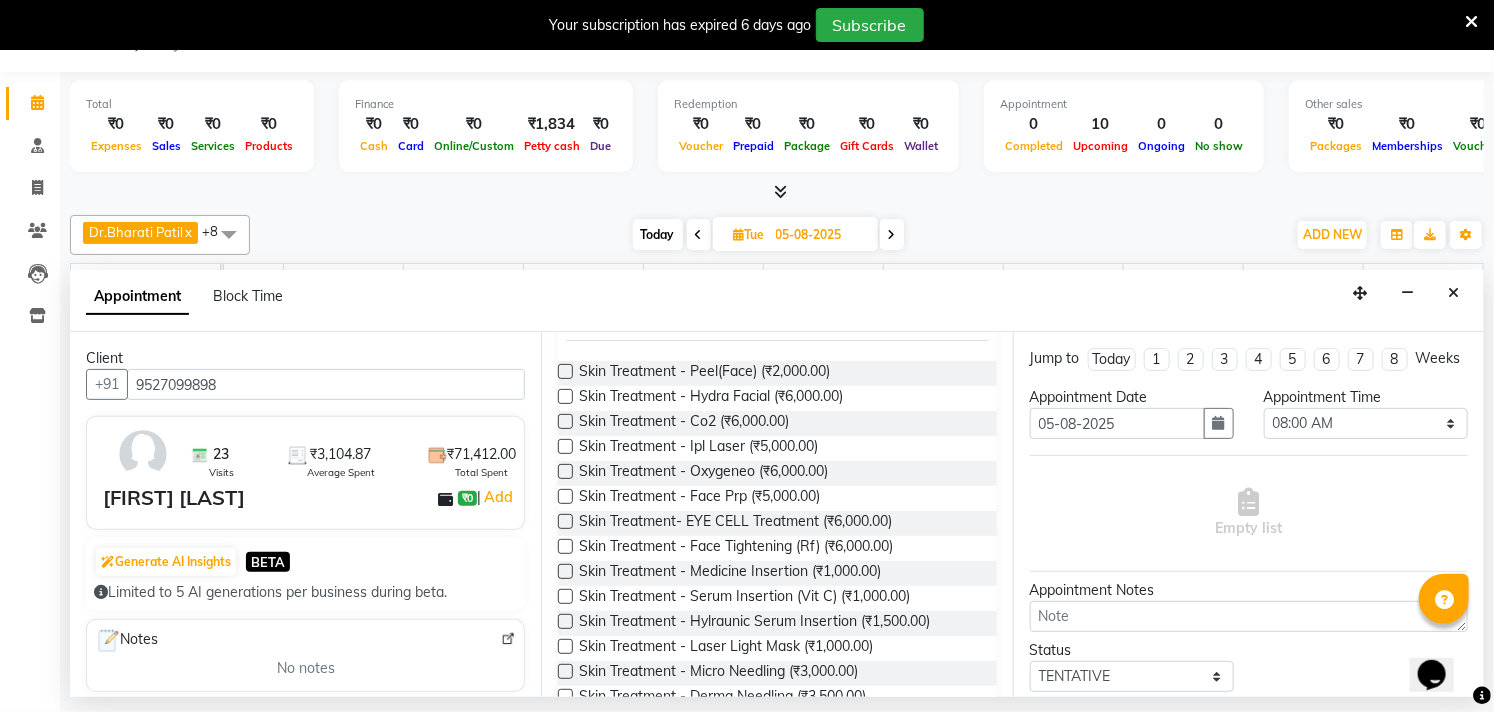 click at bounding box center [565, 671] 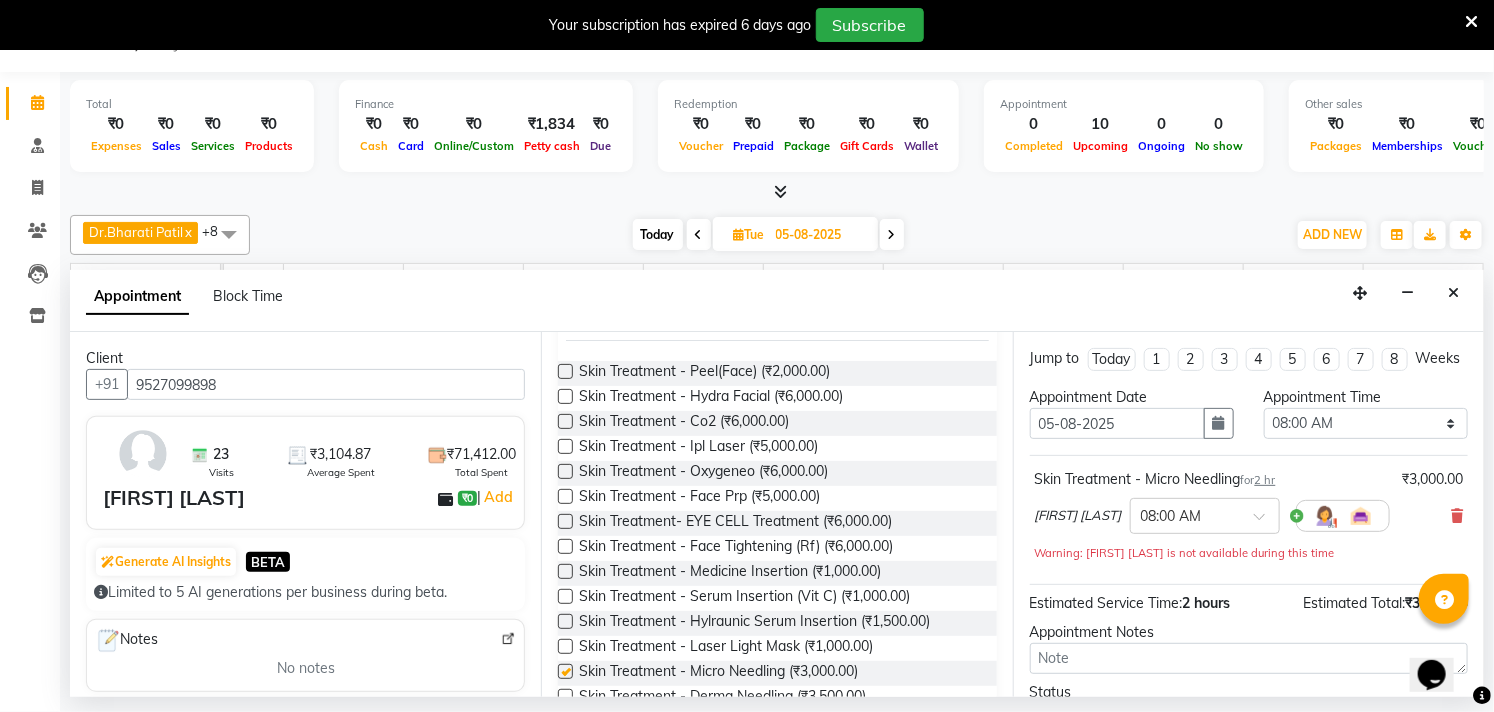 checkbox on "false" 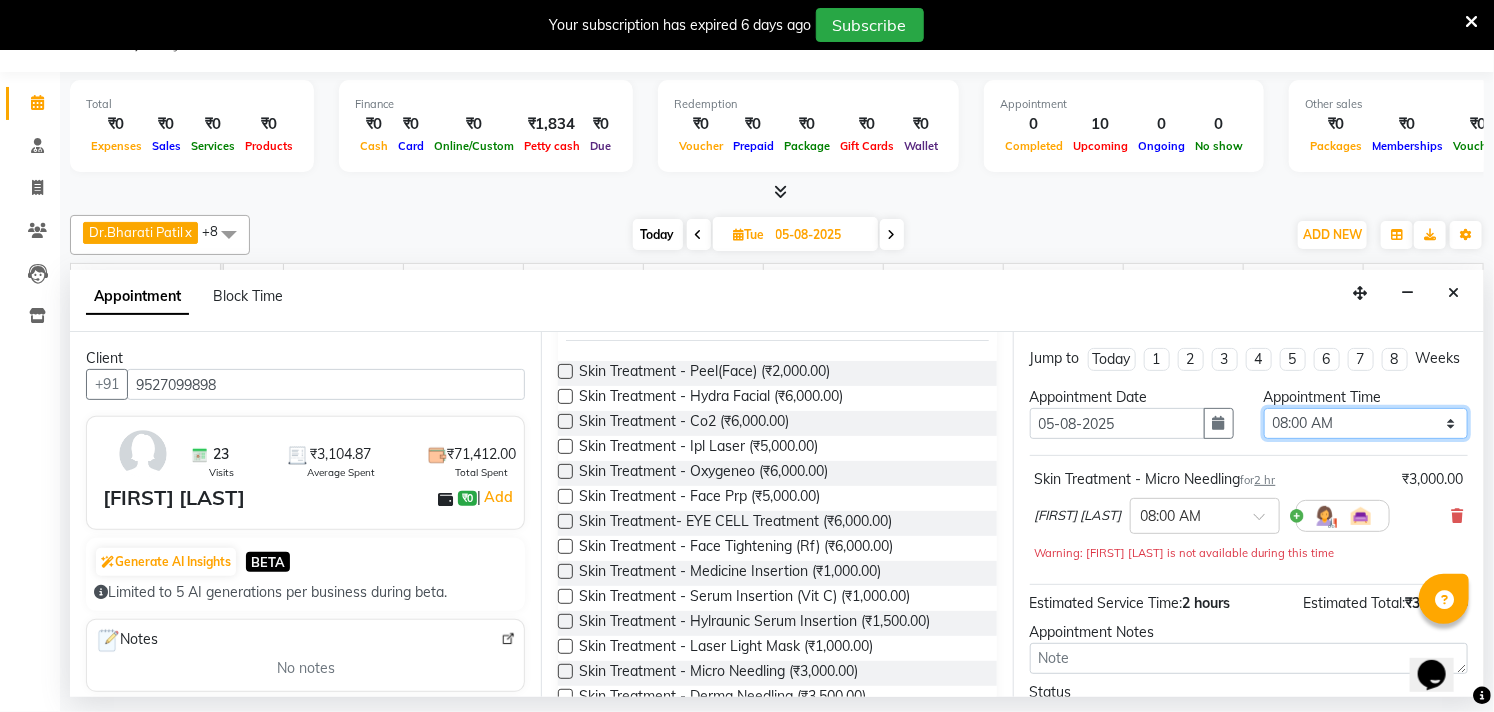 click on "Select 08:00 AM 08:15 AM 08:30 AM 08:45 AM 09:00 AM 09:15 AM 09:30 AM 09:45 AM 10:00 AM 10:15 AM 10:30 AM 10:45 AM 11:00 AM 11:15 AM 11:30 AM 11:45 AM 12:00 PM 12:15 PM 12:30 PM 12:45 PM 01:00 PM 01:15 PM 01:30 PM 01:45 PM 02:00 PM 02:15 PM 02:30 PM 02:45 PM 03:00 PM 03:15 PM 03:30 PM 03:45 PM 04:00 PM 04:15 PM 04:30 PM 04:45 PM 05:00 PM 05:15 PM 05:30 PM 05:45 PM 06:00 PM 06:15 PM 06:30 PM 06:45 PM 07:00 PM 07:15 PM 07:30 PM 07:45 PM 08:00 PM 08:15 PM 08:30 PM 08:45 PM 09:00 PM" at bounding box center (1366, 423) 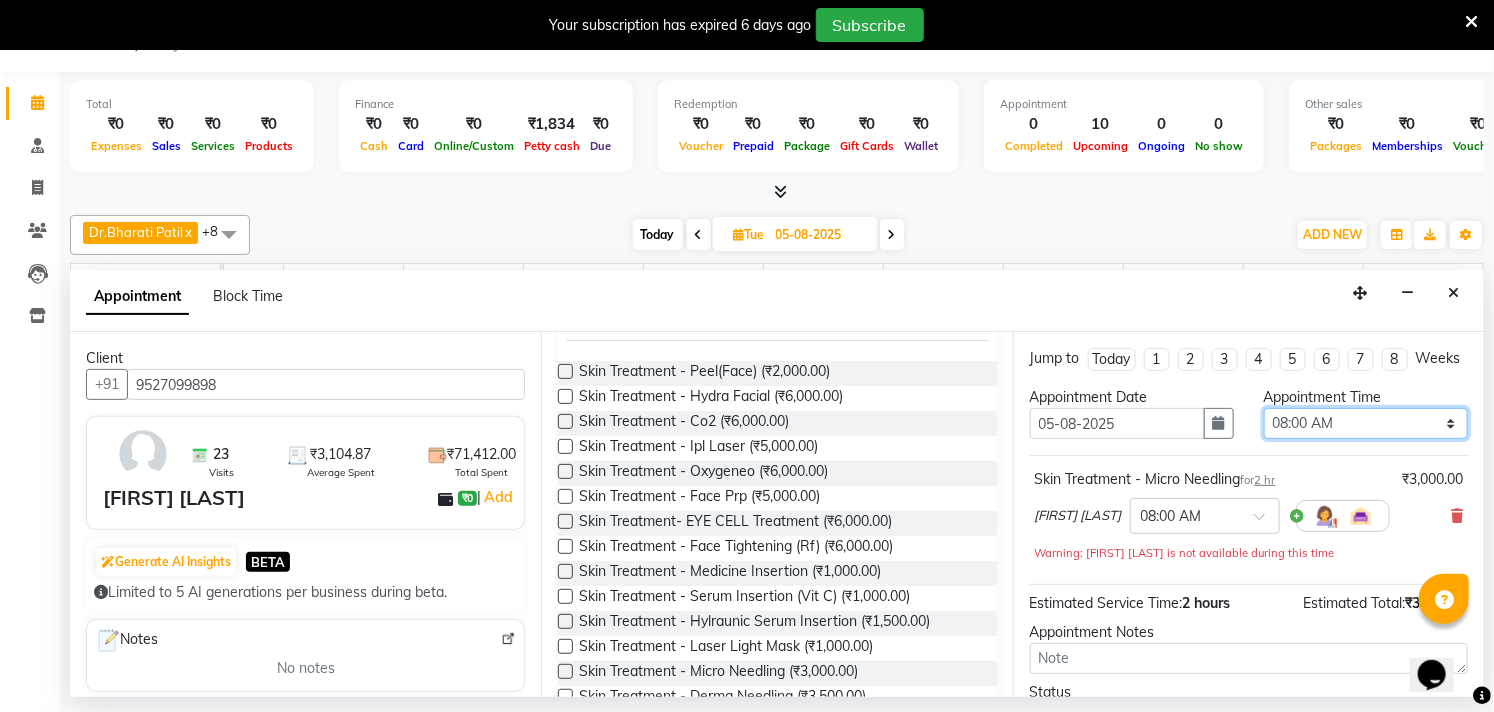 select on "810" 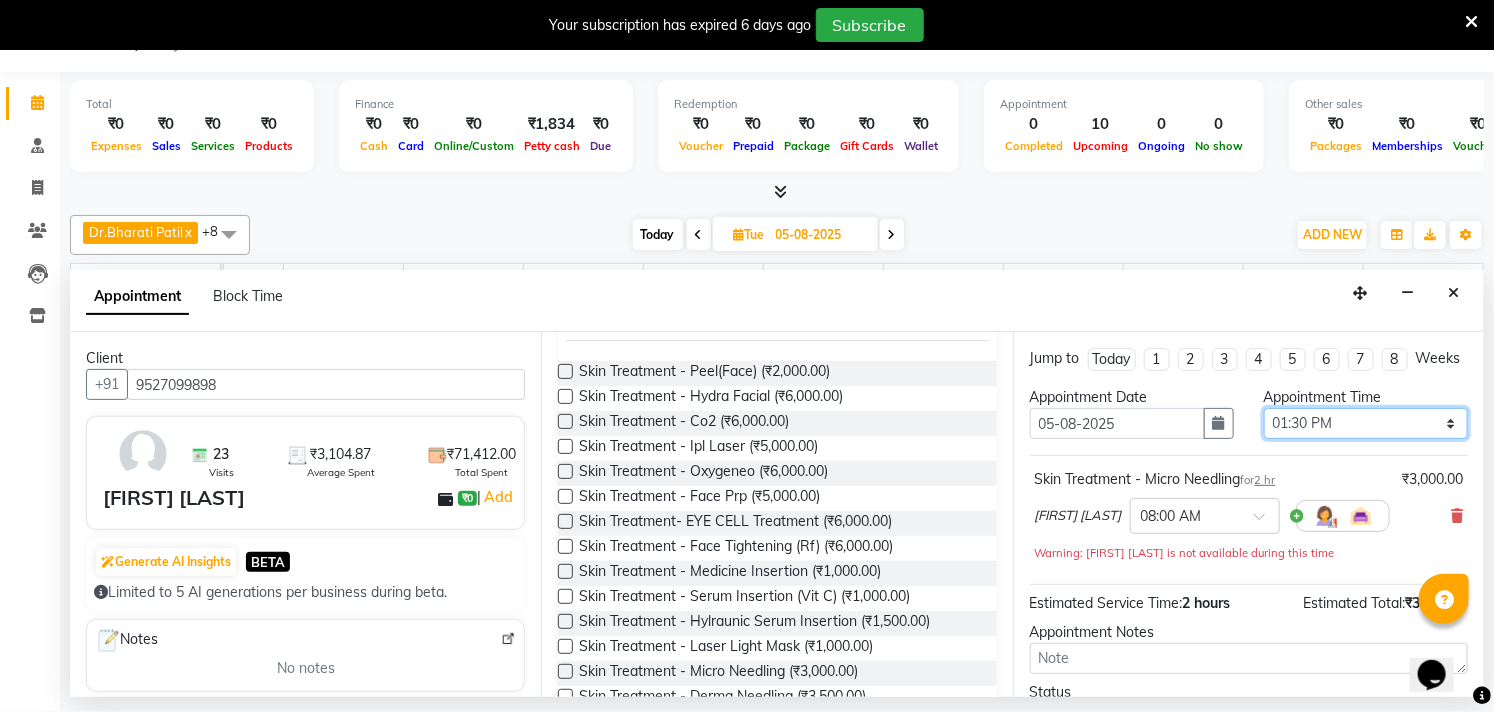 click on "Select 08:00 AM 08:15 AM 08:30 AM 08:45 AM 09:00 AM 09:15 AM 09:30 AM 09:45 AM 10:00 AM 10:15 AM 10:30 AM 10:45 AM 11:00 AM 11:15 AM 11:30 AM 11:45 AM 12:00 PM 12:15 PM 12:30 PM 12:45 PM 01:00 PM 01:15 PM 01:30 PM 01:45 PM 02:00 PM 02:15 PM 02:30 PM 02:45 PM 03:00 PM 03:15 PM 03:30 PM 03:45 PM 04:00 PM 04:15 PM 04:30 PM 04:45 PM 05:00 PM 05:15 PM 05:30 PM 05:45 PM 06:00 PM 06:15 PM 06:30 PM 06:45 PM 07:00 PM 07:15 PM 07:30 PM 07:45 PM 08:00 PM 08:15 PM 08:30 PM 08:45 PM 09:00 PM" at bounding box center [1366, 423] 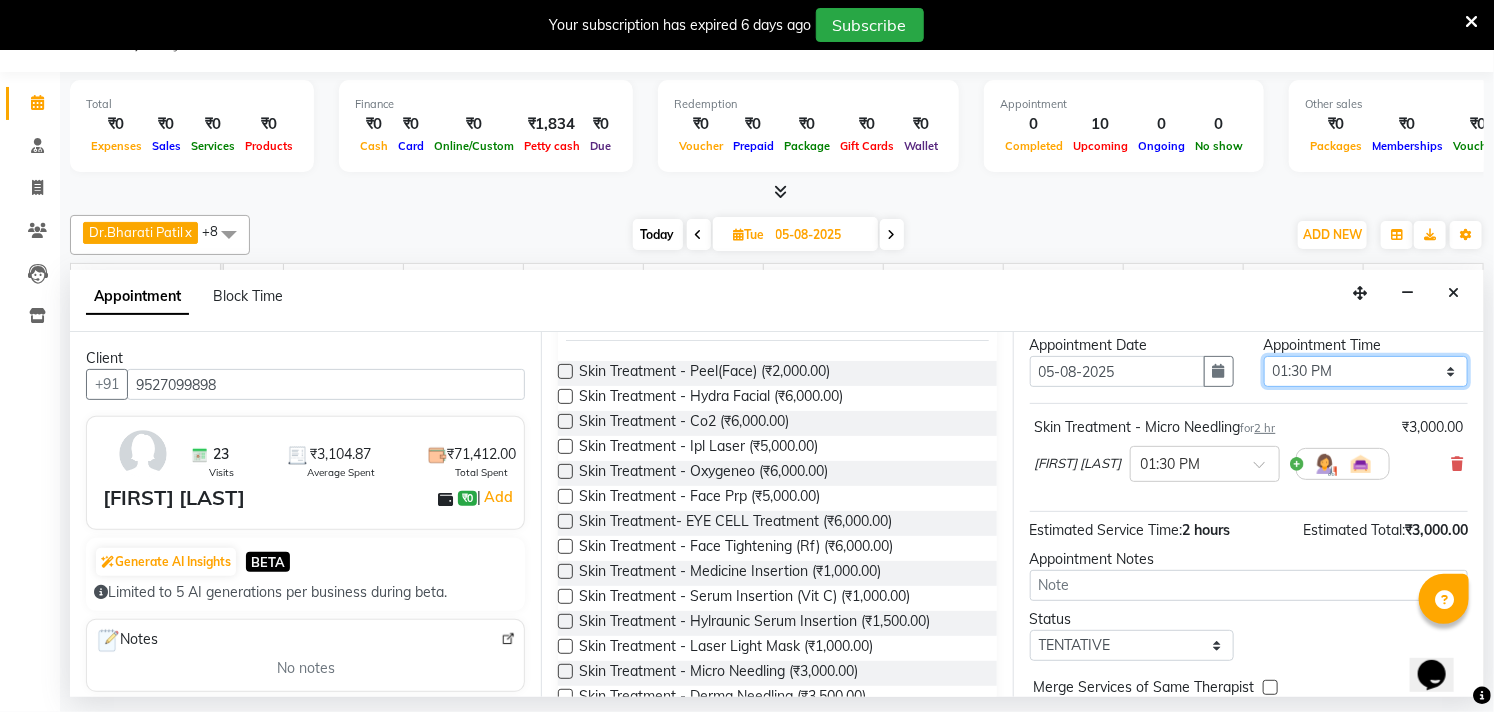 scroll, scrollTop: 161, scrollLeft: 0, axis: vertical 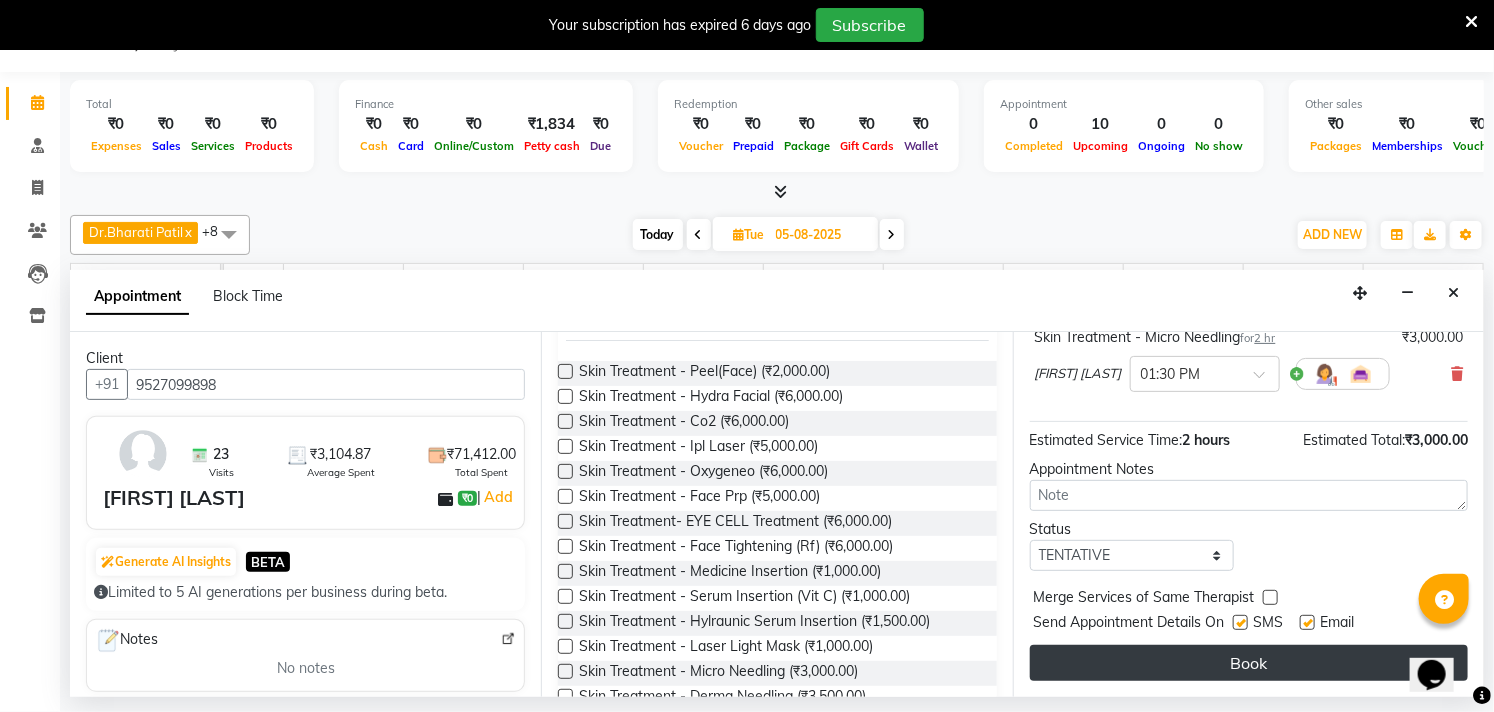 click on "Book" at bounding box center (1249, 663) 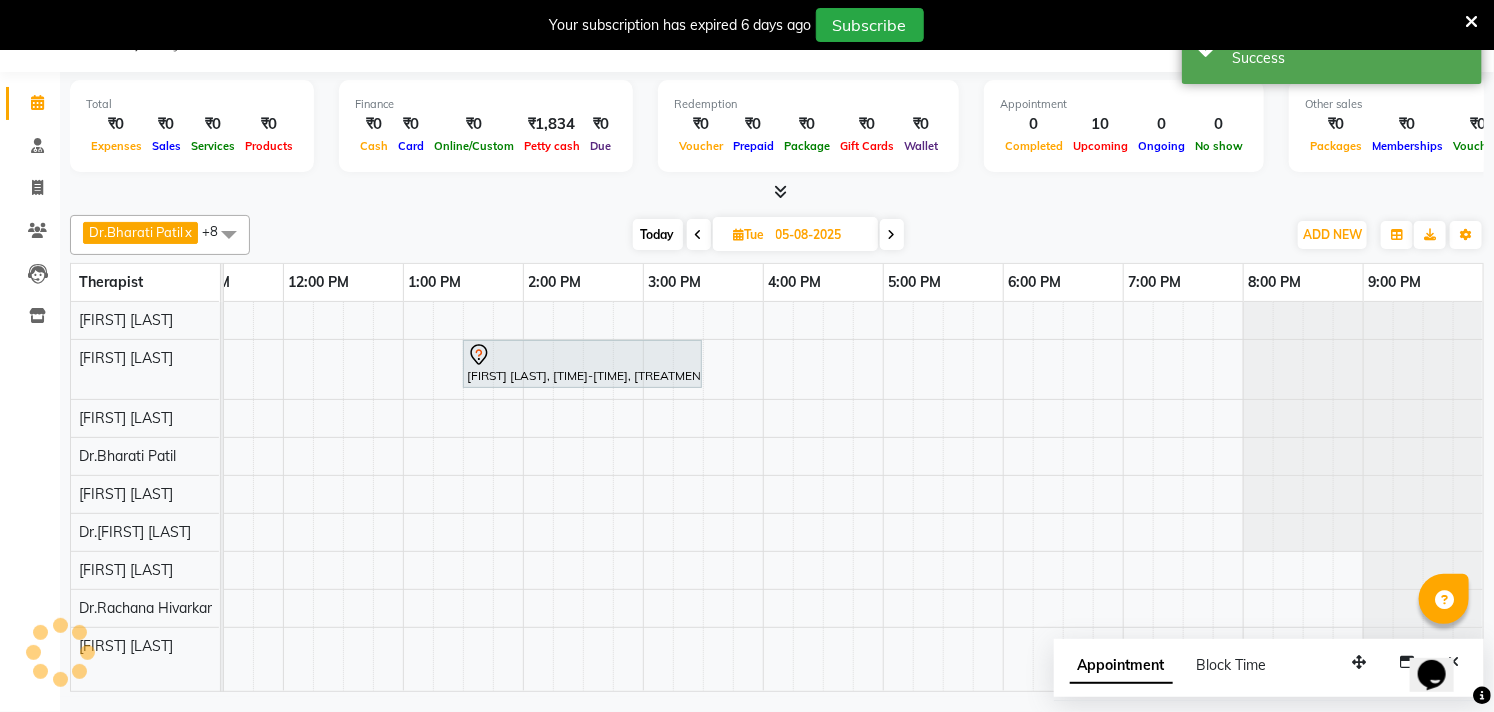 scroll, scrollTop: 0, scrollLeft: 0, axis: both 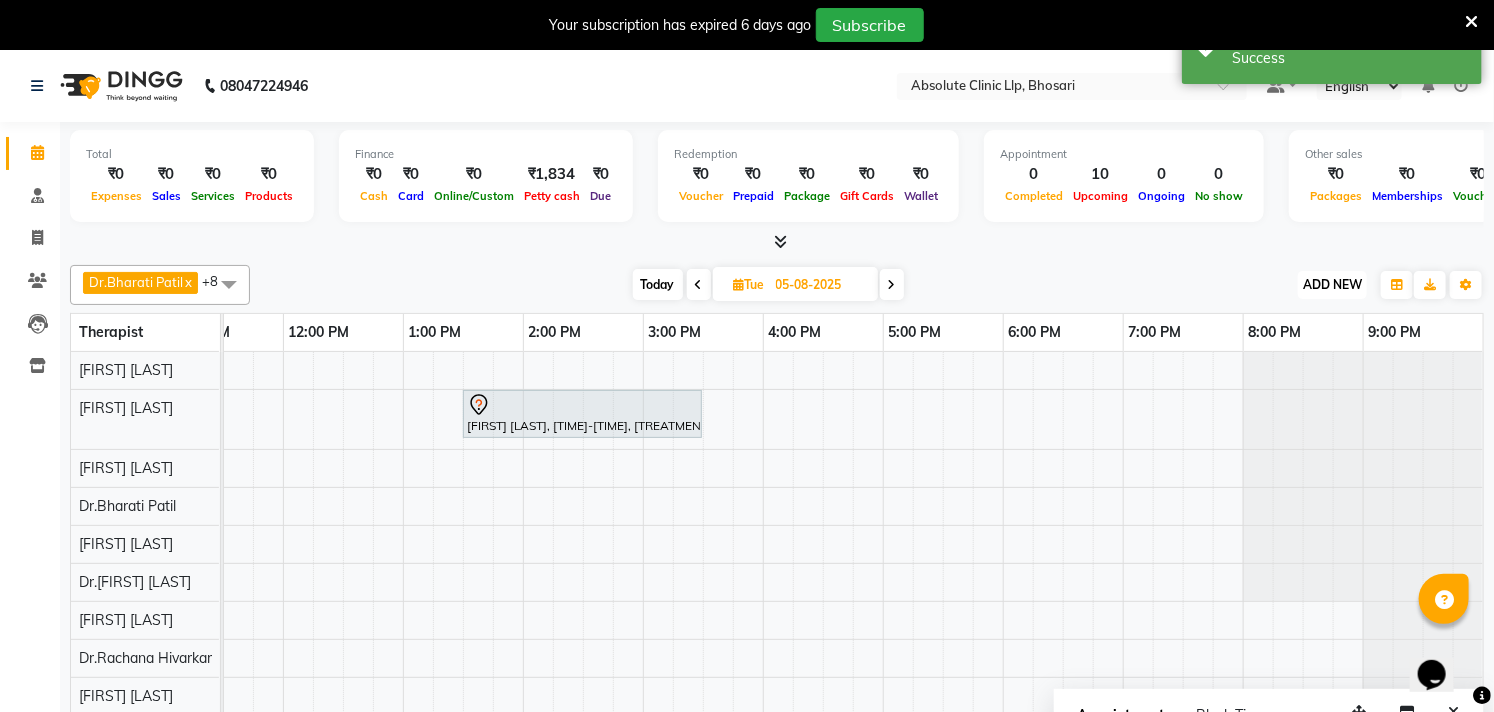 click on "ADD NEW Toggle Dropdown" at bounding box center (1332, 285) 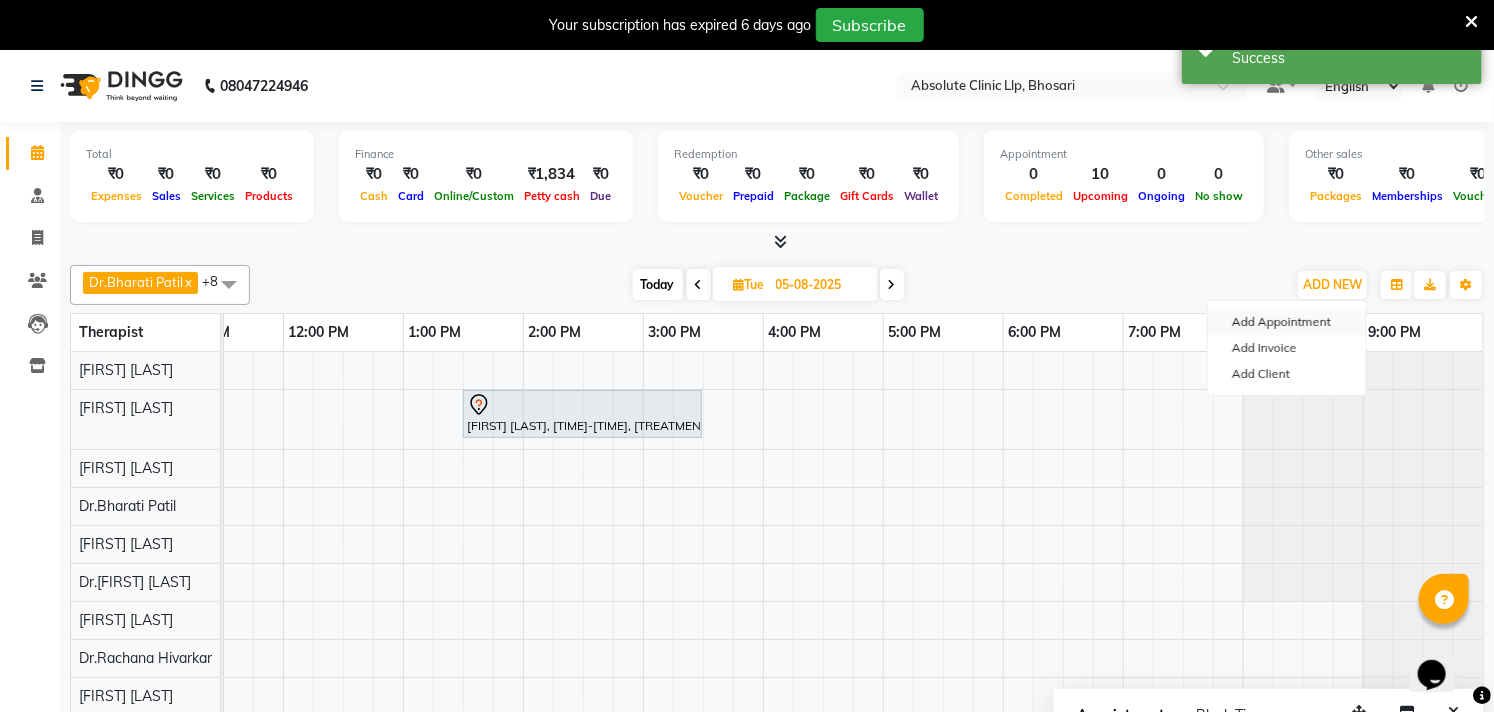 click on "Add Appointment" at bounding box center [1287, 322] 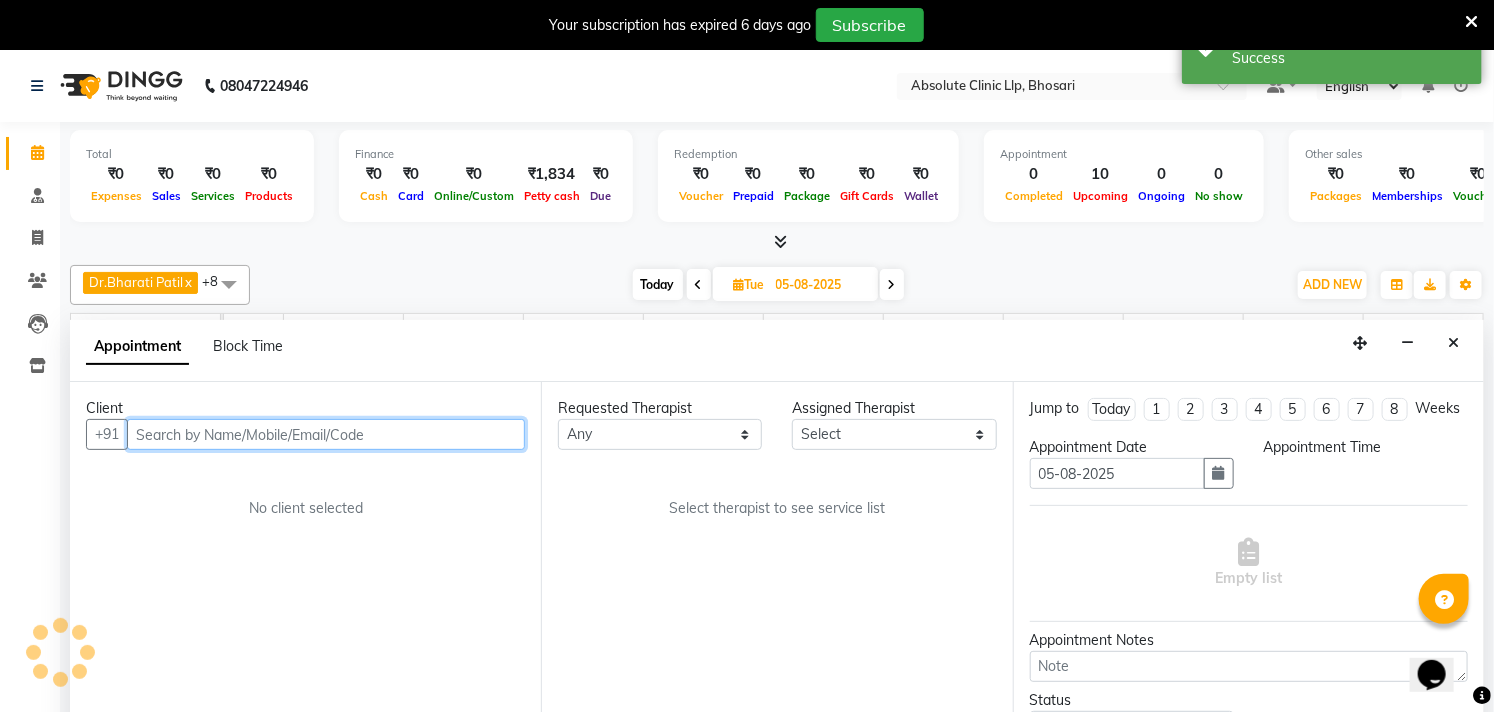 scroll, scrollTop: 50, scrollLeft: 0, axis: vertical 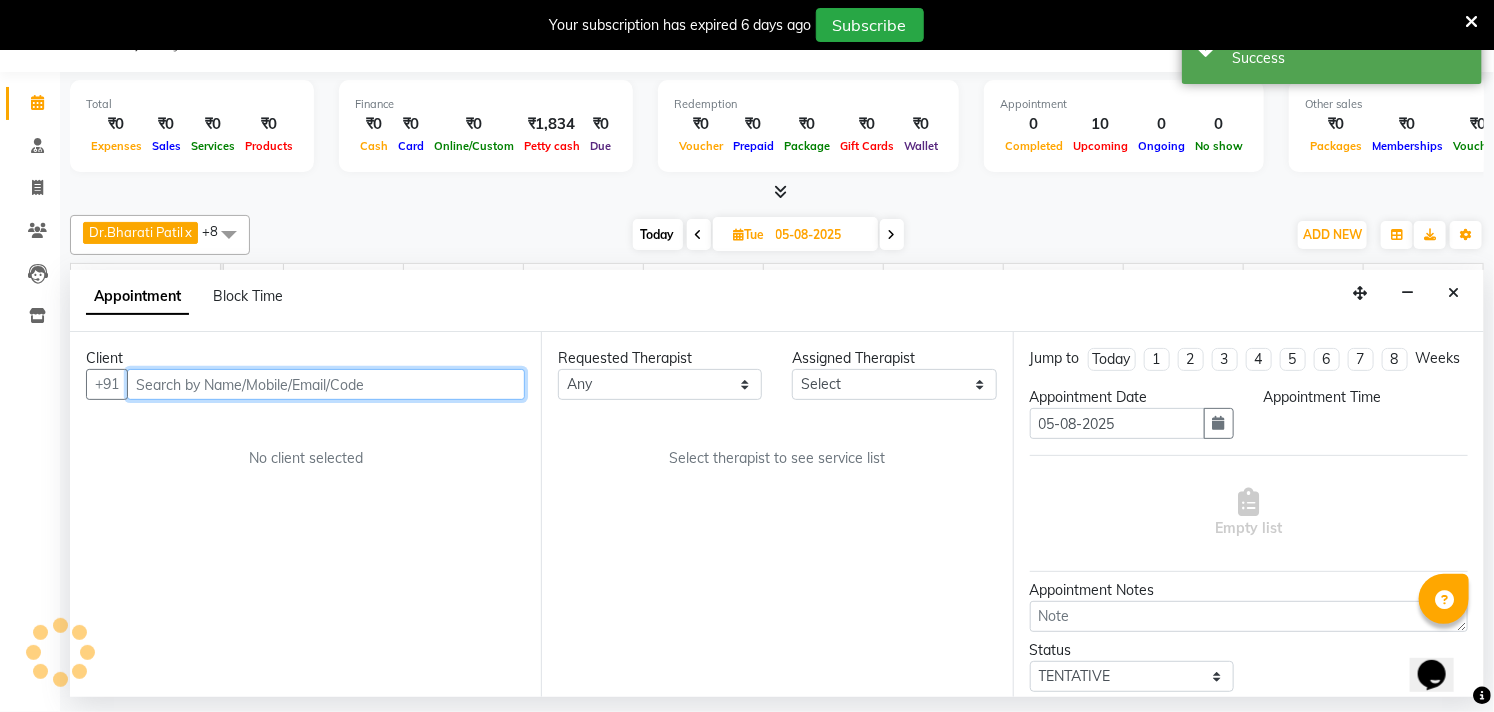 select on "480" 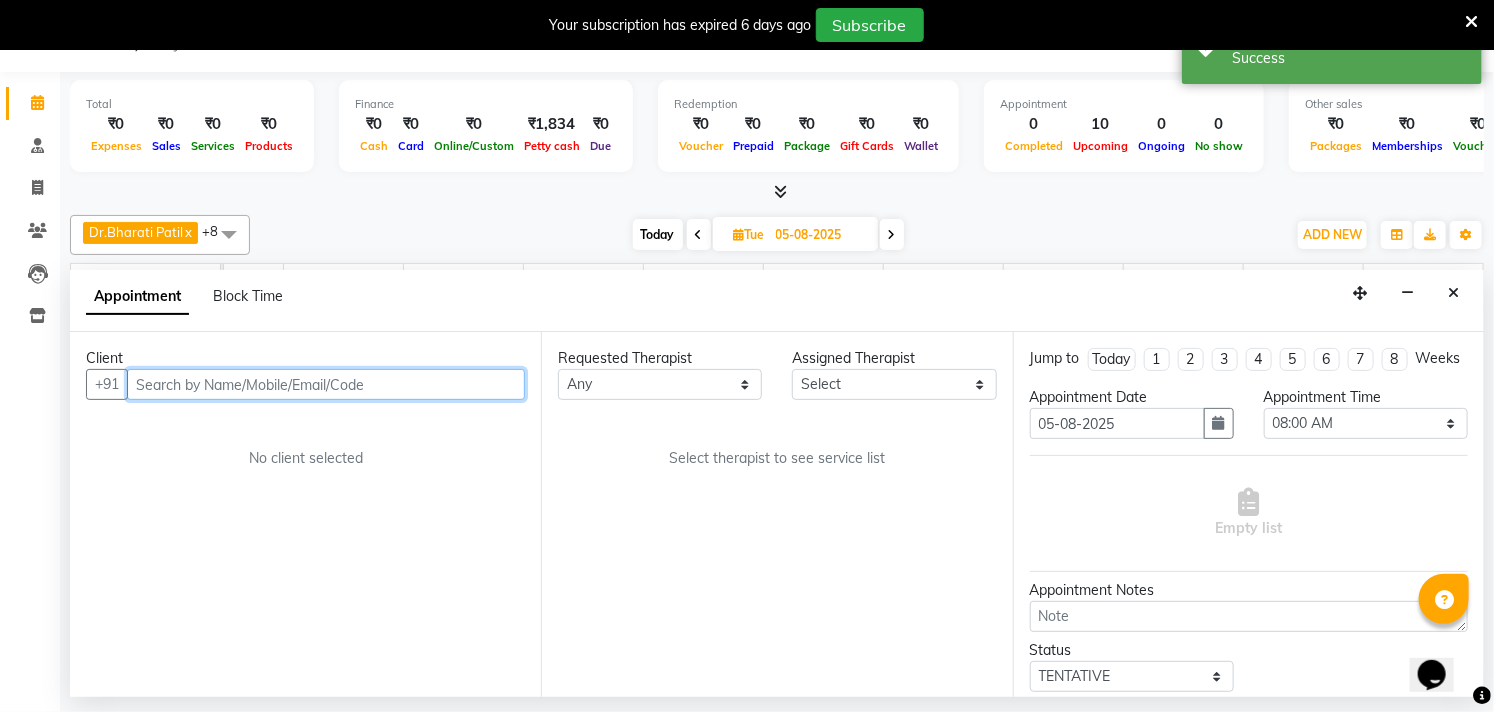 click at bounding box center [326, 384] 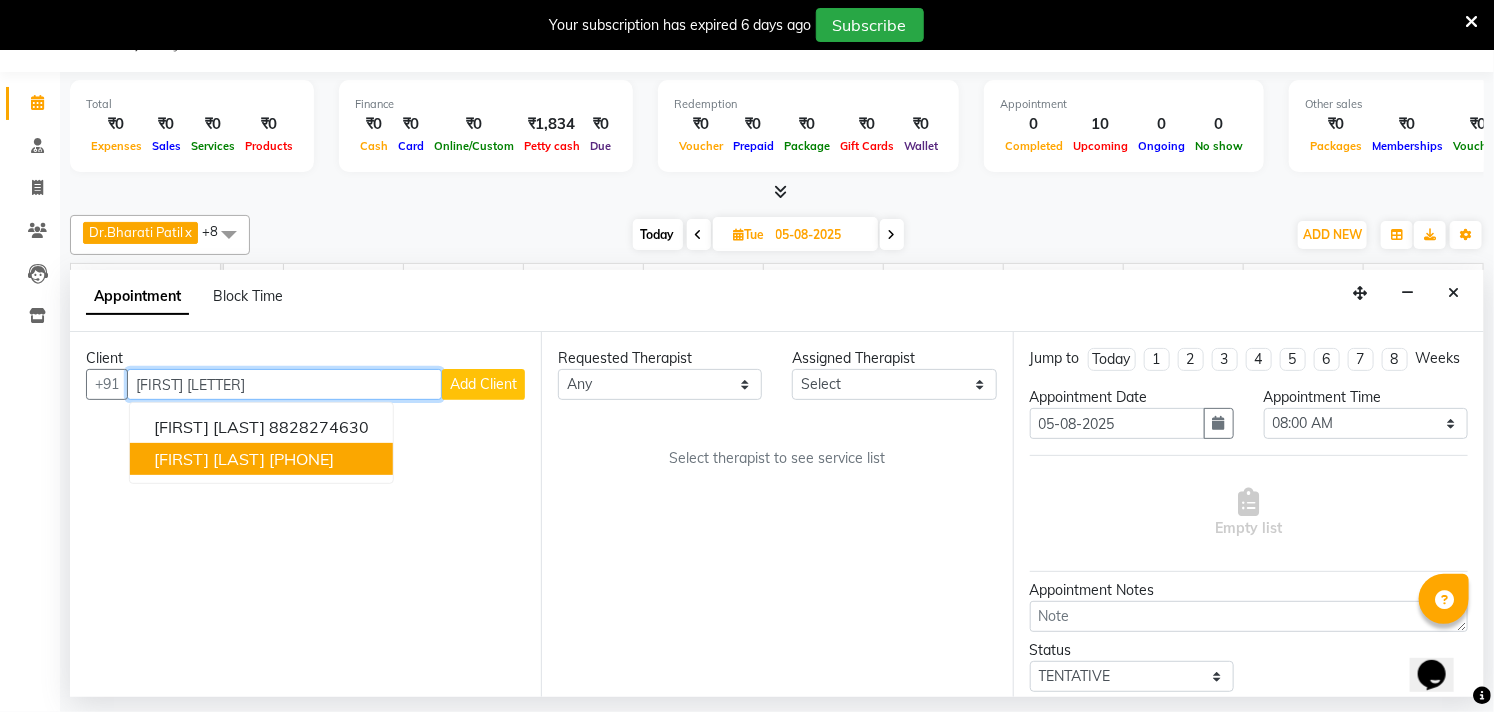 click on "[PHONE]" at bounding box center (301, 459) 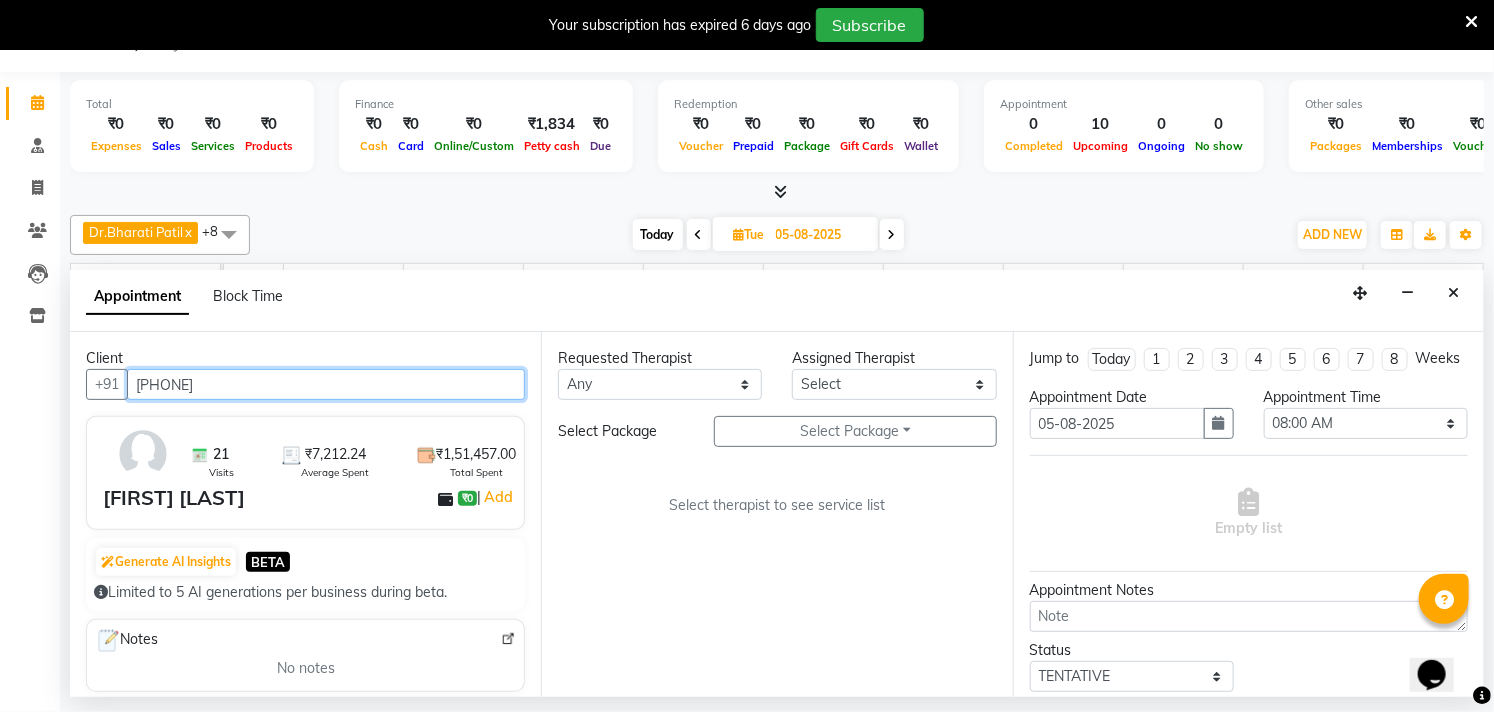 type on "[PHONE]" 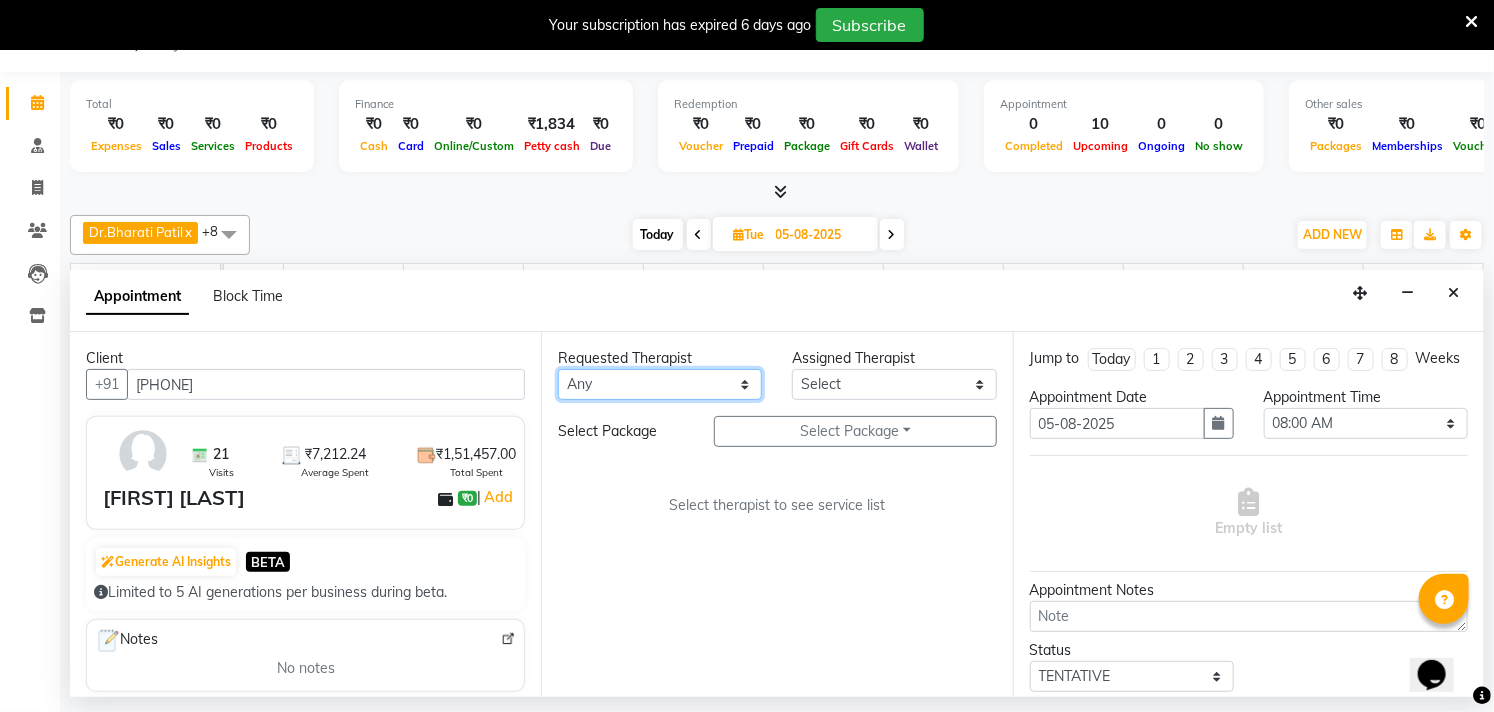 click on "Any [FIRST] [LAST]	 Dr.[FIRST] [LAST] Dr.[FIRST] [LAST] Dr.[FIRST] [LAST] [FIRST] [LAST] [FIRST]  More [FIRST] [LAST]	 [FIRST] [LAST]	 [FIRST] [LAST]	 [FIRST] [LAST]" at bounding box center (660, 384) 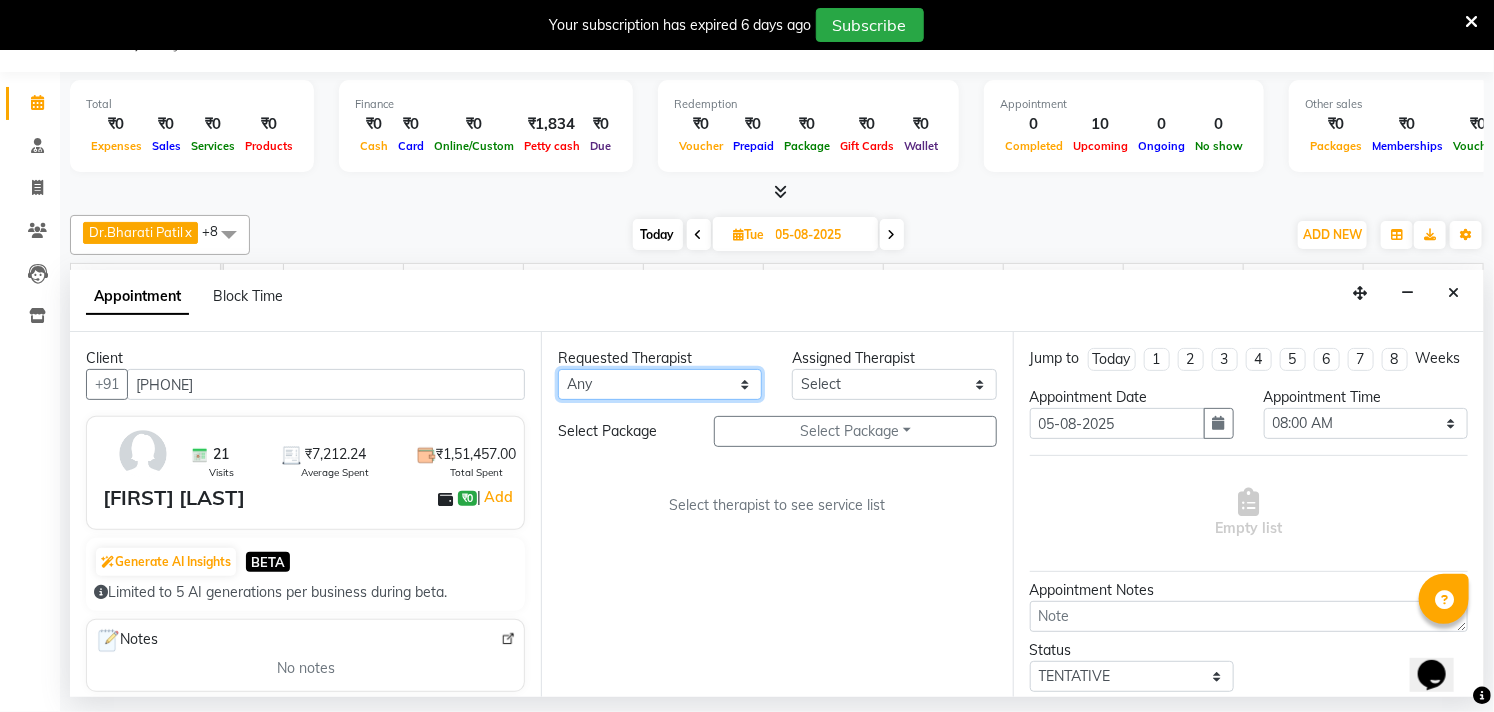 select on "27986" 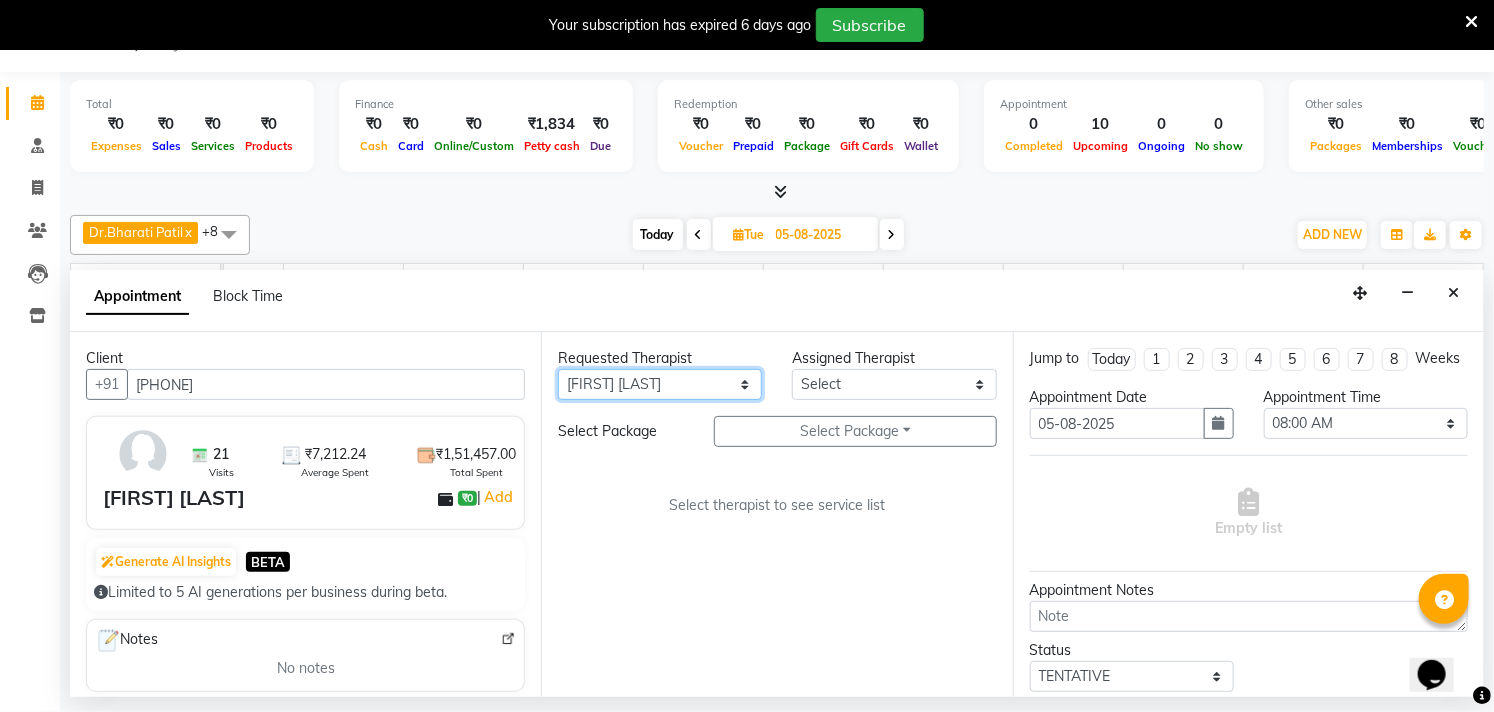 click on "Any [FIRST] [LAST]	 Dr.[FIRST] [LAST] Dr.[FIRST] [LAST] Dr.[FIRST] [LAST] [FIRST] [LAST] [FIRST]  More [FIRST] [LAST]	 [FIRST] [LAST]	 [FIRST] [LAST]	 [FIRST] [LAST]" at bounding box center (660, 384) 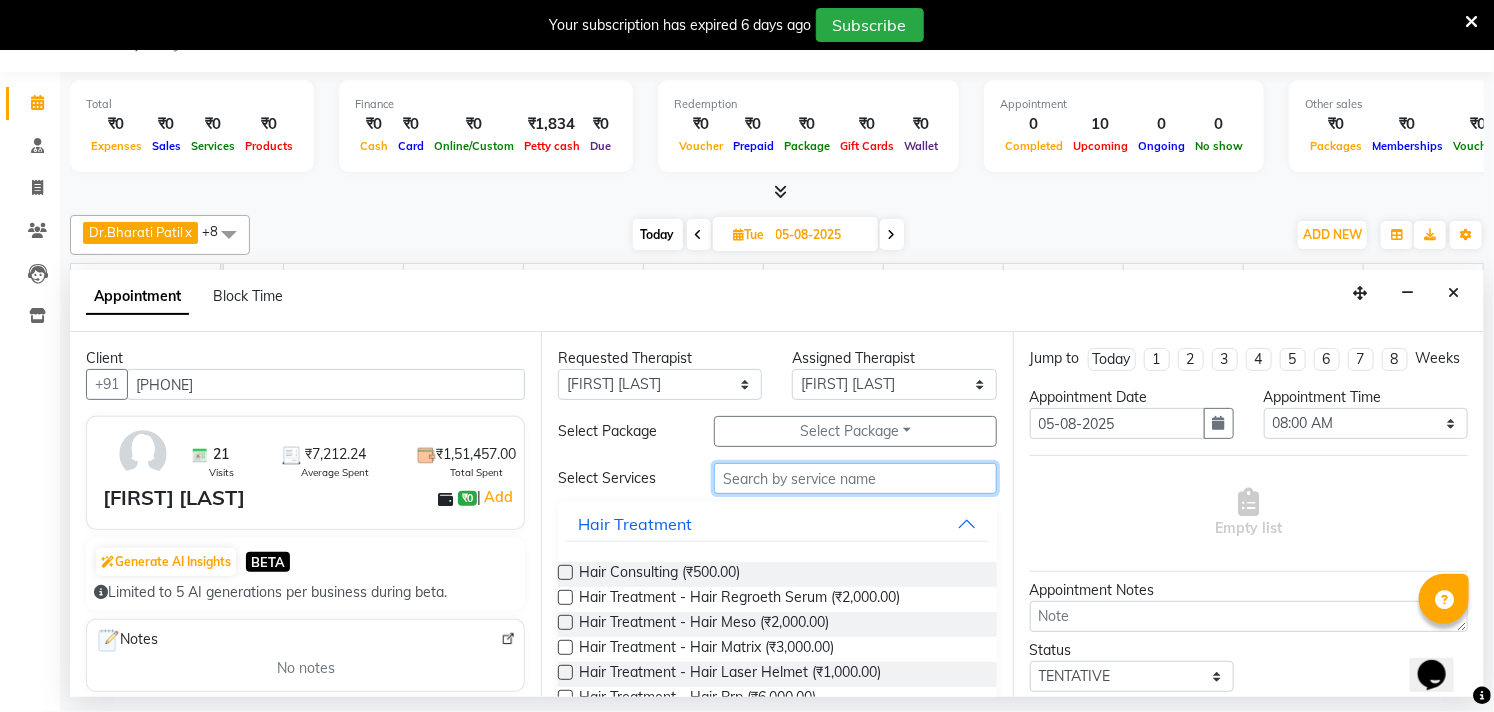 click at bounding box center (855, 478) 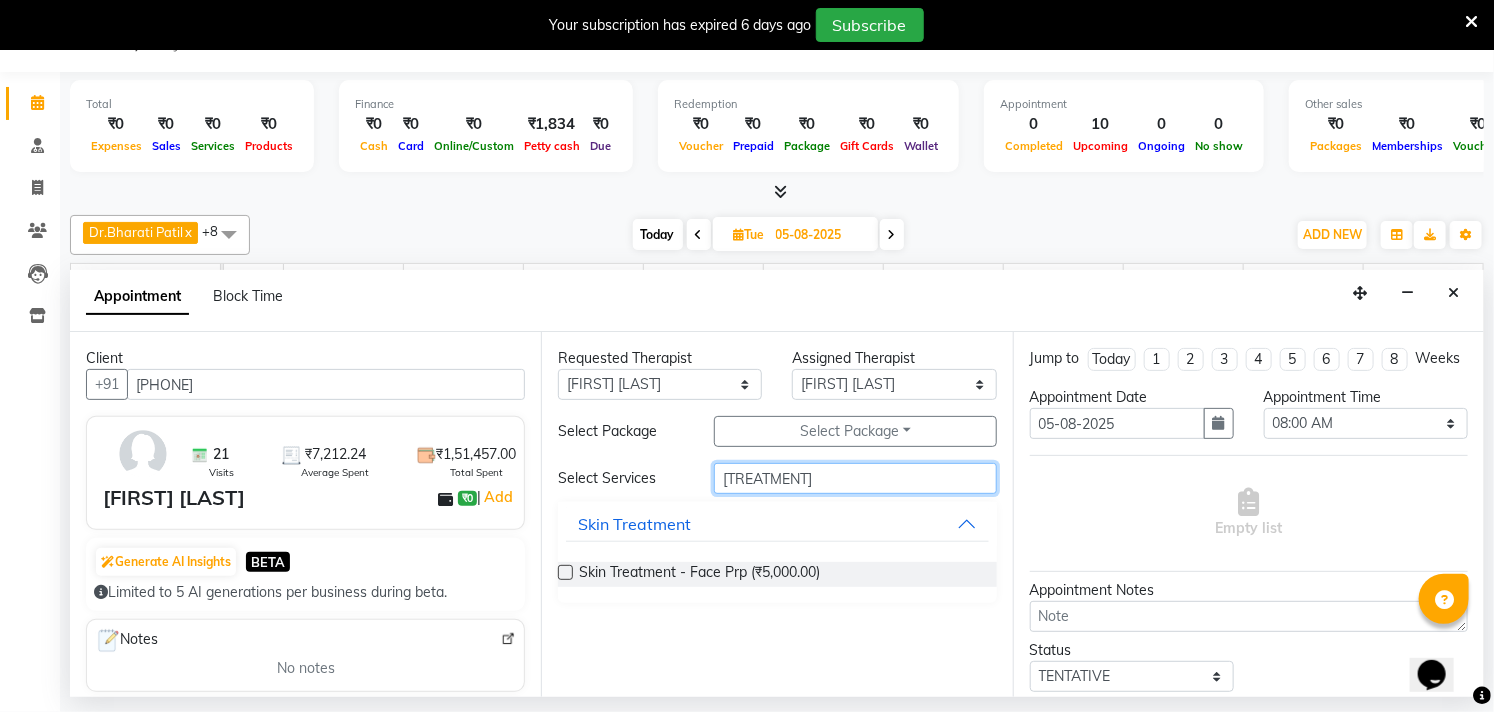 type on "[TREATMENT]" 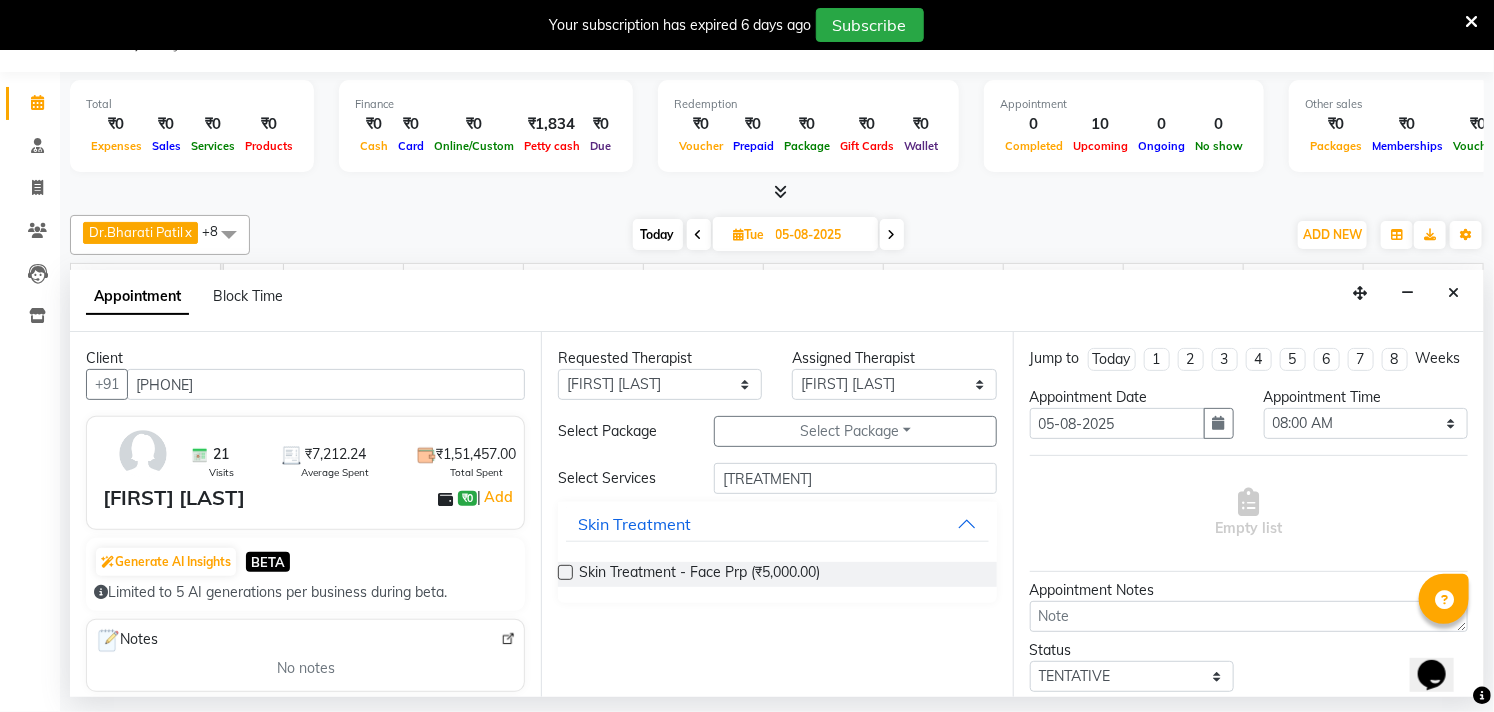 click at bounding box center (565, 572) 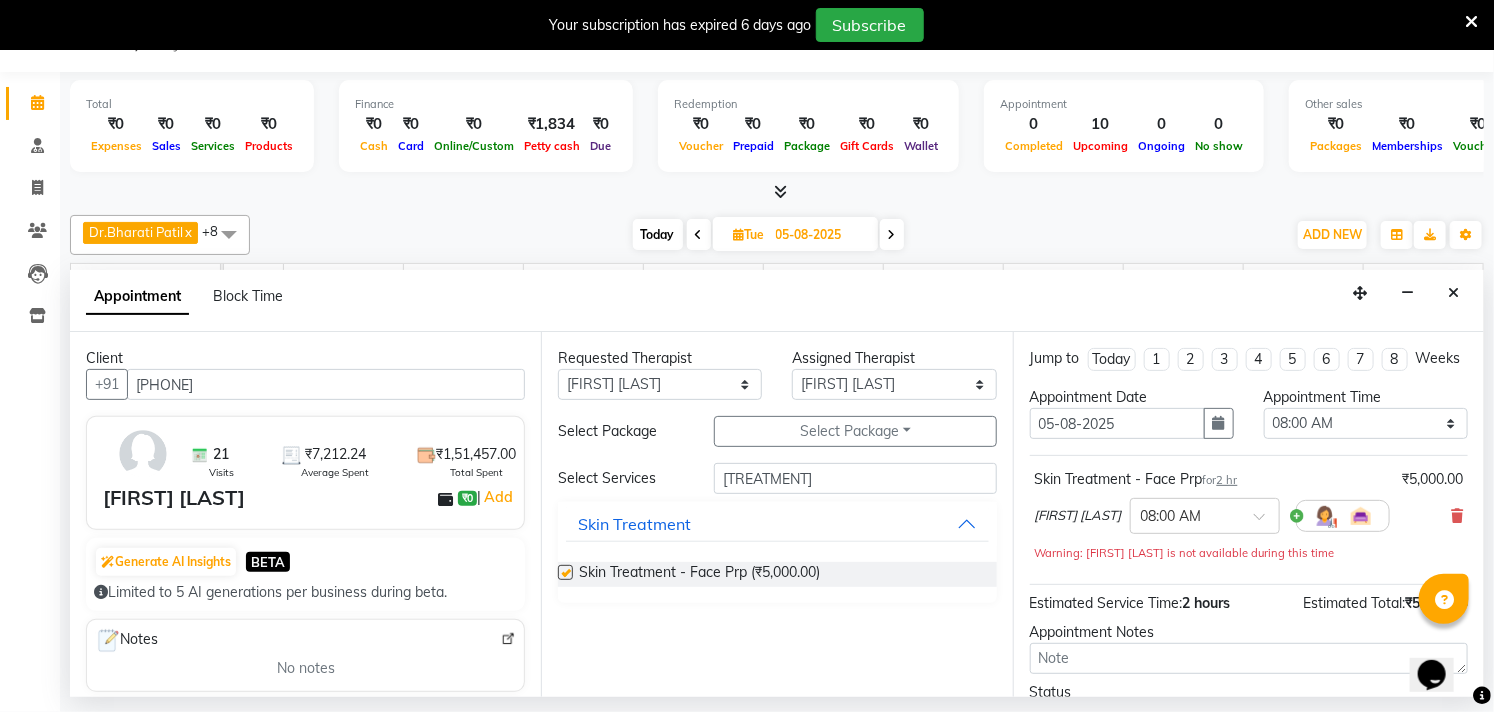 checkbox on "false" 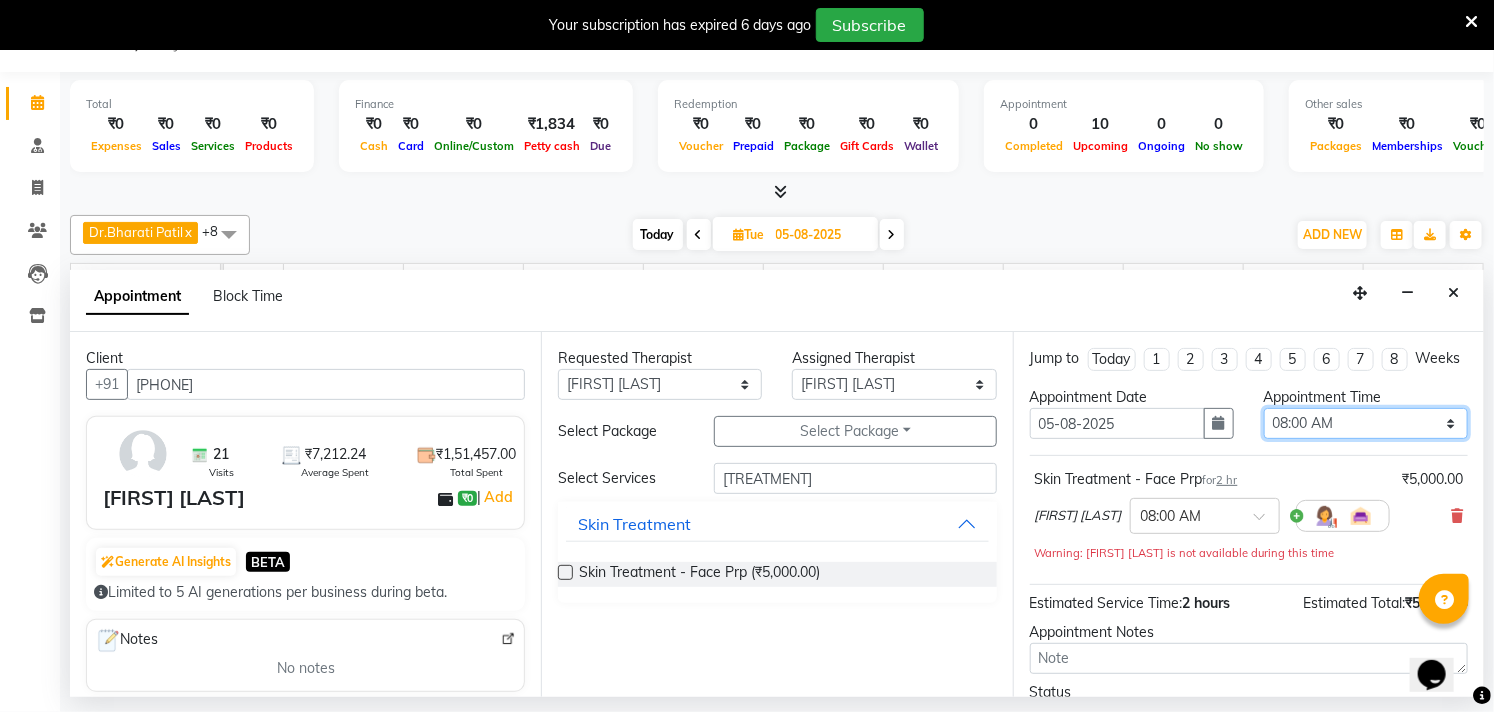 click on "Select 08:00 AM 08:15 AM 08:30 AM 08:45 AM 09:00 AM 09:15 AM 09:30 AM 09:45 AM 10:00 AM 10:15 AM 10:30 AM 10:45 AM 11:00 AM 11:15 AM 11:30 AM 11:45 AM 12:00 PM 12:15 PM 12:30 PM 12:45 PM 01:00 PM 01:15 PM 01:30 PM 01:45 PM 02:00 PM 02:15 PM 02:30 PM 02:45 PM 03:00 PM 03:15 PM 03:30 PM 03:45 PM 04:00 PM 04:15 PM 04:30 PM 04:45 PM 05:00 PM 05:15 PM 05:30 PM 05:45 PM 06:00 PM 06:15 PM 06:30 PM 06:45 PM 07:00 PM 07:15 PM 07:30 PM 07:45 PM 08:00 PM 08:15 PM 08:30 PM 08:45 PM 09:00 PM" at bounding box center (1366, 423) 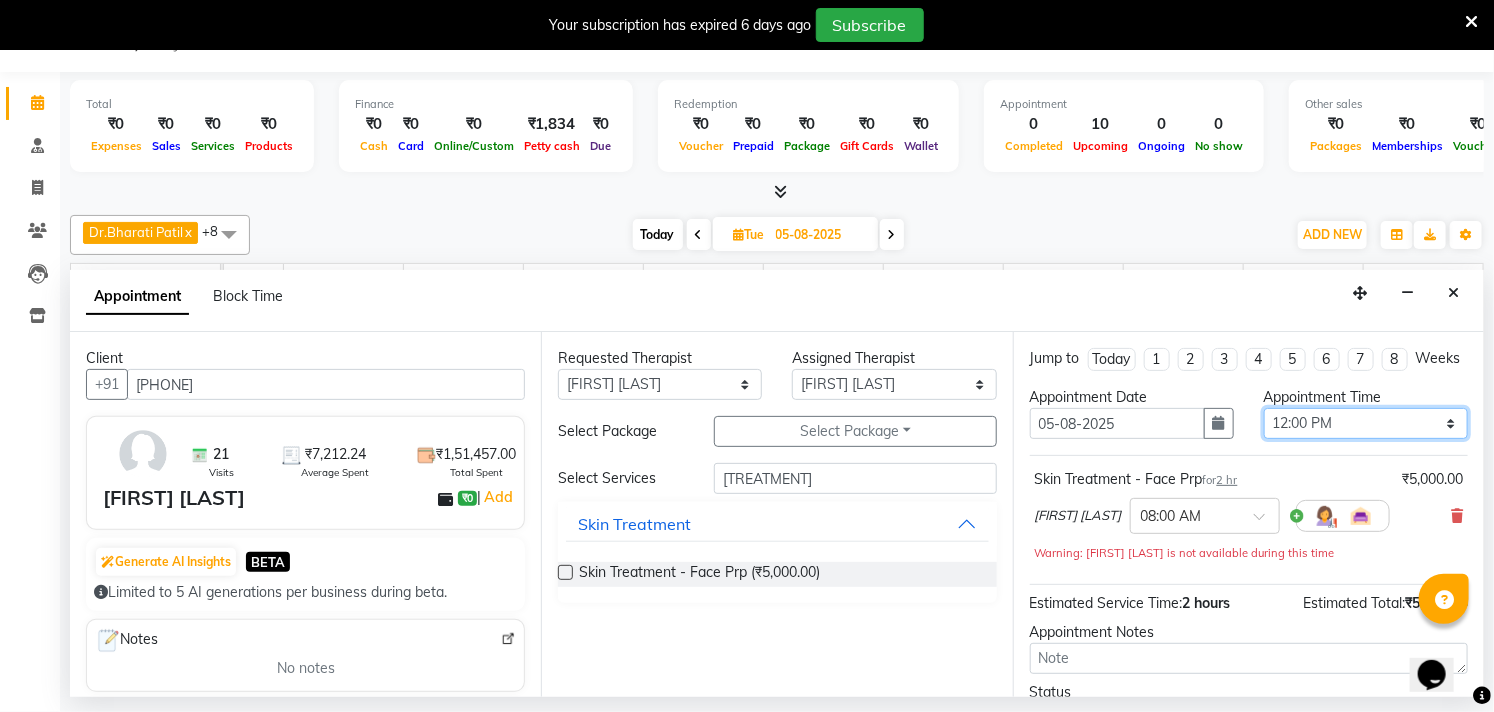 click on "Select 08:00 AM 08:15 AM 08:30 AM 08:45 AM 09:00 AM 09:15 AM 09:30 AM 09:45 AM 10:00 AM 10:15 AM 10:30 AM 10:45 AM 11:00 AM 11:15 AM 11:30 AM 11:45 AM 12:00 PM 12:15 PM 12:30 PM 12:45 PM 01:00 PM 01:15 PM 01:30 PM 01:45 PM 02:00 PM 02:15 PM 02:30 PM 02:45 PM 03:00 PM 03:15 PM 03:30 PM 03:45 PM 04:00 PM 04:15 PM 04:30 PM 04:45 PM 05:00 PM 05:15 PM 05:30 PM 05:45 PM 06:00 PM 06:15 PM 06:30 PM 06:45 PM 07:00 PM 07:15 PM 07:30 PM 07:45 PM 08:00 PM 08:15 PM 08:30 PM 08:45 PM 09:00 PM" at bounding box center [1366, 423] 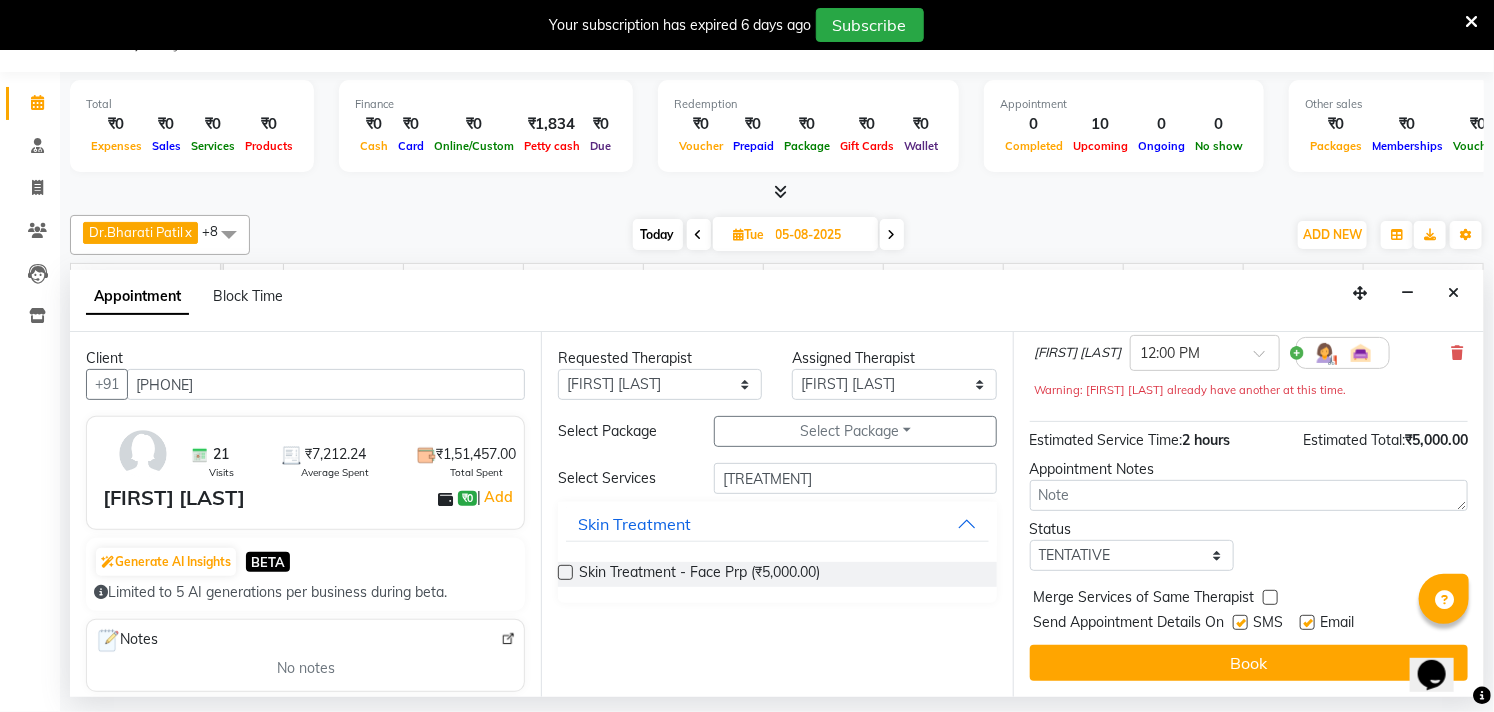 scroll, scrollTop: 182, scrollLeft: 0, axis: vertical 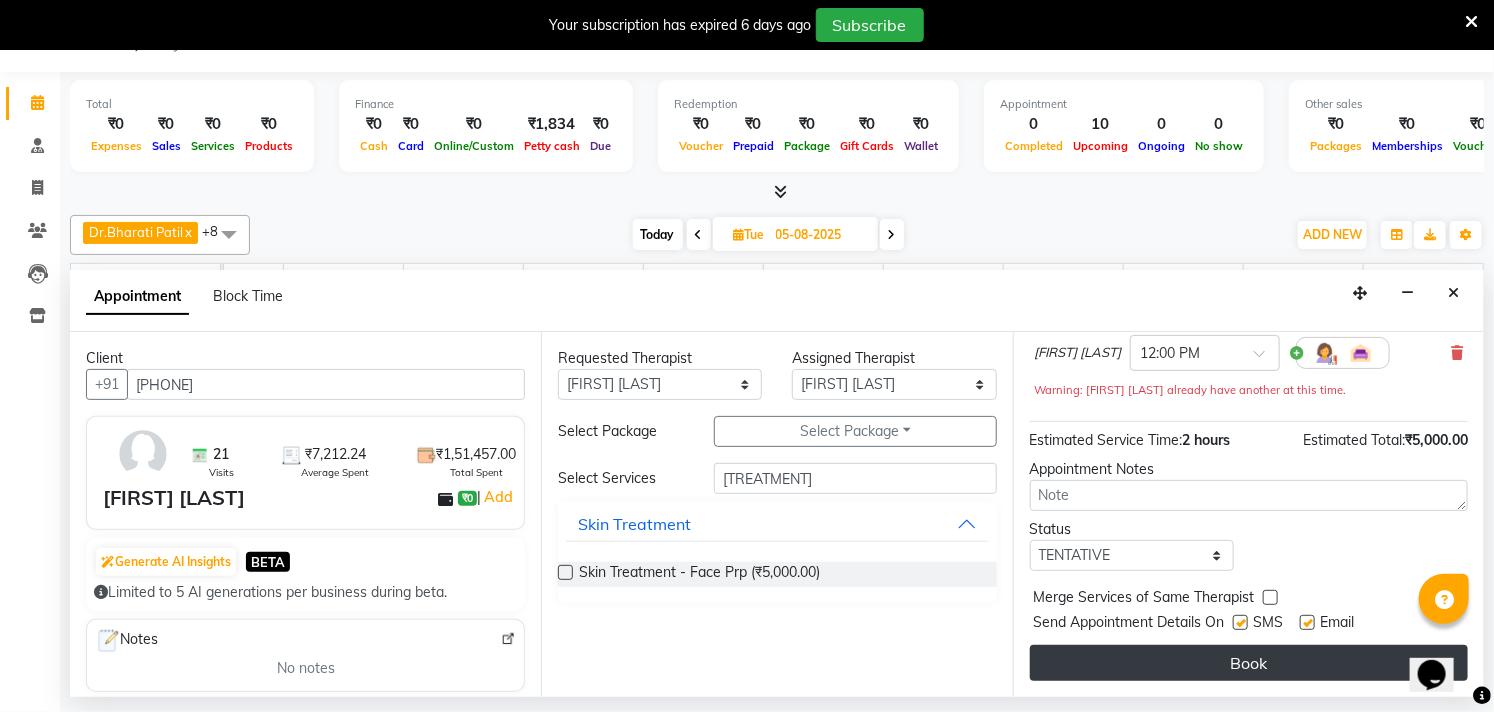 click on "Book" at bounding box center [1249, 663] 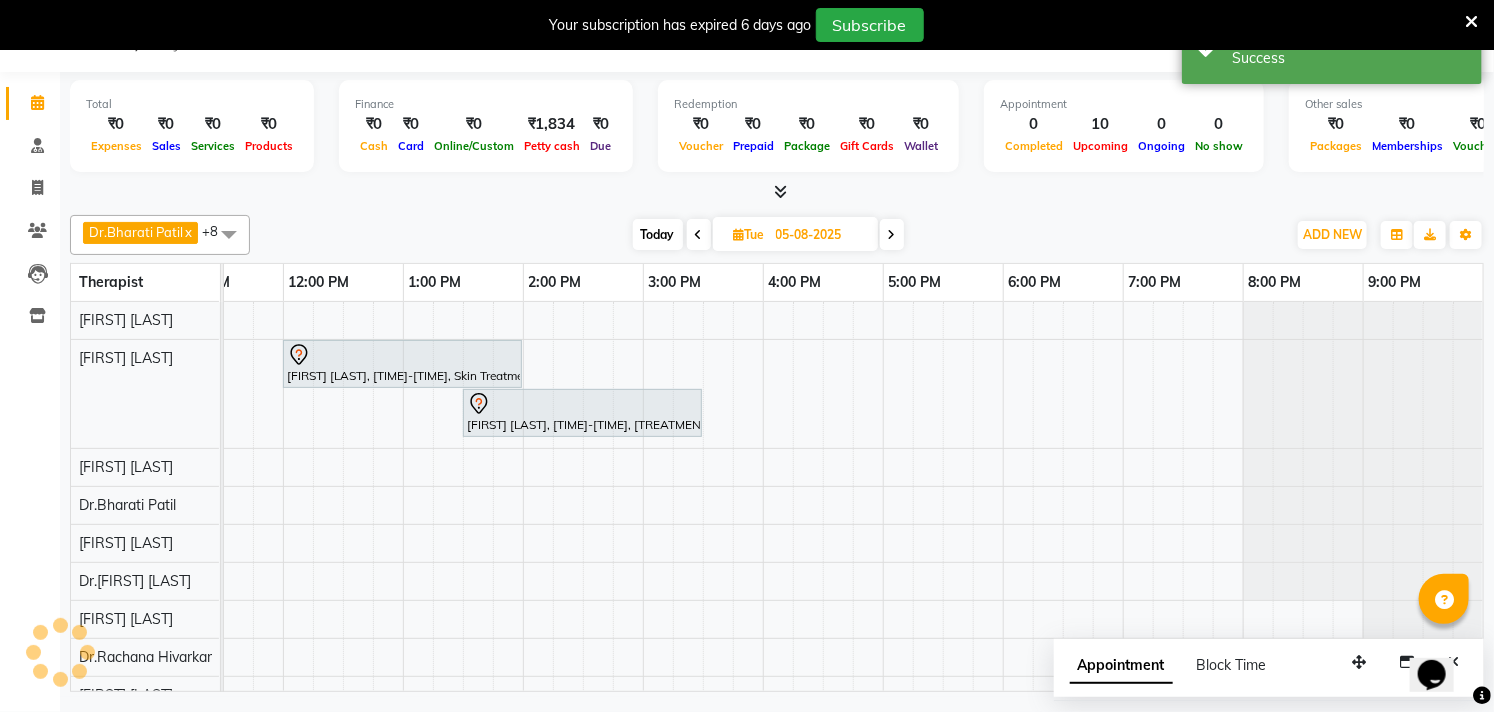 scroll, scrollTop: 0, scrollLeft: 0, axis: both 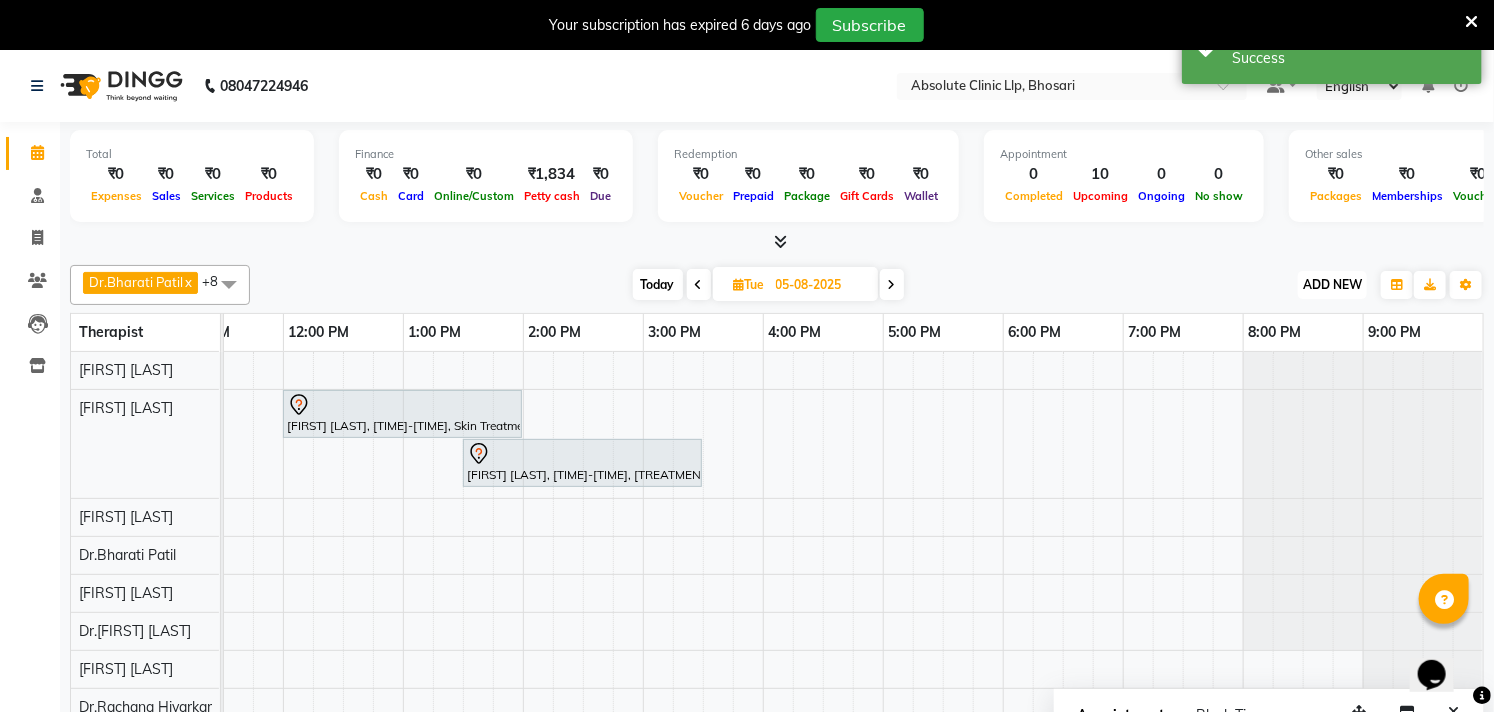 click on "ADD NEW" at bounding box center (1332, 284) 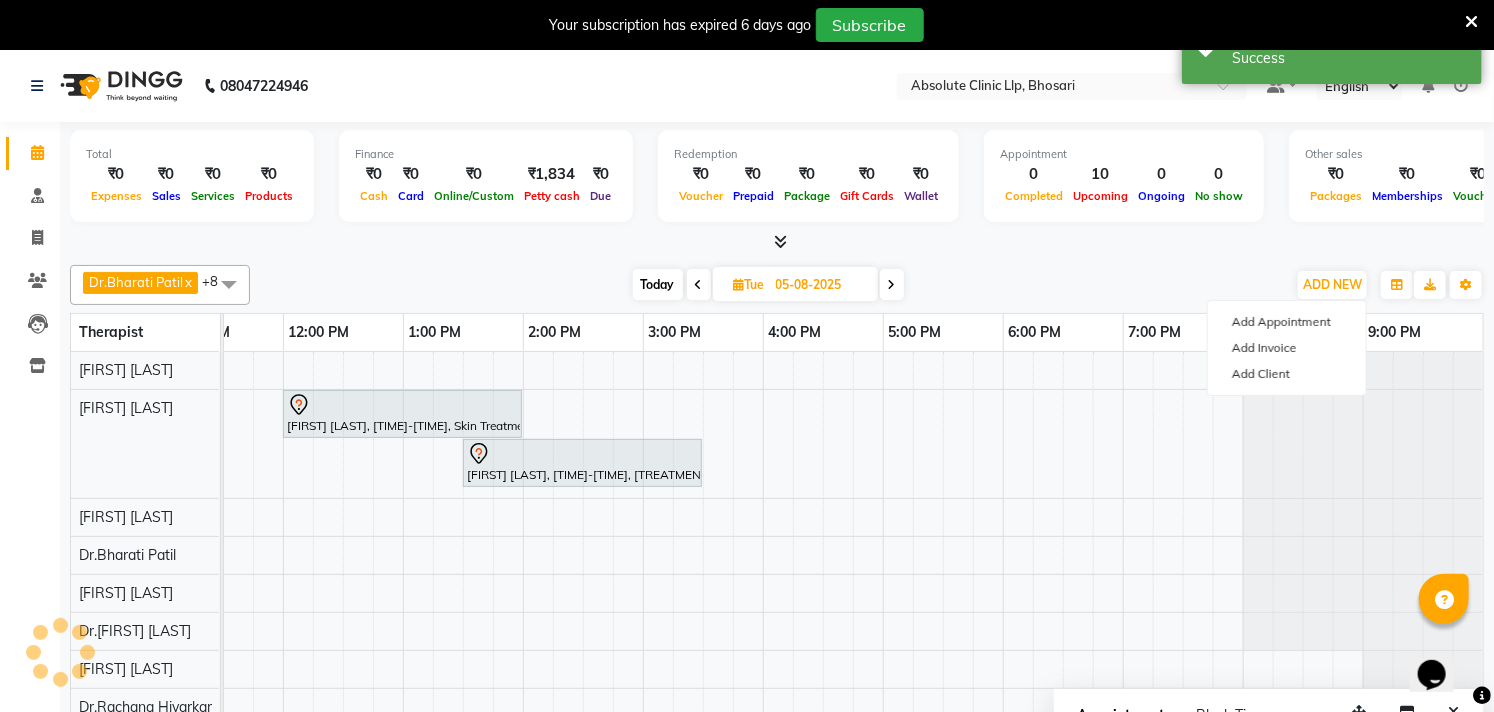click on "Add Appointment Add Invoice Add Client" at bounding box center [1287, 348] 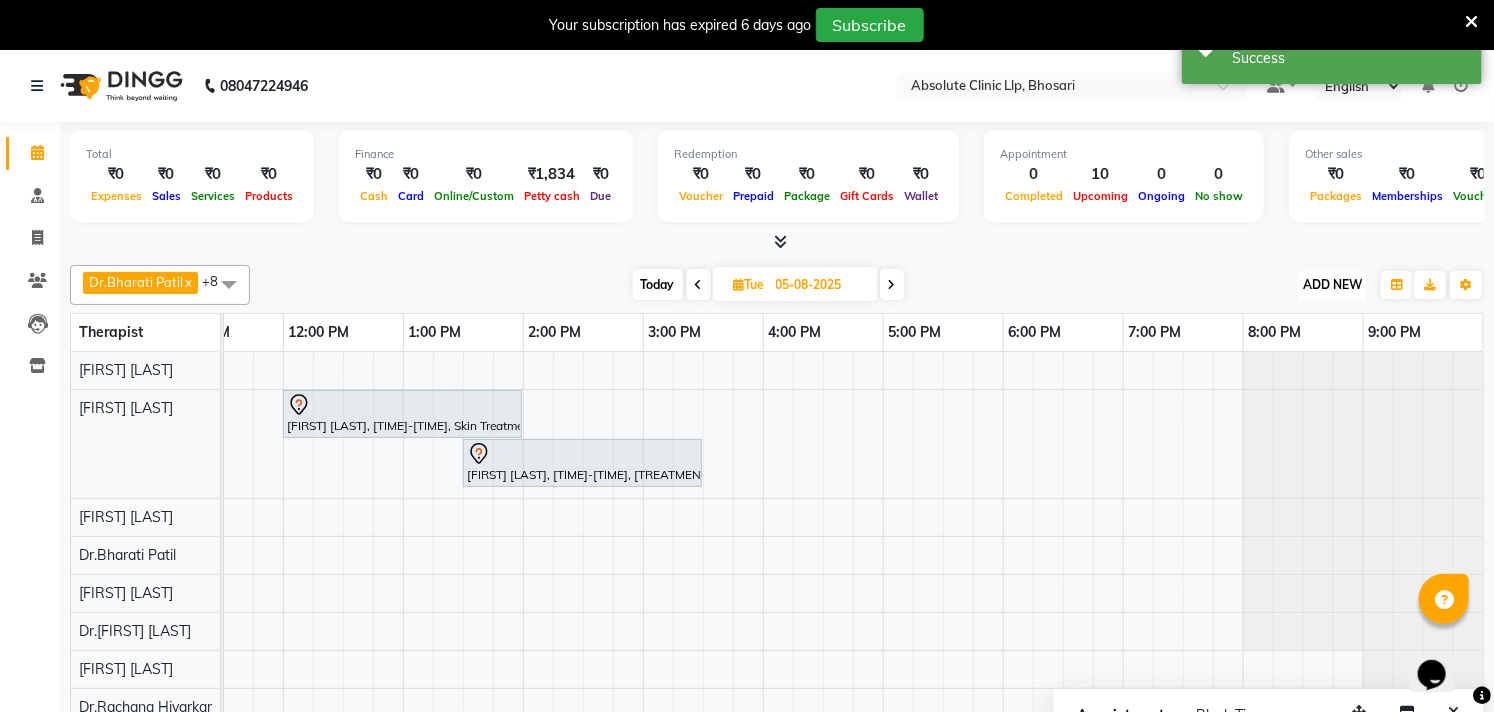 click on "ADD NEW" at bounding box center (1332, 284) 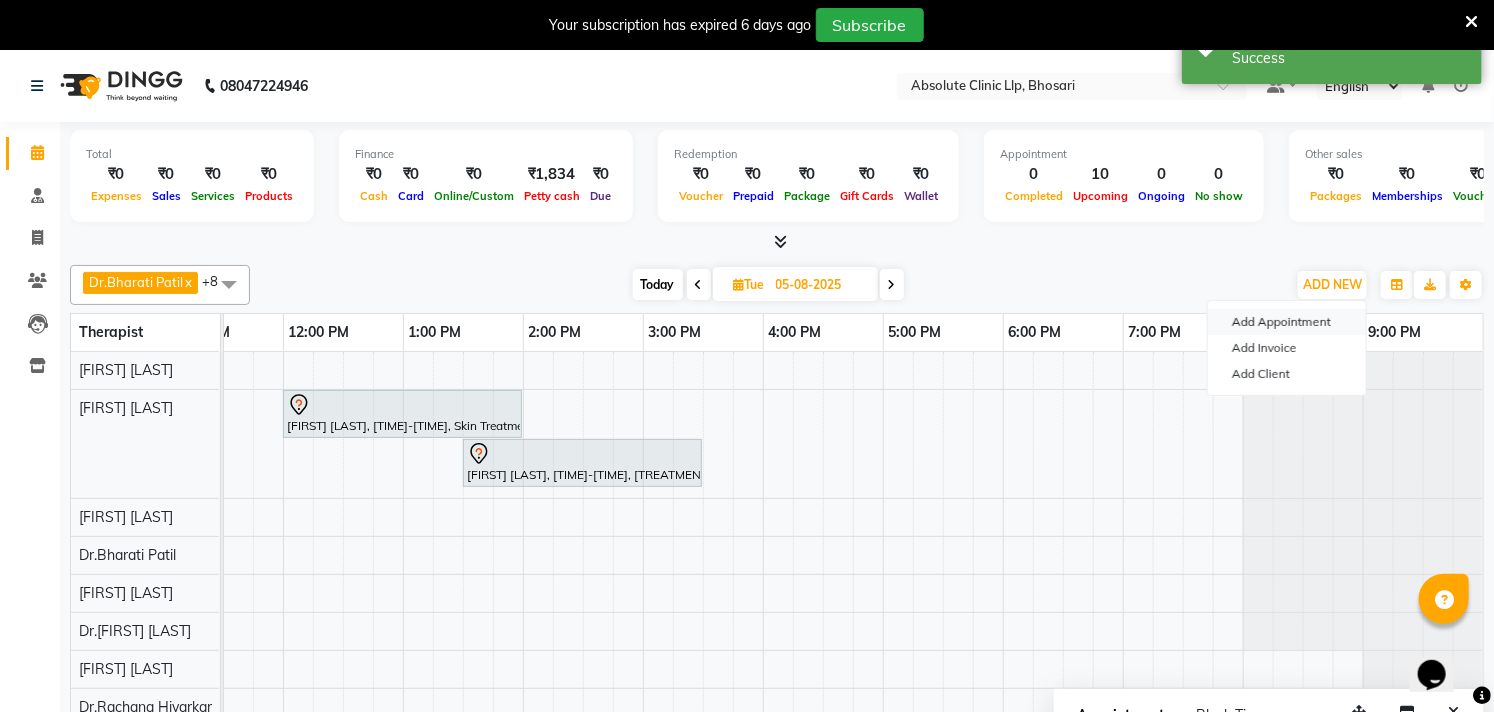 click on "Add Appointment" at bounding box center [1287, 322] 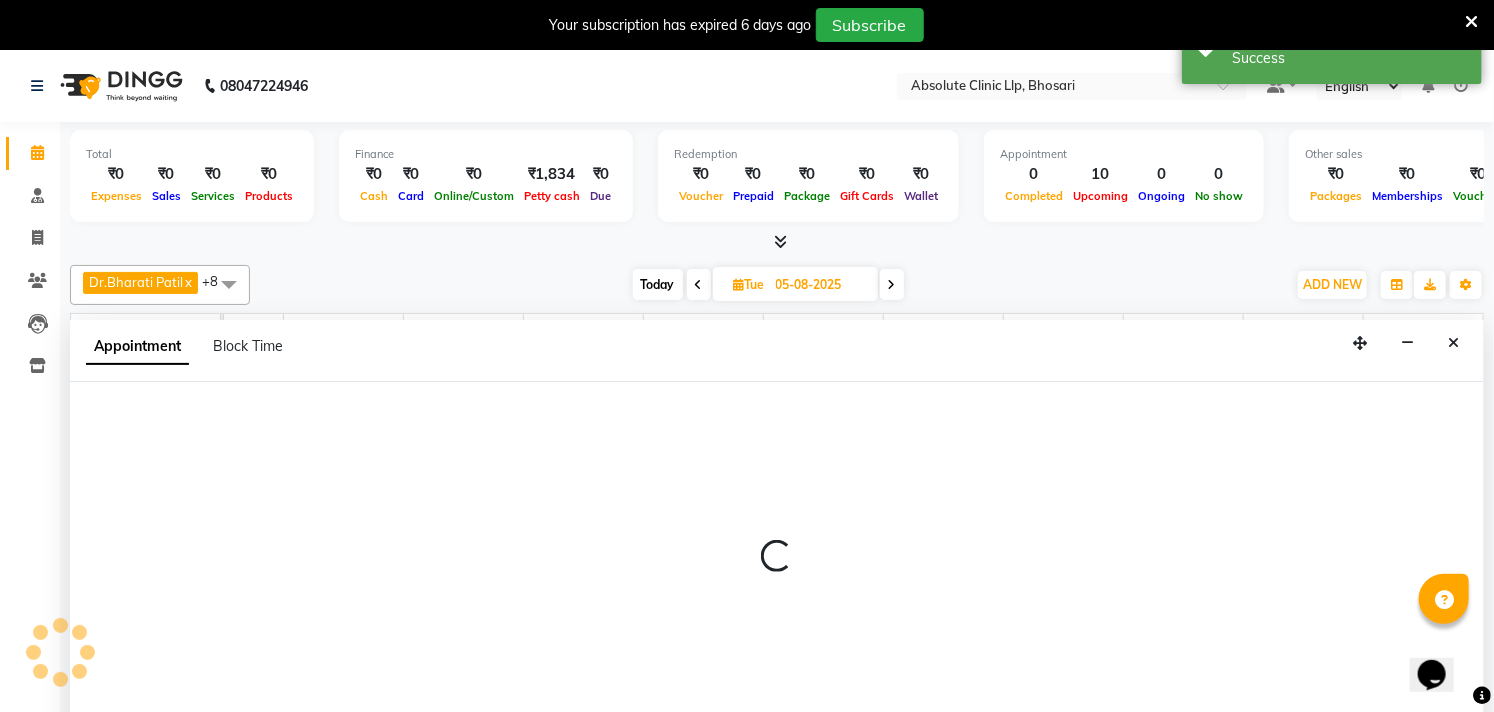select on "tentative" 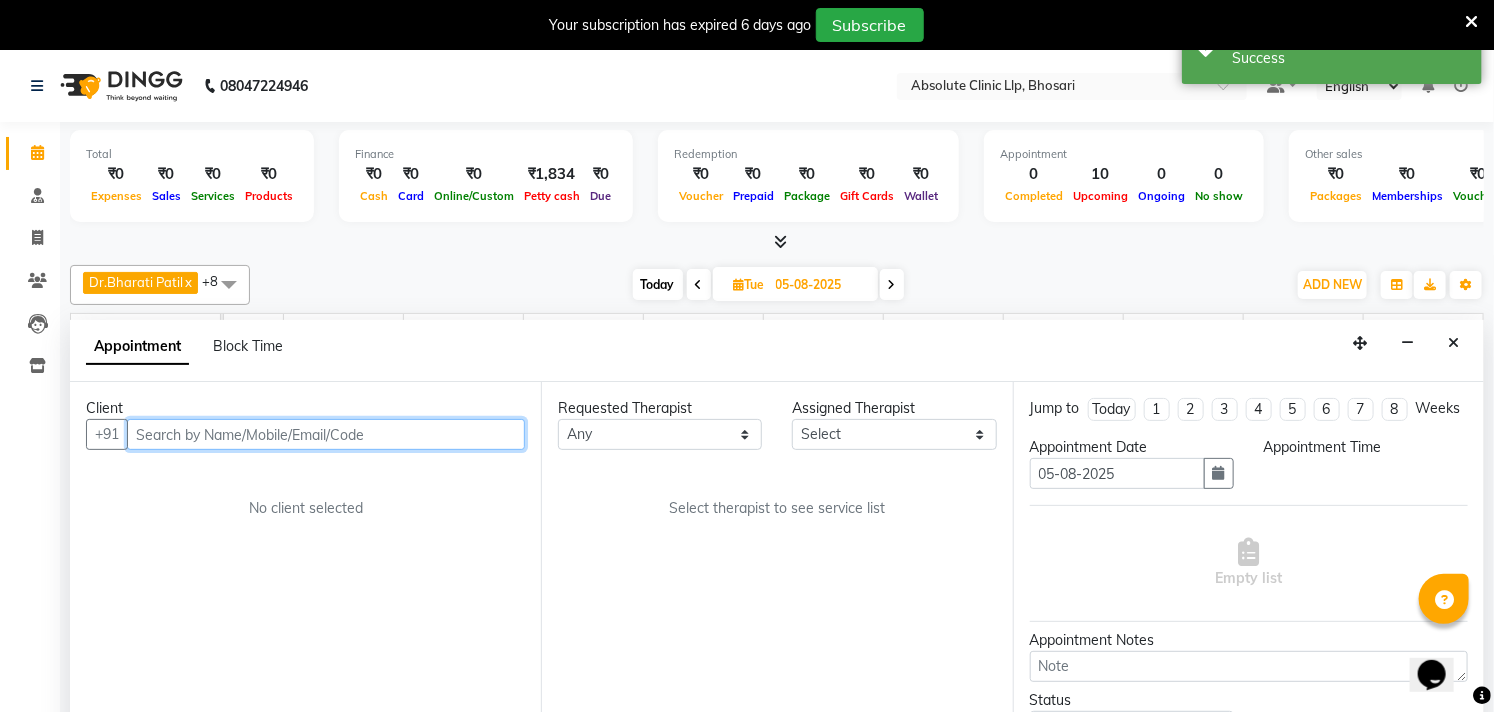 select on "480" 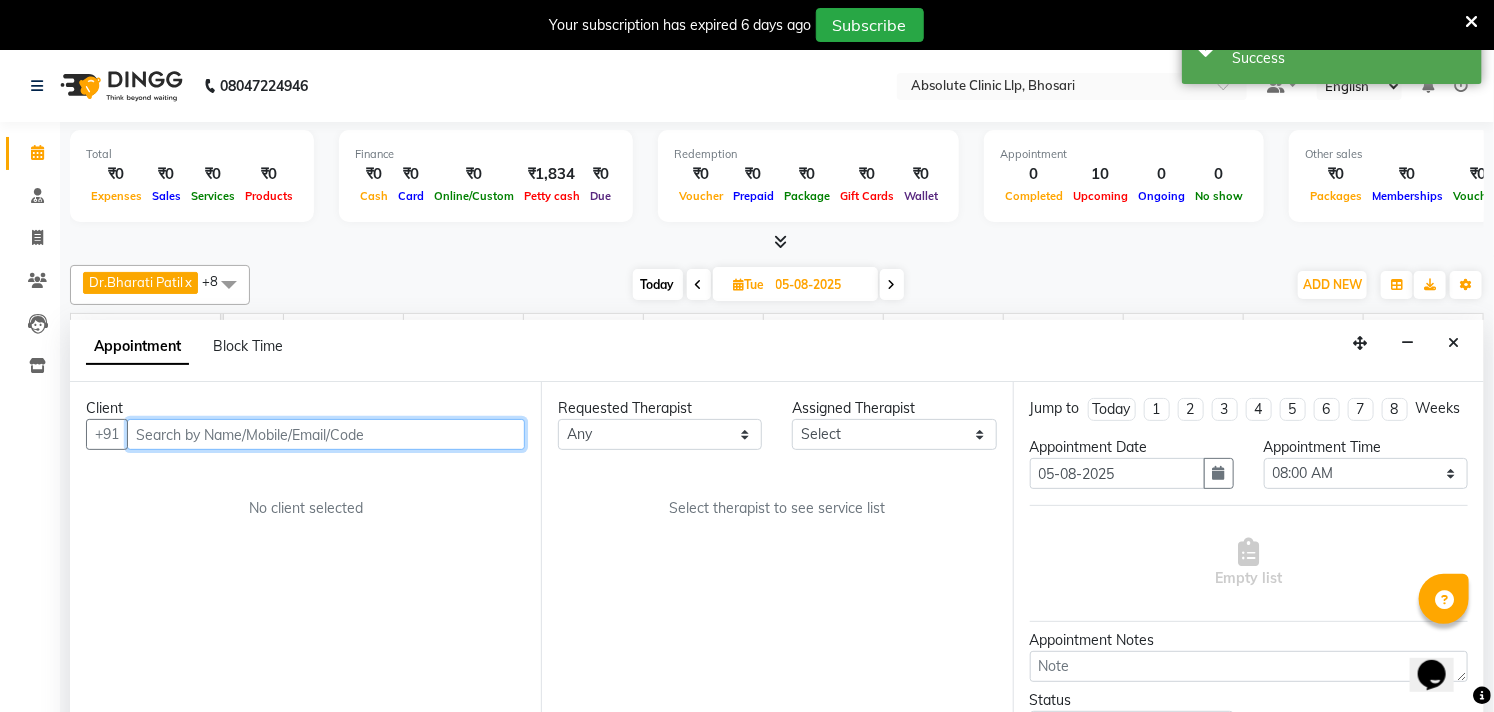 scroll, scrollTop: 50, scrollLeft: 0, axis: vertical 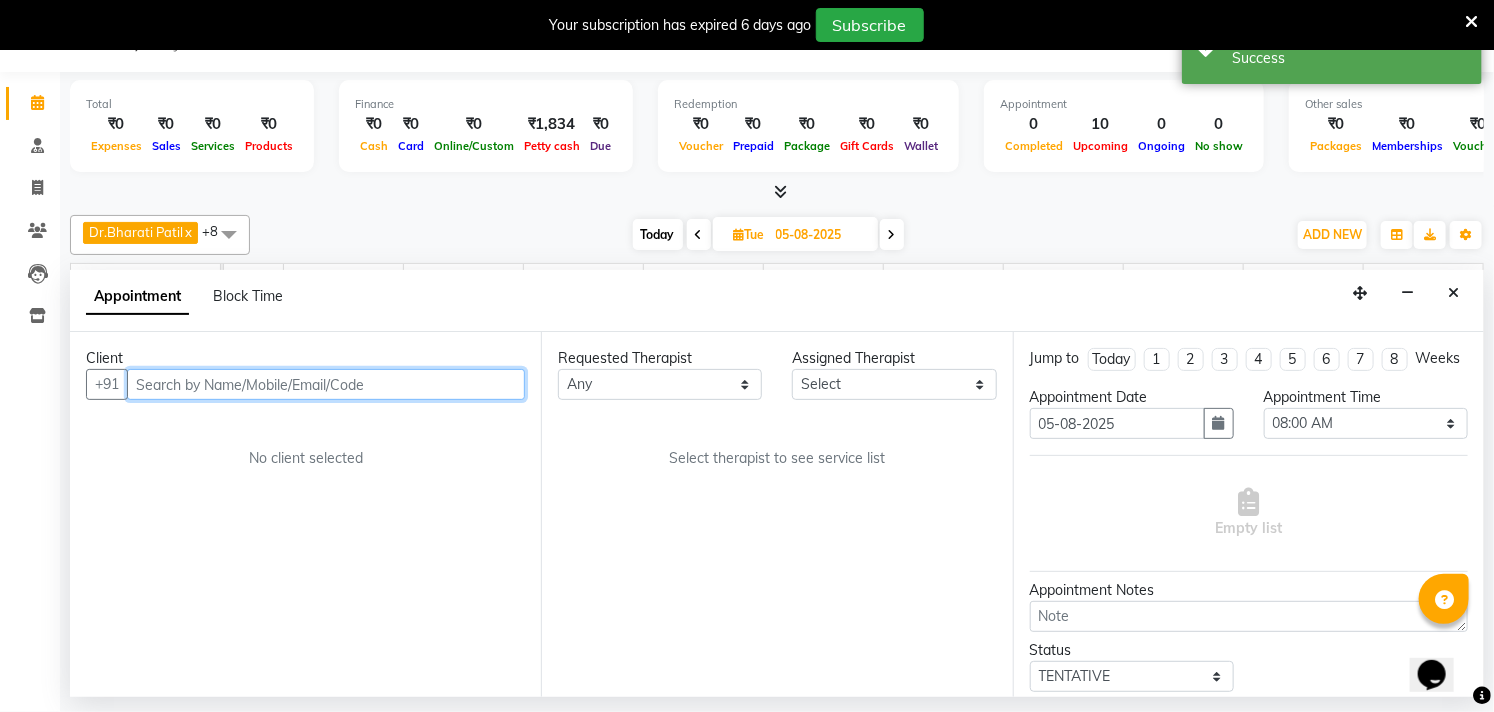 click at bounding box center [326, 384] 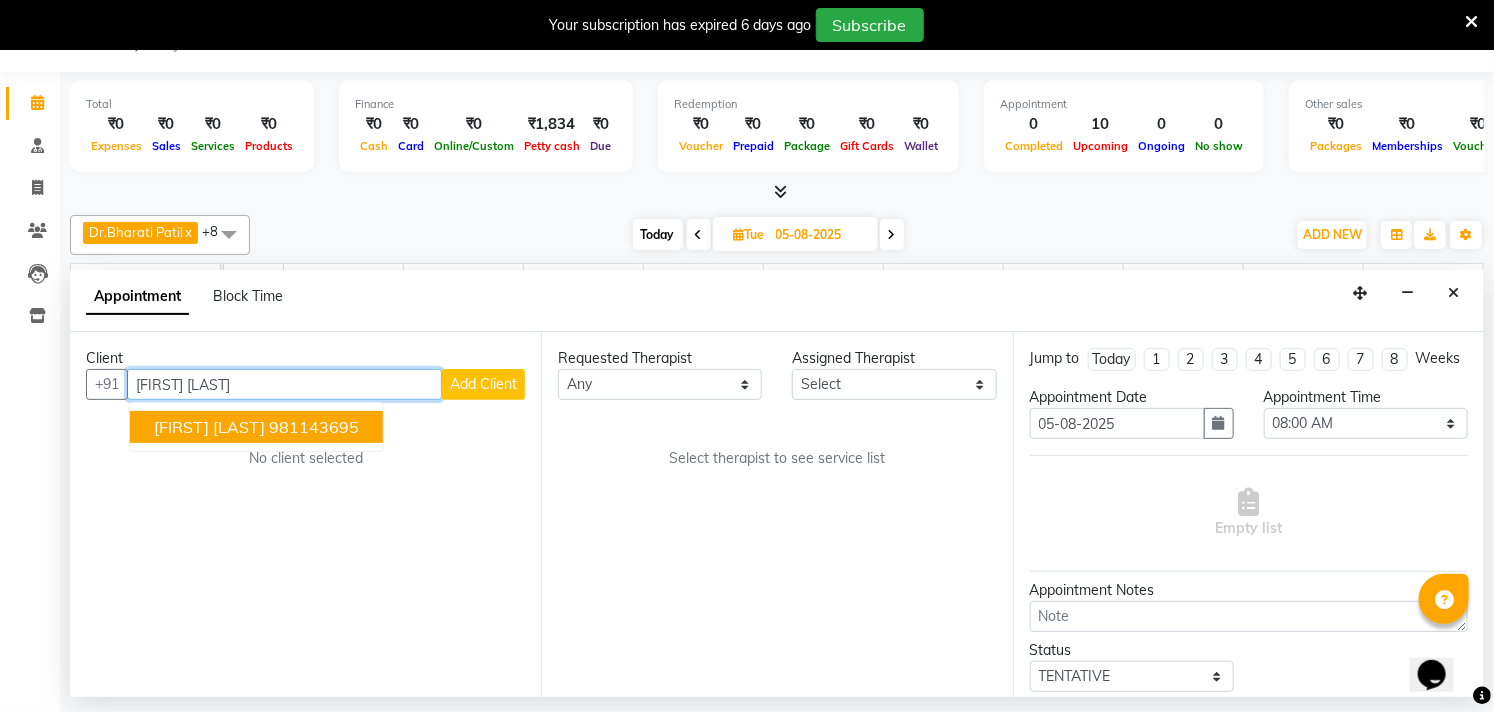 click on "[FIRST] [LAST]" at bounding box center [209, 427] 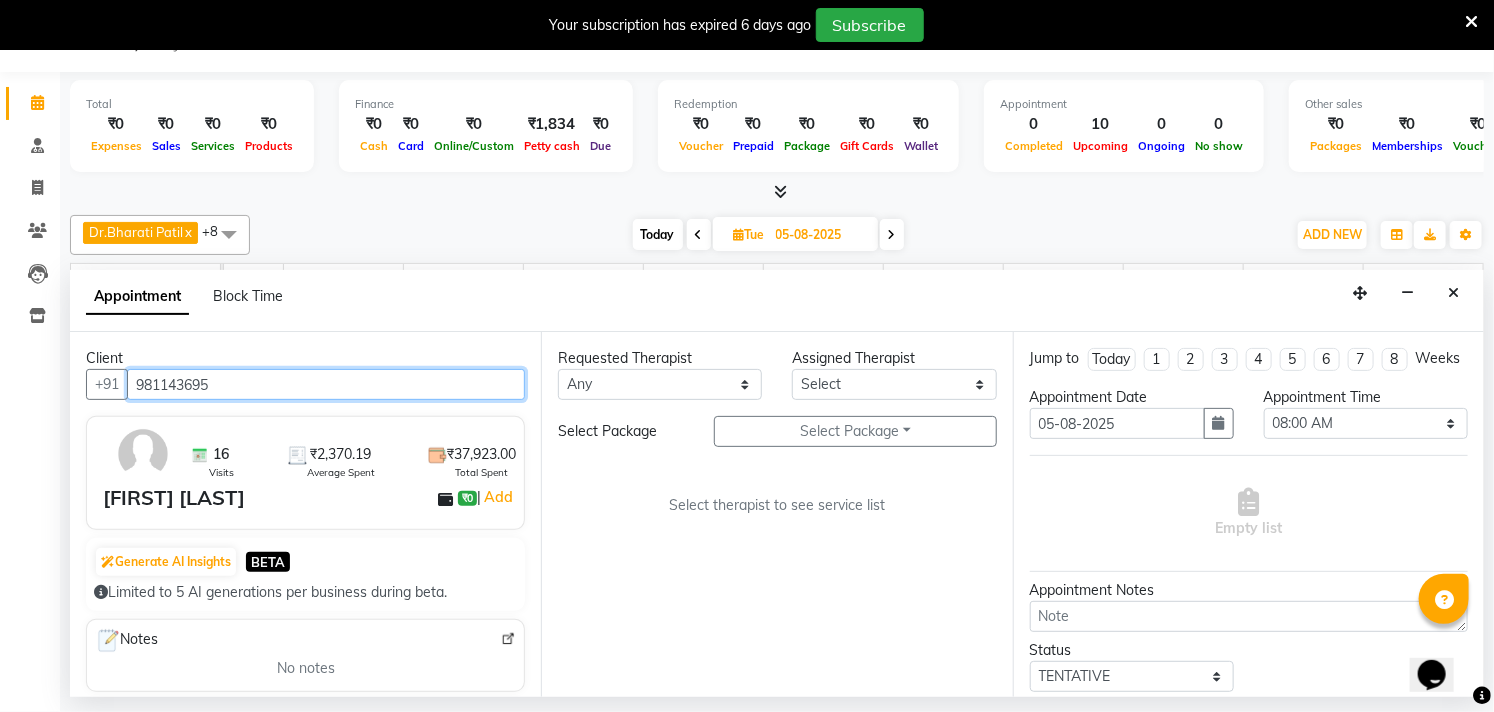 type on "981143695" 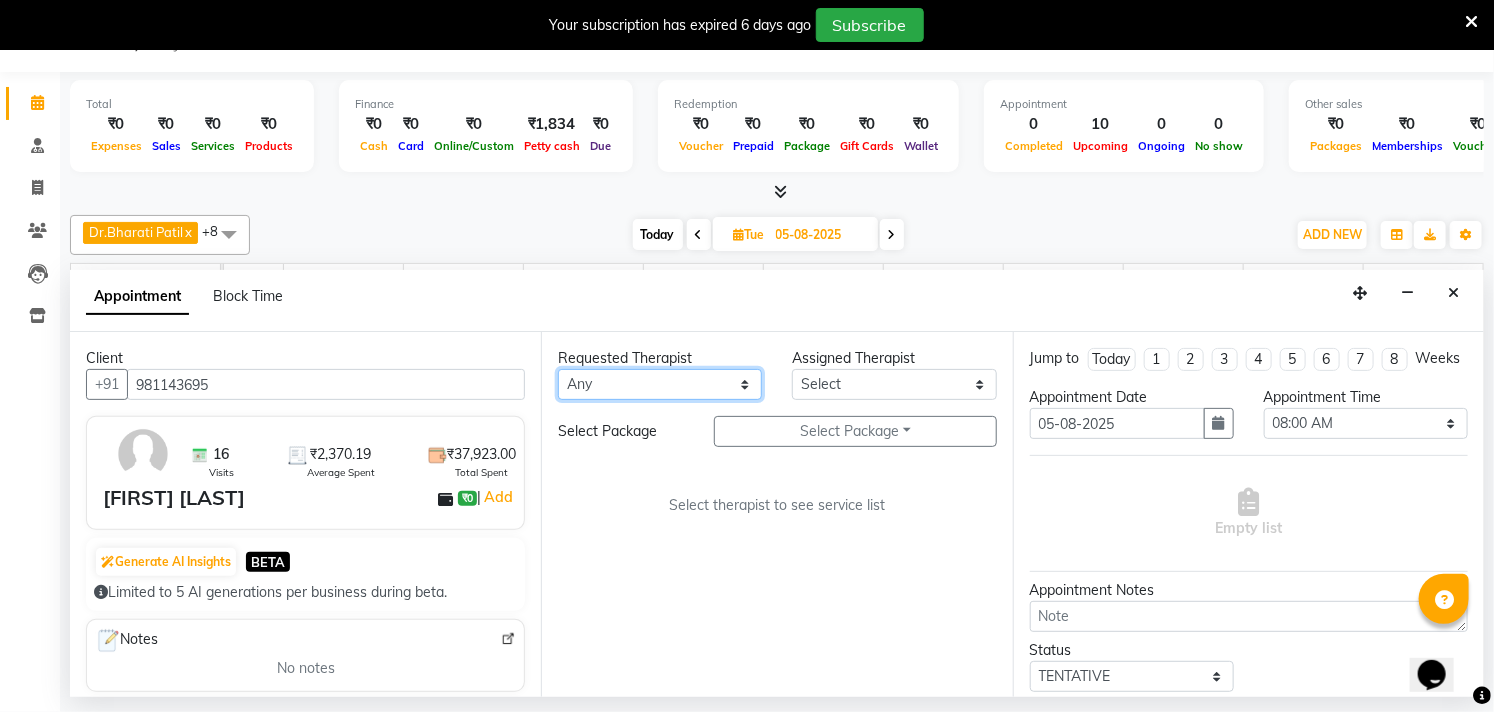 click on "Any [FIRST] [LAST]	 Dr.[FIRST] [LAST] Dr.[FIRST] [LAST] Dr.[FIRST] [LAST] [FIRST] [LAST] [FIRST]  More [FIRST] [LAST]	 [FIRST] [LAST]	 [FIRST] [LAST]	 [FIRST] [LAST]" at bounding box center (660, 384) 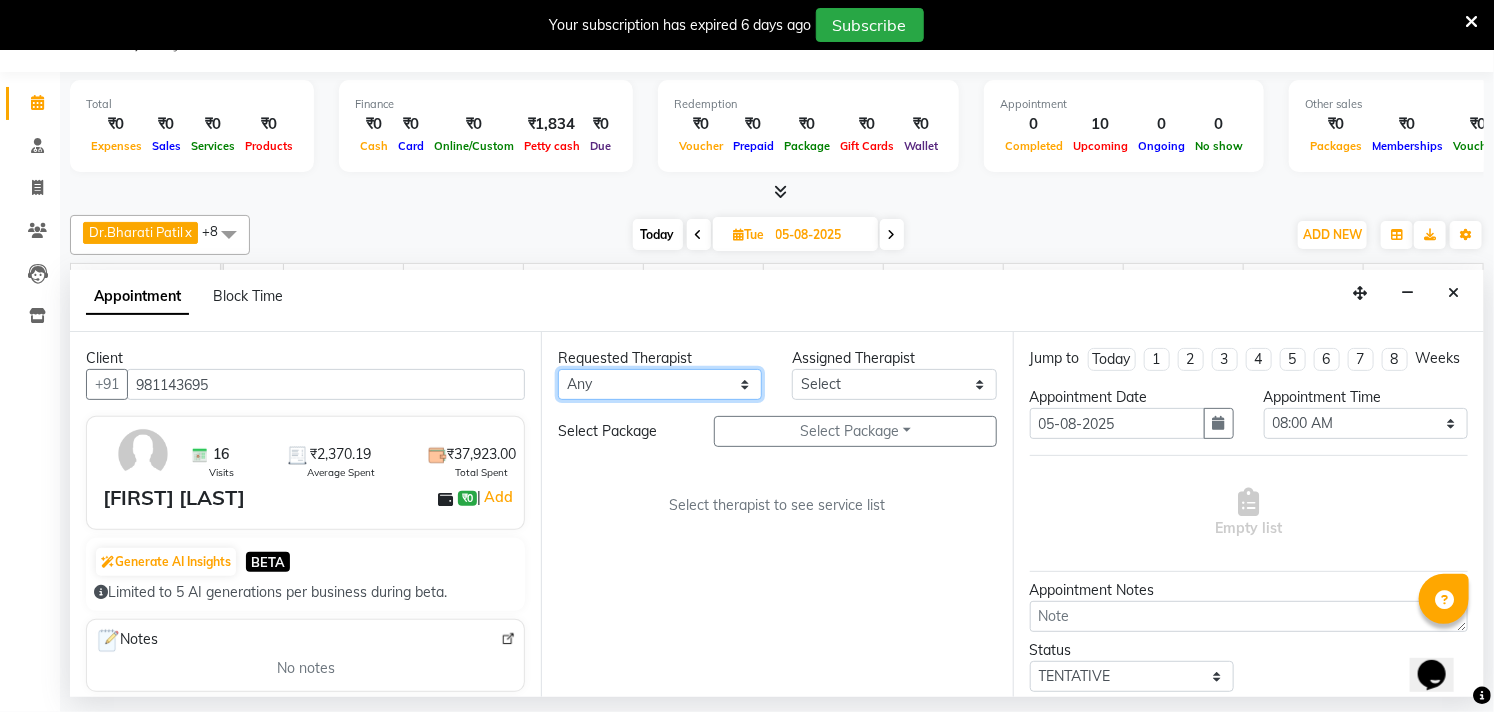 select on "27986" 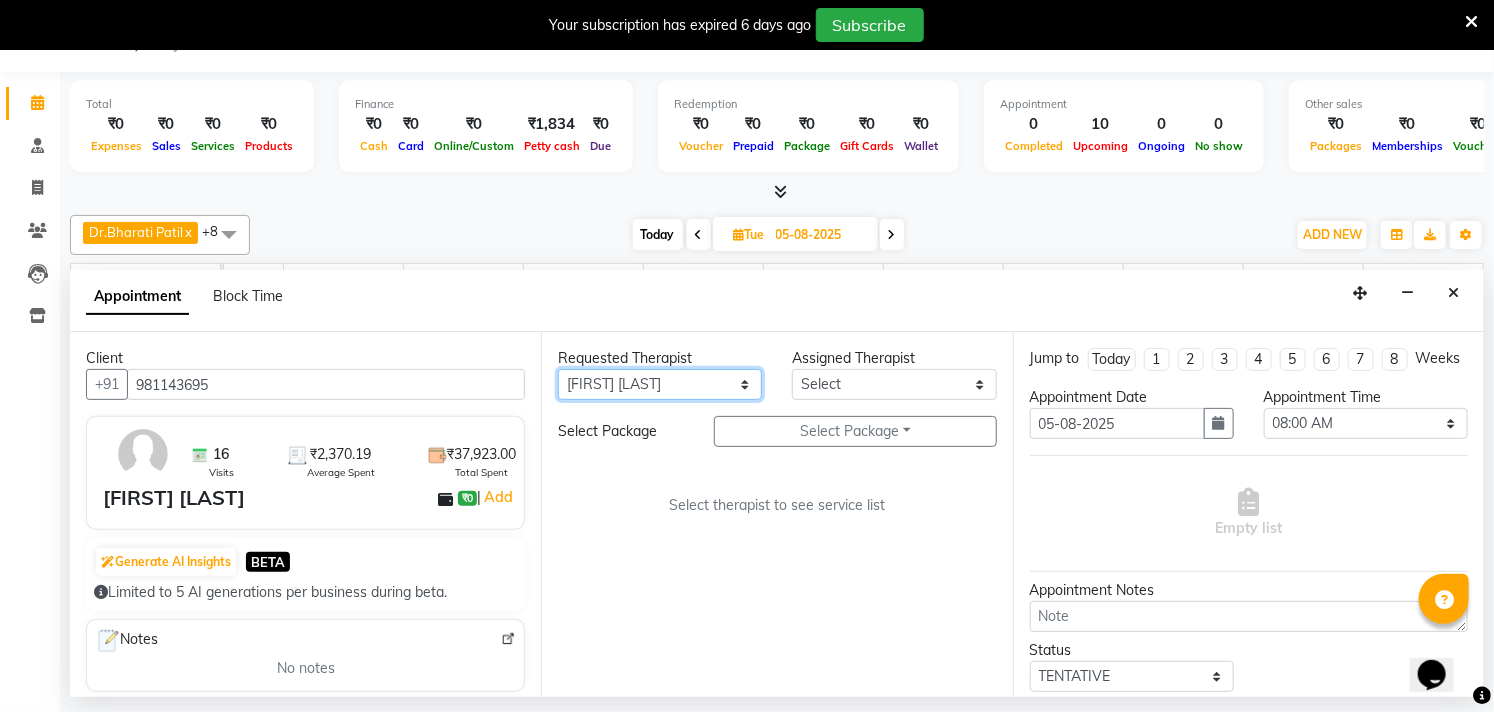 click on "Any [FIRST] [LAST]	 Dr.[FIRST] [LAST] Dr.[FIRST] [LAST] Dr.[FIRST] [LAST] [FIRST] [LAST] [FIRST]  More [FIRST] [LAST]	 [FIRST] [LAST]	 [FIRST] [LAST]	 [FIRST] [LAST]" at bounding box center [660, 384] 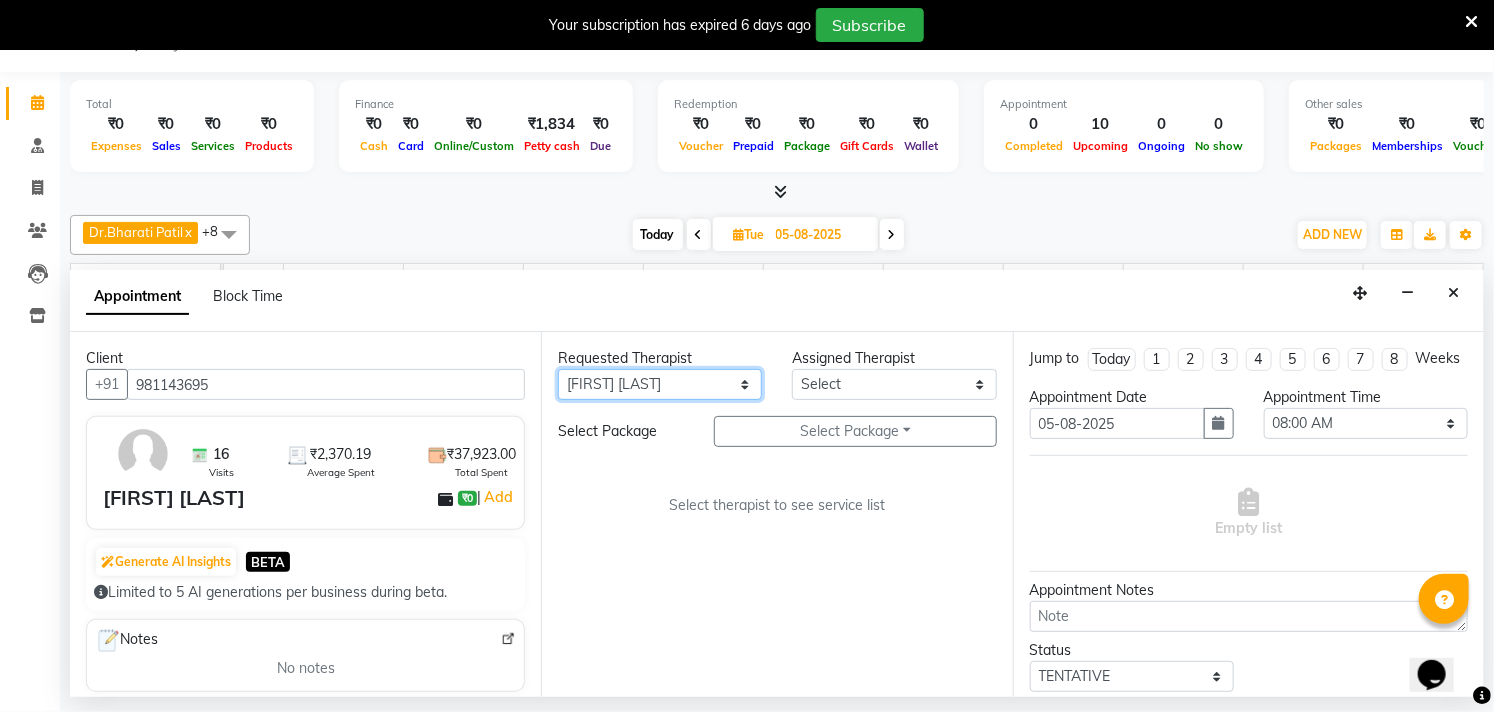 select on "27986" 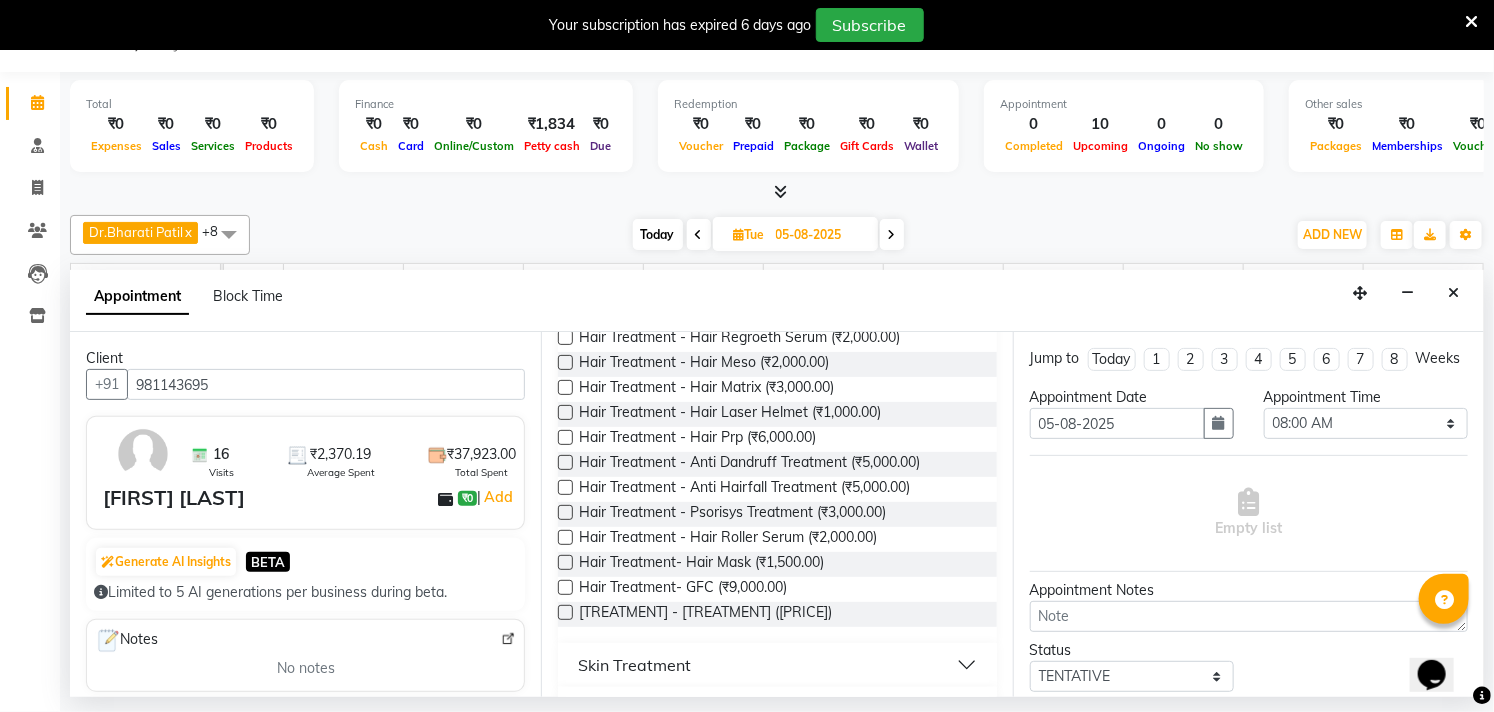 scroll, scrollTop: 444, scrollLeft: 0, axis: vertical 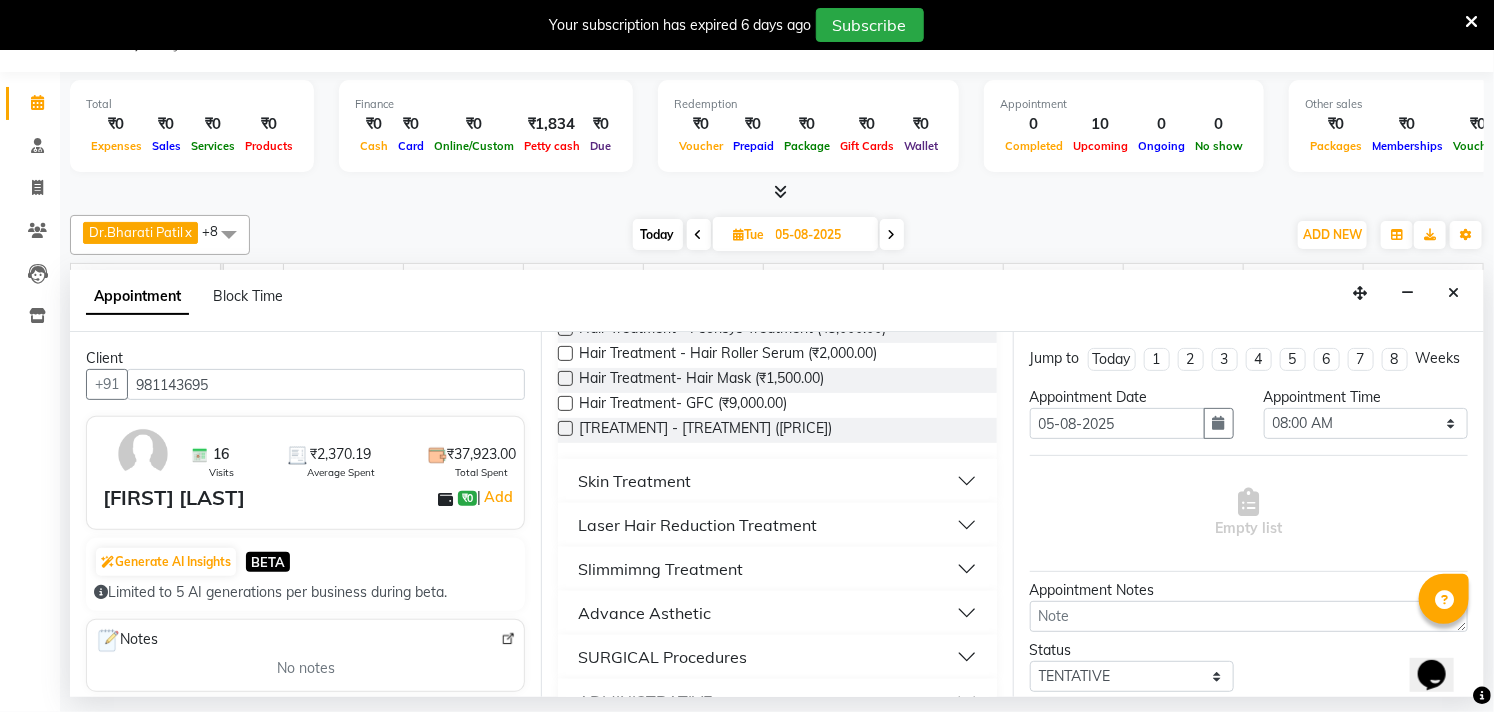 click on "Skin Treatment" at bounding box center (777, 481) 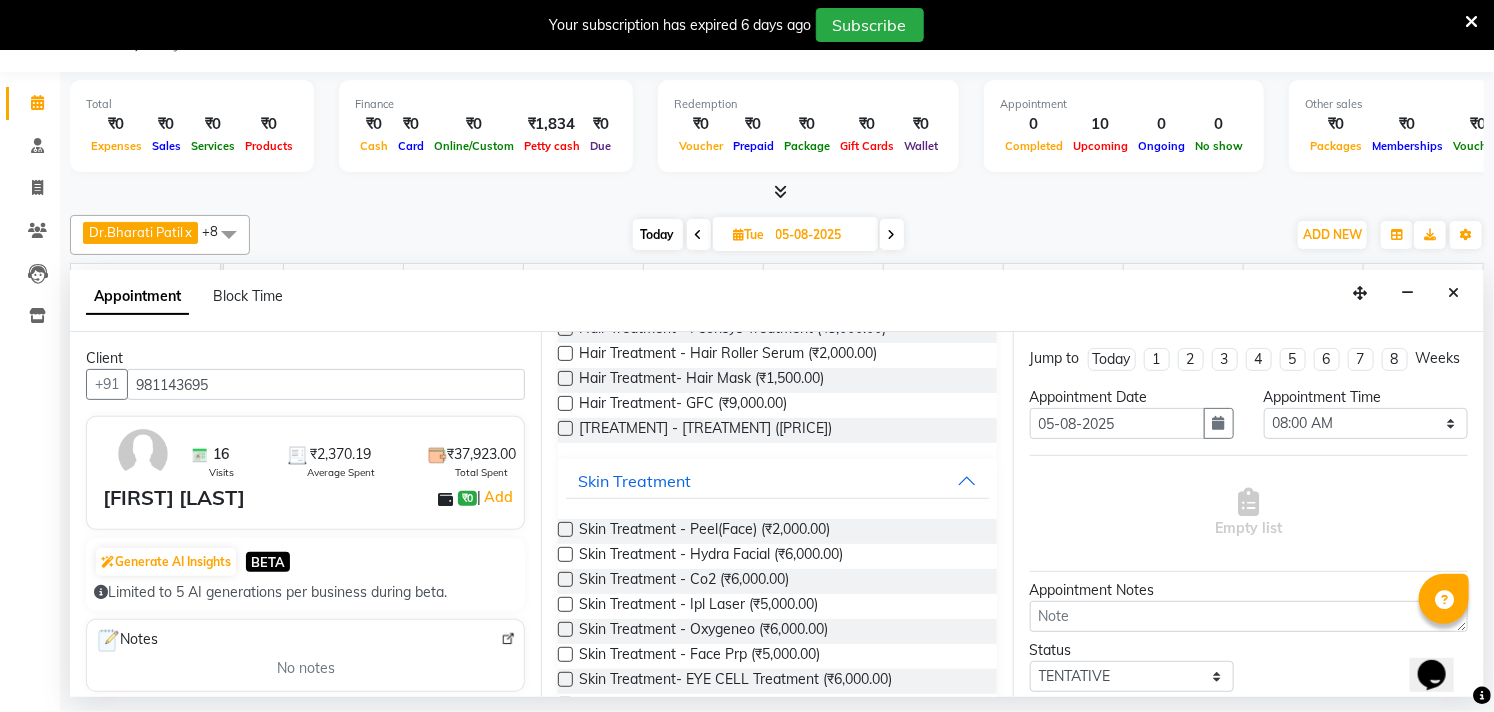 click at bounding box center (565, 554) 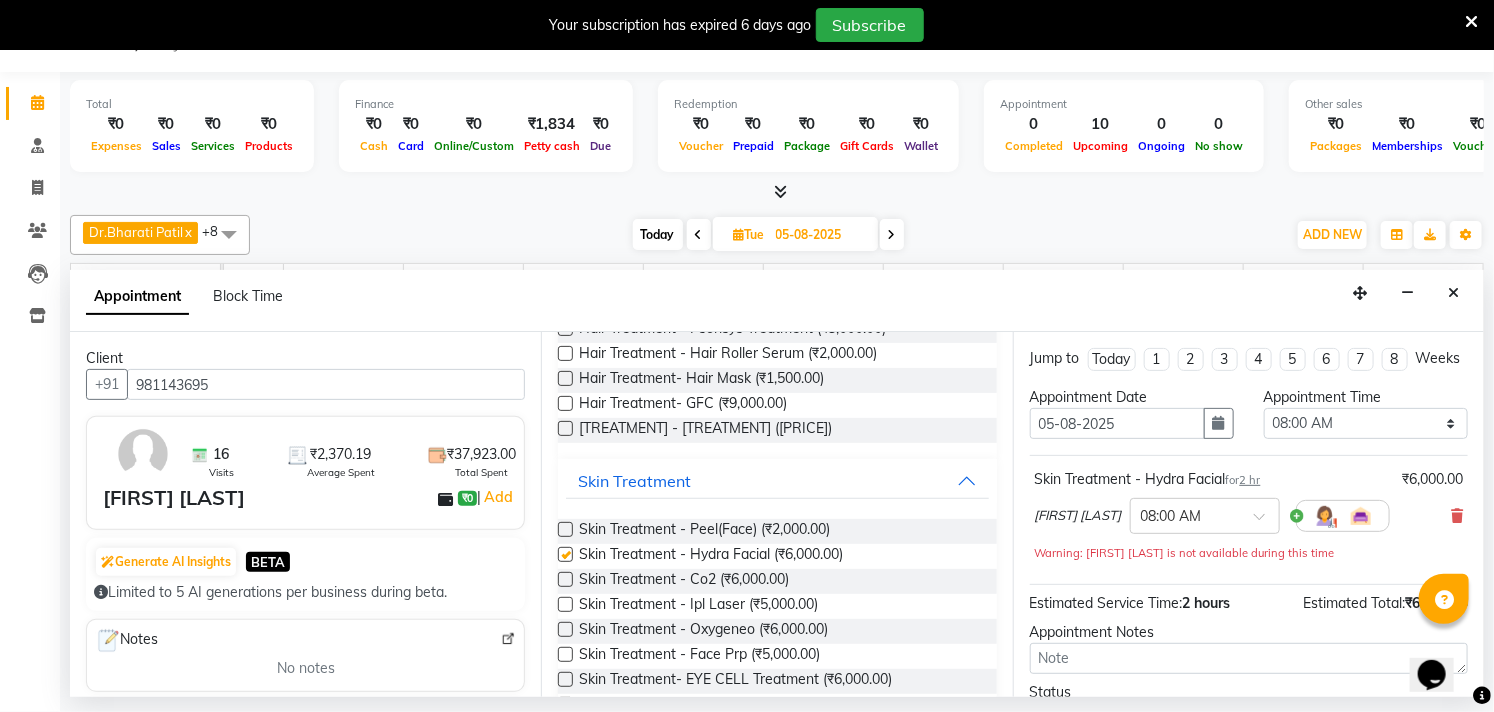 checkbox on "false" 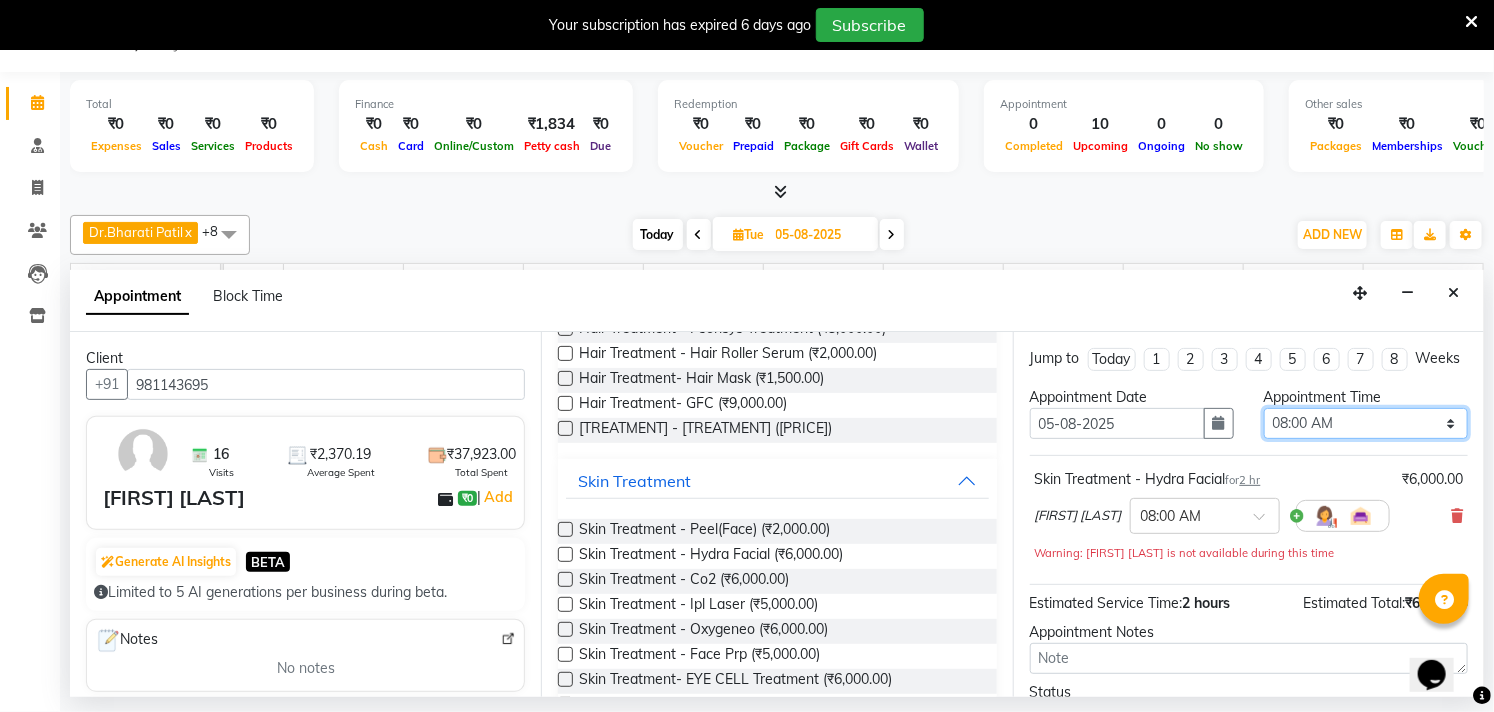 click on "Select 08:00 AM 08:15 AM 08:30 AM 08:45 AM 09:00 AM 09:15 AM 09:30 AM 09:45 AM 10:00 AM 10:15 AM 10:30 AM 10:45 AM 11:00 AM 11:15 AM 11:30 AM 11:45 AM 12:00 PM 12:15 PM 12:30 PM 12:45 PM 01:00 PM 01:15 PM 01:30 PM 01:45 PM 02:00 PM 02:15 PM 02:30 PM 02:45 PM 03:00 PM 03:15 PM 03:30 PM 03:45 PM 04:00 PM 04:15 PM 04:30 PM 04:45 PM 05:00 PM 05:15 PM 05:30 PM 05:45 PM 06:00 PM 06:15 PM 06:30 PM 06:45 PM 07:00 PM 07:15 PM 07:30 PM 07:45 PM 08:00 PM 08:15 PM 08:30 PM 08:45 PM 09:00 PM" at bounding box center (1366, 423) 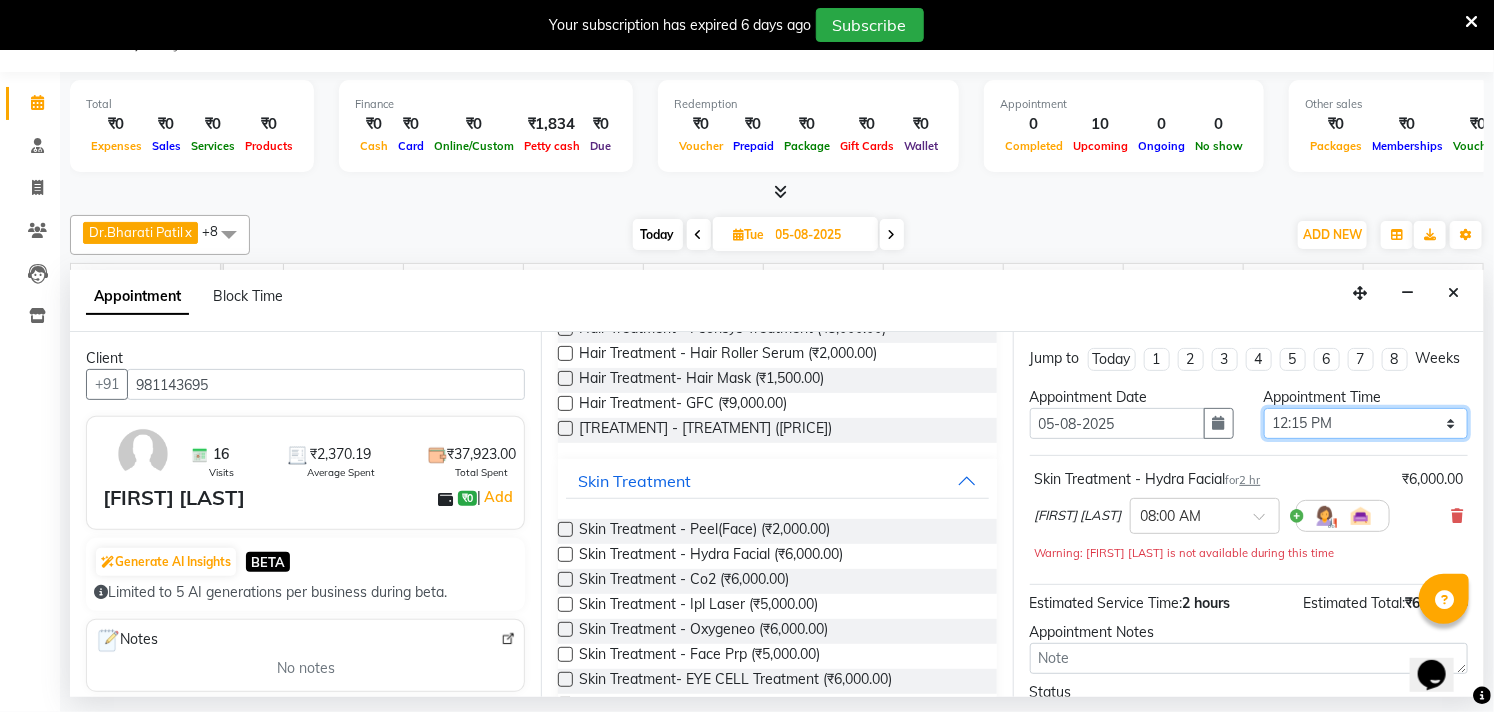 click on "Select 08:00 AM 08:15 AM 08:30 AM 08:45 AM 09:00 AM 09:15 AM 09:30 AM 09:45 AM 10:00 AM 10:15 AM 10:30 AM 10:45 AM 11:00 AM 11:15 AM 11:30 AM 11:45 AM 12:00 PM 12:15 PM 12:30 PM 12:45 PM 01:00 PM 01:15 PM 01:30 PM 01:45 PM 02:00 PM 02:15 PM 02:30 PM 02:45 PM 03:00 PM 03:15 PM 03:30 PM 03:45 PM 04:00 PM 04:15 PM 04:30 PM 04:45 PM 05:00 PM 05:15 PM 05:30 PM 05:45 PM 06:00 PM 06:15 PM 06:30 PM 06:45 PM 07:00 PM 07:15 PM 07:30 PM 07:45 PM 08:00 PM 08:15 PM 08:30 PM 08:45 PM 09:00 PM" at bounding box center (1366, 423) 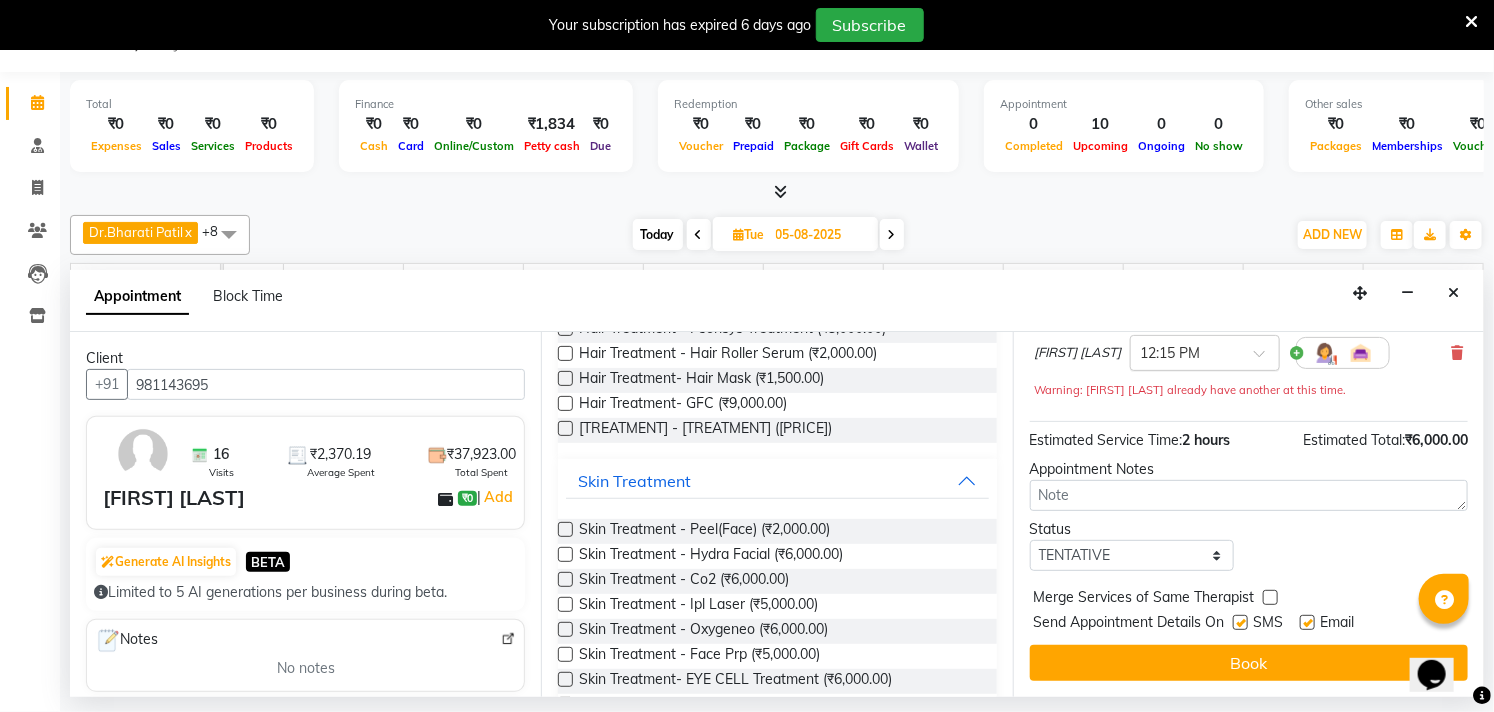 scroll, scrollTop: 182, scrollLeft: 0, axis: vertical 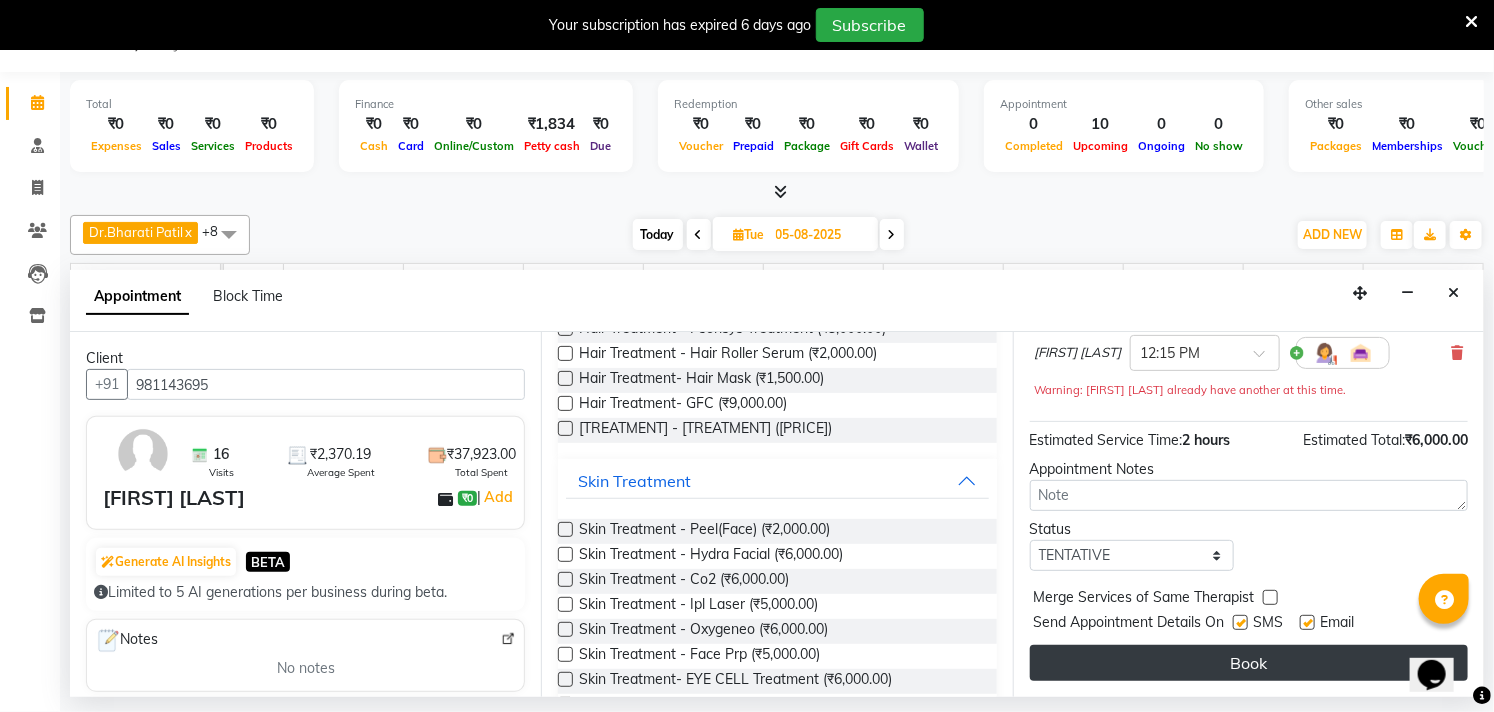click on "Book" at bounding box center (1249, 663) 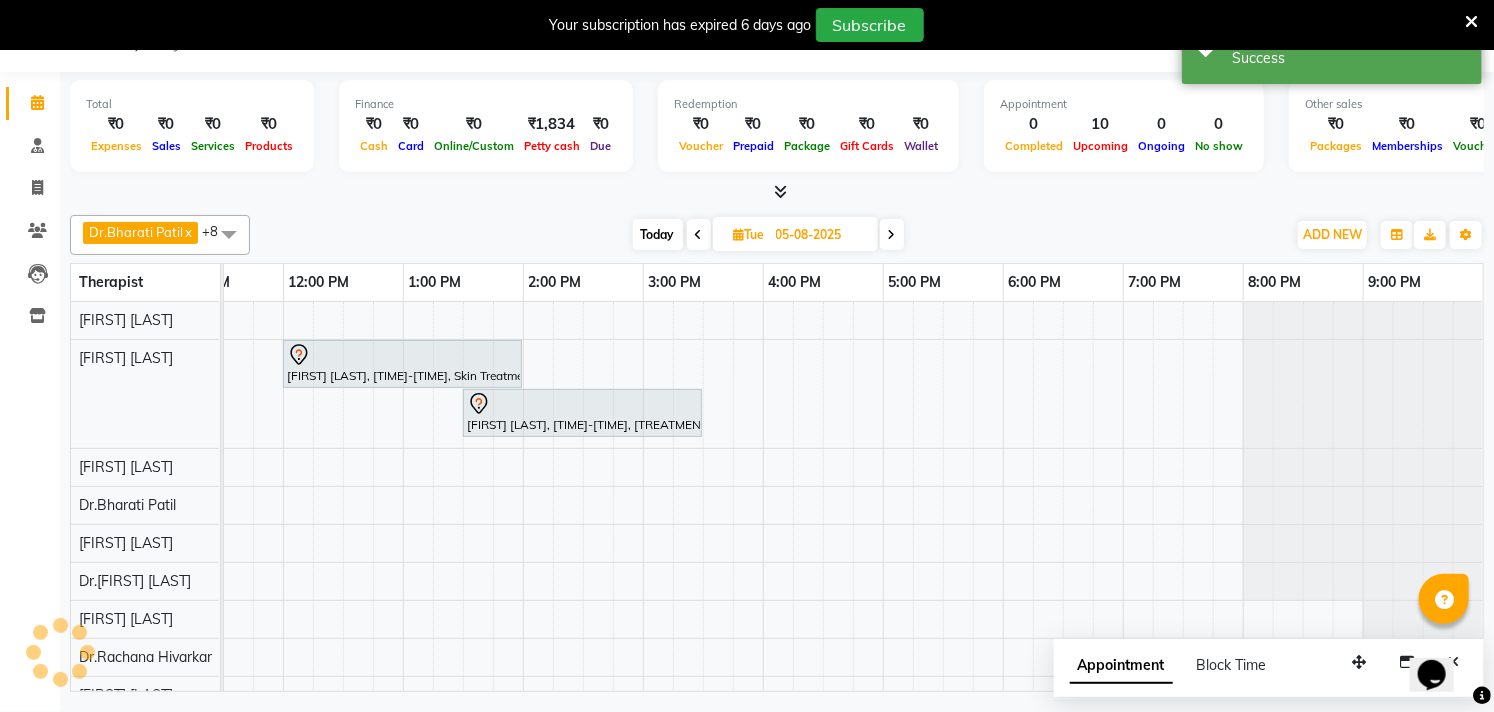 scroll, scrollTop: 0, scrollLeft: 0, axis: both 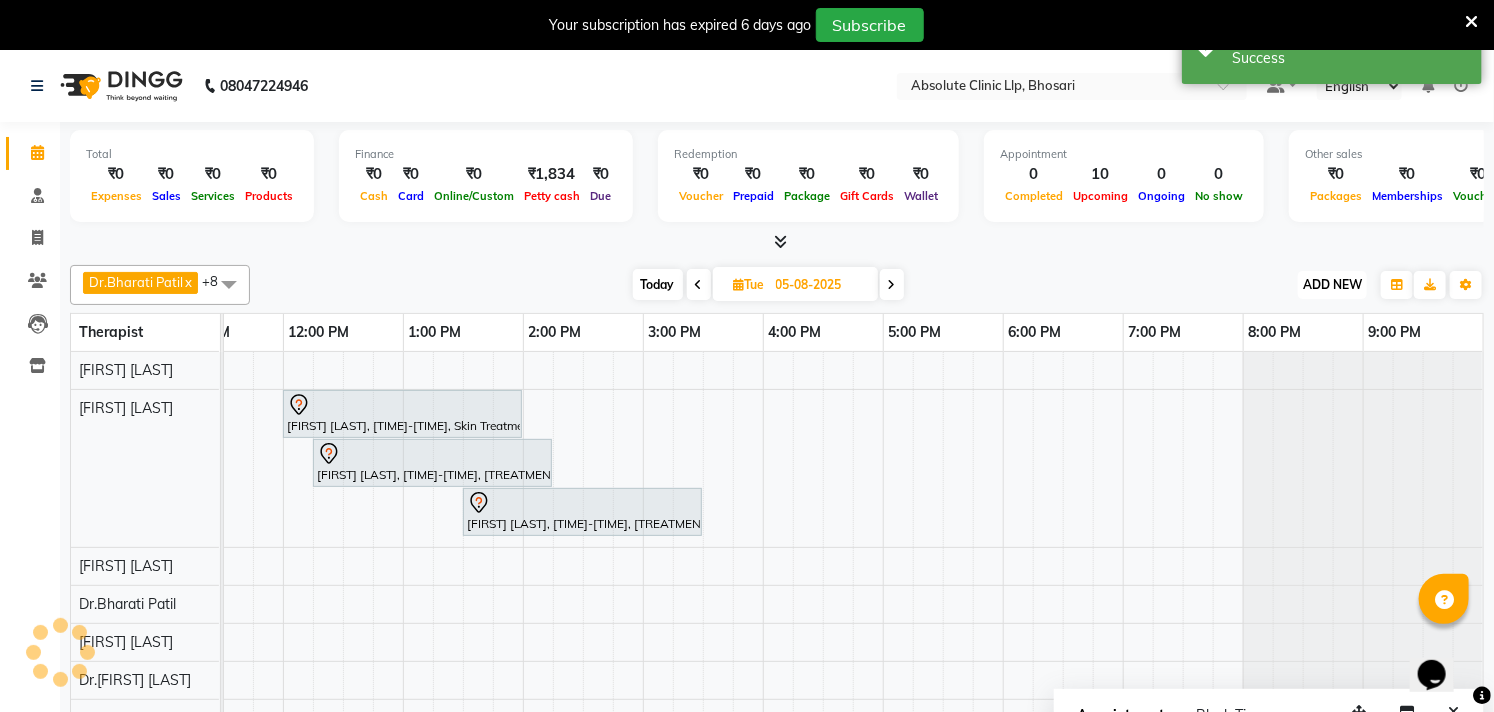 click on "ADD NEW" at bounding box center (1332, 284) 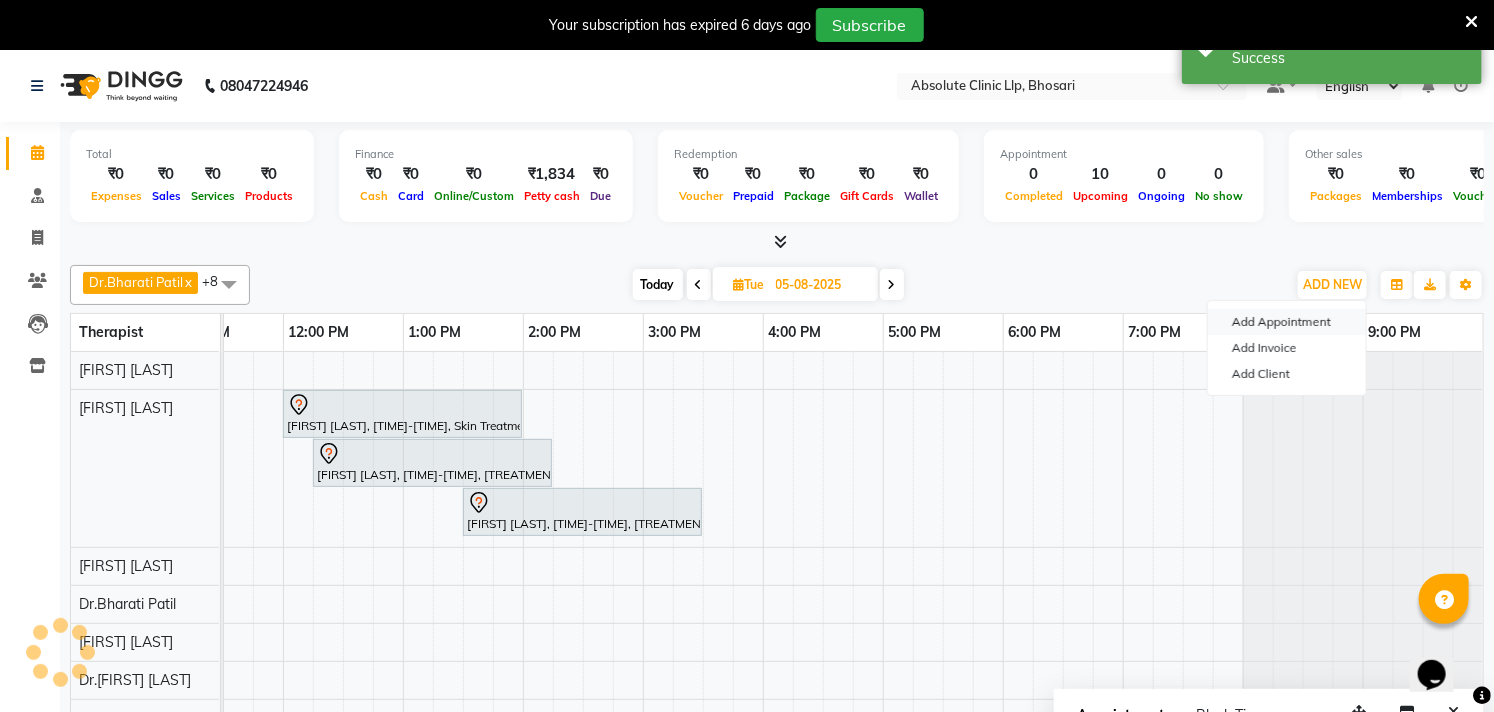 click on "Add Appointment" at bounding box center (1287, 322) 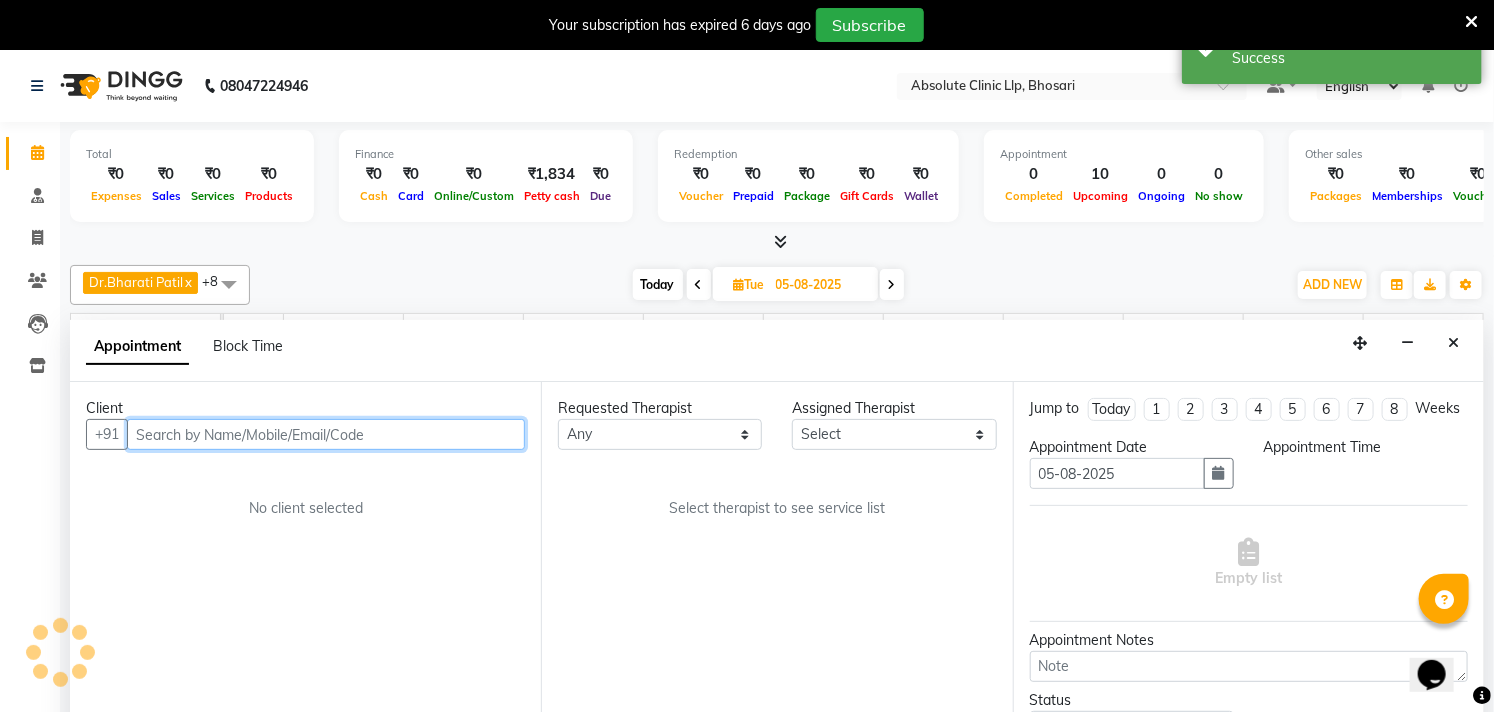 select on "480" 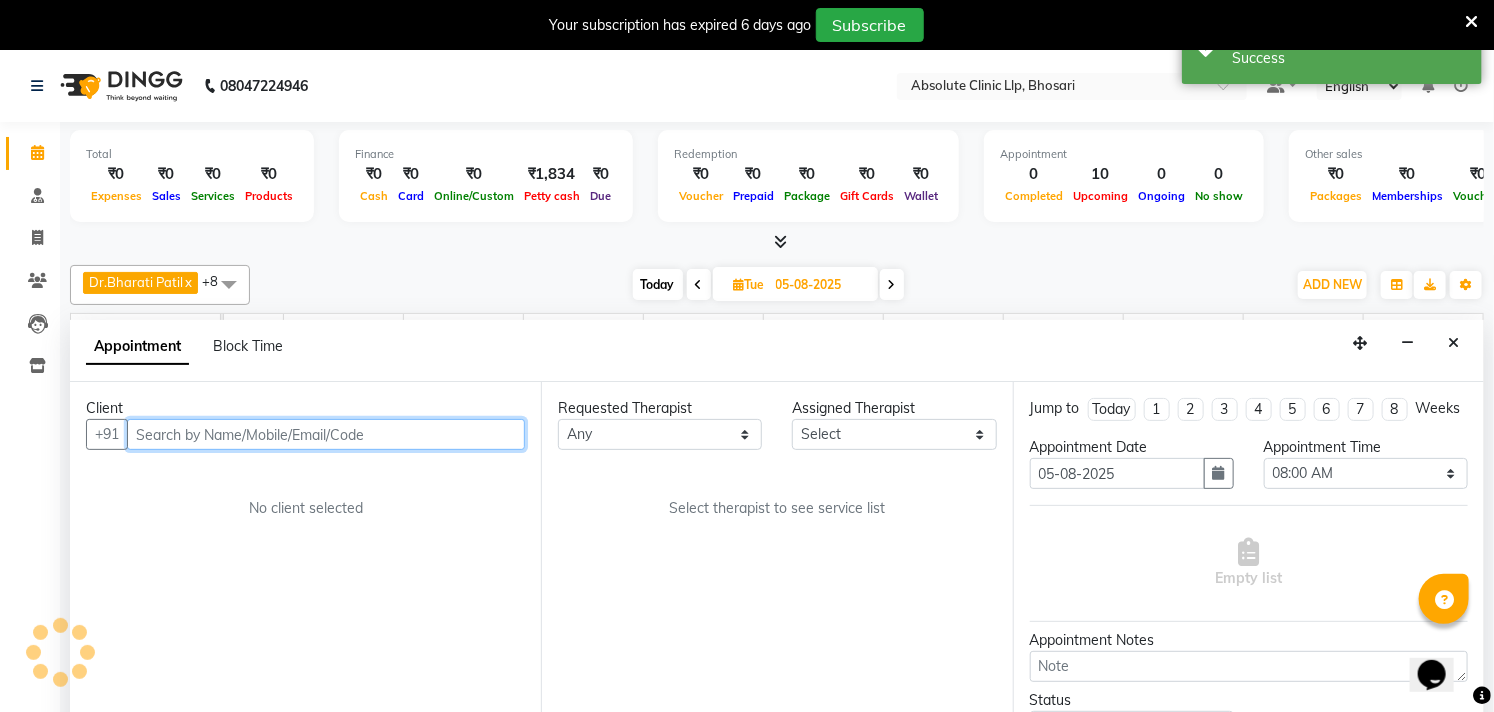 scroll, scrollTop: 50, scrollLeft: 0, axis: vertical 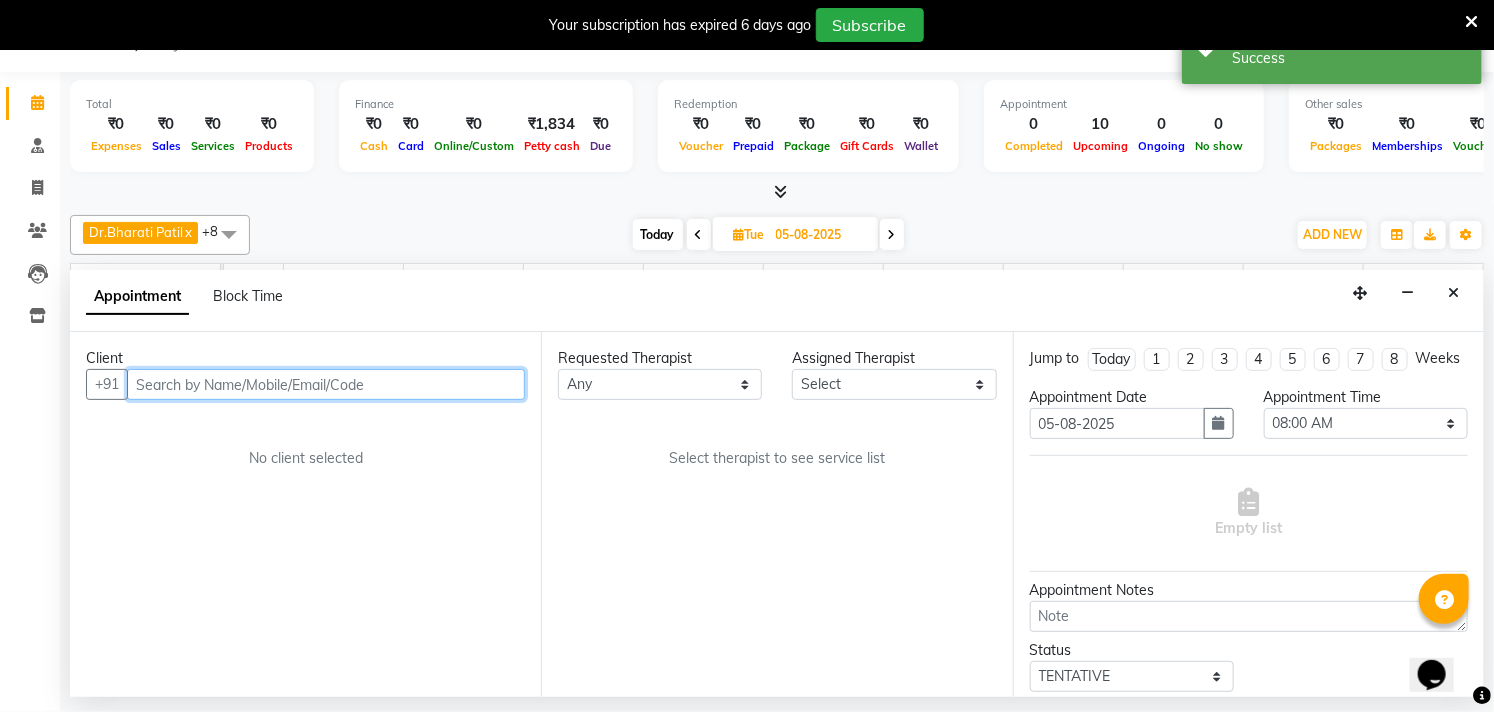 click at bounding box center (326, 384) 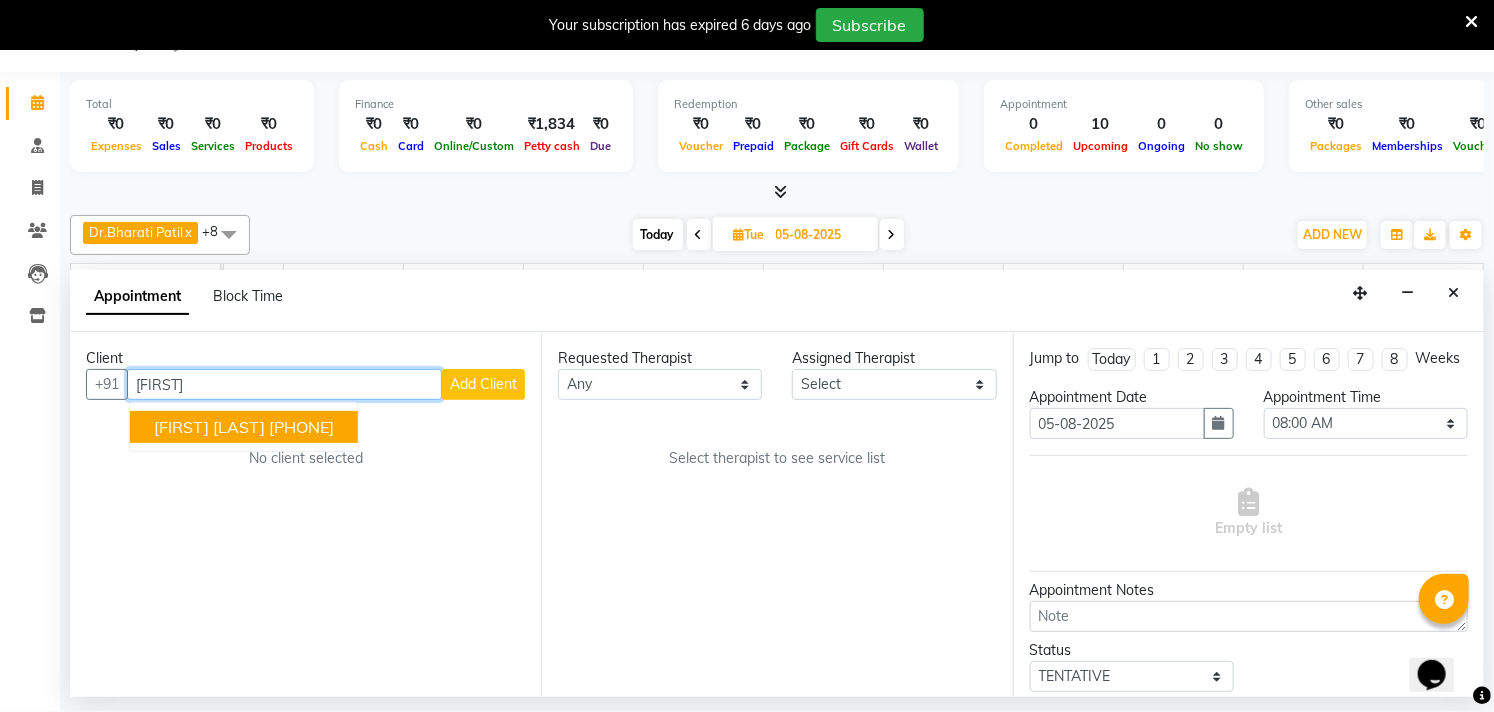 click on "[FIRST] [LAST]" at bounding box center [209, 427] 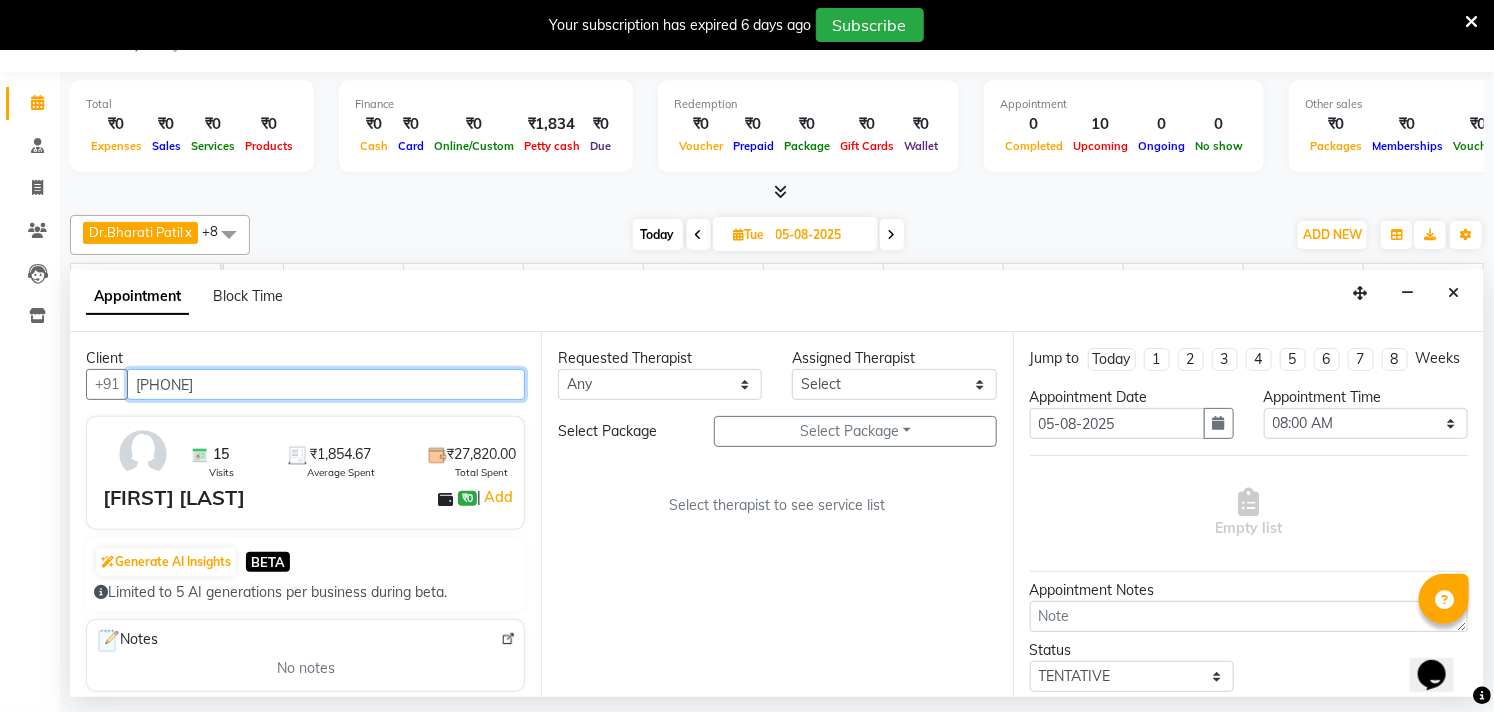 type on "[PHONE]" 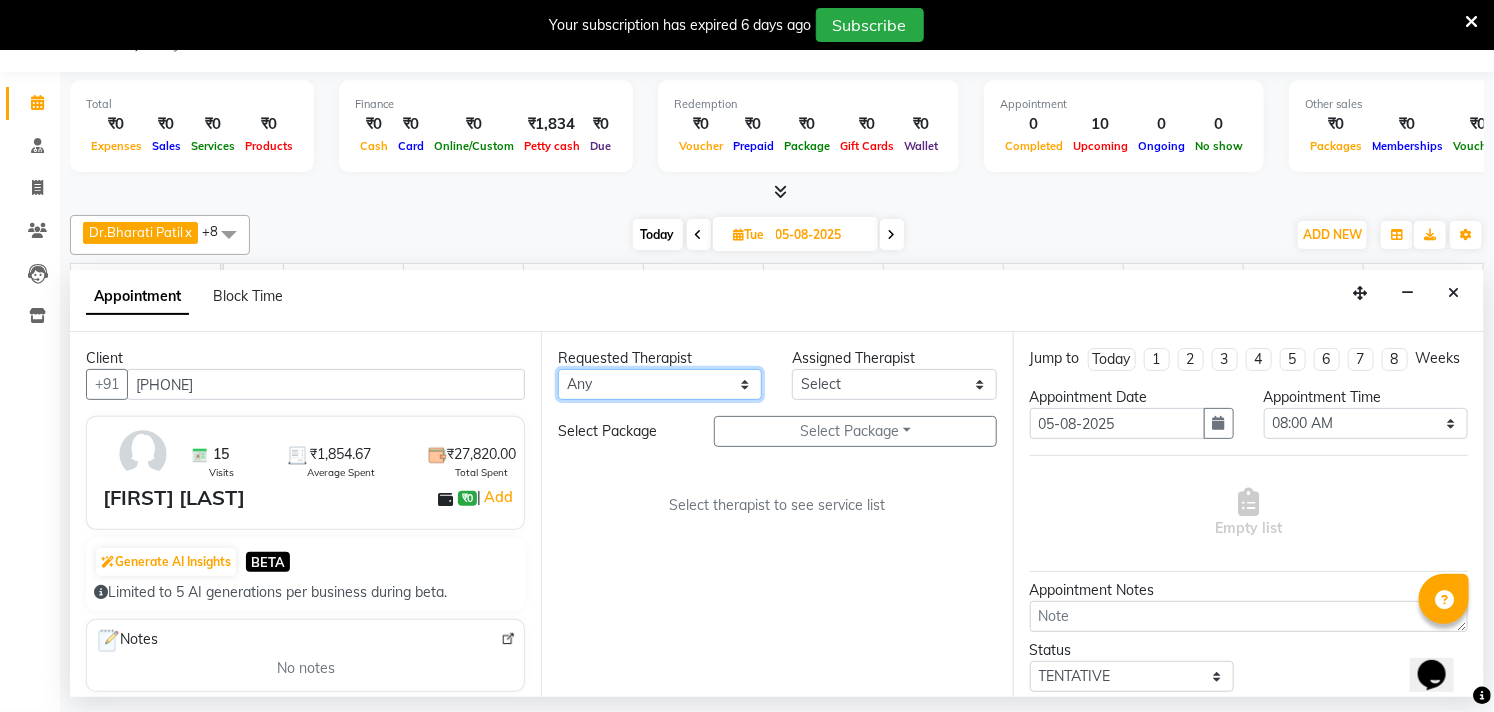click on "Any [FIRST] [LAST]	 Dr.[FIRST] [LAST] Dr.[FIRST] [LAST] Dr.[FIRST] [LAST] [FIRST] [LAST] [FIRST]  More [FIRST] [LAST]	 [FIRST] [LAST]	 [FIRST] [LAST]	 [FIRST] [LAST]" at bounding box center [660, 384] 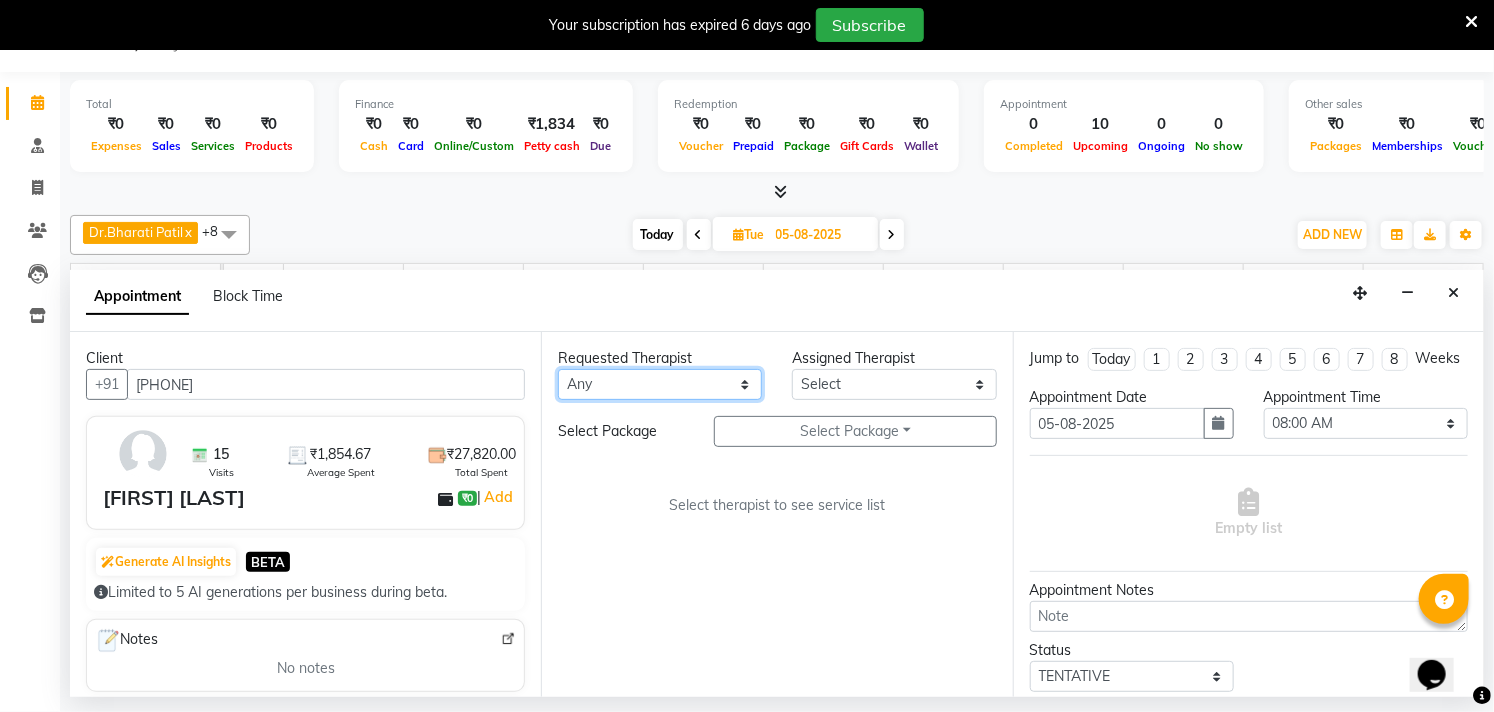 select on "27986" 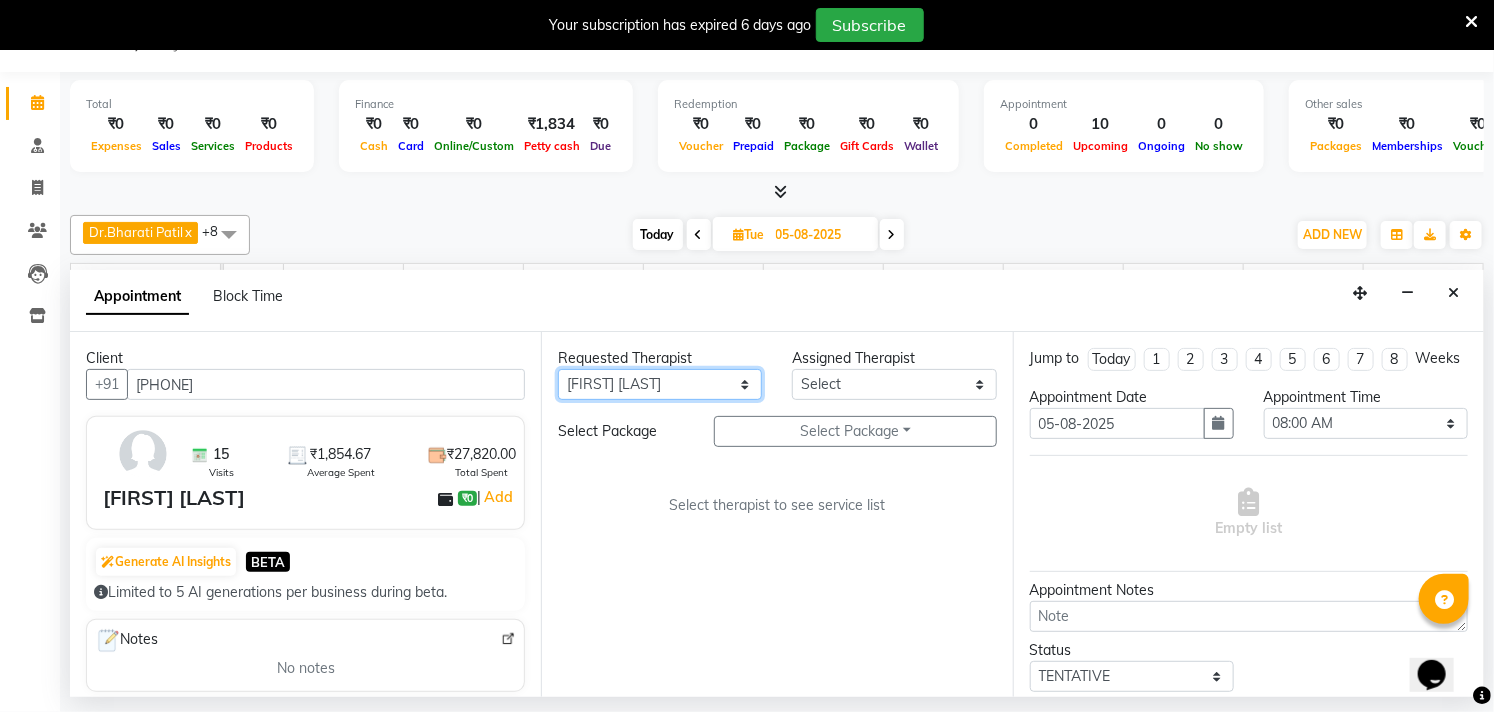 click on "Any [FIRST] [LAST]	 Dr.[FIRST] [LAST] Dr.[FIRST] [LAST] Dr.[FIRST] [LAST] [FIRST] [LAST] [FIRST]  More [FIRST] [LAST]	 [FIRST] [LAST]	 [FIRST] [LAST]	 [FIRST] [LAST]" at bounding box center (660, 384) 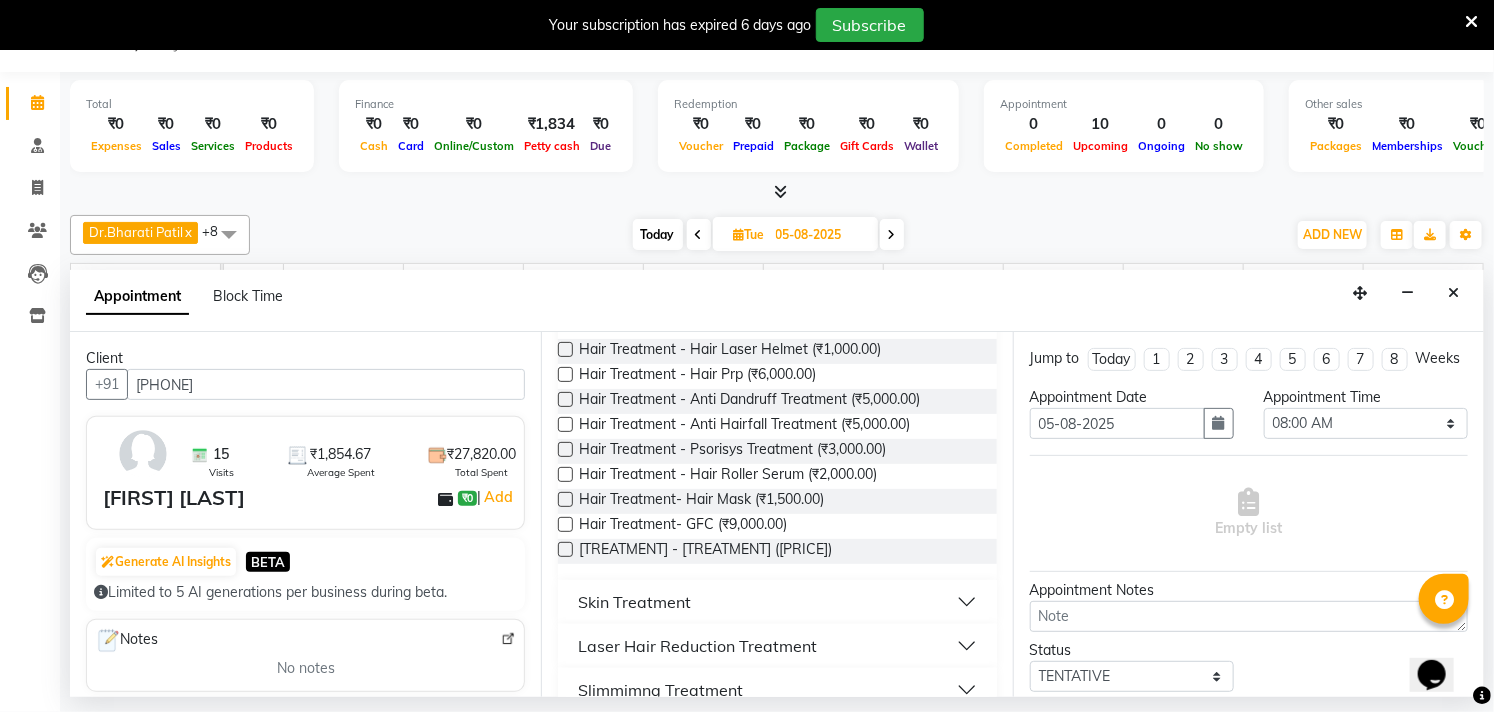 scroll, scrollTop: 333, scrollLeft: 0, axis: vertical 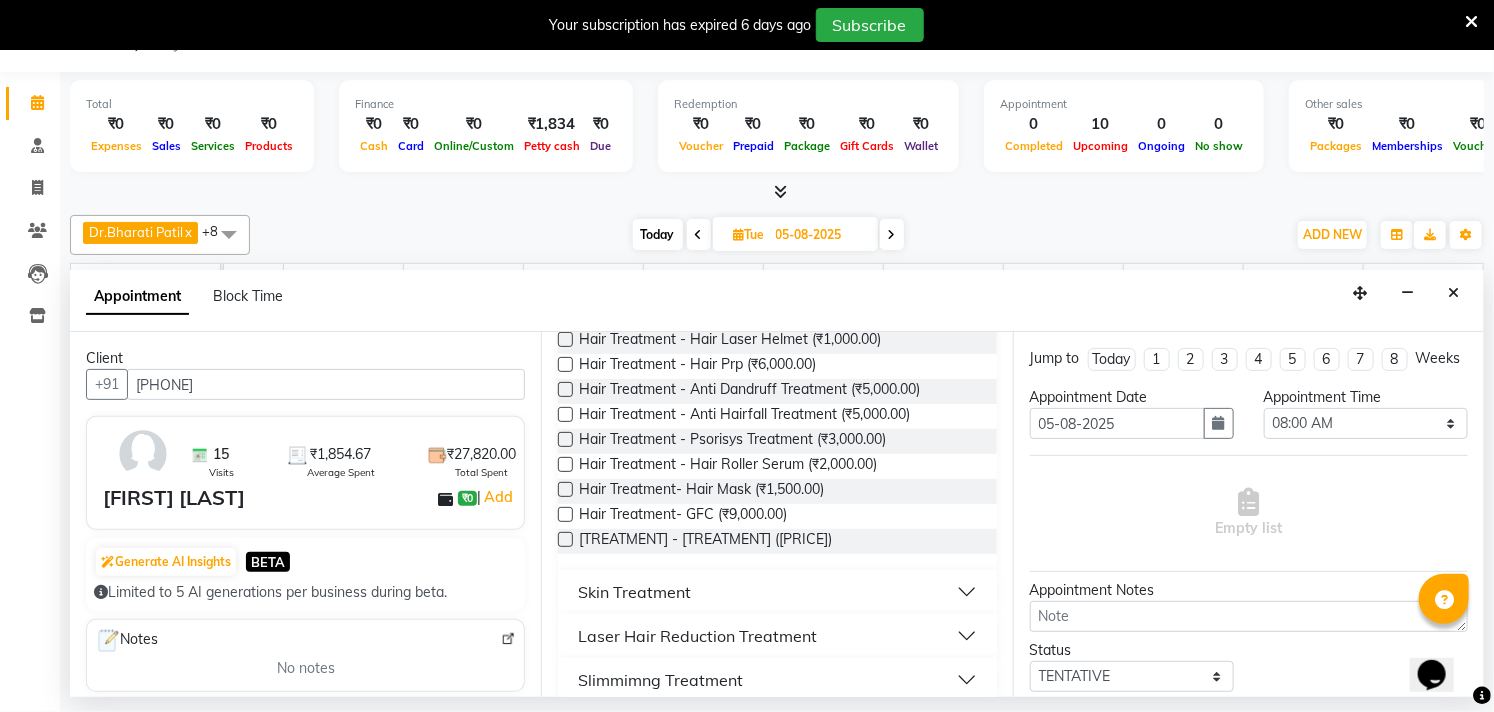 click on "Skin Treatment" at bounding box center (634, 592) 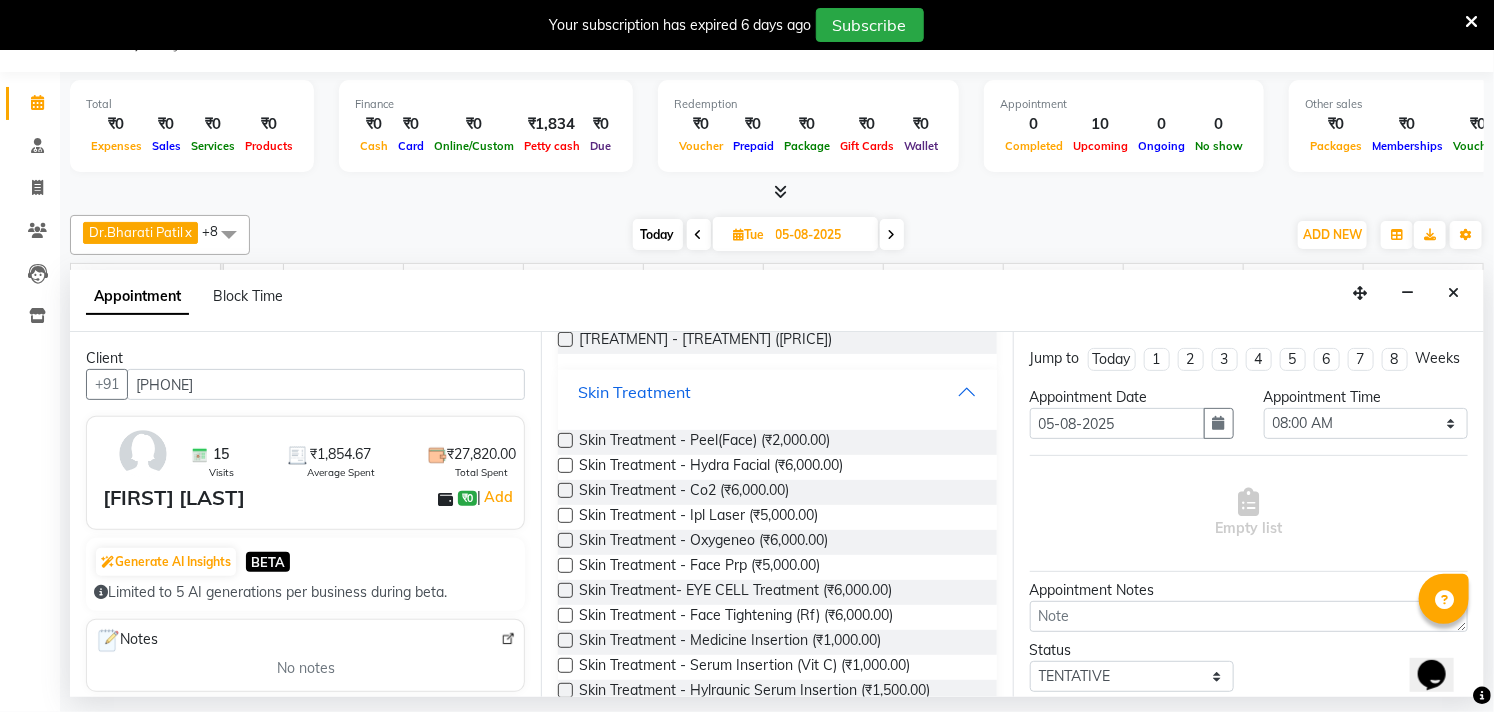 scroll, scrollTop: 555, scrollLeft: 0, axis: vertical 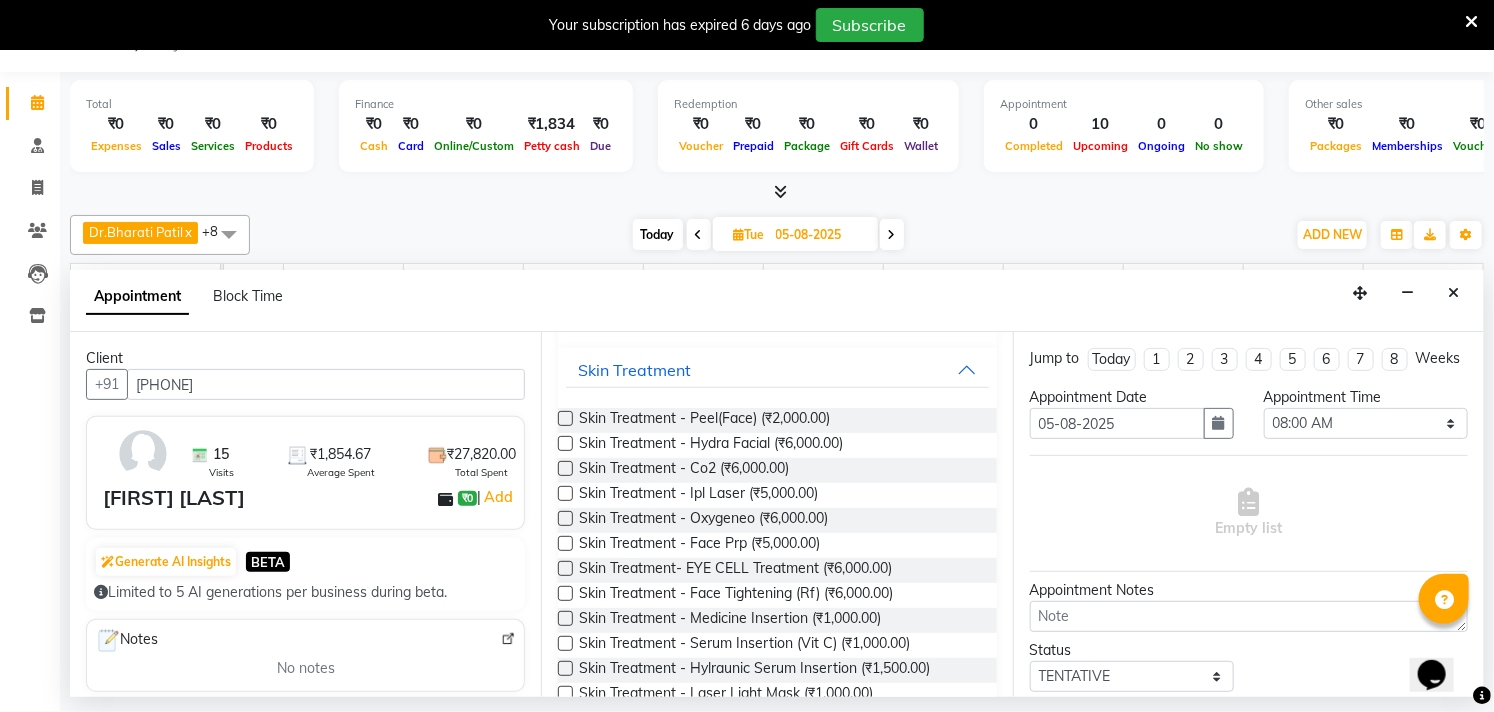 click at bounding box center (565, 493) 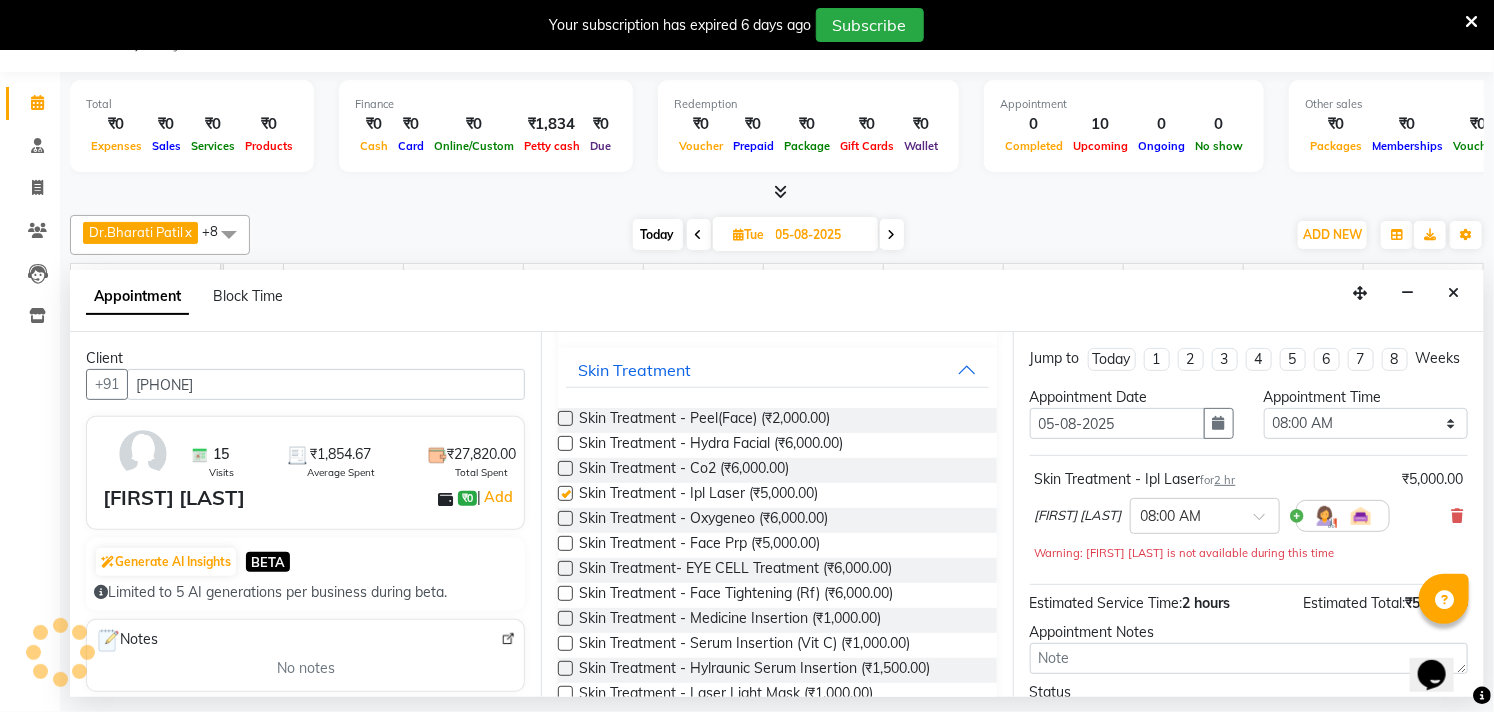 checkbox on "false" 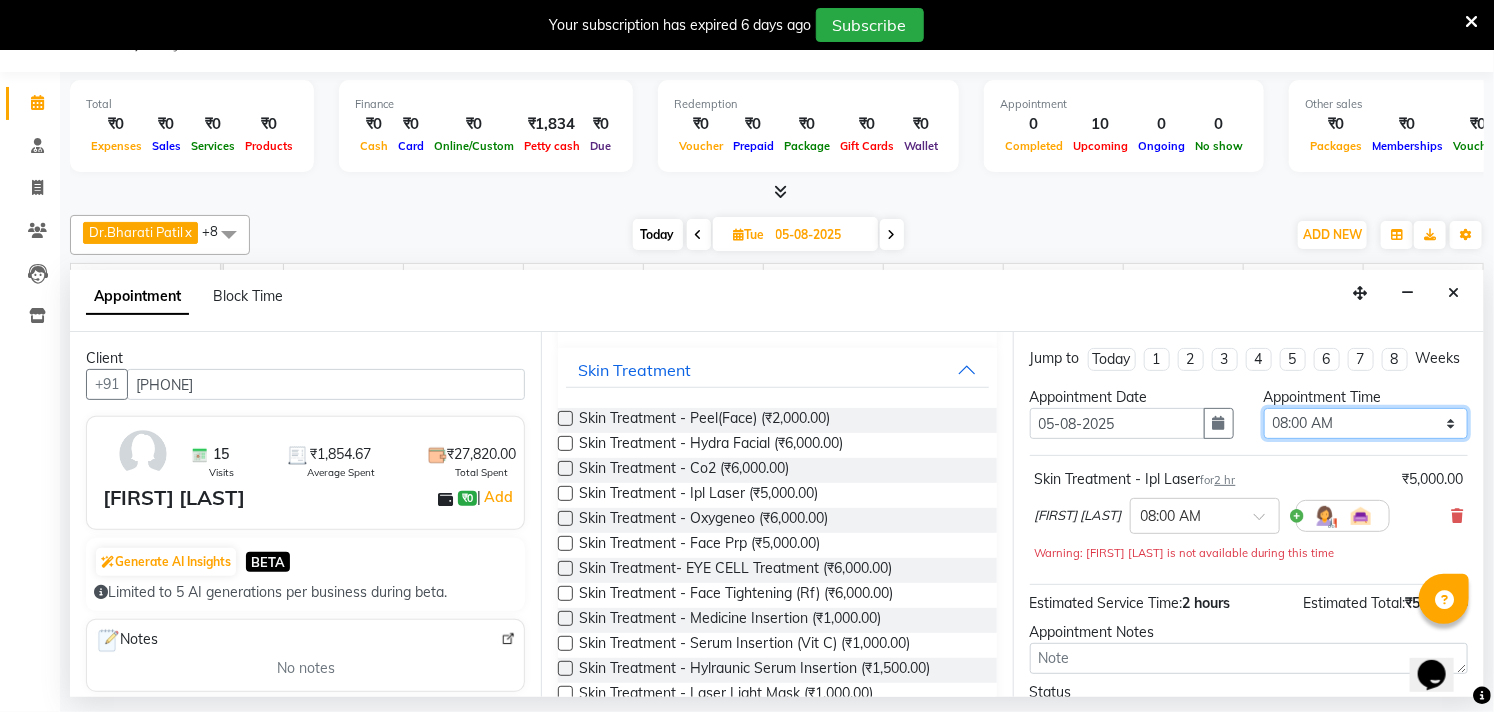 click on "Select 08:00 AM 08:15 AM 08:30 AM 08:45 AM 09:00 AM 09:15 AM 09:30 AM 09:45 AM 10:00 AM 10:15 AM 10:30 AM 10:45 AM 11:00 AM 11:15 AM 11:30 AM 11:45 AM 12:00 PM 12:15 PM 12:30 PM 12:45 PM 01:00 PM 01:15 PM 01:30 PM 01:45 PM 02:00 PM 02:15 PM 02:30 PM 02:45 PM 03:00 PM 03:15 PM 03:30 PM 03:45 PM 04:00 PM 04:15 PM 04:30 PM 04:45 PM 05:00 PM 05:15 PM 05:30 PM 05:45 PM 06:00 PM 06:15 PM 06:30 PM 06:45 PM 07:00 PM 07:15 PM 07:30 PM 07:45 PM 08:00 PM 08:15 PM 08:30 PM 08:45 PM 09:00 PM" at bounding box center (1366, 423) 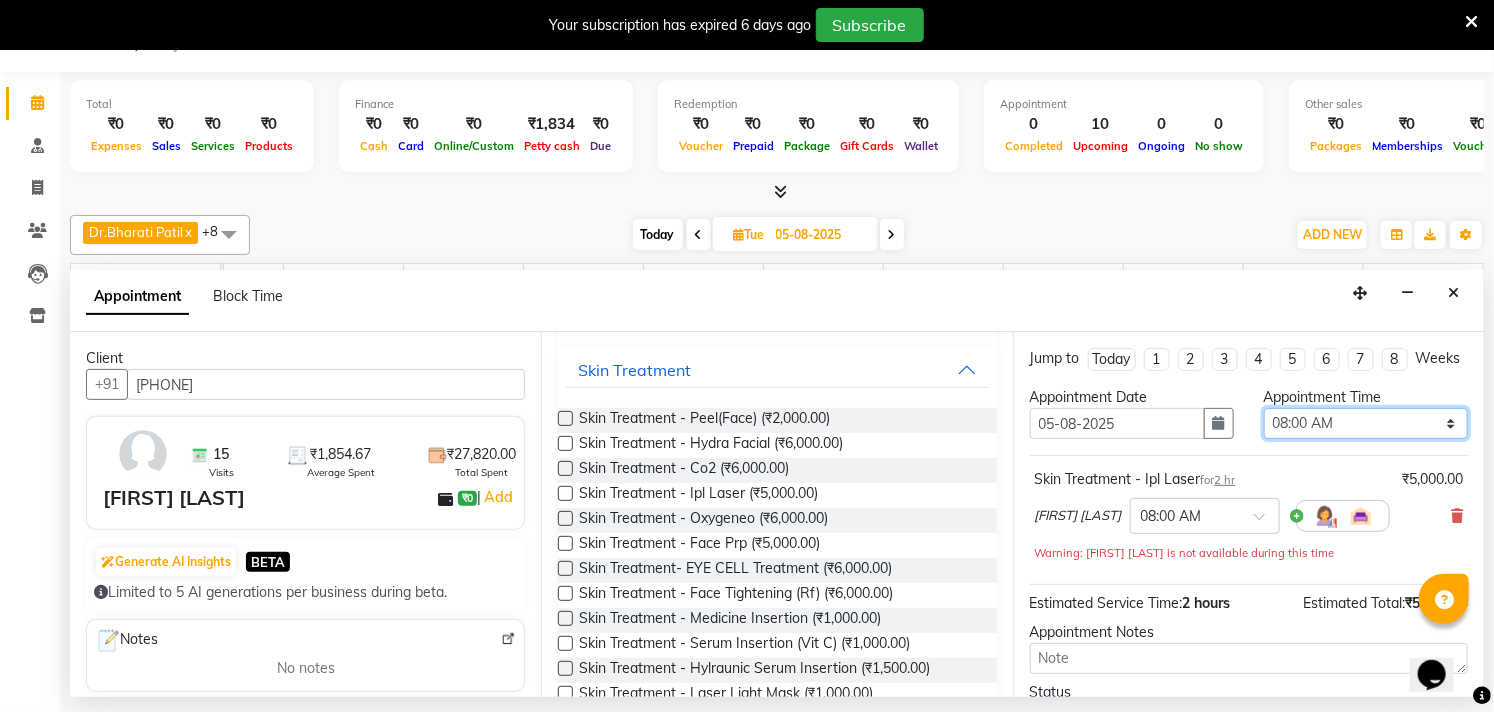 select on "810" 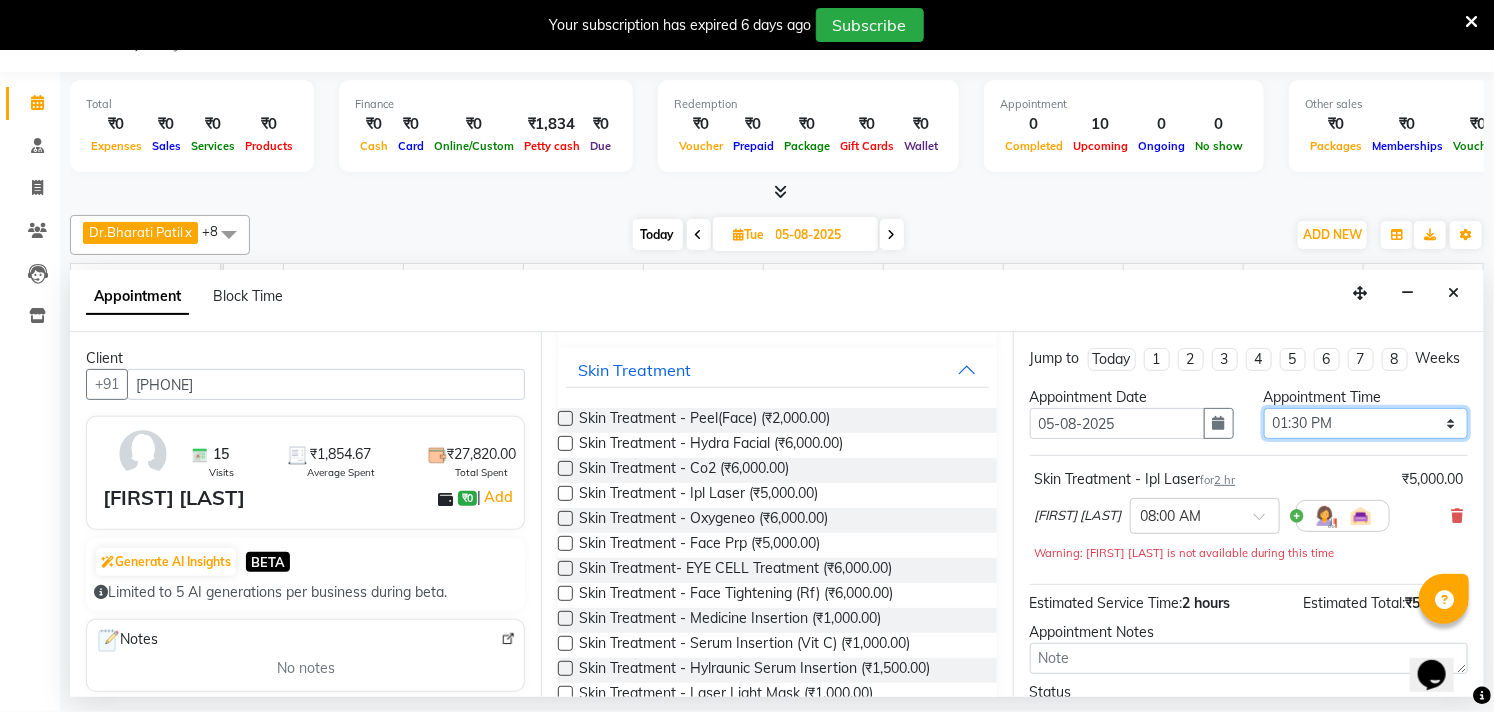 click on "Select 08:00 AM 08:15 AM 08:30 AM 08:45 AM 09:00 AM 09:15 AM 09:30 AM 09:45 AM 10:00 AM 10:15 AM 10:30 AM 10:45 AM 11:00 AM 11:15 AM 11:30 AM 11:45 AM 12:00 PM 12:15 PM 12:30 PM 12:45 PM 01:00 PM 01:15 PM 01:30 PM 01:45 PM 02:00 PM 02:15 PM 02:30 PM 02:45 PM 03:00 PM 03:15 PM 03:30 PM 03:45 PM 04:00 PM 04:15 PM 04:30 PM 04:45 PM 05:00 PM 05:15 PM 05:30 PM 05:45 PM 06:00 PM 06:15 PM 06:30 PM 06:45 PM 07:00 PM 07:15 PM 07:30 PM 07:45 PM 08:00 PM 08:15 PM 08:30 PM 08:45 PM 09:00 PM" at bounding box center [1366, 423] 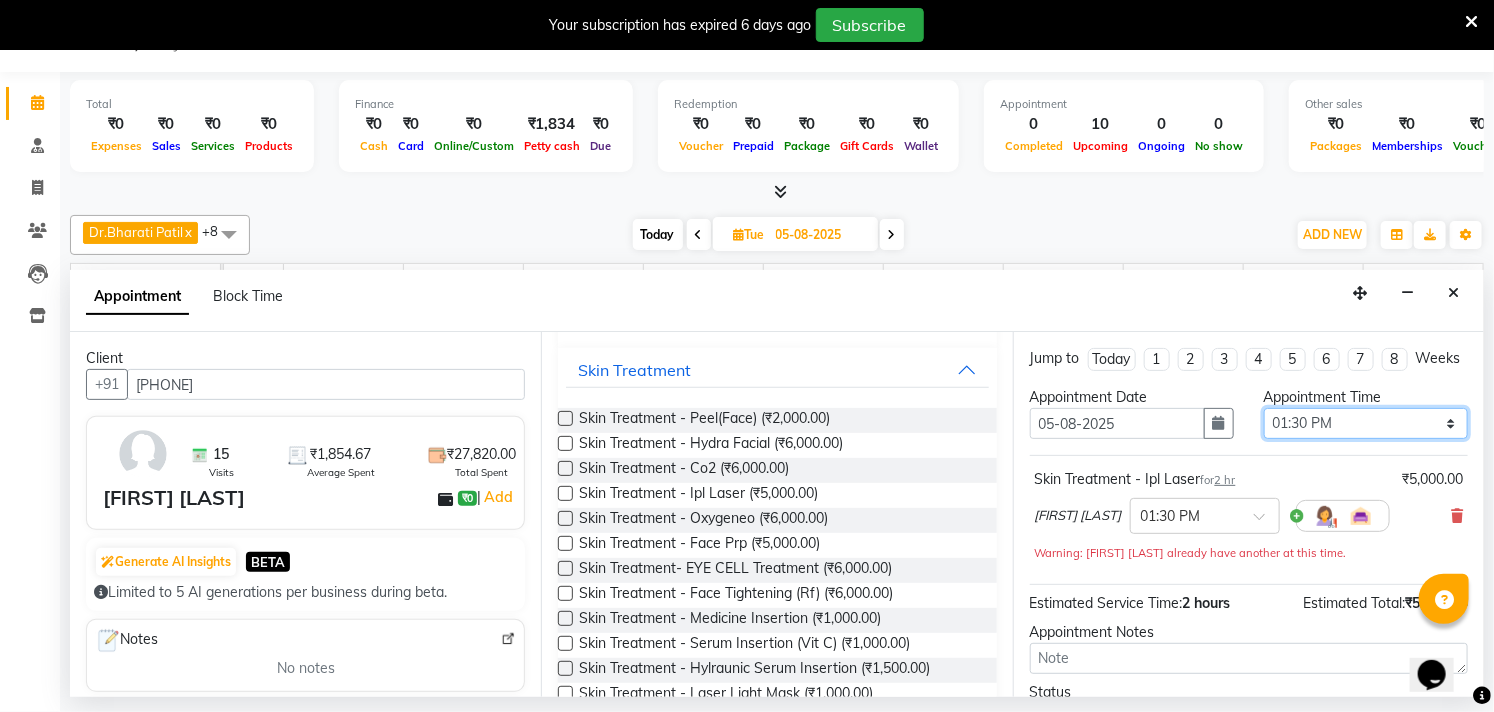 scroll, scrollTop: 182, scrollLeft: 0, axis: vertical 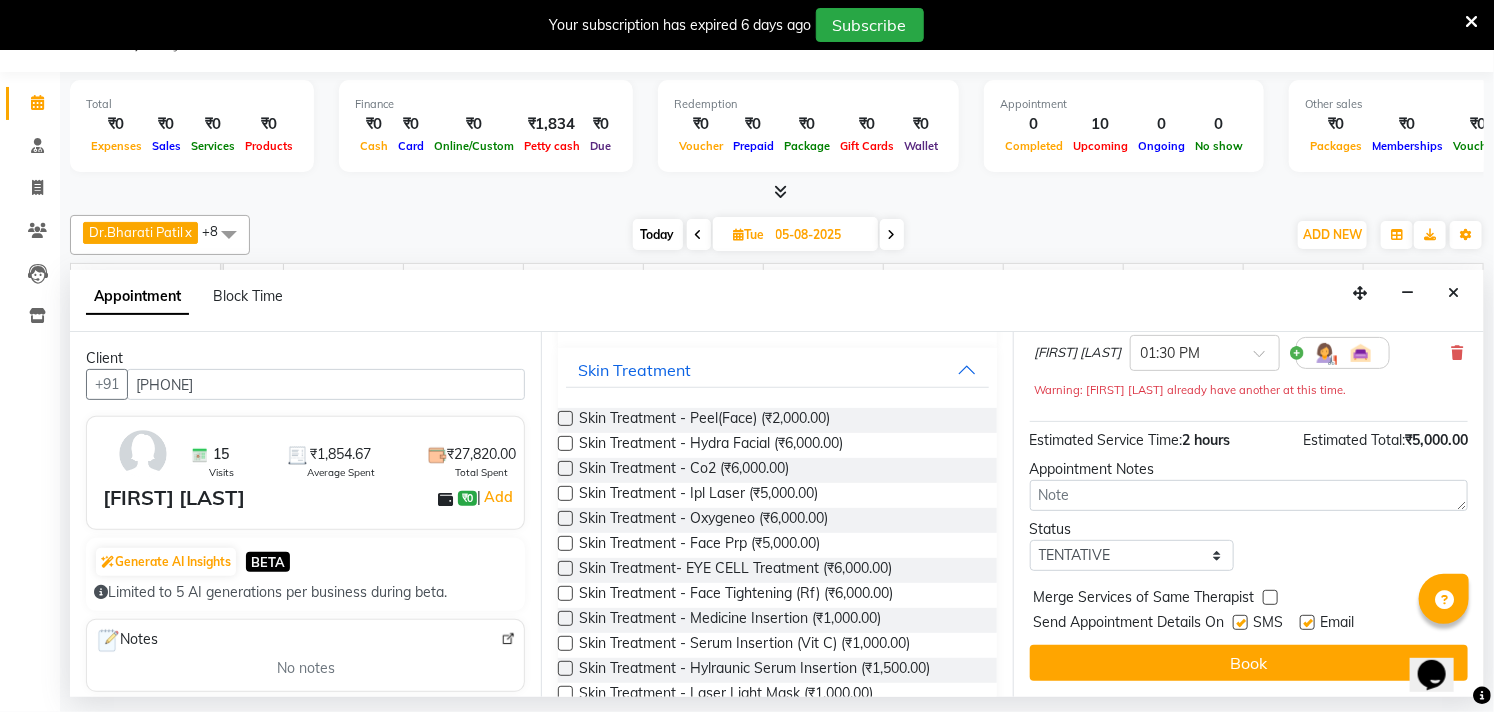 click on "Book" at bounding box center [1249, 663] 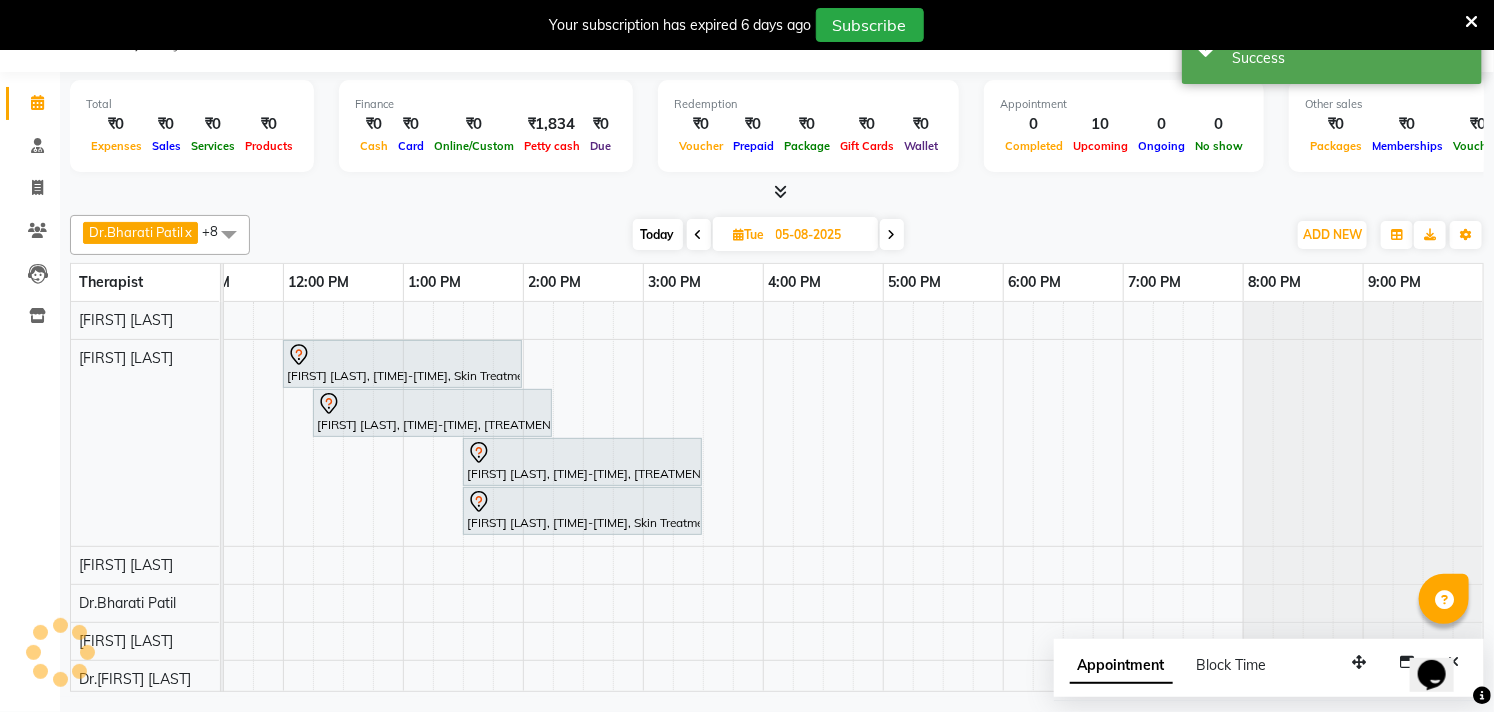 scroll, scrollTop: 0, scrollLeft: 0, axis: both 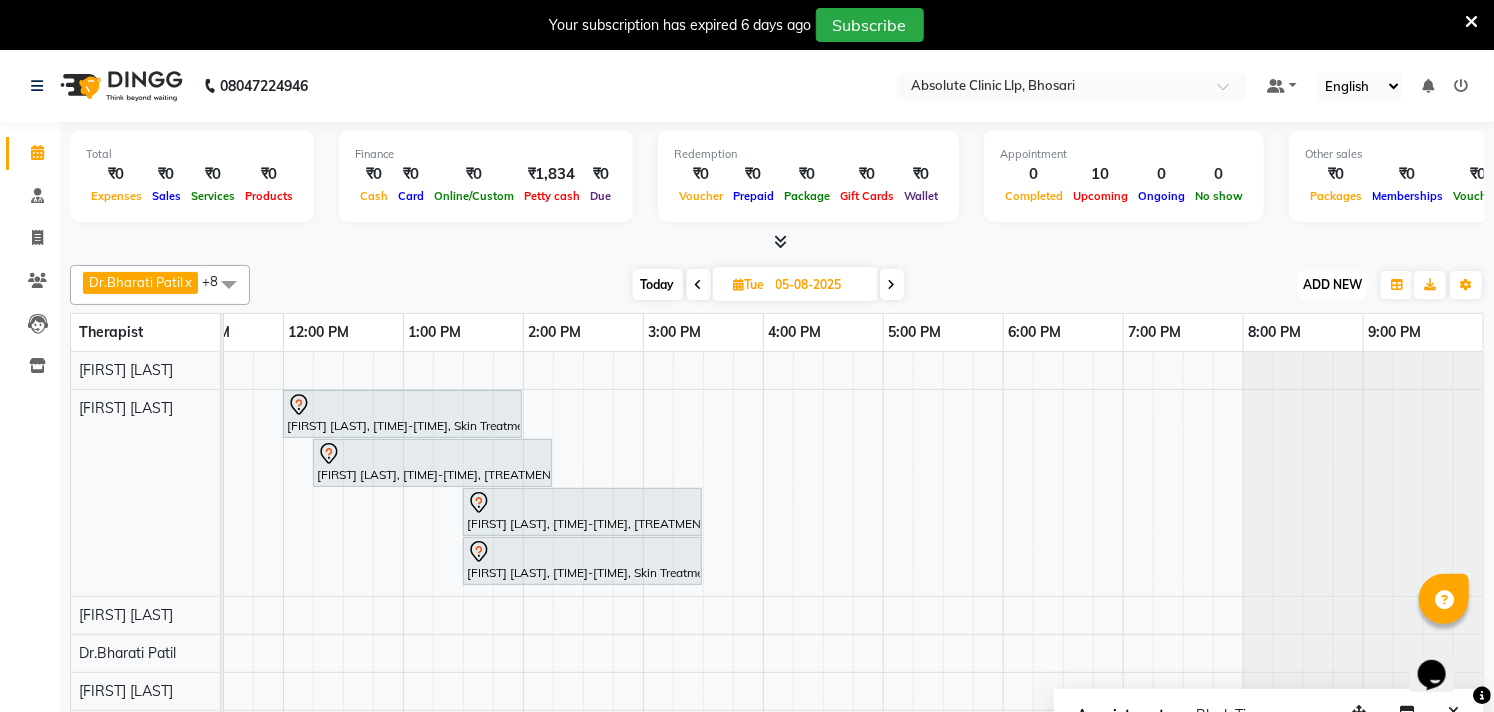 click on "ADD NEW" at bounding box center [1332, 284] 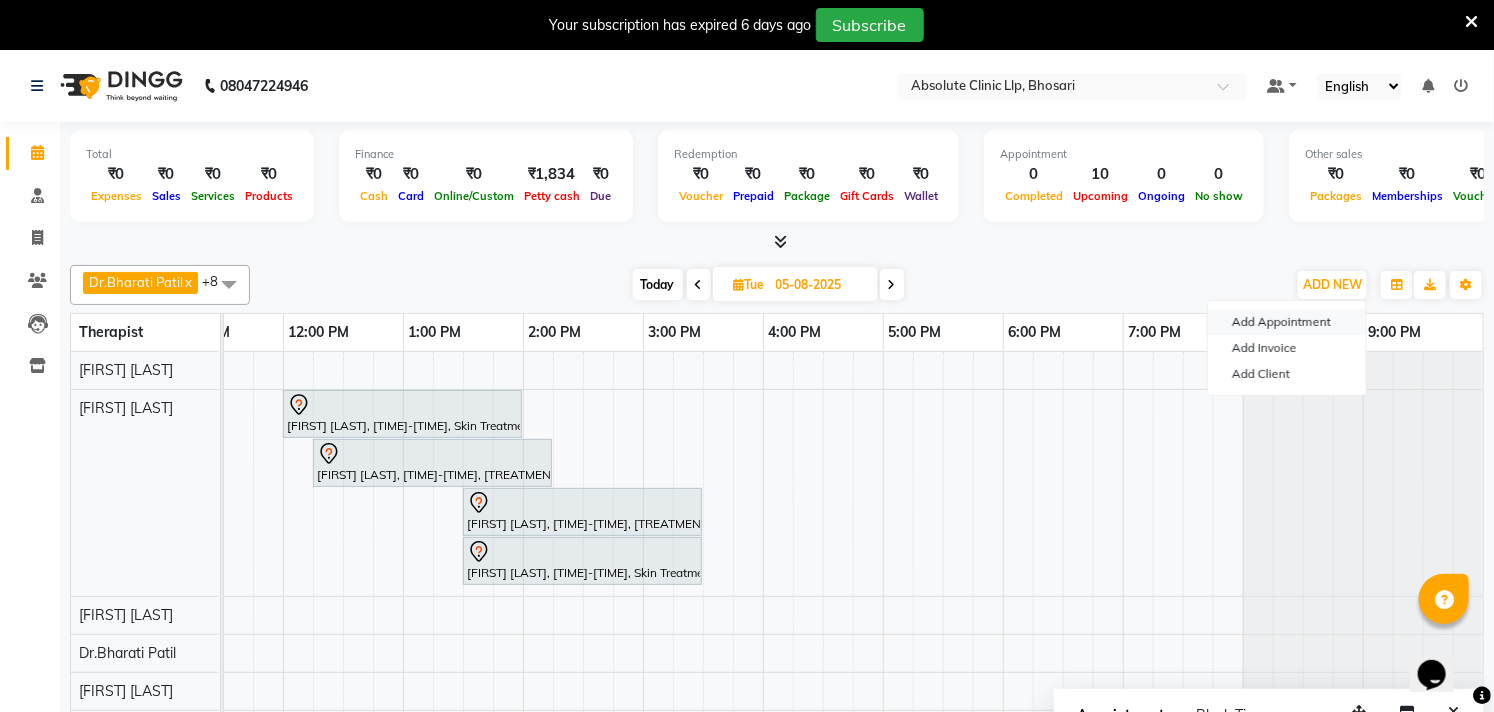 drag, startPoint x: 1261, startPoint y: 316, endPoint x: 1233, endPoint y: 322, distance: 28.635643 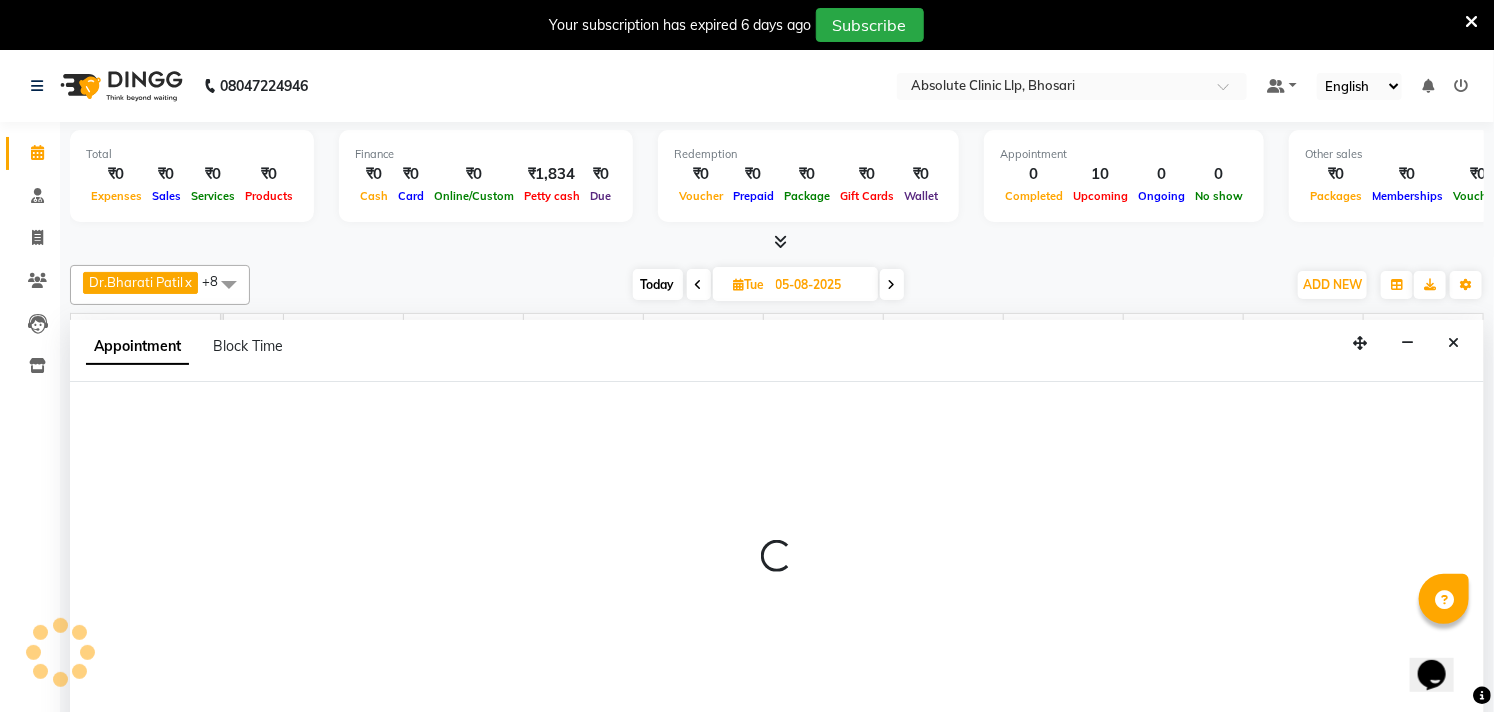 scroll, scrollTop: 50, scrollLeft: 0, axis: vertical 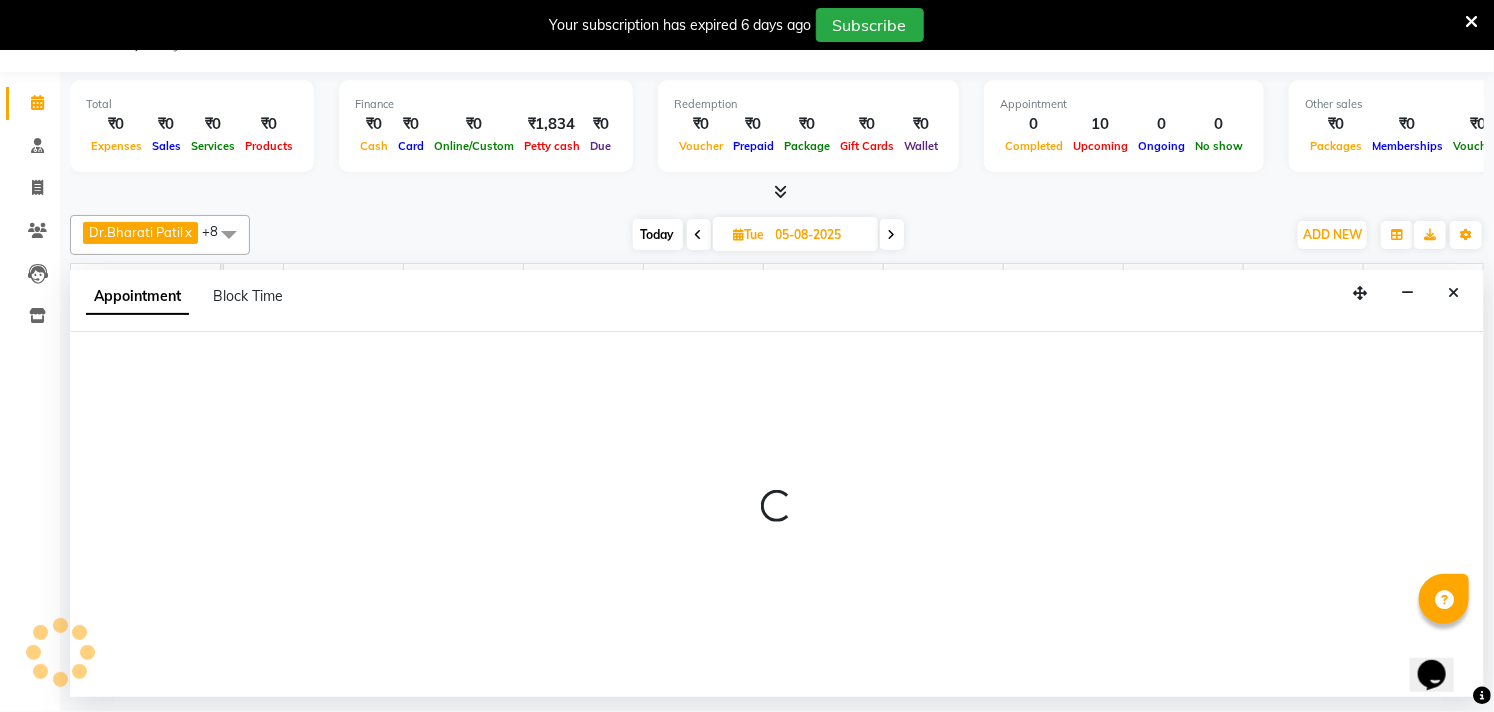 select on "480" 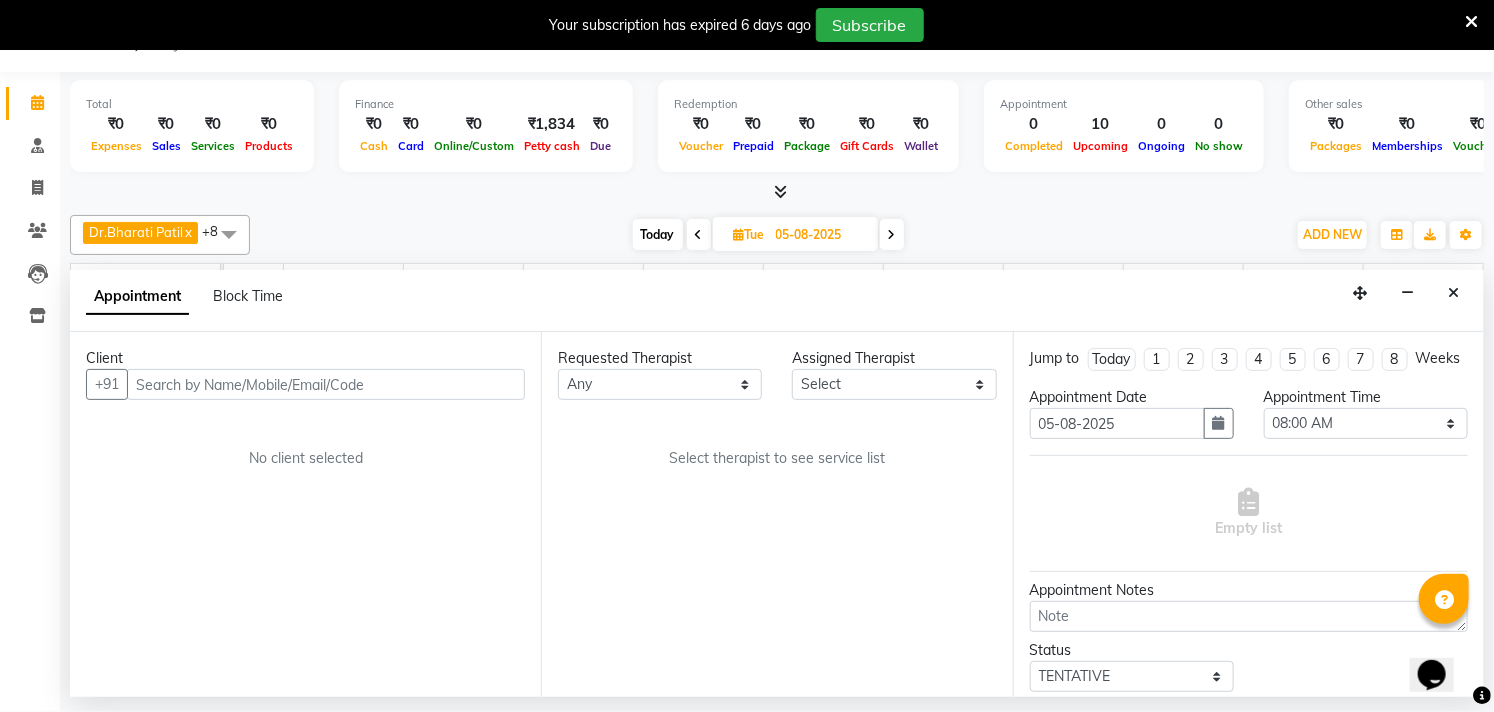 click at bounding box center (326, 384) 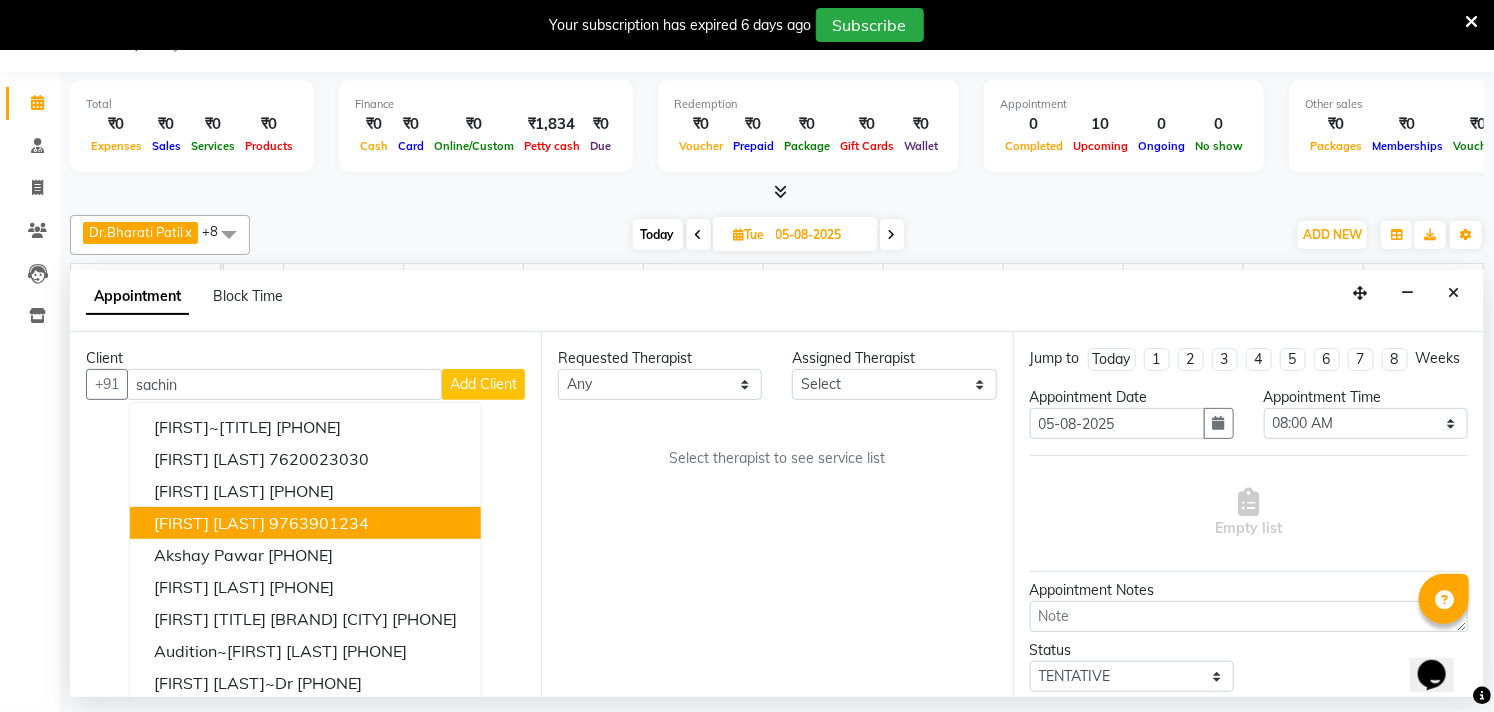 click on "[FIRST] [LAST] [PHONE]" at bounding box center (305, 523) 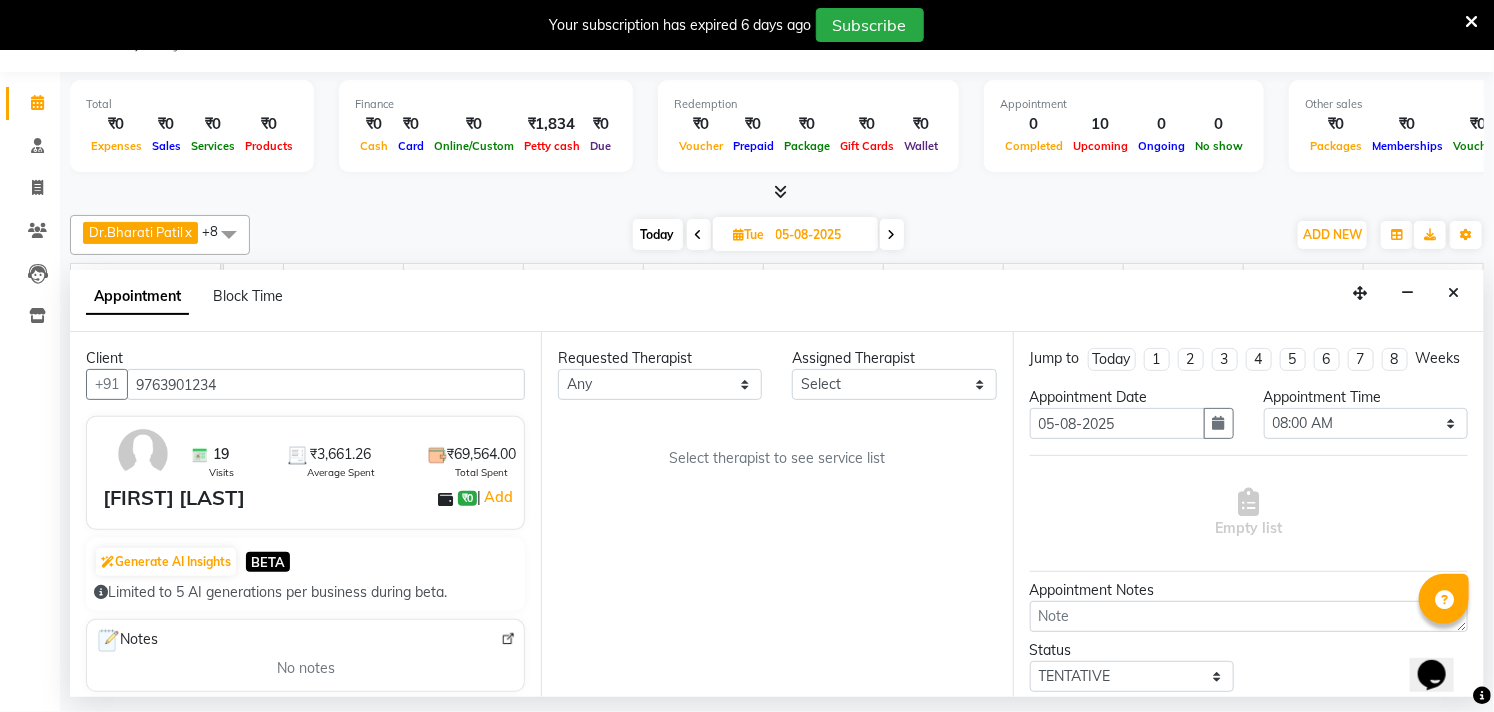 type on "9763901234" 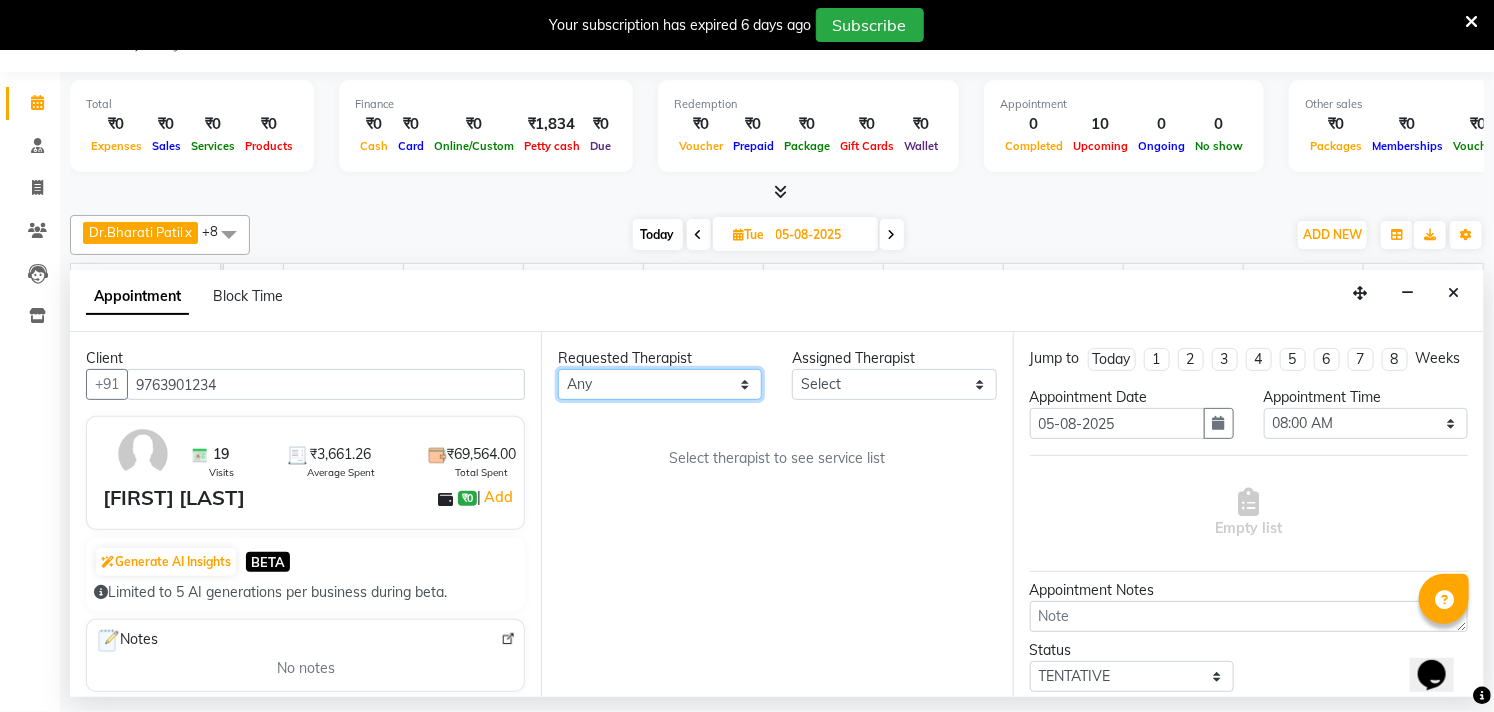click on "Any [FIRST] [LAST]	 Dr.[FIRST] [LAST] Dr.[FIRST] [LAST] Dr.[FIRST] [LAST] [FIRST] [LAST] [FIRST]  More [FIRST] [LAST]	 [FIRST] [LAST]	 [FIRST] [LAST]	 [FIRST] [LAST]" at bounding box center (660, 384) 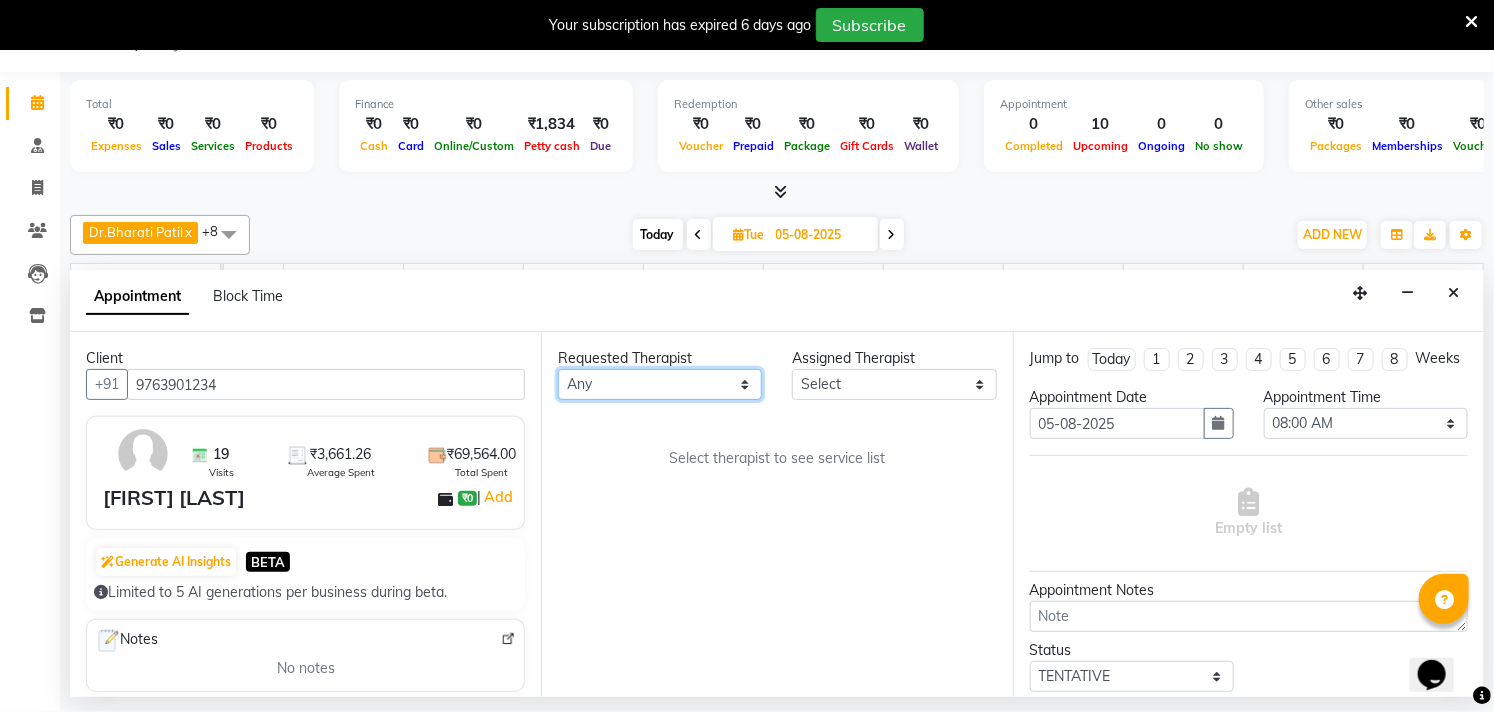select on "27986" 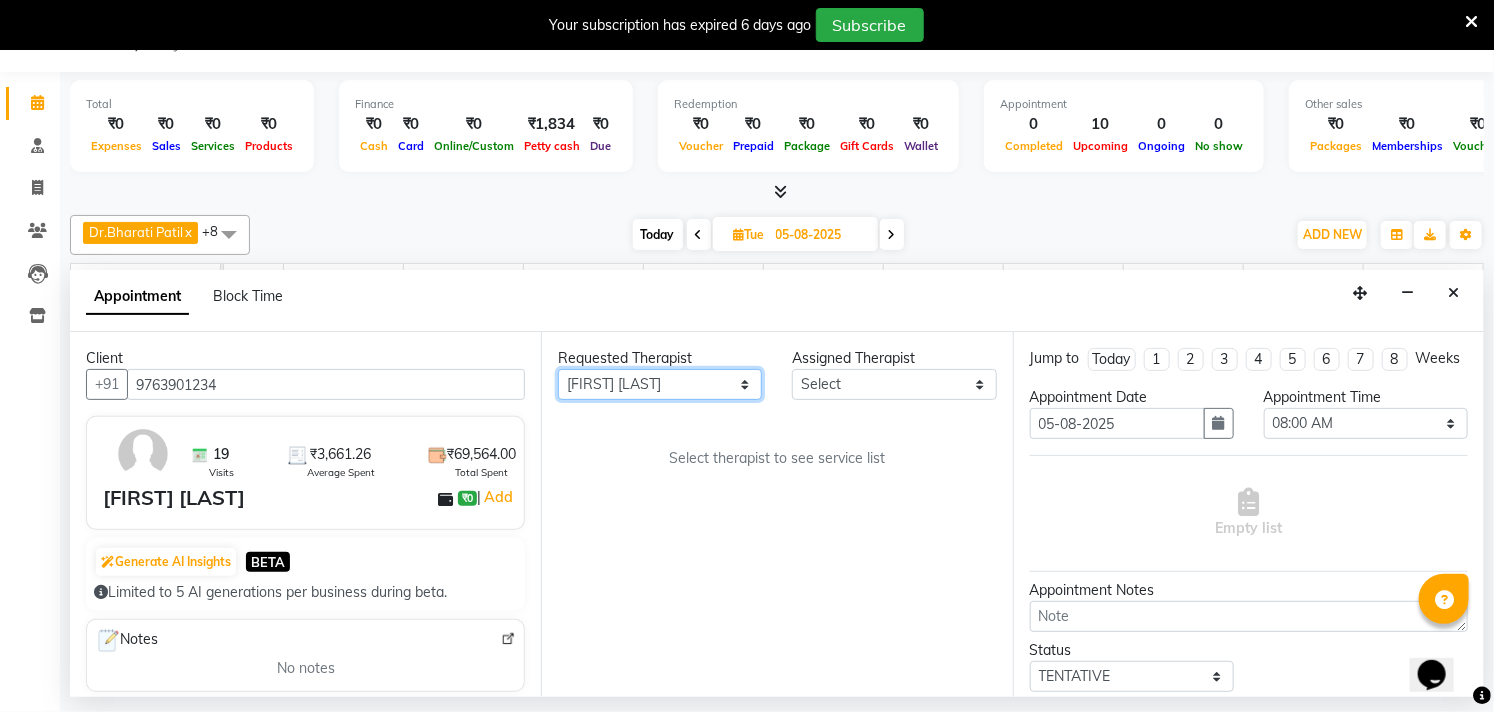 click on "Any [FIRST] [LAST]	 Dr.[FIRST] [LAST] Dr.[FIRST] [LAST] Dr.[FIRST] [LAST] [FIRST] [LAST] [FIRST]  More [FIRST] [LAST]	 [FIRST] [LAST]	 [FIRST] [LAST]	 [FIRST] [LAST]" at bounding box center (660, 384) 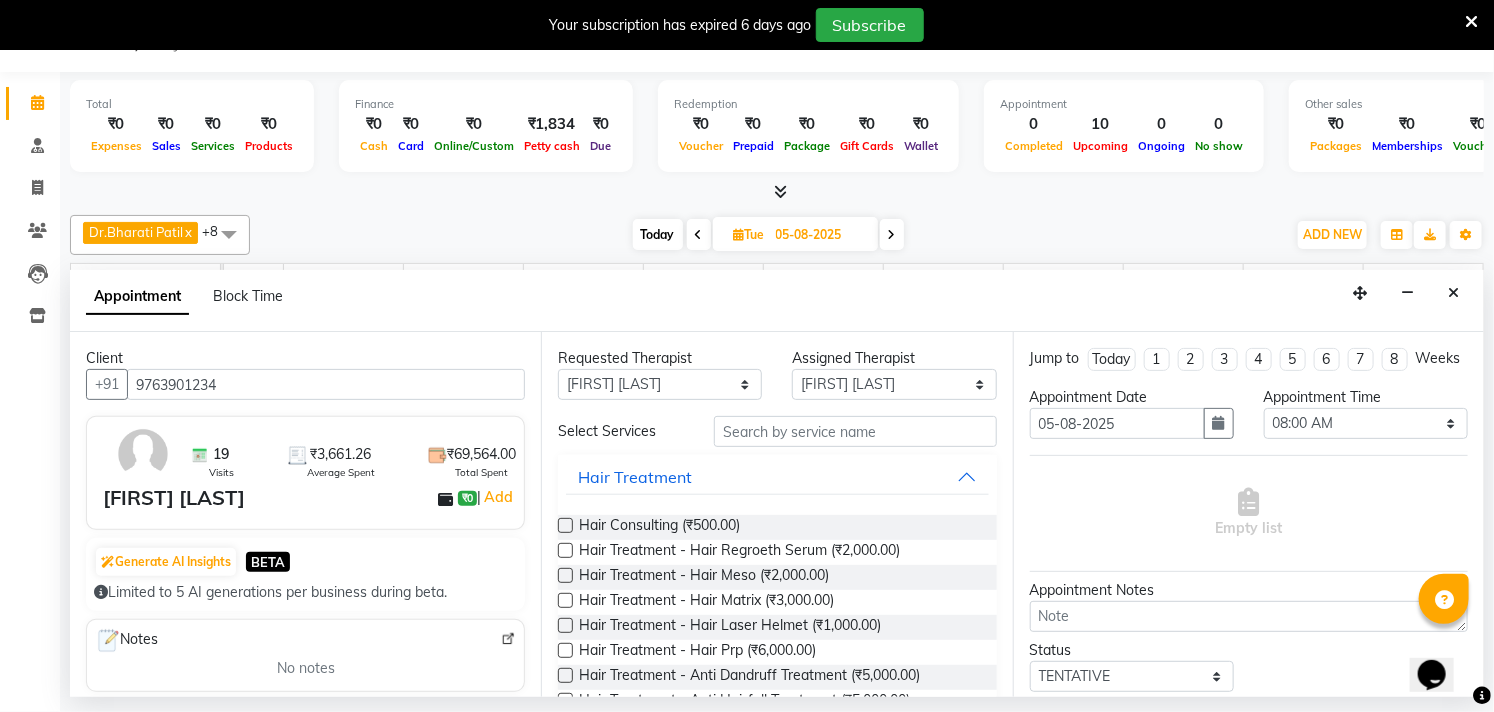 click at bounding box center (565, 600) 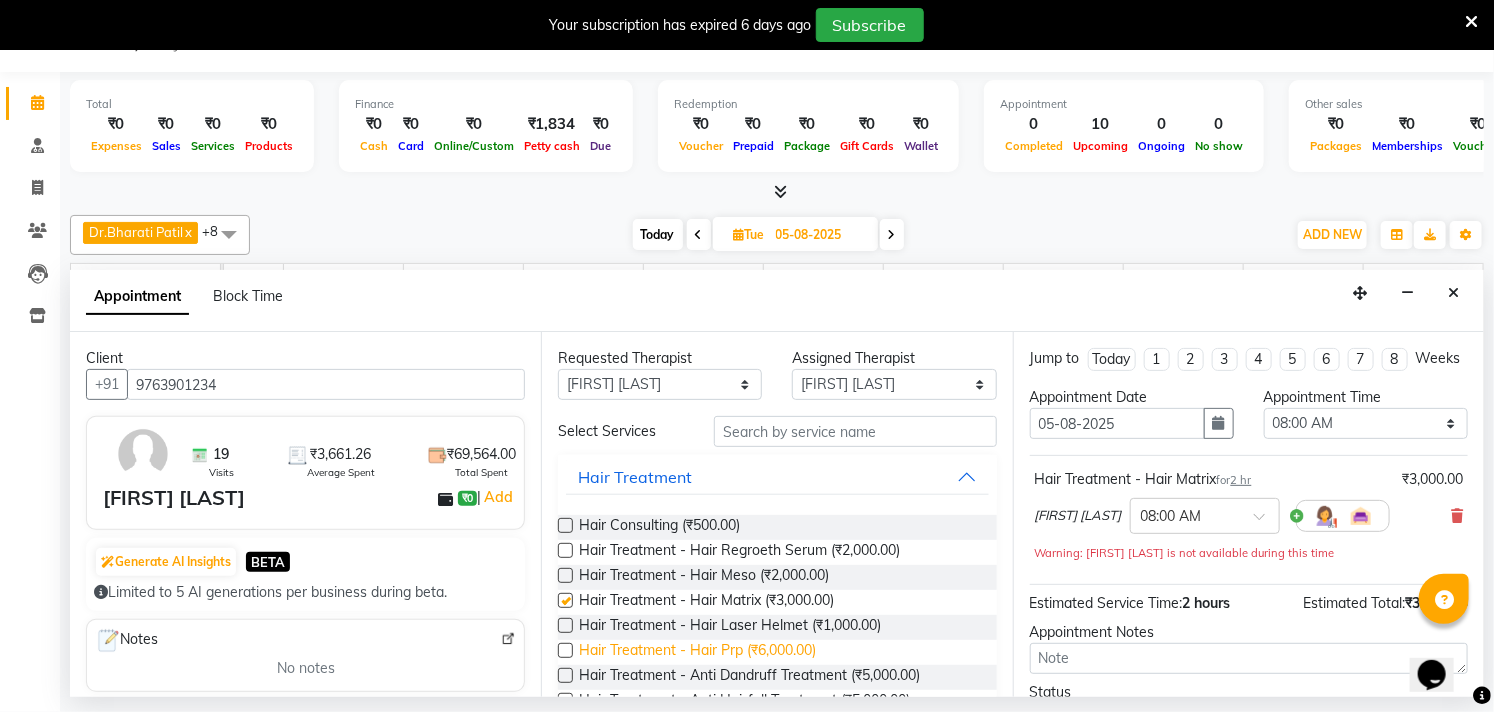 checkbox on "false" 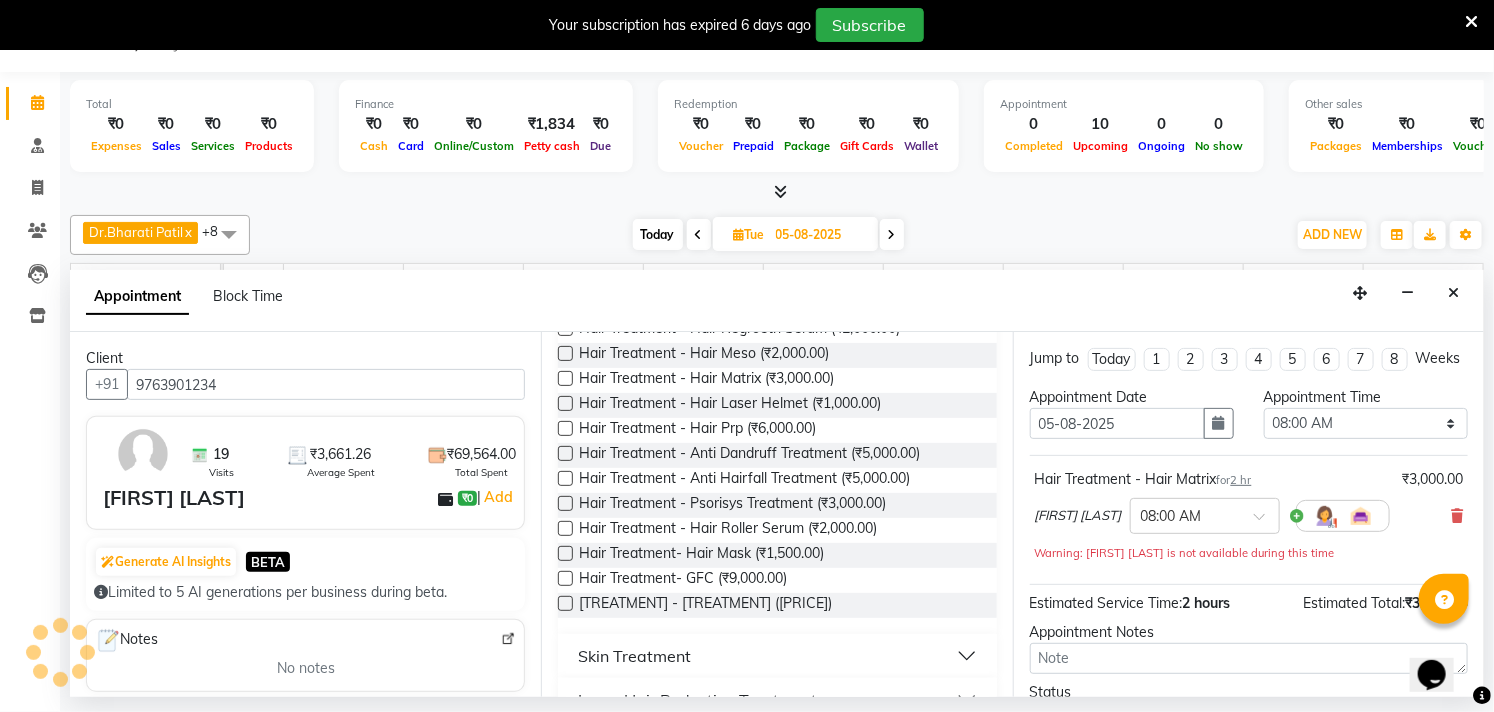 scroll, scrollTop: 333, scrollLeft: 0, axis: vertical 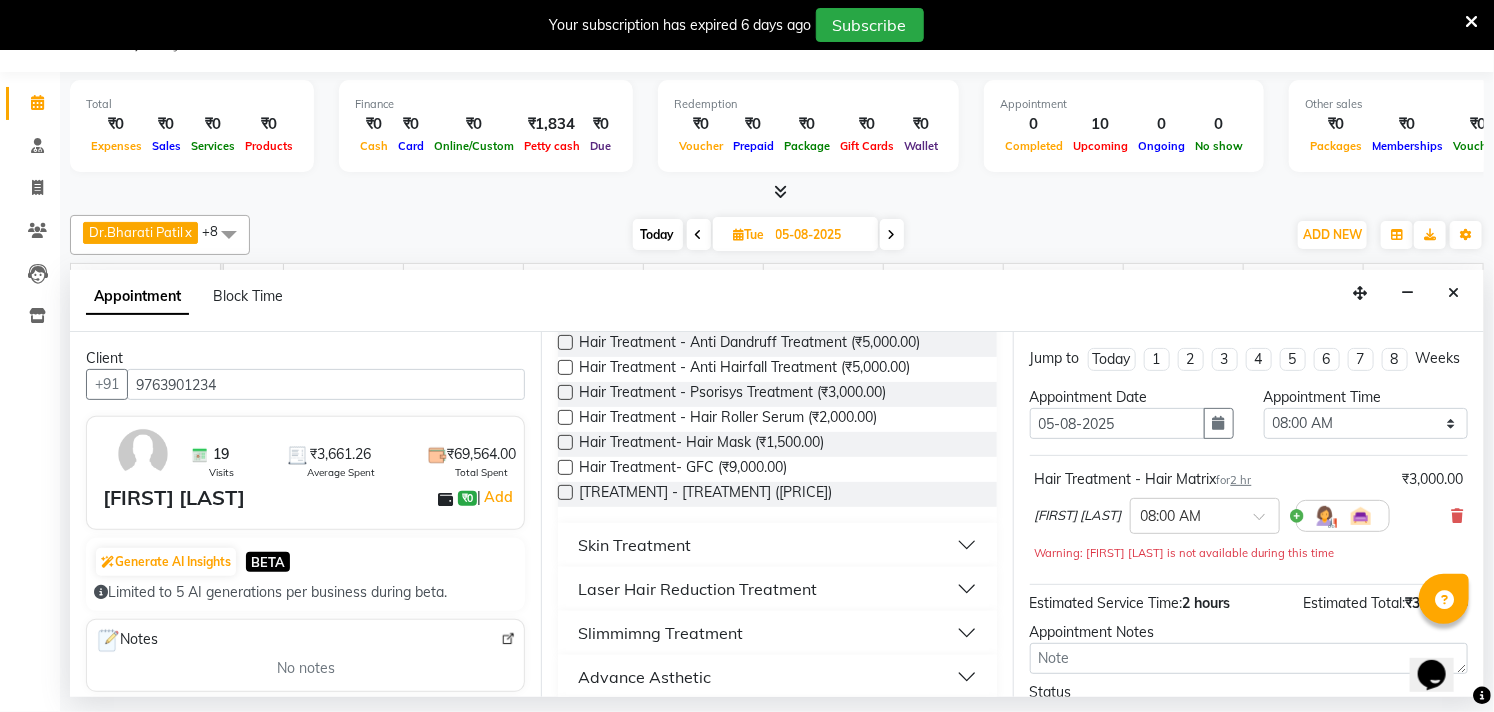 click on "Skin Treatment" at bounding box center [634, 545] 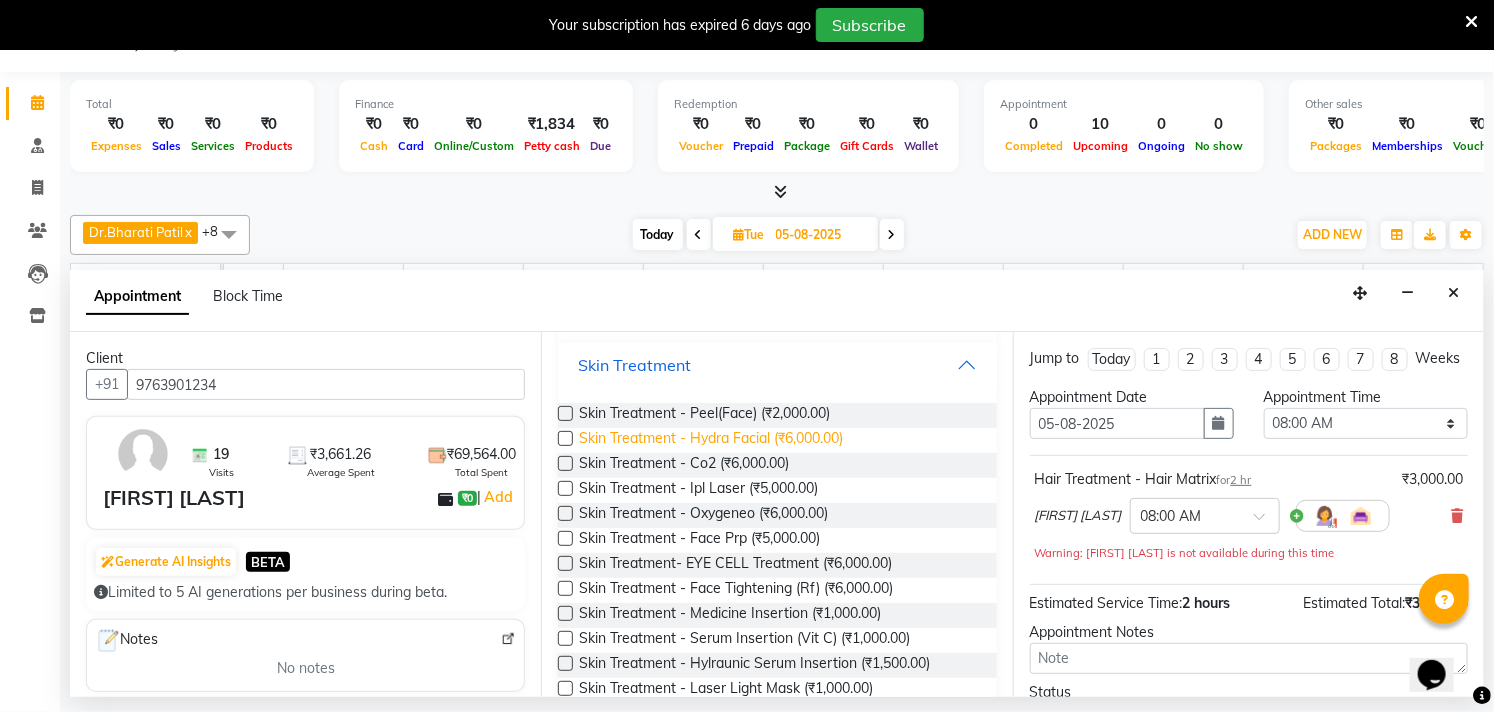 scroll, scrollTop: 555, scrollLeft: 0, axis: vertical 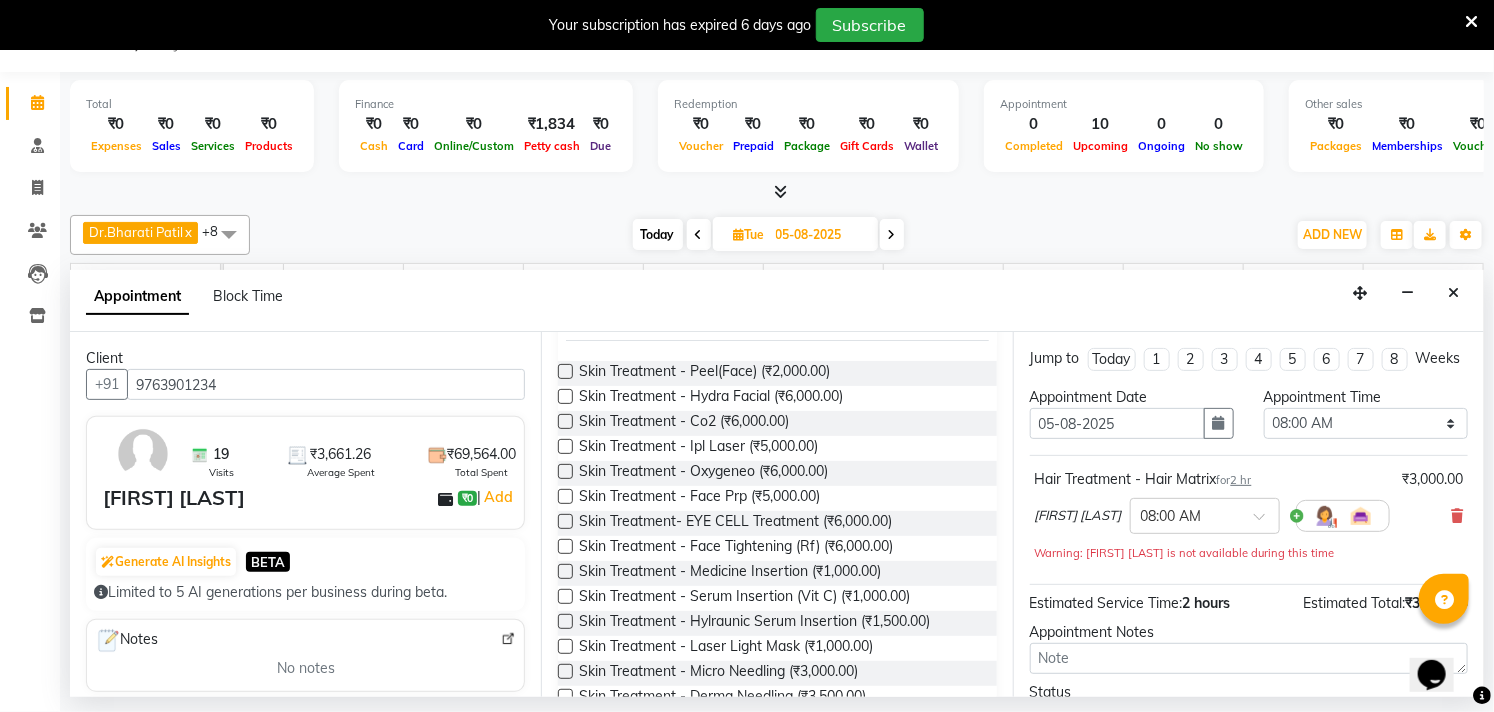 click at bounding box center [565, 596] 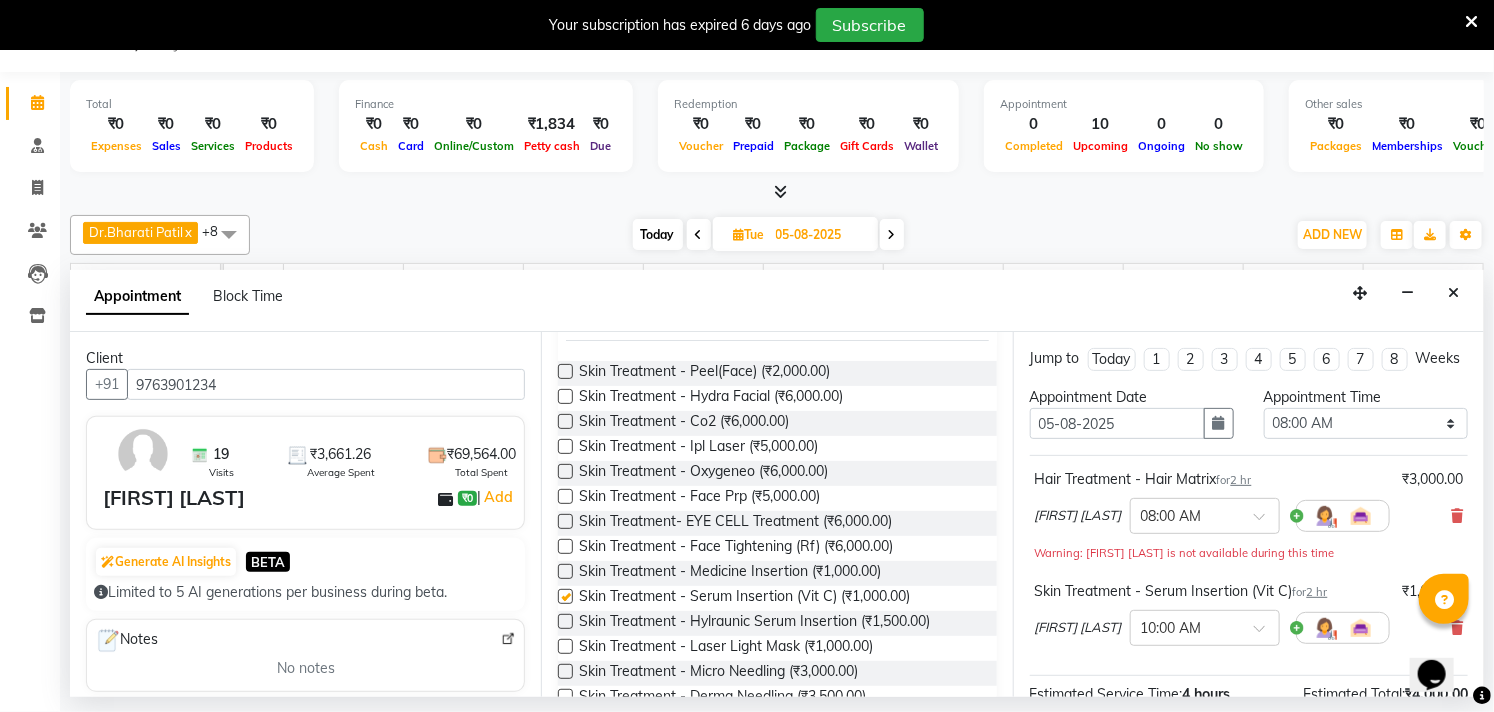 checkbox on "false" 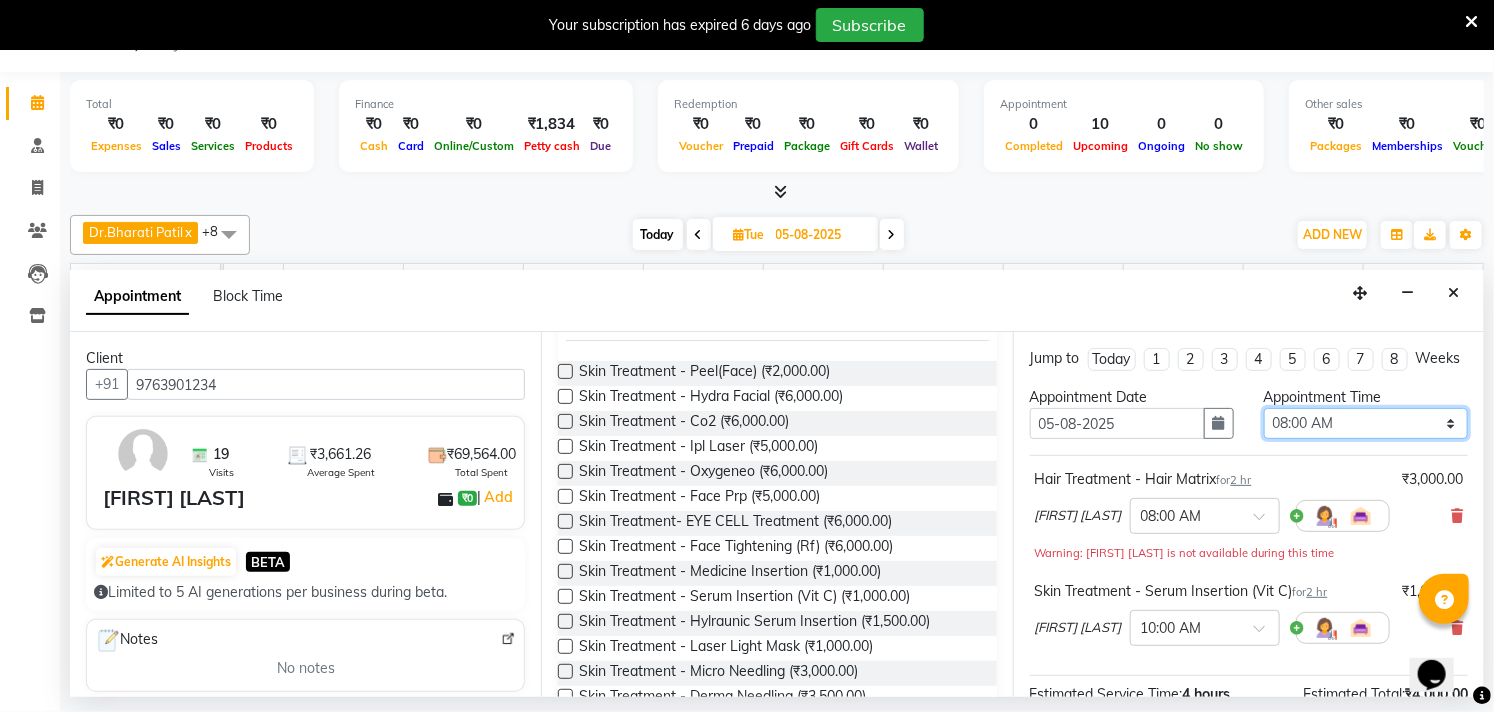 click on "Select 08:00 AM 08:15 AM 08:30 AM 08:45 AM 09:00 AM 09:15 AM 09:30 AM 09:45 AM 10:00 AM 10:15 AM 10:30 AM 10:45 AM 11:00 AM 11:15 AM 11:30 AM 11:45 AM 12:00 PM 12:15 PM 12:30 PM 12:45 PM 01:00 PM 01:15 PM 01:30 PM 01:45 PM 02:00 PM 02:15 PM 02:30 PM 02:45 PM 03:00 PM 03:15 PM 03:30 PM 03:45 PM 04:00 PM 04:15 PM 04:30 PM 04:45 PM 05:00 PM 05:15 PM 05:30 PM 05:45 PM 06:00 PM 06:15 PM 06:30 PM 06:45 PM 07:00 PM 07:15 PM 07:30 PM 07:45 PM 08:00 PM 08:15 PM 08:30 PM 08:45 PM 09:00 PM" at bounding box center [1366, 423] 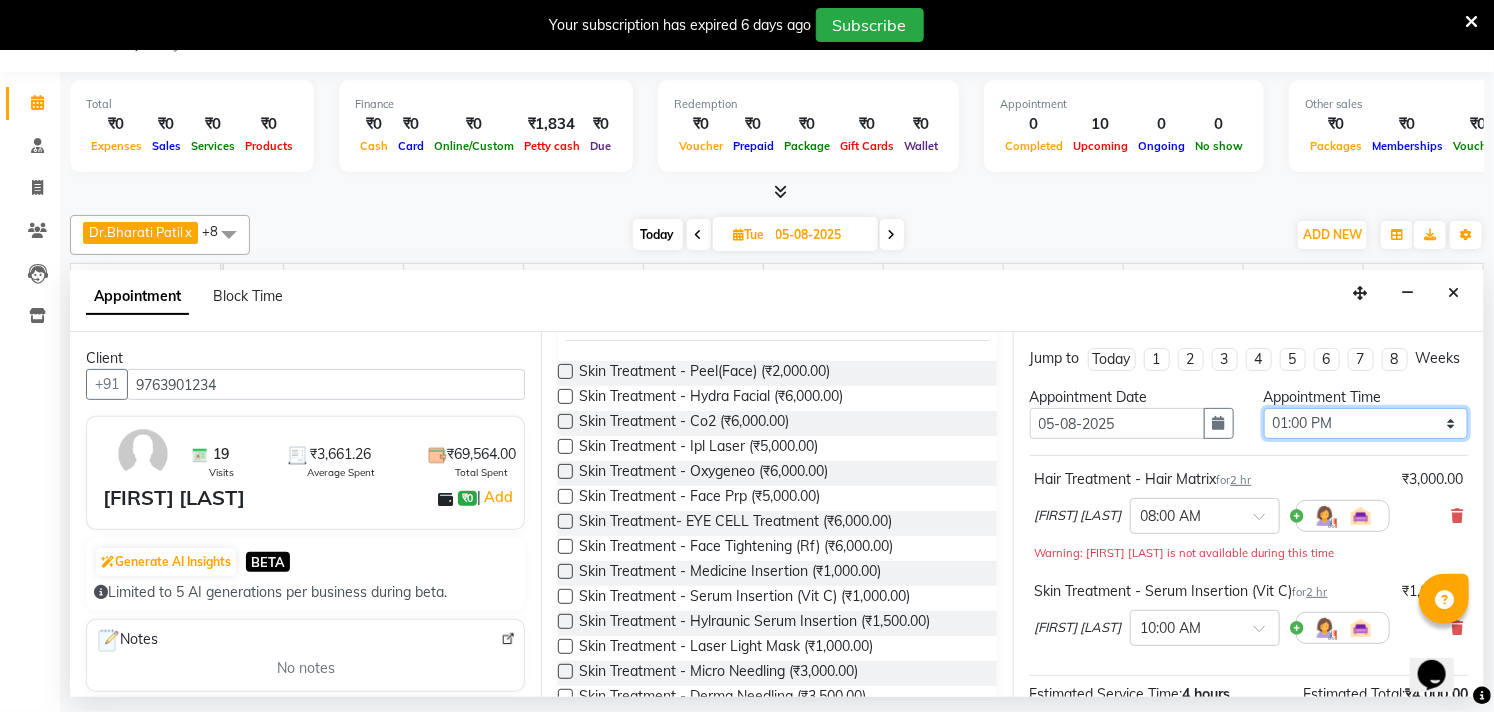 click on "Select 08:00 AM 08:15 AM 08:30 AM 08:45 AM 09:00 AM 09:15 AM 09:30 AM 09:45 AM 10:00 AM 10:15 AM 10:30 AM 10:45 AM 11:00 AM 11:15 AM 11:30 AM 11:45 AM 12:00 PM 12:15 PM 12:30 PM 12:45 PM 01:00 PM 01:15 PM 01:30 PM 01:45 PM 02:00 PM 02:15 PM 02:30 PM 02:45 PM 03:00 PM 03:15 PM 03:30 PM 03:45 PM 04:00 PM 04:15 PM 04:30 PM 04:45 PM 05:00 PM 05:15 PM 05:30 PM 05:45 PM 06:00 PM 06:15 PM 06:30 PM 06:45 PM 07:00 PM 07:15 PM 07:30 PM 07:45 PM 08:00 PM 08:15 PM 08:30 PM 08:45 PM 09:00 PM" at bounding box center (1366, 423) 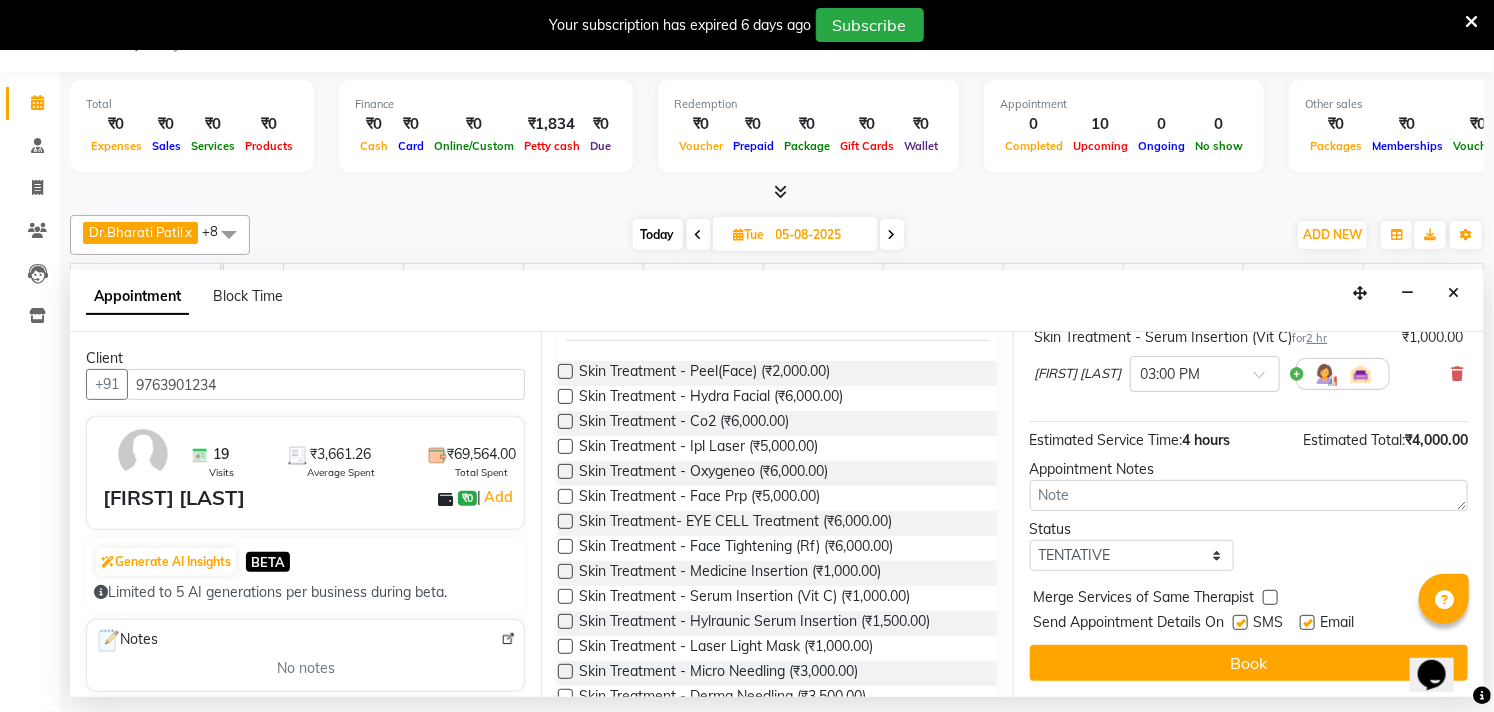 scroll, scrollTop: 272, scrollLeft: 0, axis: vertical 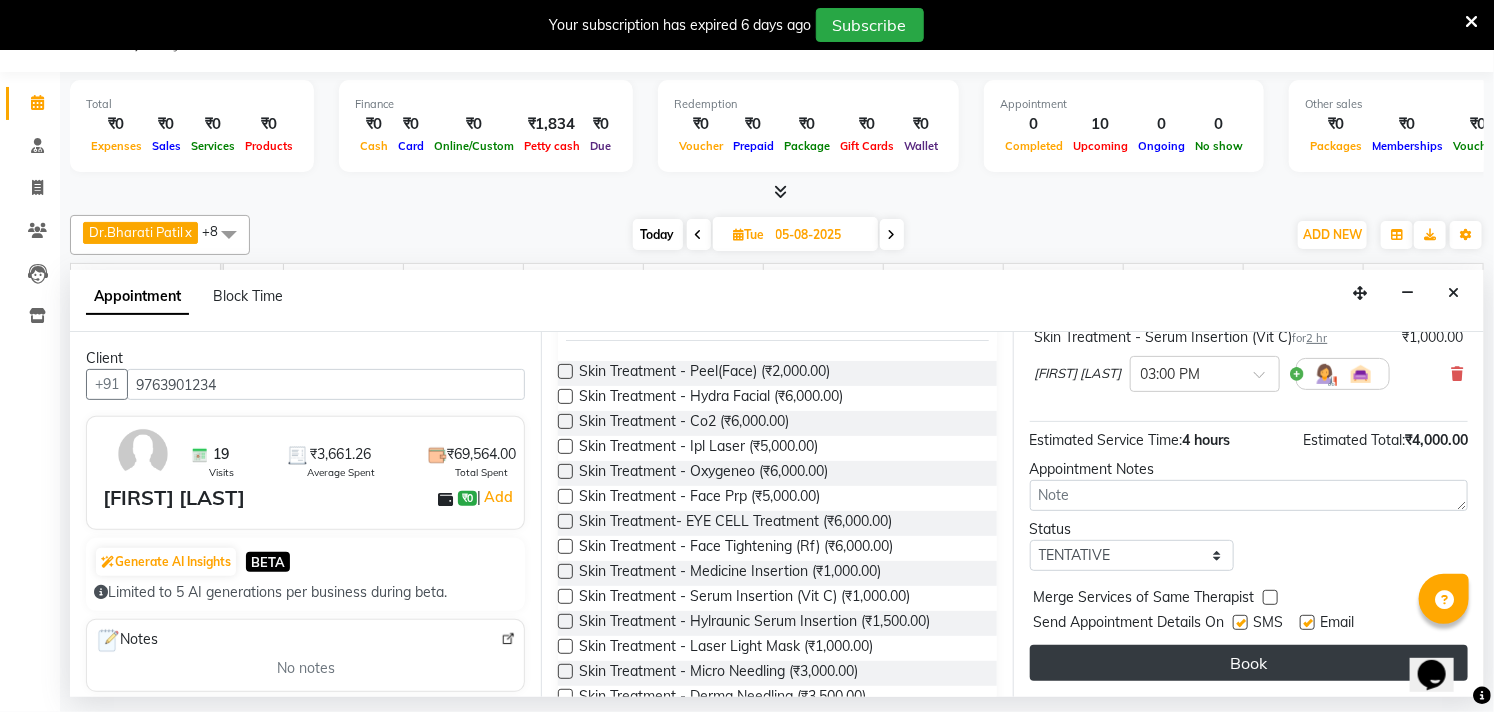click on "Book" at bounding box center [1249, 663] 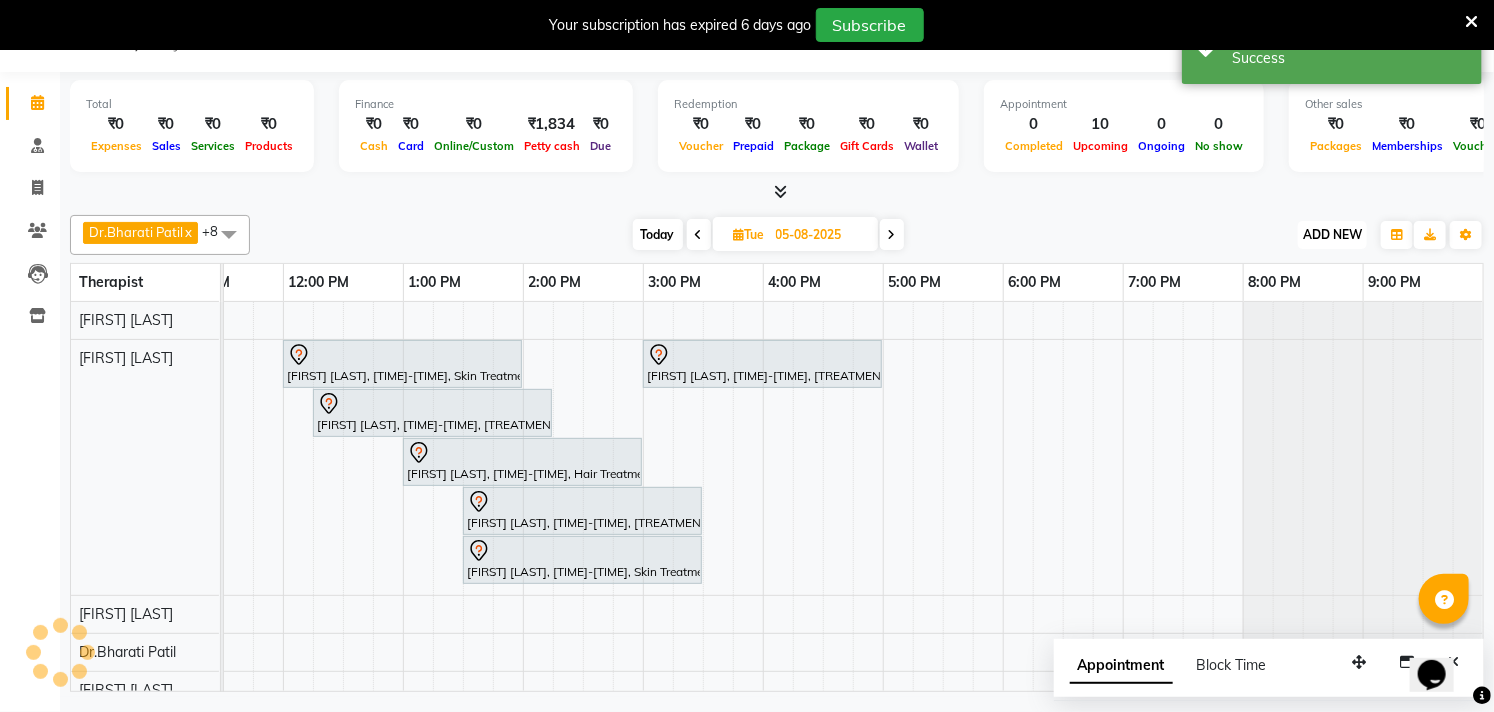 scroll, scrollTop: 0, scrollLeft: 0, axis: both 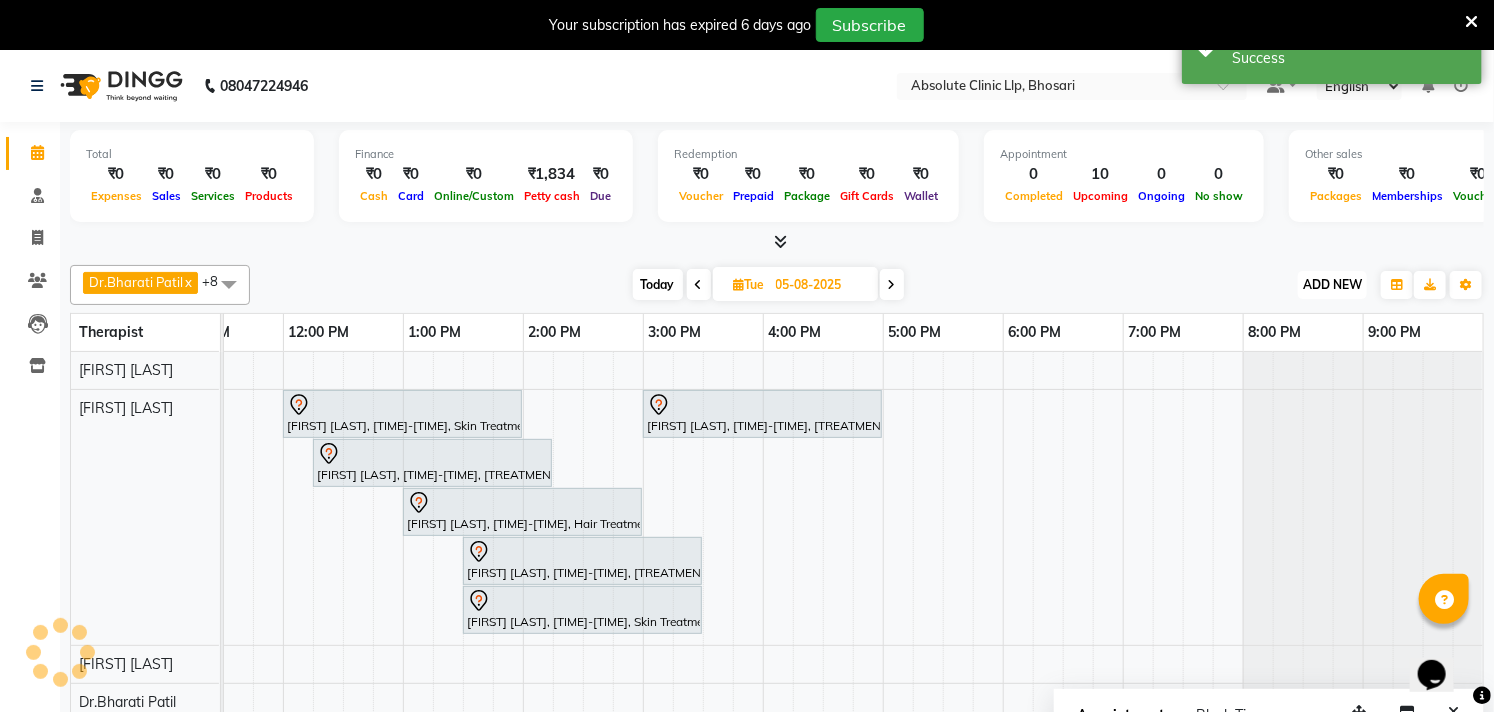 click on "ADD NEW" at bounding box center [1332, 284] 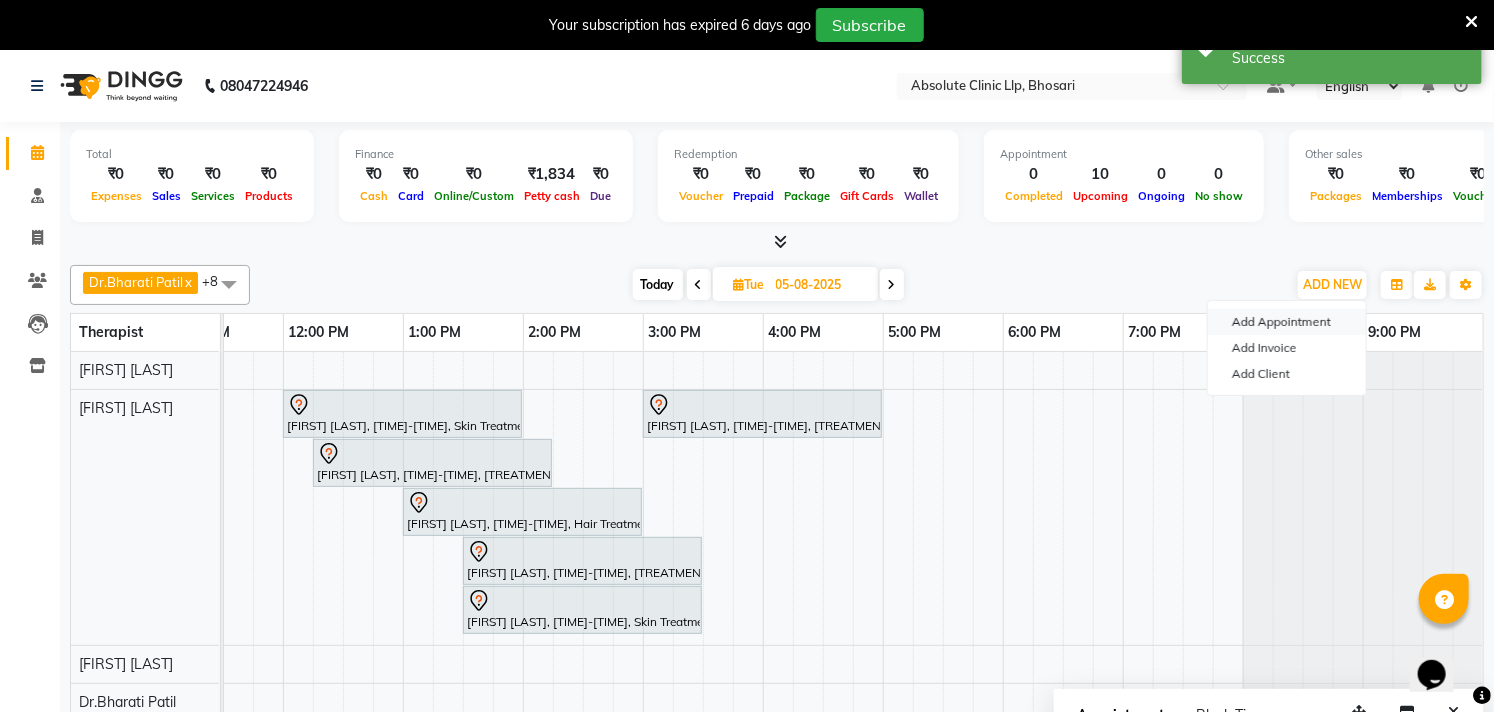 click on "Add Appointment" at bounding box center (1287, 322) 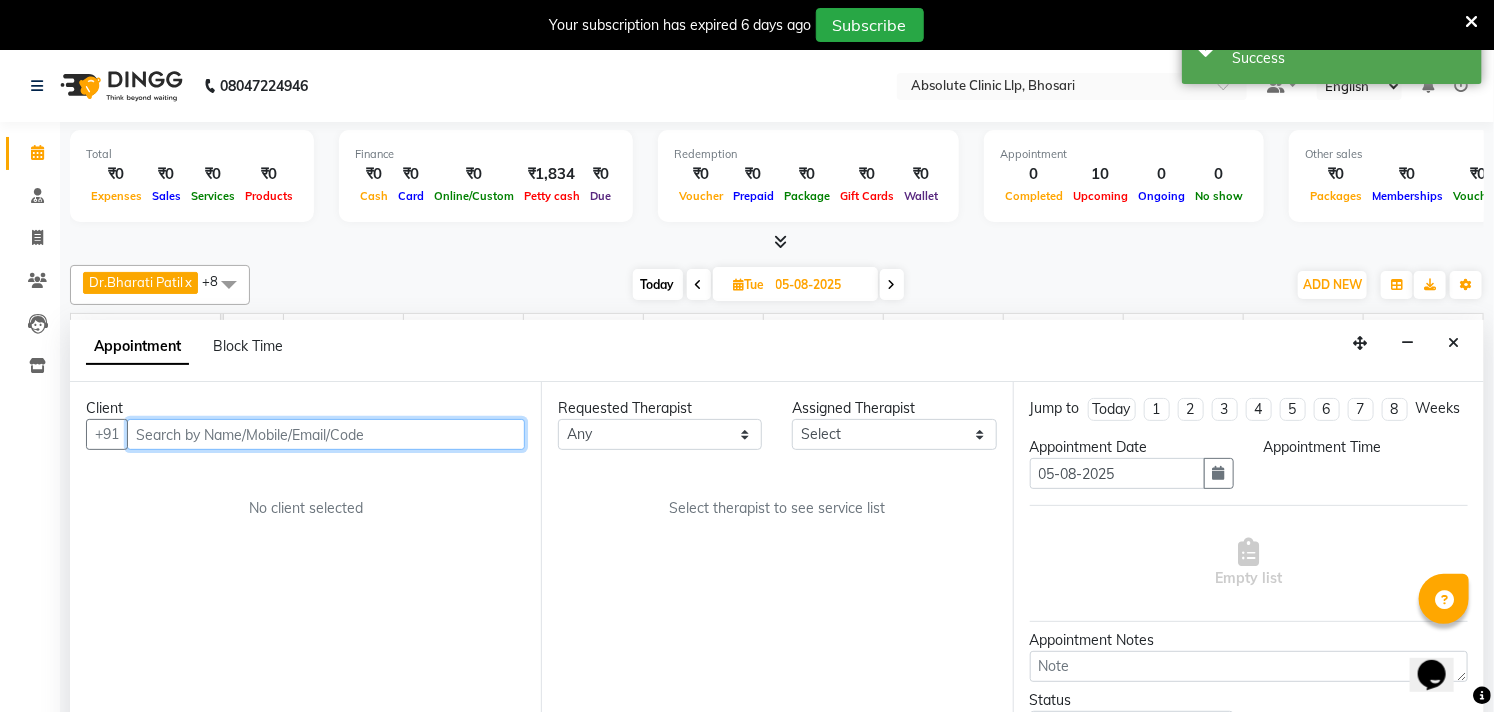select on "480" 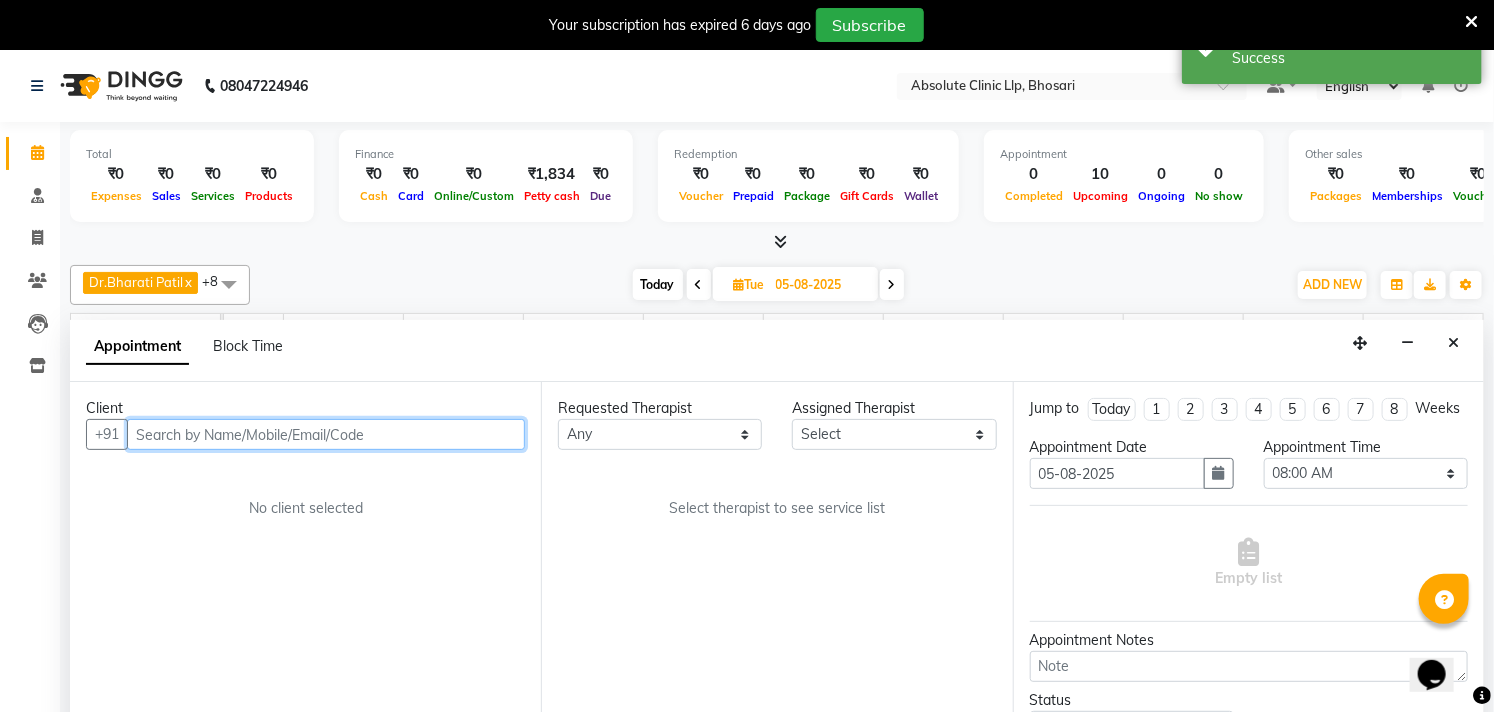 scroll, scrollTop: 50, scrollLeft: 0, axis: vertical 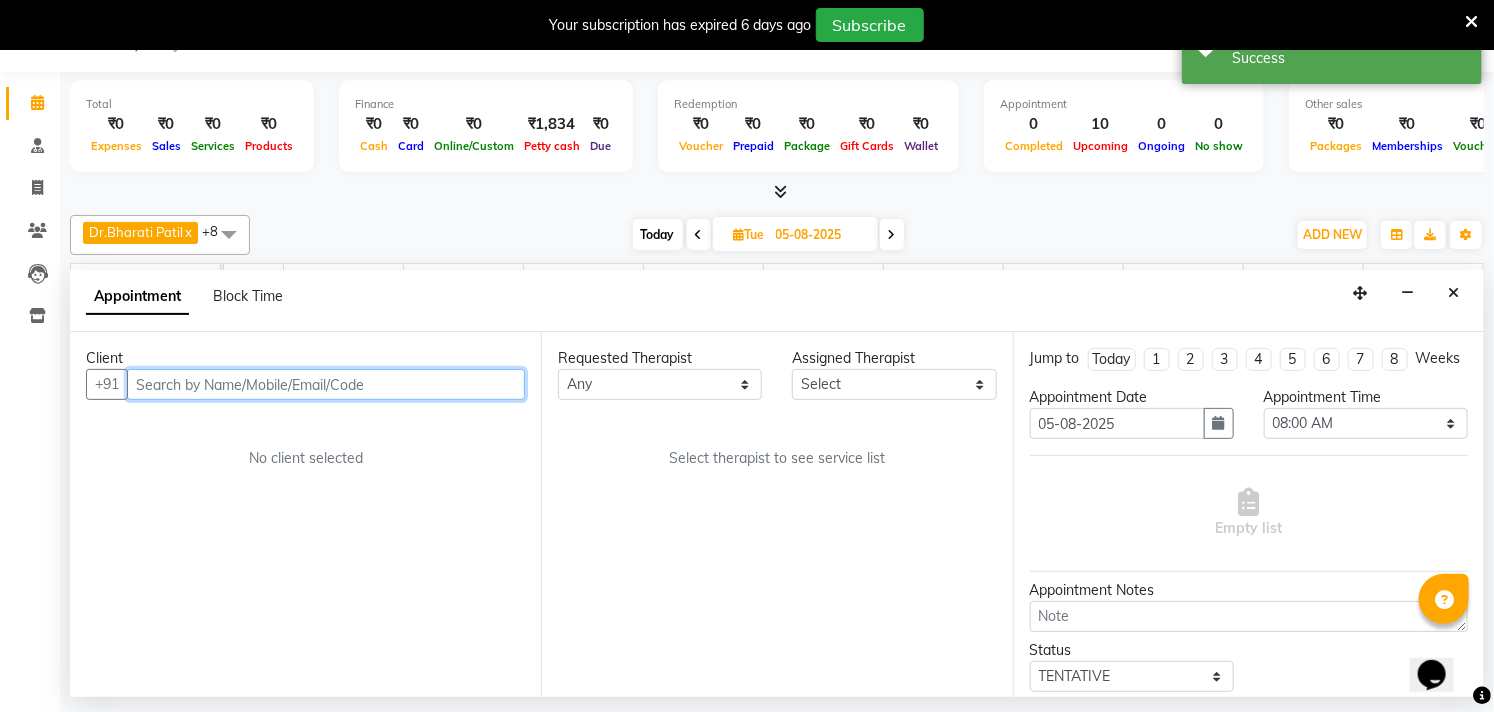 click at bounding box center [326, 384] 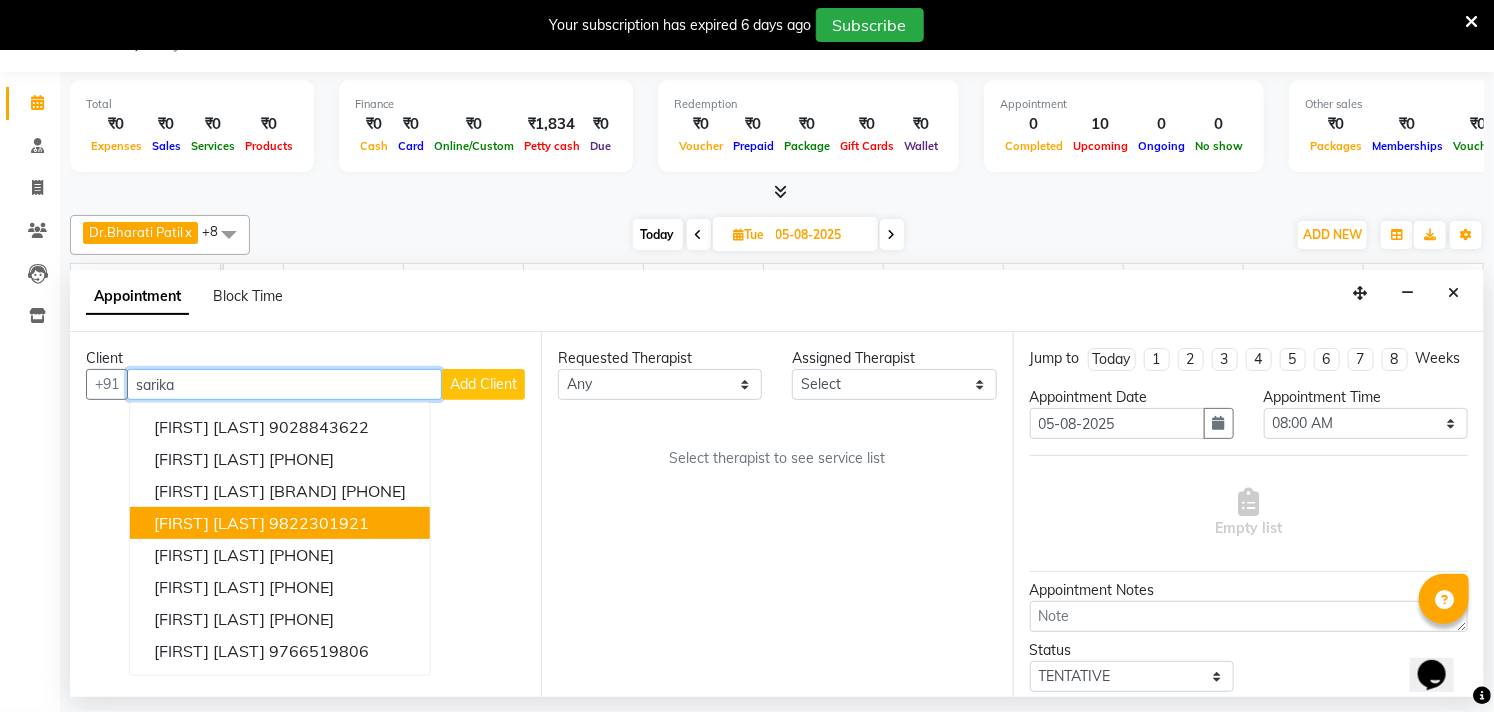 click on "9822301921" at bounding box center (319, 523) 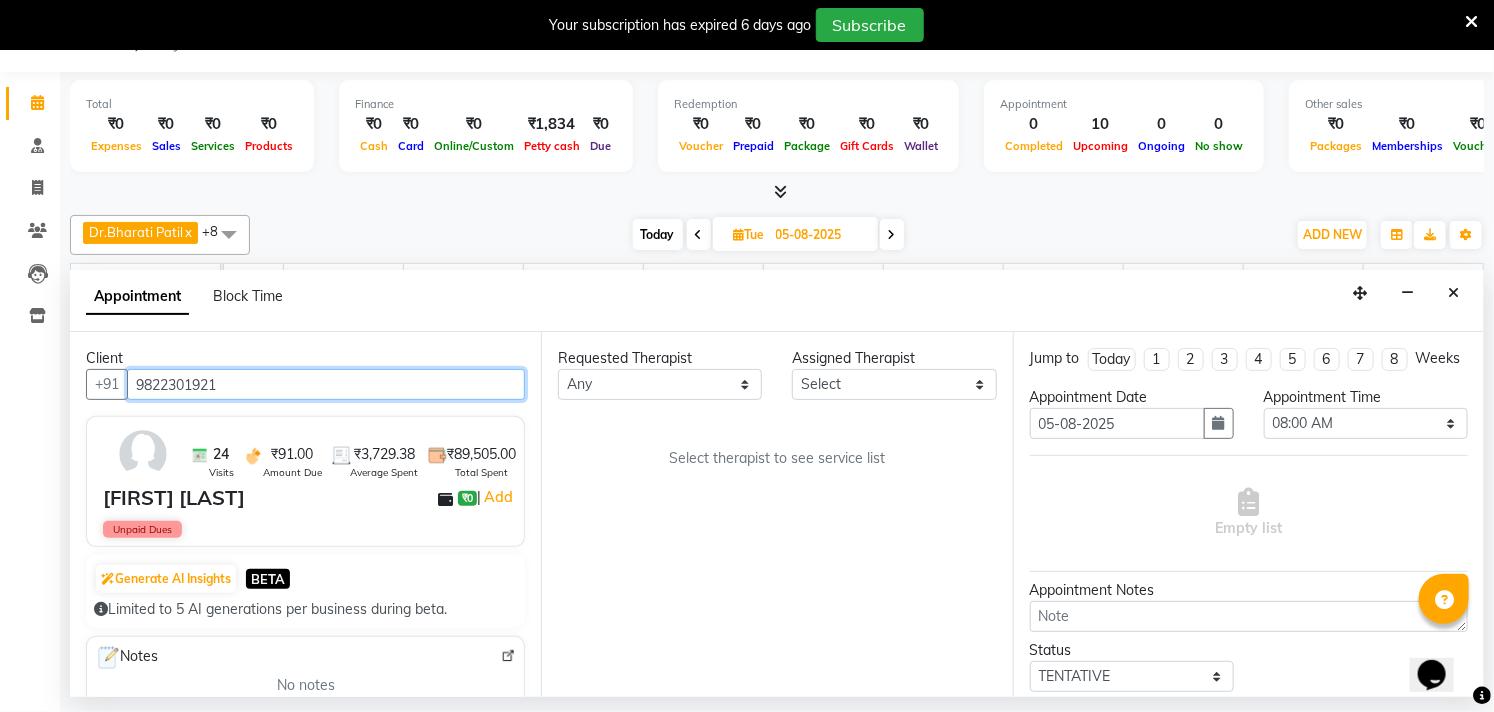 type on "9822301921" 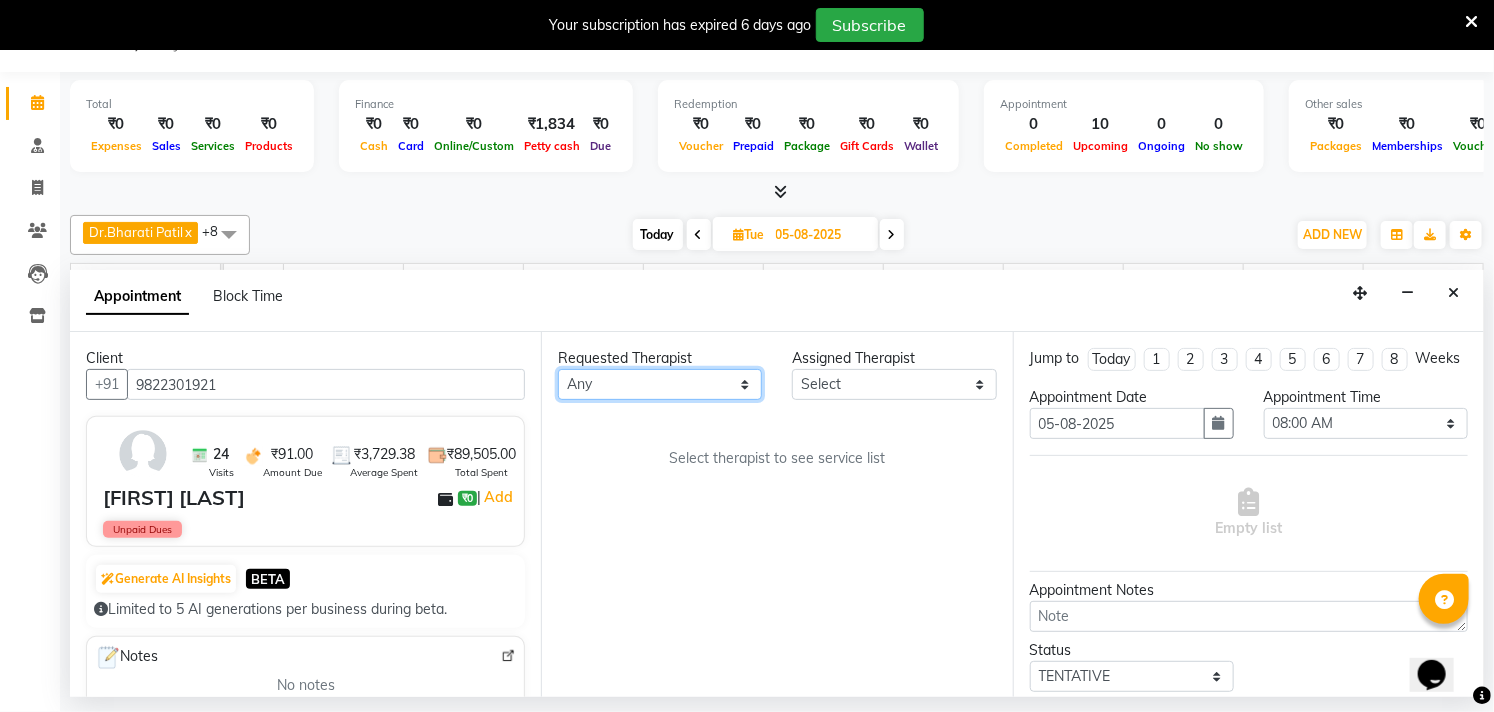 click on "Any [FIRST] [LAST]	 Dr.[FIRST] [LAST] Dr.[FIRST] [LAST] Dr.[FIRST] [LAST] [FIRST] [LAST] [FIRST]  More [FIRST] [LAST]	 [FIRST] [LAST]	 [FIRST] [LAST]	 [FIRST] [LAST]" at bounding box center [660, 384] 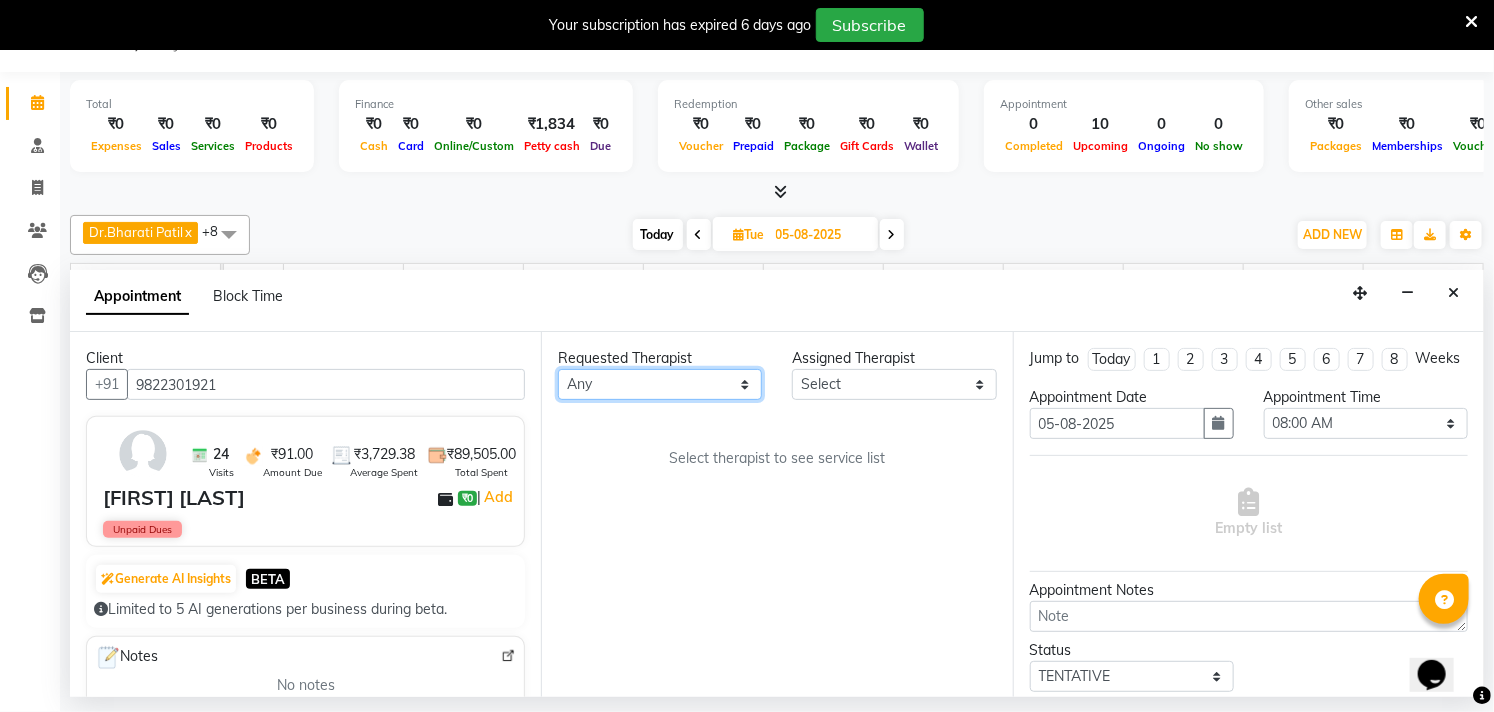 select on "27986" 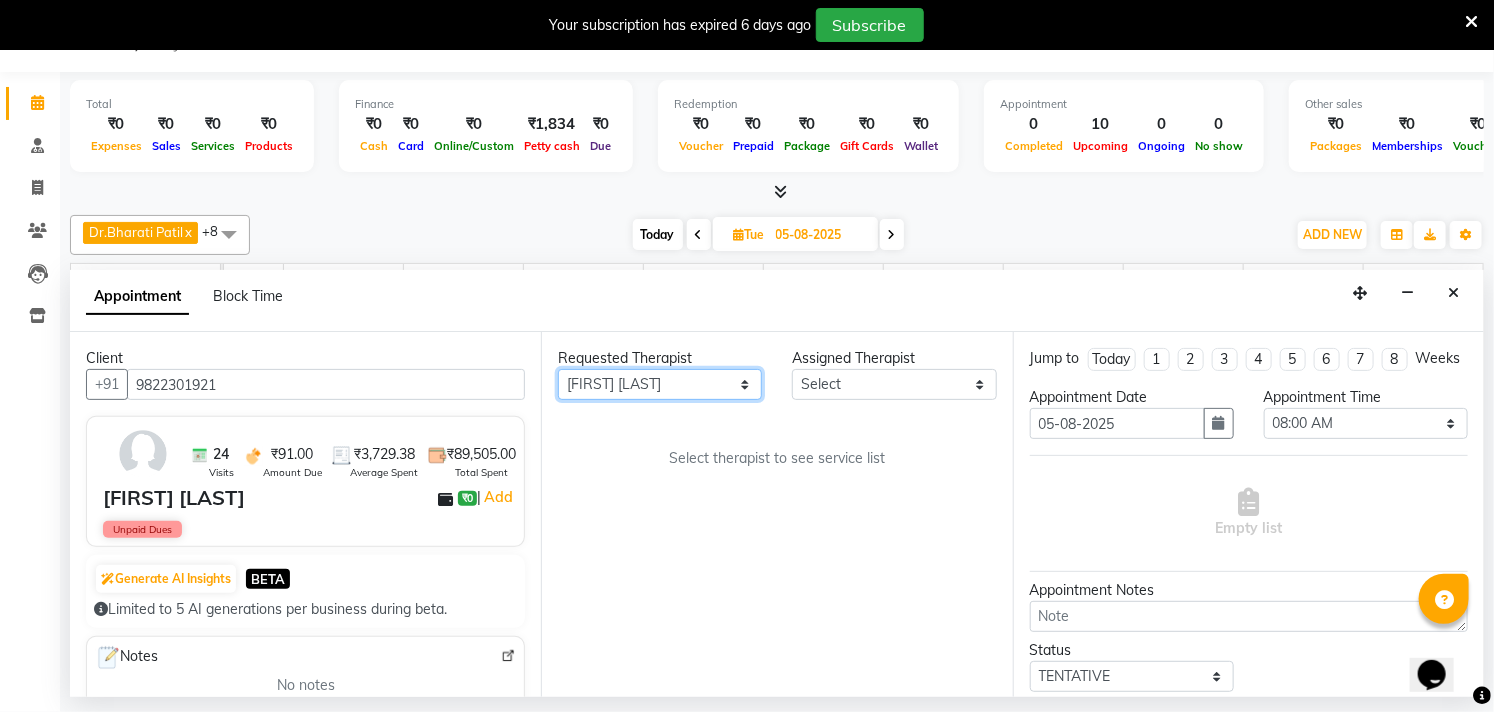 click on "Any [FIRST] [LAST]	 Dr.[FIRST] [LAST] Dr.[FIRST] [LAST] Dr.[FIRST] [LAST] [FIRST] [LAST] [FIRST]  More [FIRST] [LAST]	 [FIRST] [LAST]	 [FIRST] [LAST]	 [FIRST] [LAST]" at bounding box center (660, 384) 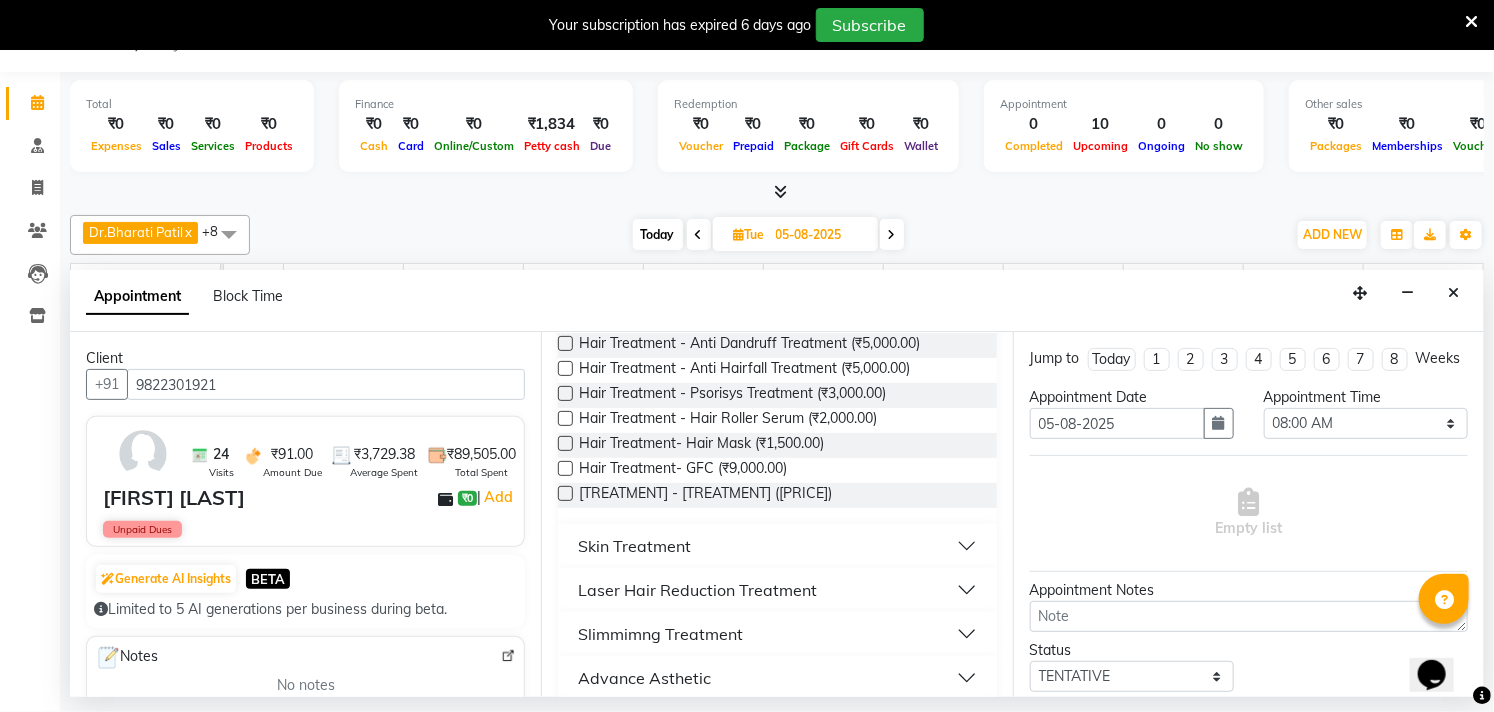 scroll, scrollTop: 333, scrollLeft: 0, axis: vertical 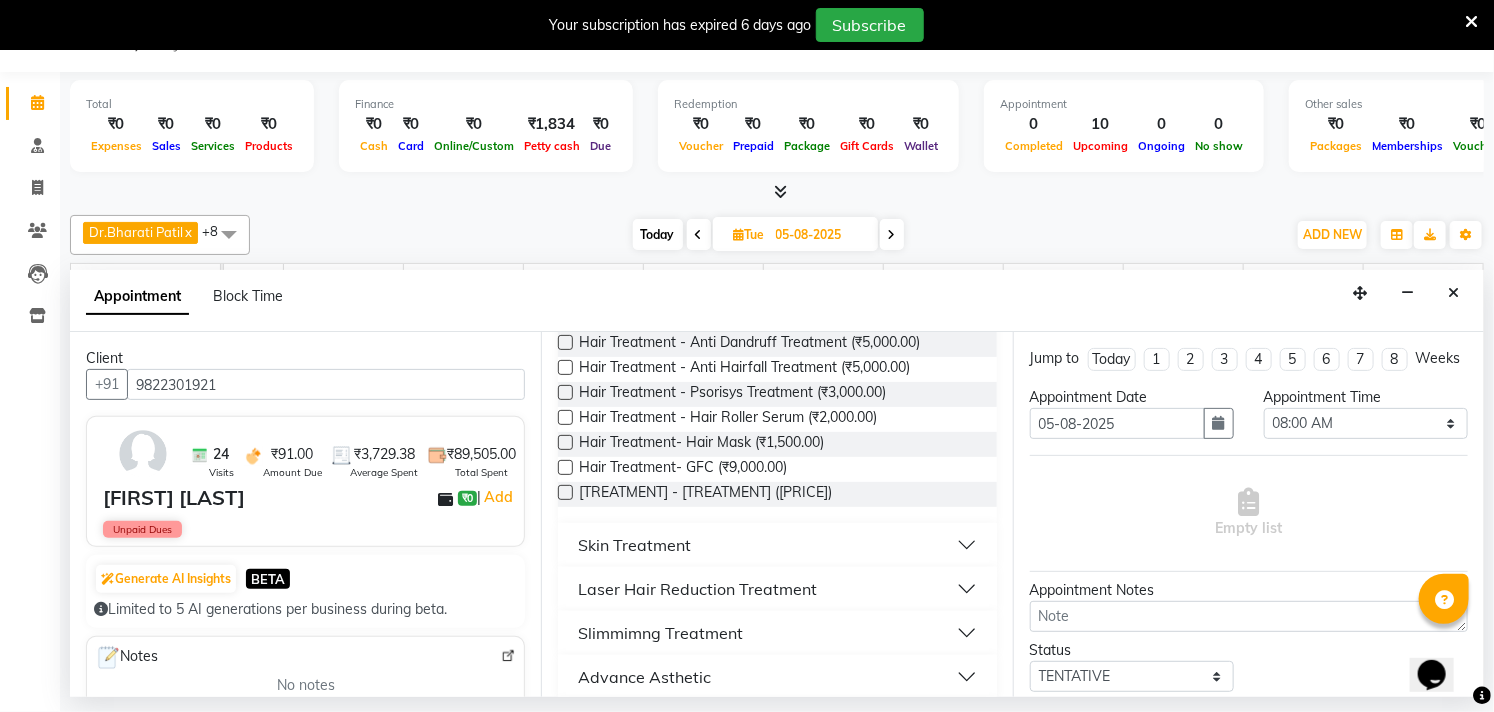 click on "Skin Treatment" at bounding box center [634, 545] 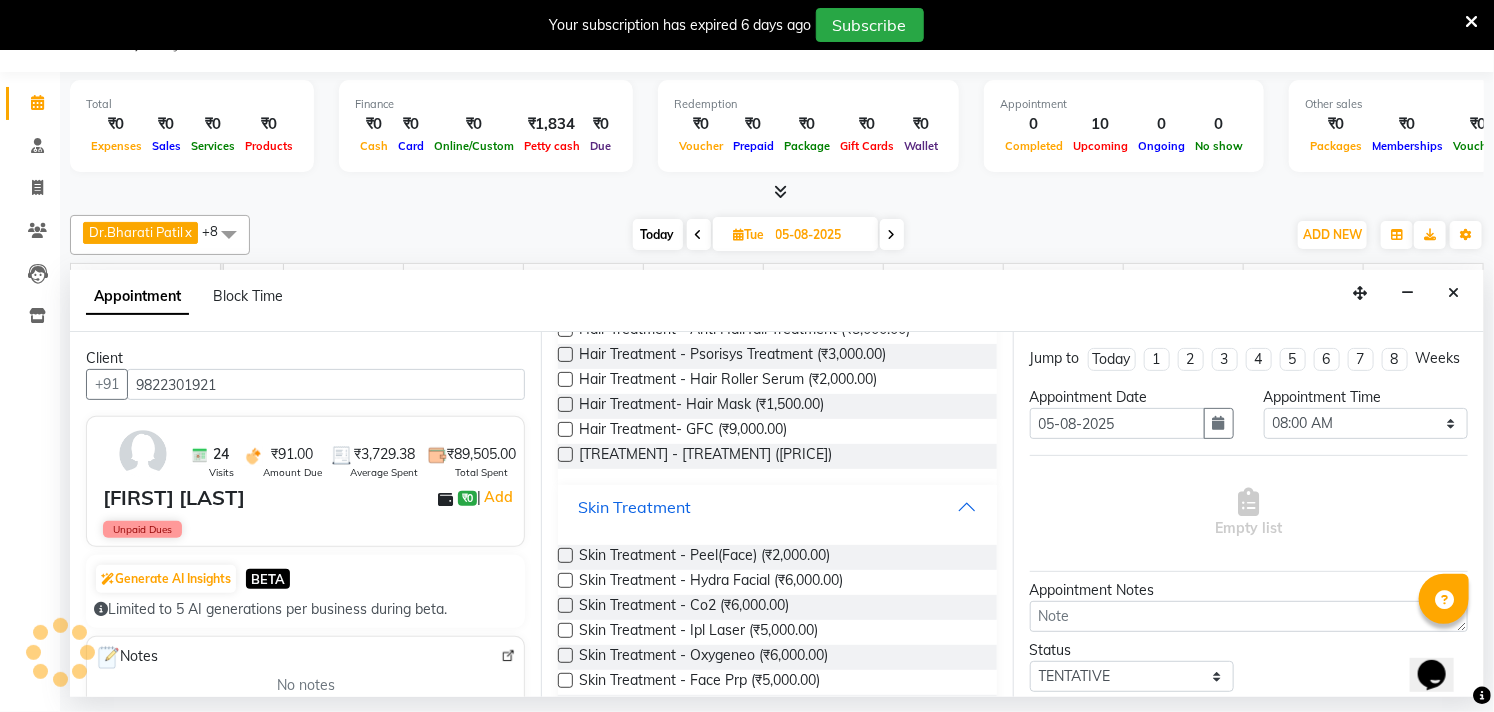 scroll, scrollTop: 555, scrollLeft: 0, axis: vertical 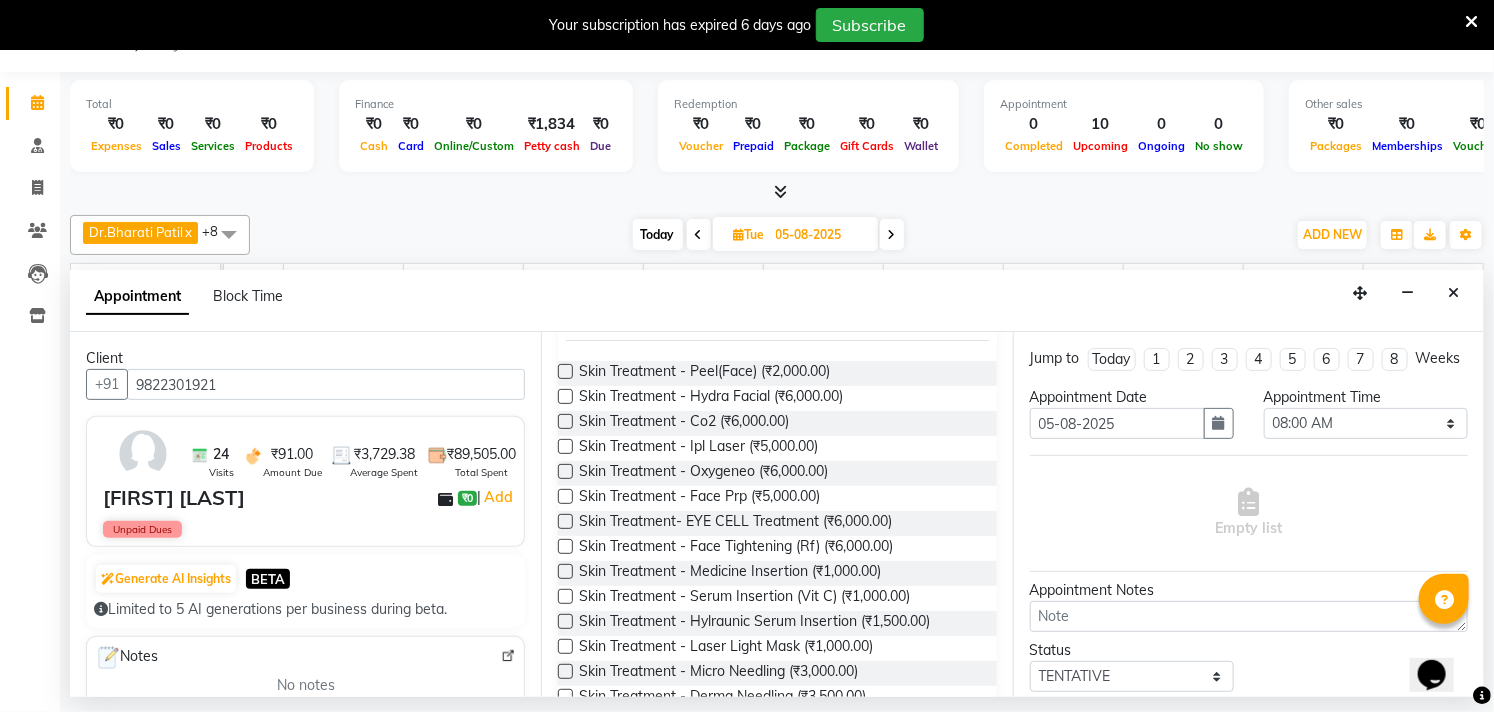 click at bounding box center [565, 571] 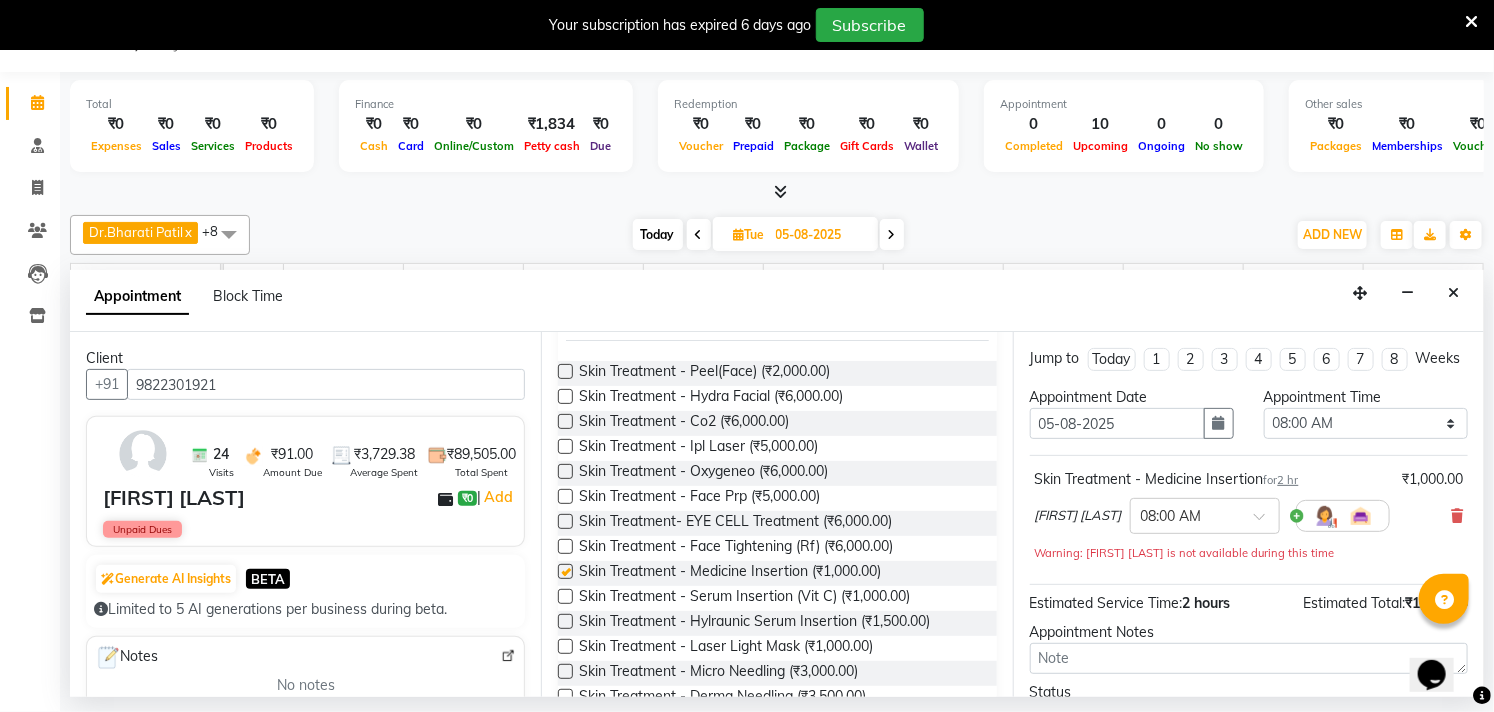 checkbox on "false" 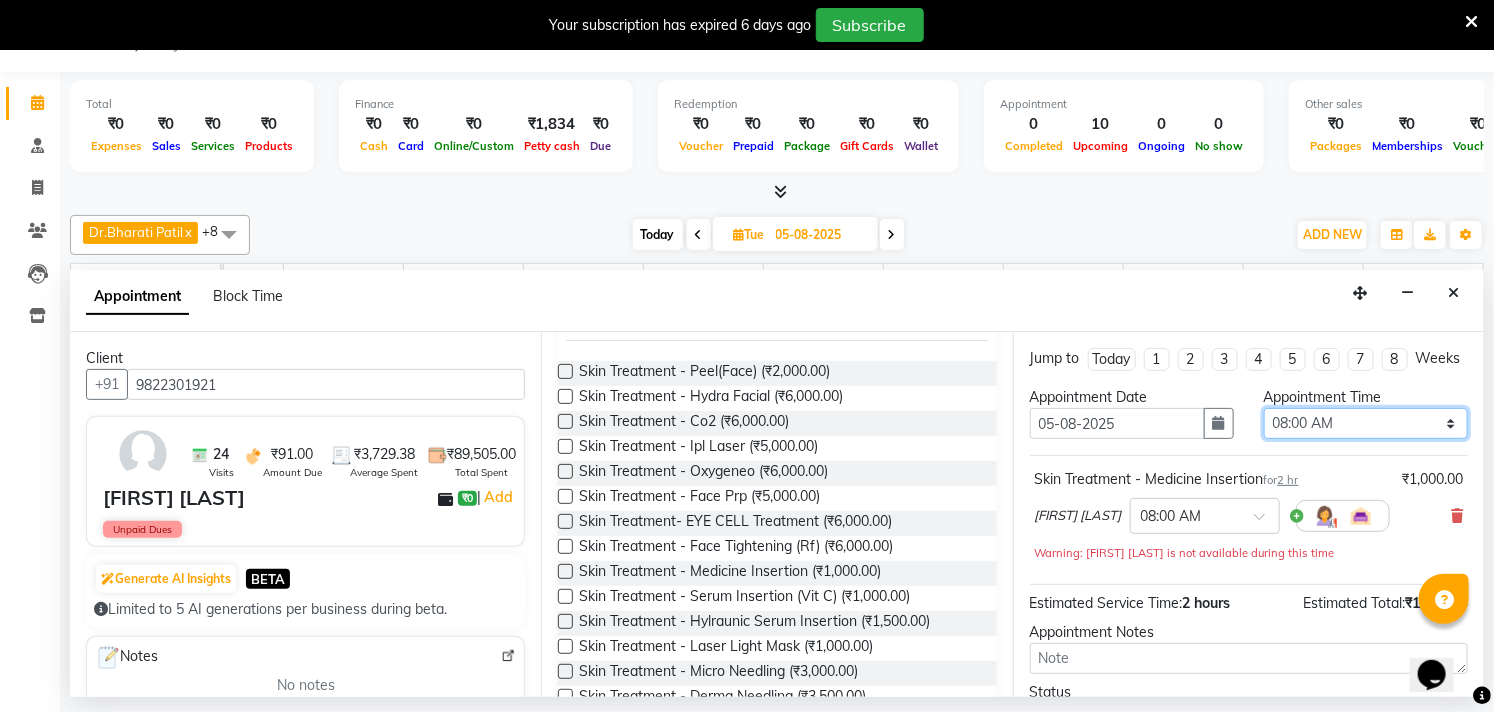click on "Select 08:00 AM 08:15 AM 08:30 AM 08:45 AM 09:00 AM 09:15 AM 09:30 AM 09:45 AM 10:00 AM 10:15 AM 10:30 AM 10:45 AM 11:00 AM 11:15 AM 11:30 AM 11:45 AM 12:00 PM 12:15 PM 12:30 PM 12:45 PM 01:00 PM 01:15 PM 01:30 PM 01:45 PM 02:00 PM 02:15 PM 02:30 PM 02:45 PM 03:00 PM 03:15 PM 03:30 PM 03:45 PM 04:00 PM 04:15 PM 04:30 PM 04:45 PM 05:00 PM 05:15 PM 05:30 PM 05:45 PM 06:00 PM 06:15 PM 06:30 PM 06:45 PM 07:00 PM 07:15 PM 07:30 PM 07:45 PM 08:00 PM 08:15 PM 08:30 PM 08:45 PM 09:00 PM" at bounding box center [1366, 423] 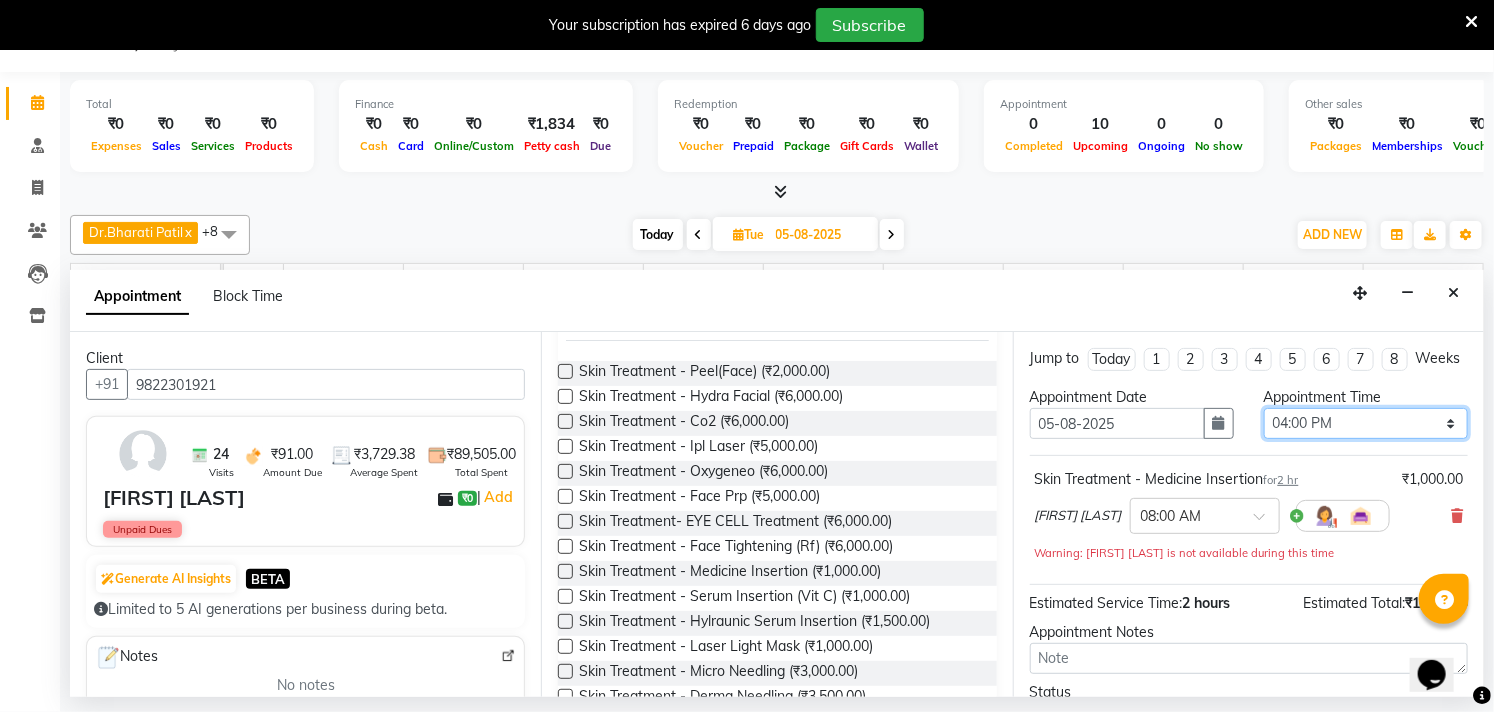 click on "Select 08:00 AM 08:15 AM 08:30 AM 08:45 AM 09:00 AM 09:15 AM 09:30 AM 09:45 AM 10:00 AM 10:15 AM 10:30 AM 10:45 AM 11:00 AM 11:15 AM 11:30 AM 11:45 AM 12:00 PM 12:15 PM 12:30 PM 12:45 PM 01:00 PM 01:15 PM 01:30 PM 01:45 PM 02:00 PM 02:15 PM 02:30 PM 02:45 PM 03:00 PM 03:15 PM 03:30 PM 03:45 PM 04:00 PM 04:15 PM 04:30 PM 04:45 PM 05:00 PM 05:15 PM 05:30 PM 05:45 PM 06:00 PM 06:15 PM 06:30 PM 06:45 PM 07:00 PM 07:15 PM 07:30 PM 07:45 PM 08:00 PM 08:15 PM 08:30 PM 08:45 PM 09:00 PM" at bounding box center (1366, 423) 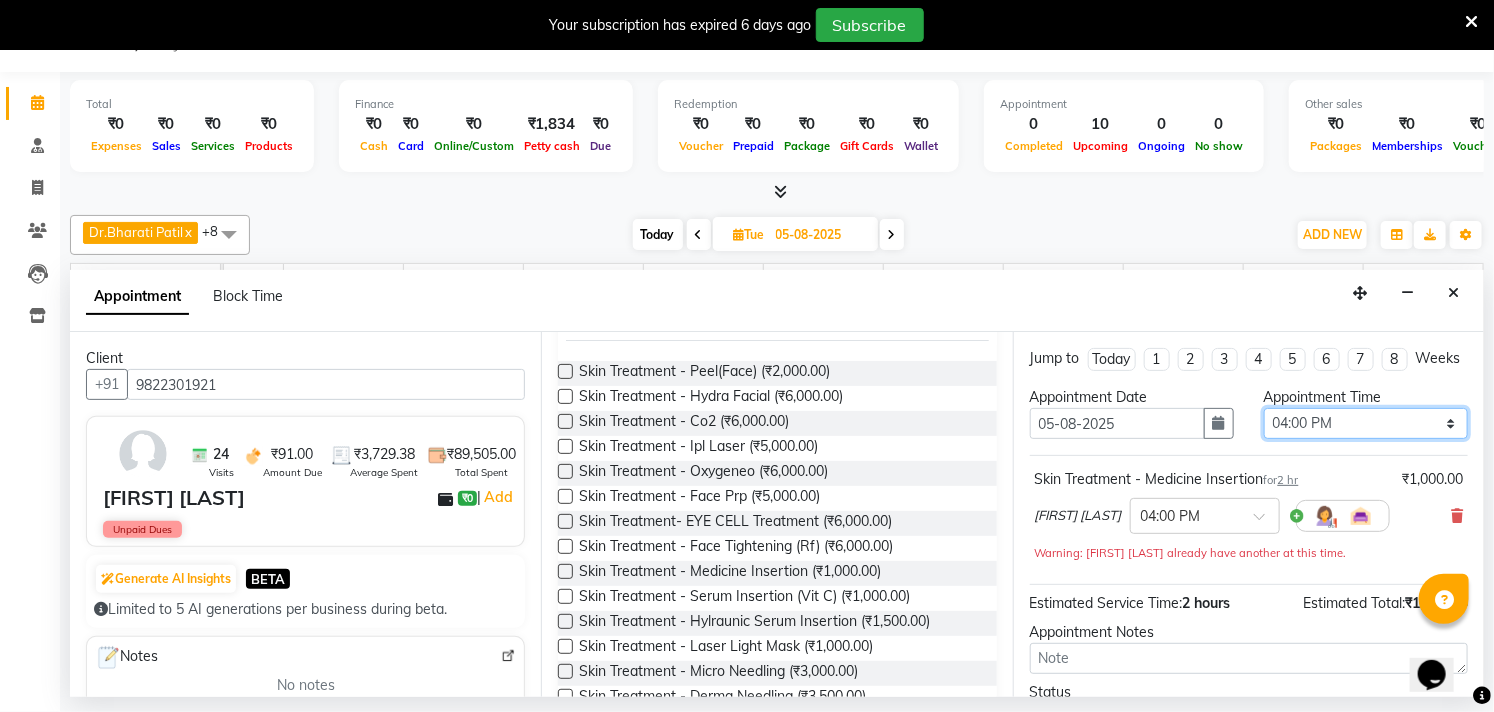 scroll, scrollTop: 182, scrollLeft: 0, axis: vertical 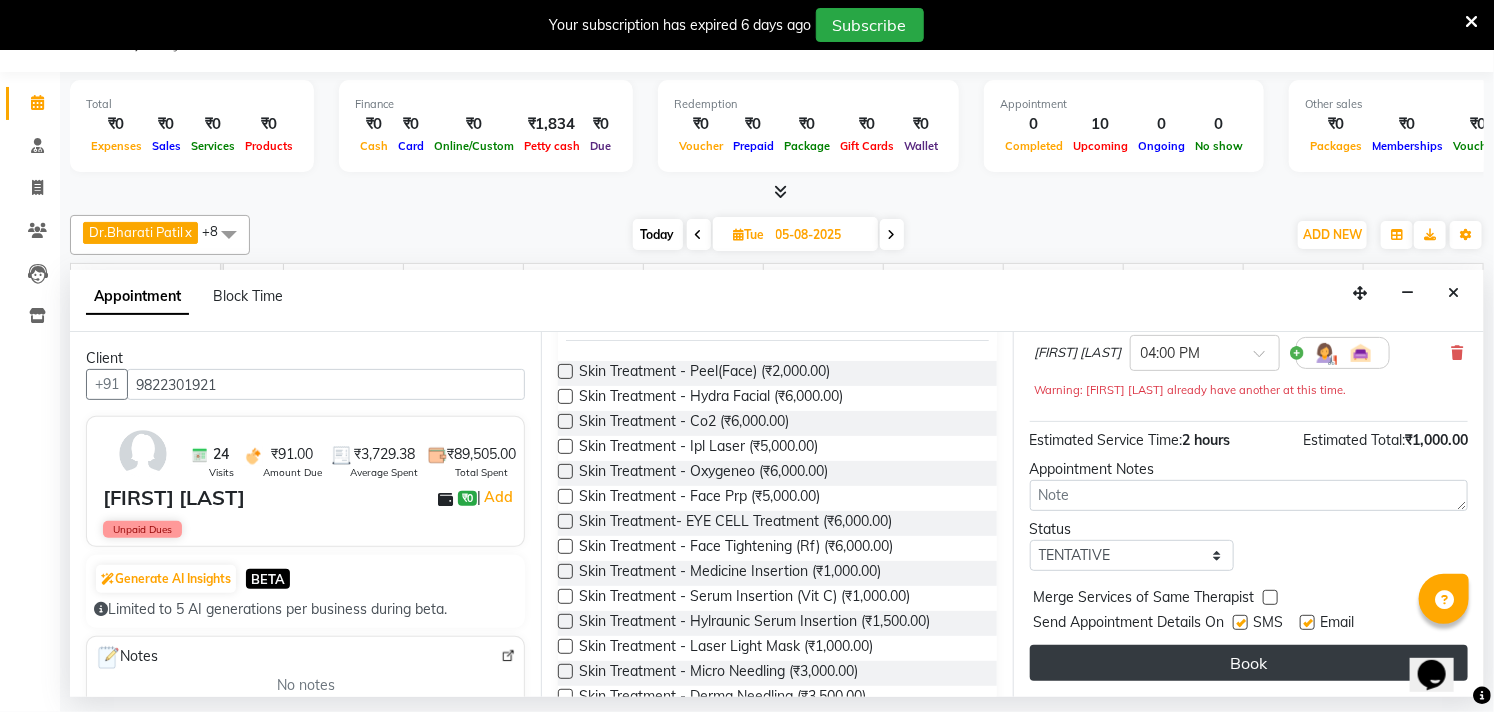 click on "Book" at bounding box center [1249, 663] 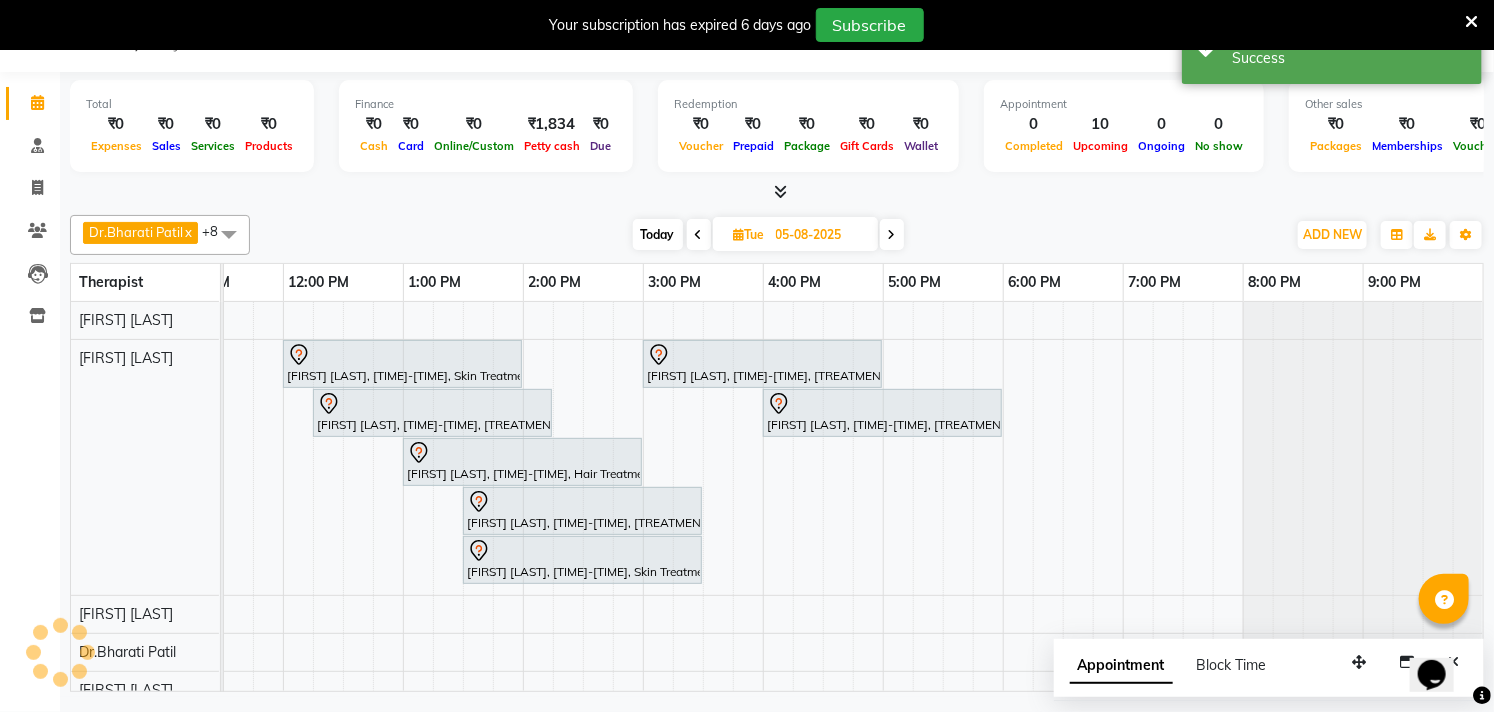scroll, scrollTop: 0, scrollLeft: 0, axis: both 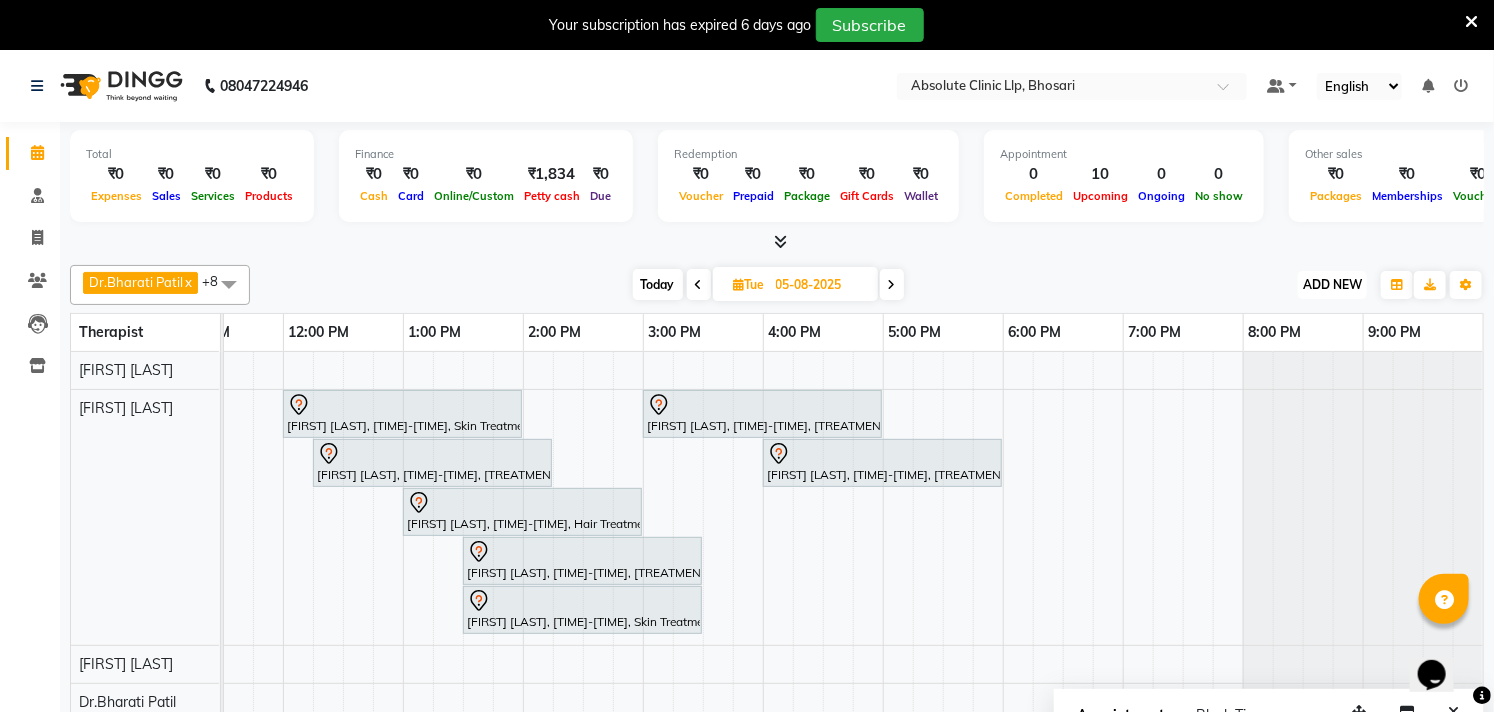 click on "ADD NEW" at bounding box center (1332, 284) 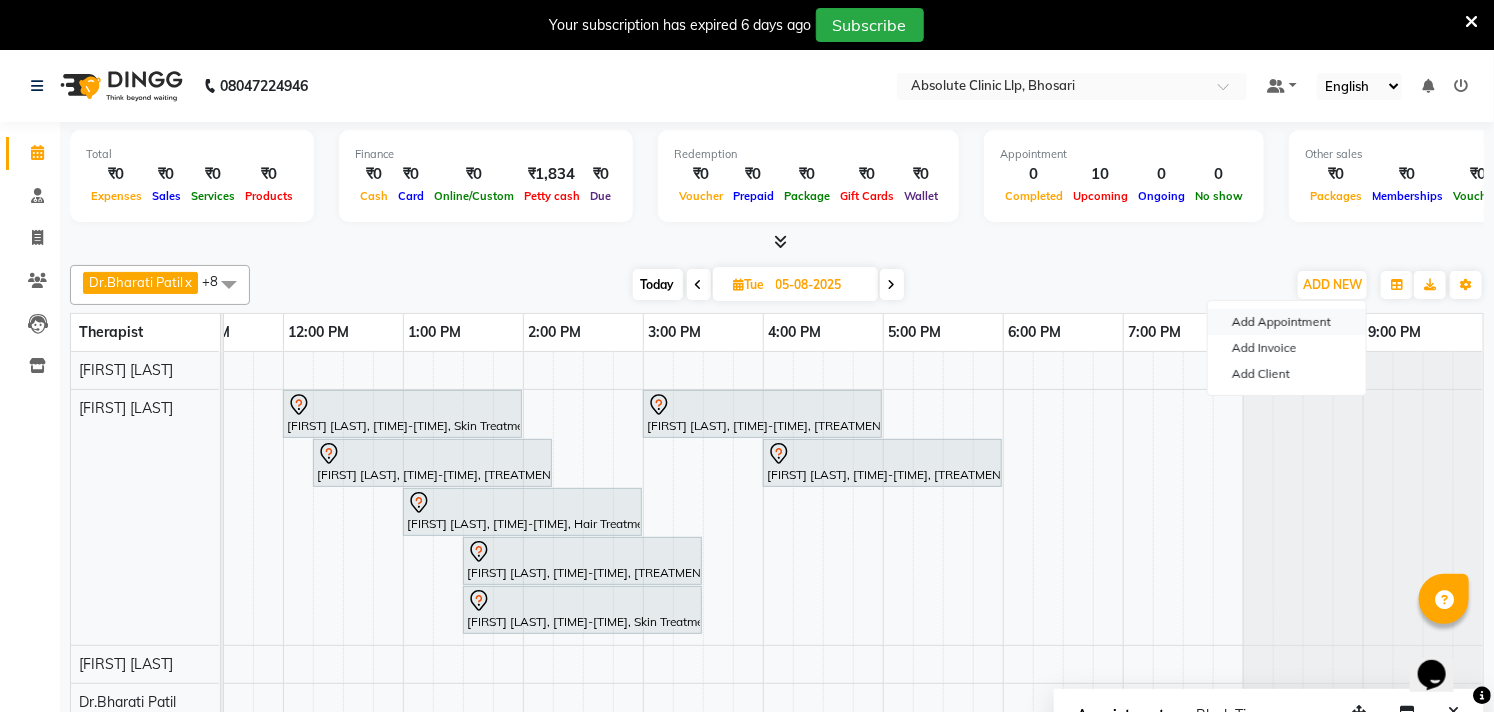 click on "Add Appointment" at bounding box center [1287, 322] 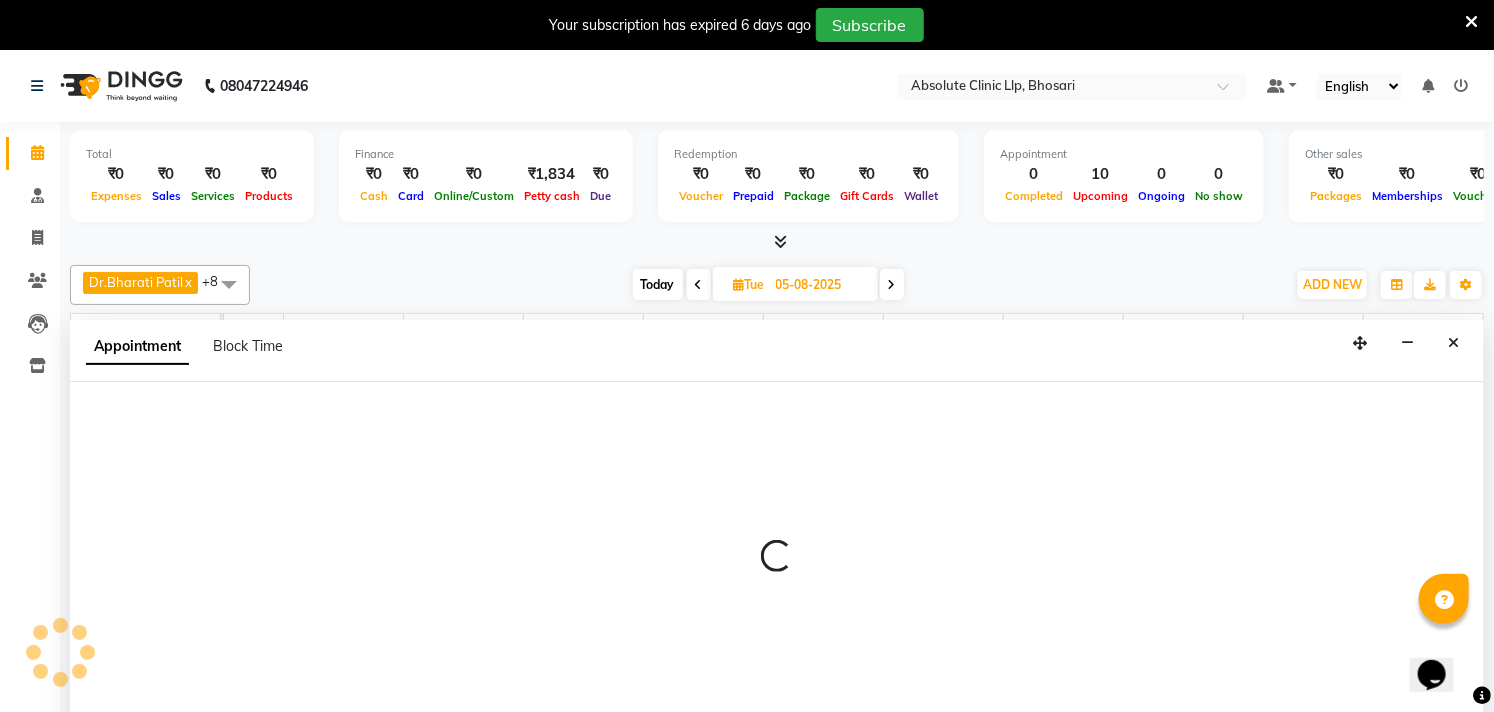 select on "tentative" 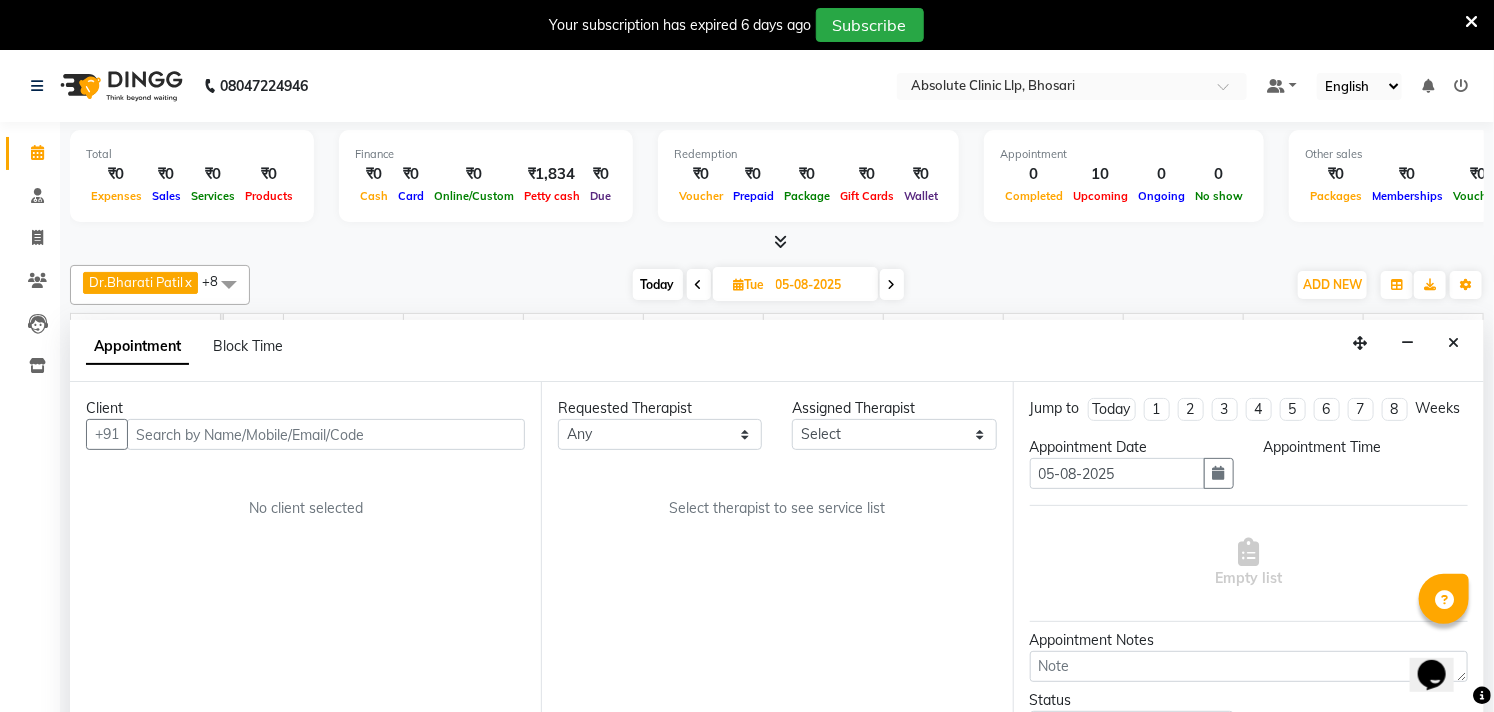 scroll, scrollTop: 50, scrollLeft: 0, axis: vertical 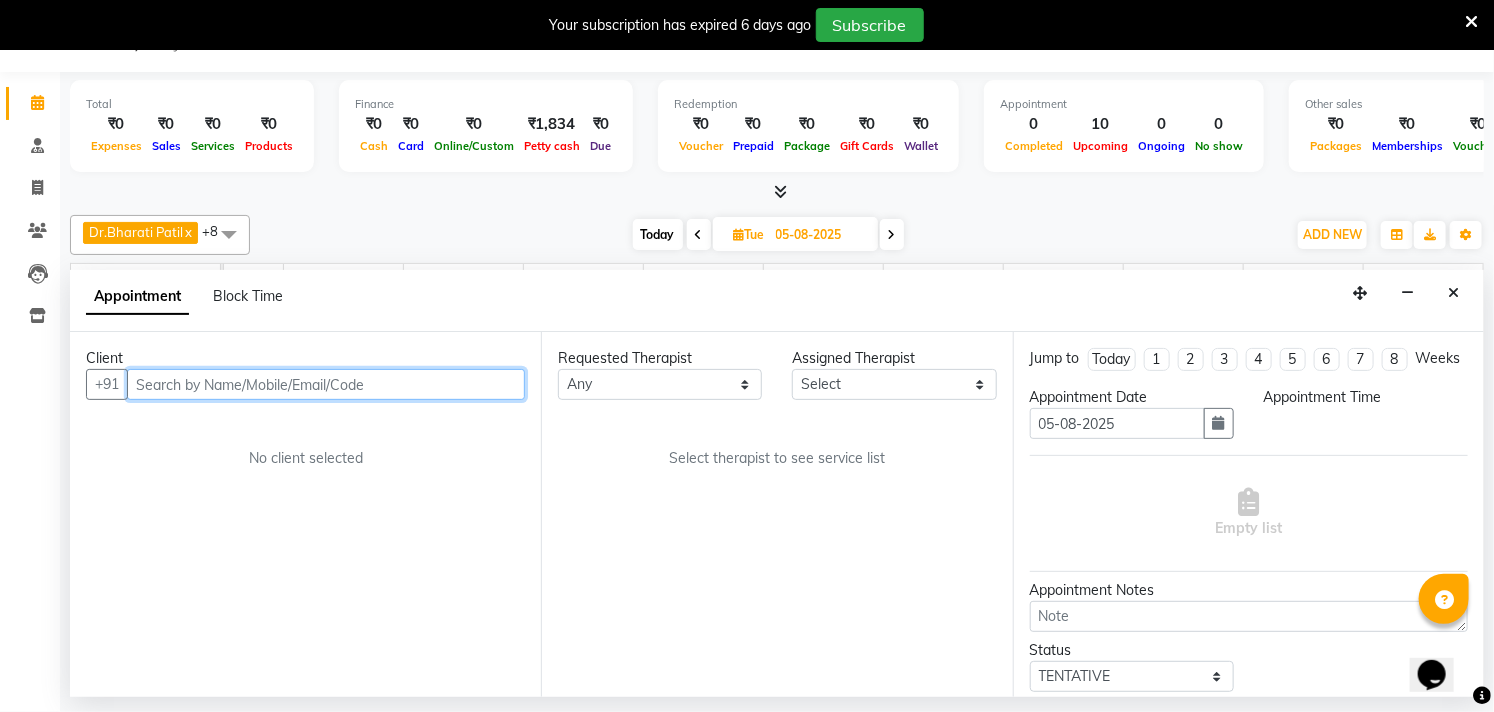 select on "480" 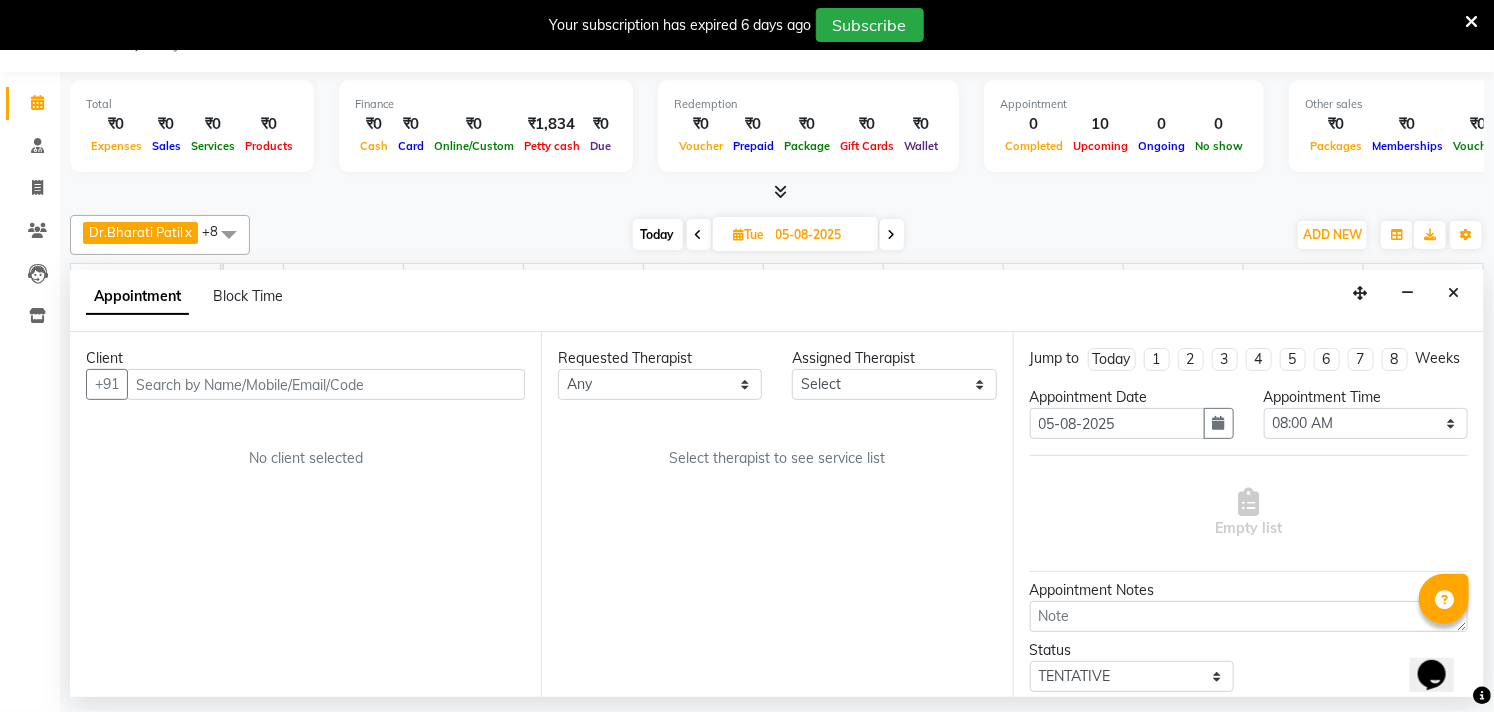 click on "Client" at bounding box center [305, 358] 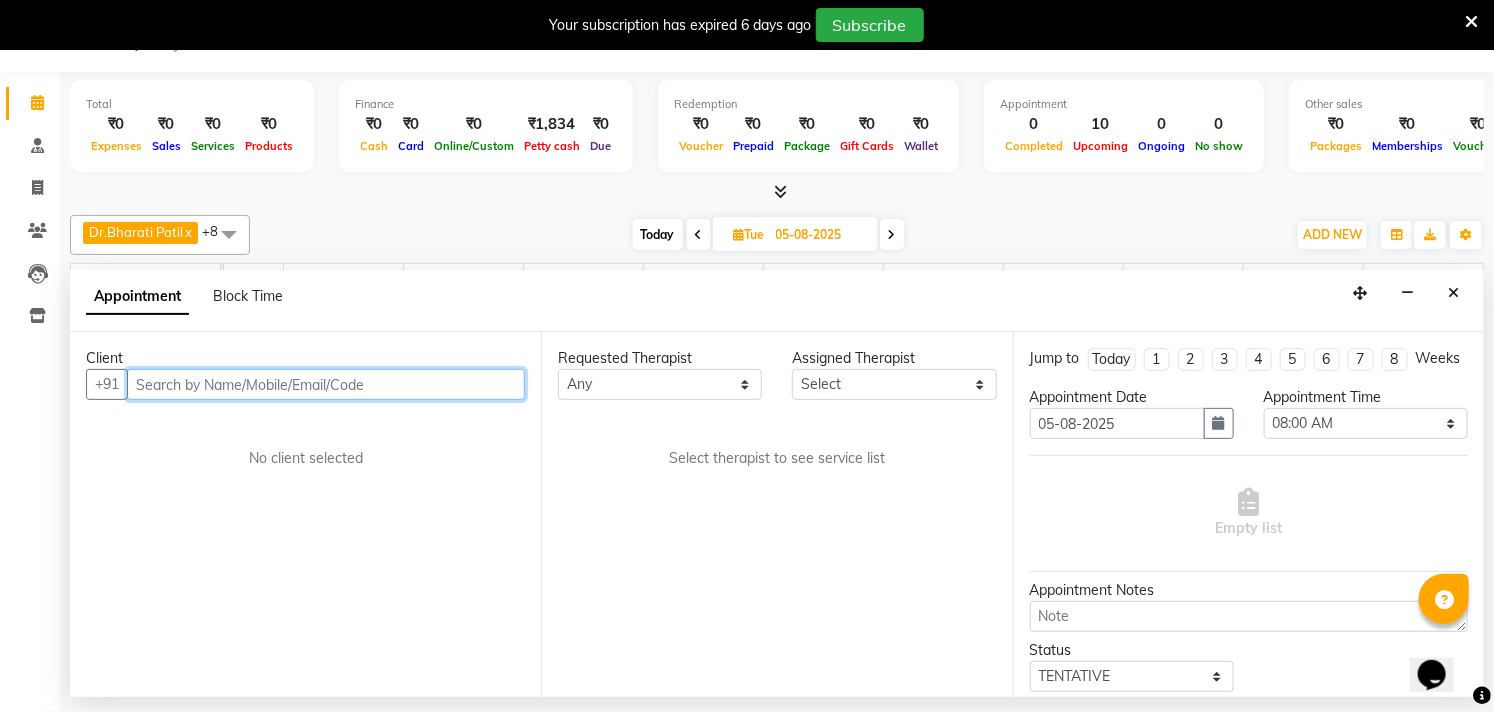 click at bounding box center [326, 384] 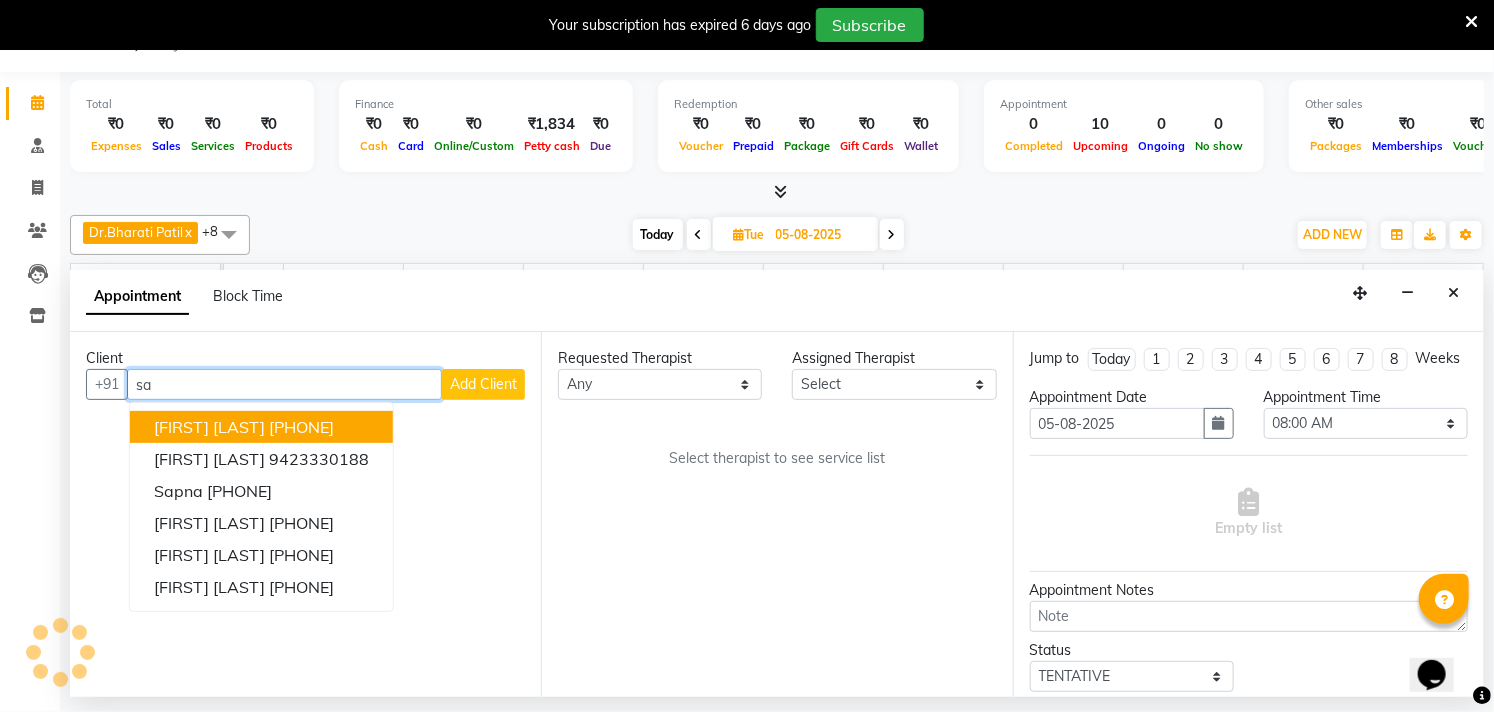 type on "s" 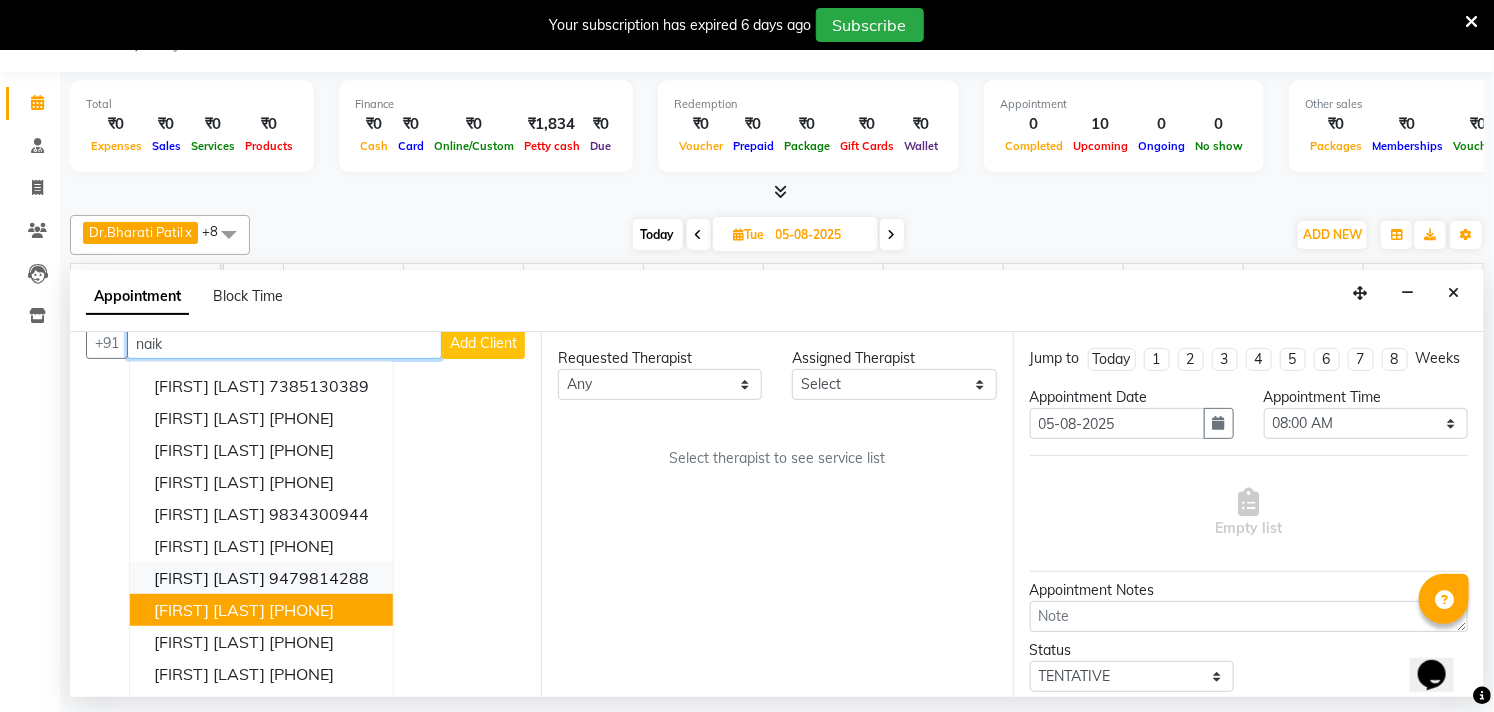 scroll, scrollTop: 42, scrollLeft: 0, axis: vertical 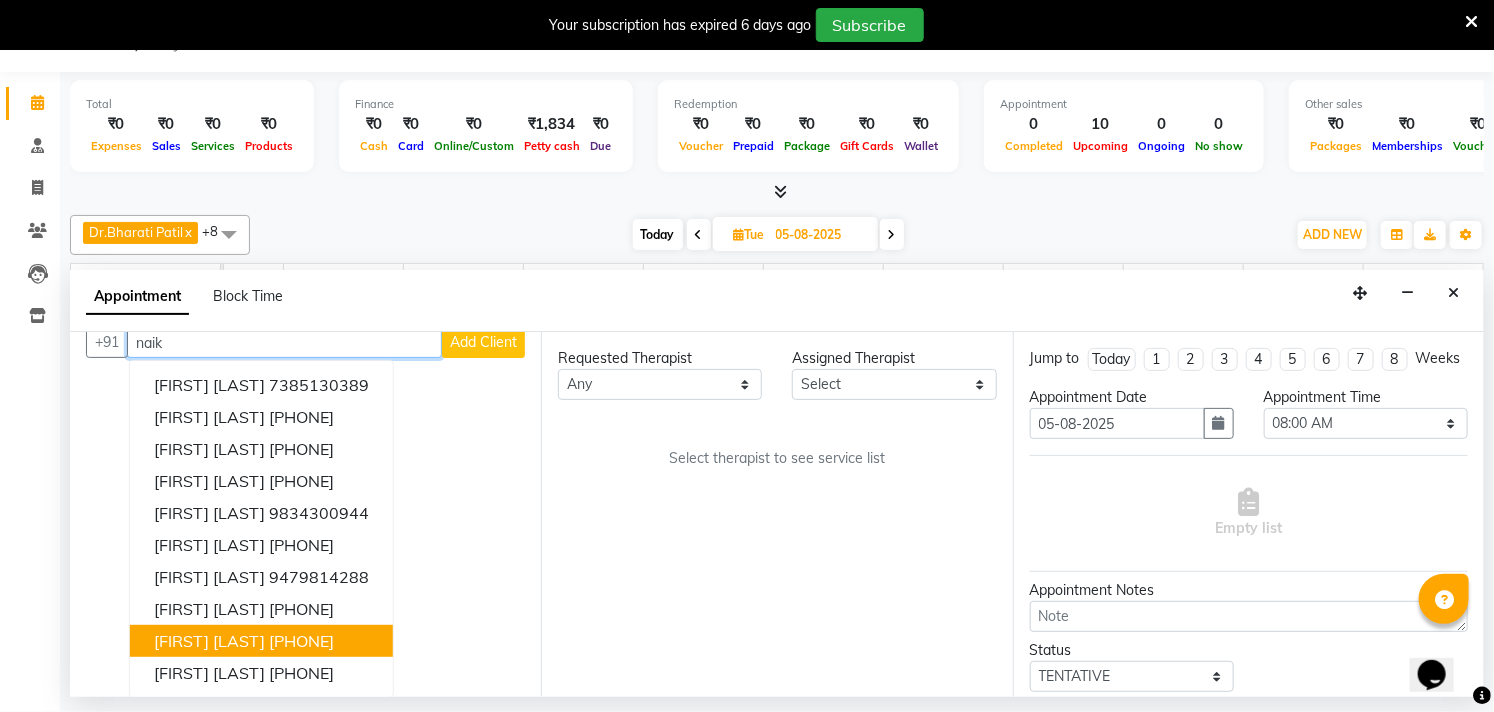 click on "[PHONE]" at bounding box center [301, 641] 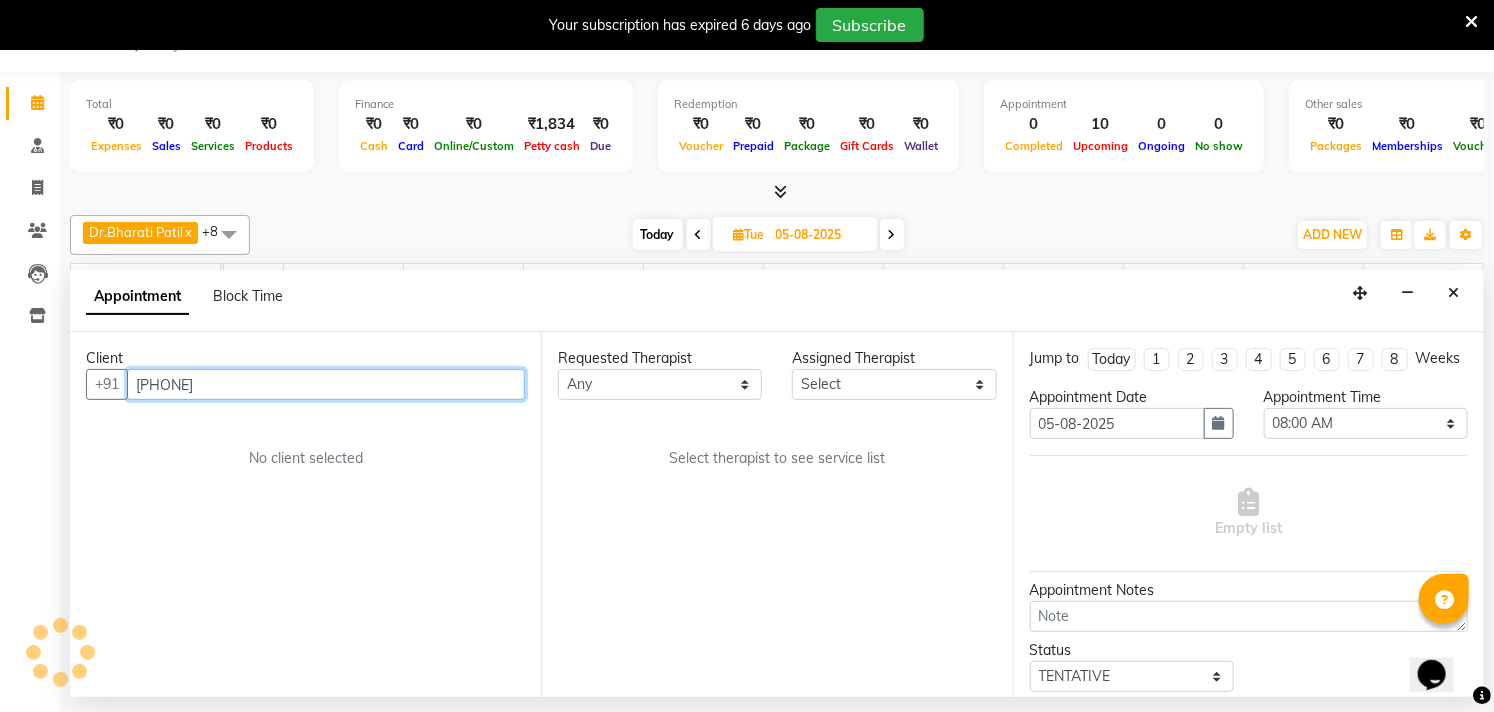 scroll, scrollTop: 0, scrollLeft: 0, axis: both 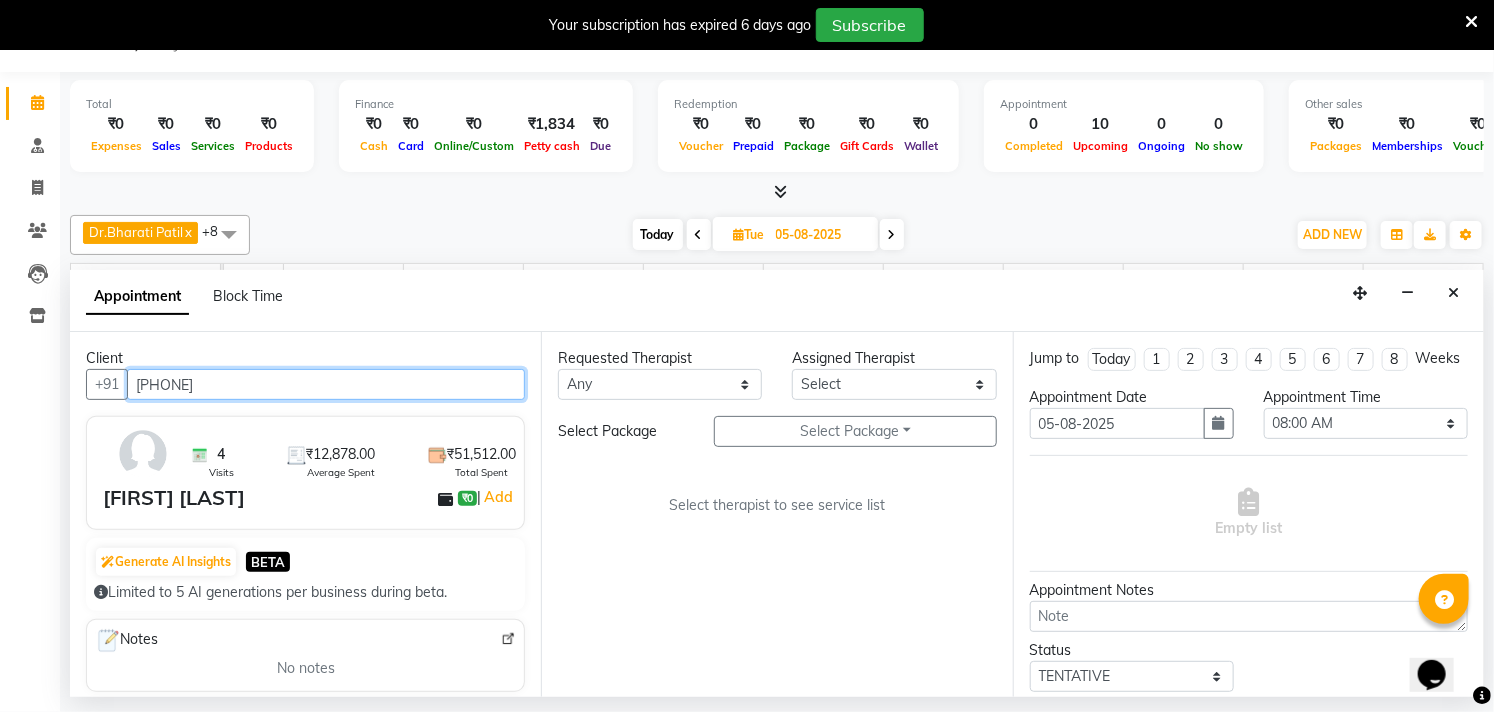type on "[PHONE]" 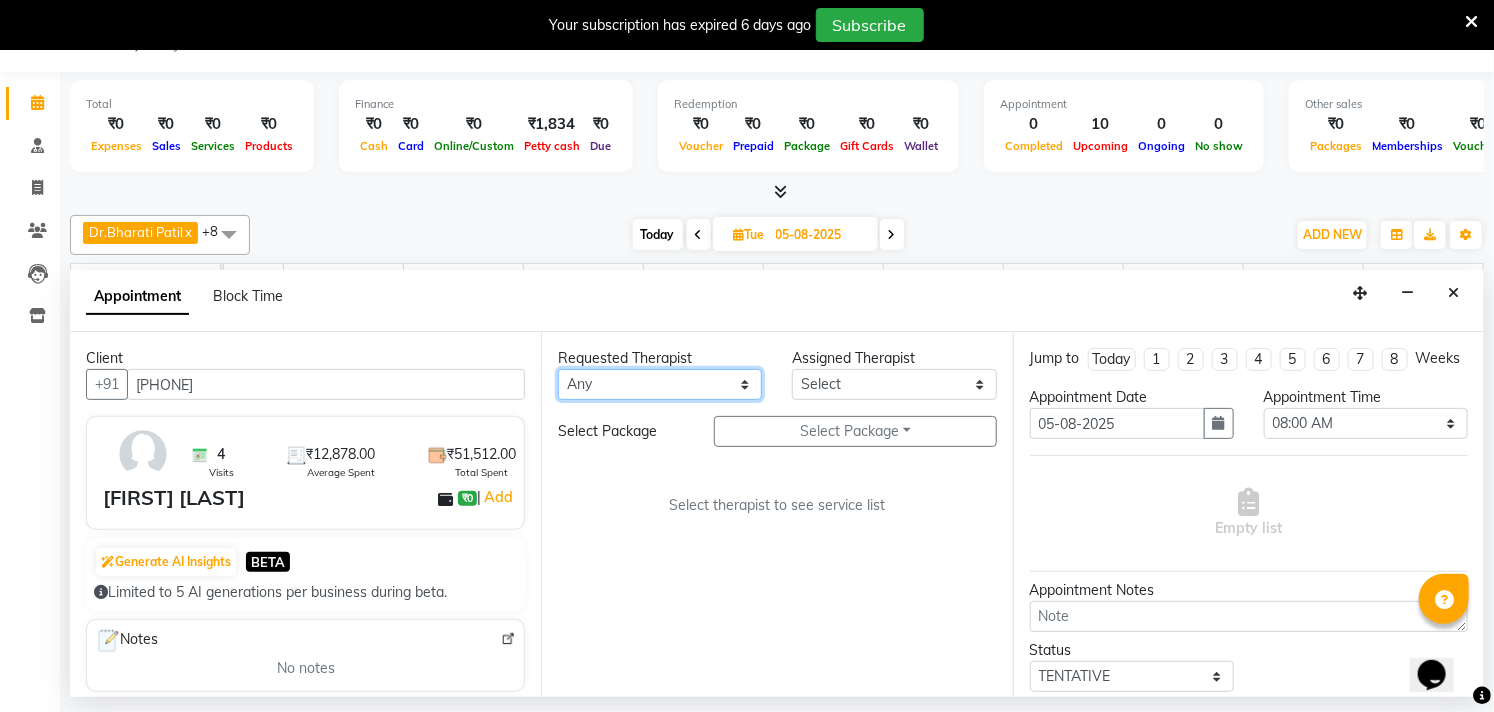 click on "Any [FIRST] [LAST]	 Dr.[FIRST] [LAST] Dr.[FIRST] [LAST] Dr.[FIRST] [LAST] [FIRST] [LAST] [FIRST]  More [FIRST] [LAST]	 [FIRST] [LAST]	 [FIRST] [LAST]	 [FIRST] [LAST]" at bounding box center [660, 384] 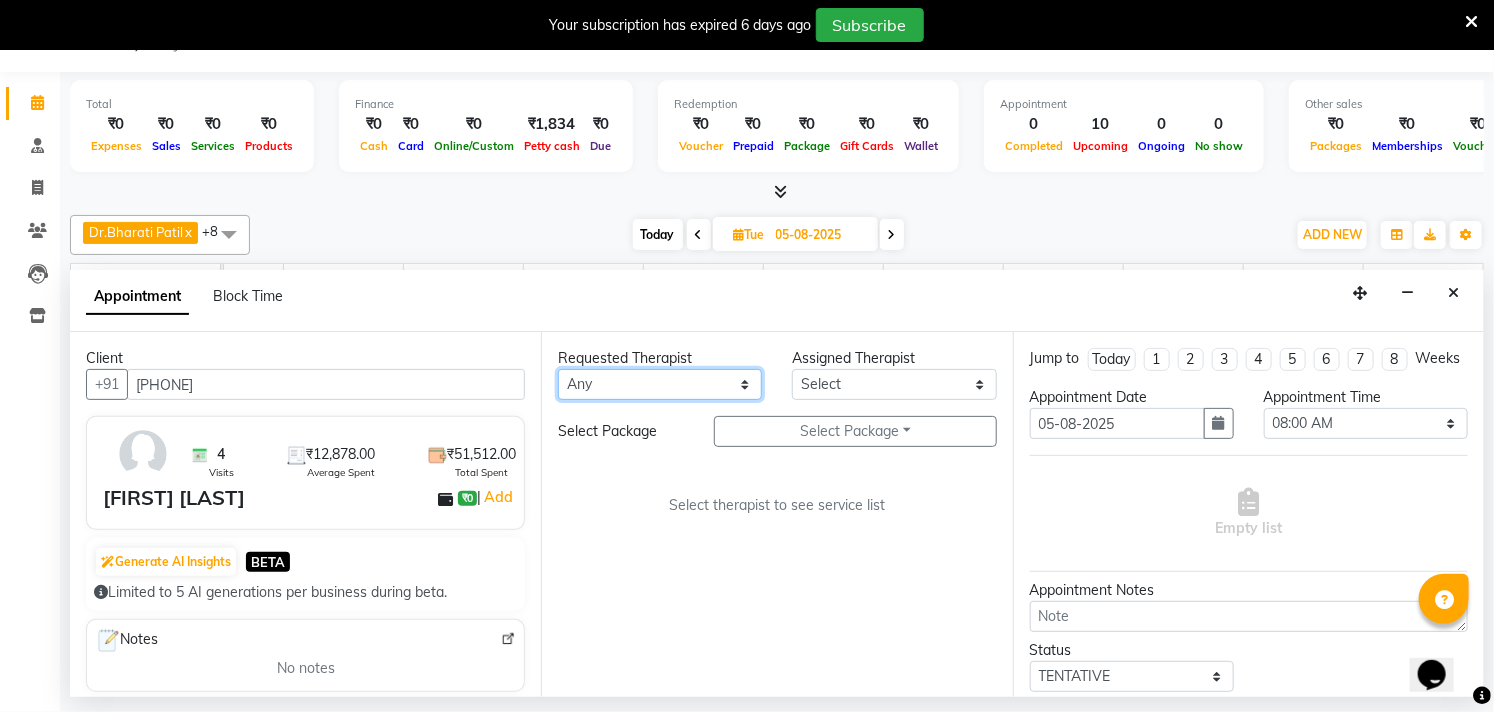 select on "27986" 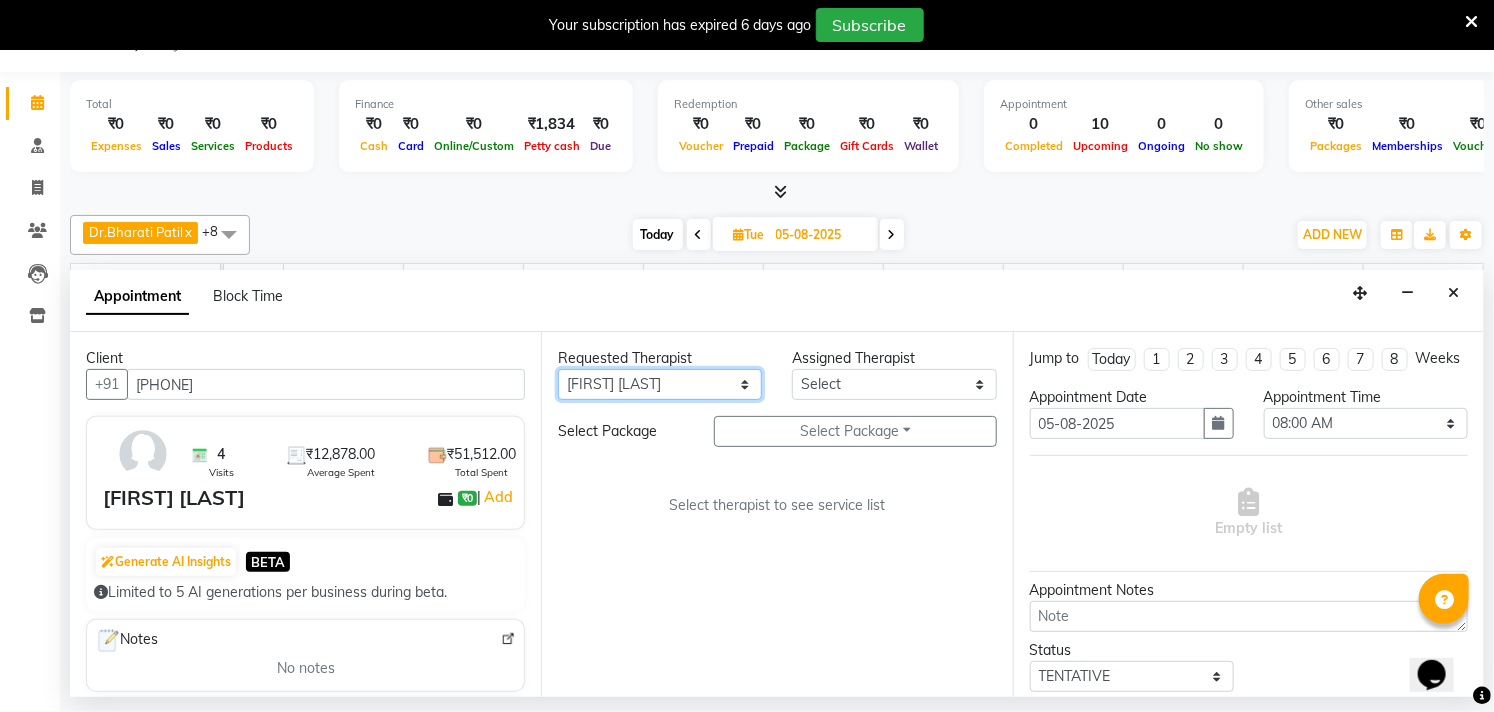 click on "Any [FIRST] [LAST]	 Dr.[FIRST] [LAST] Dr.[FIRST] [LAST] Dr.[FIRST] [LAST] [FIRST] [LAST] [FIRST]  More [FIRST] [LAST]	 [FIRST] [LAST]	 [FIRST] [LAST]	 [FIRST] [LAST]" at bounding box center (660, 384) 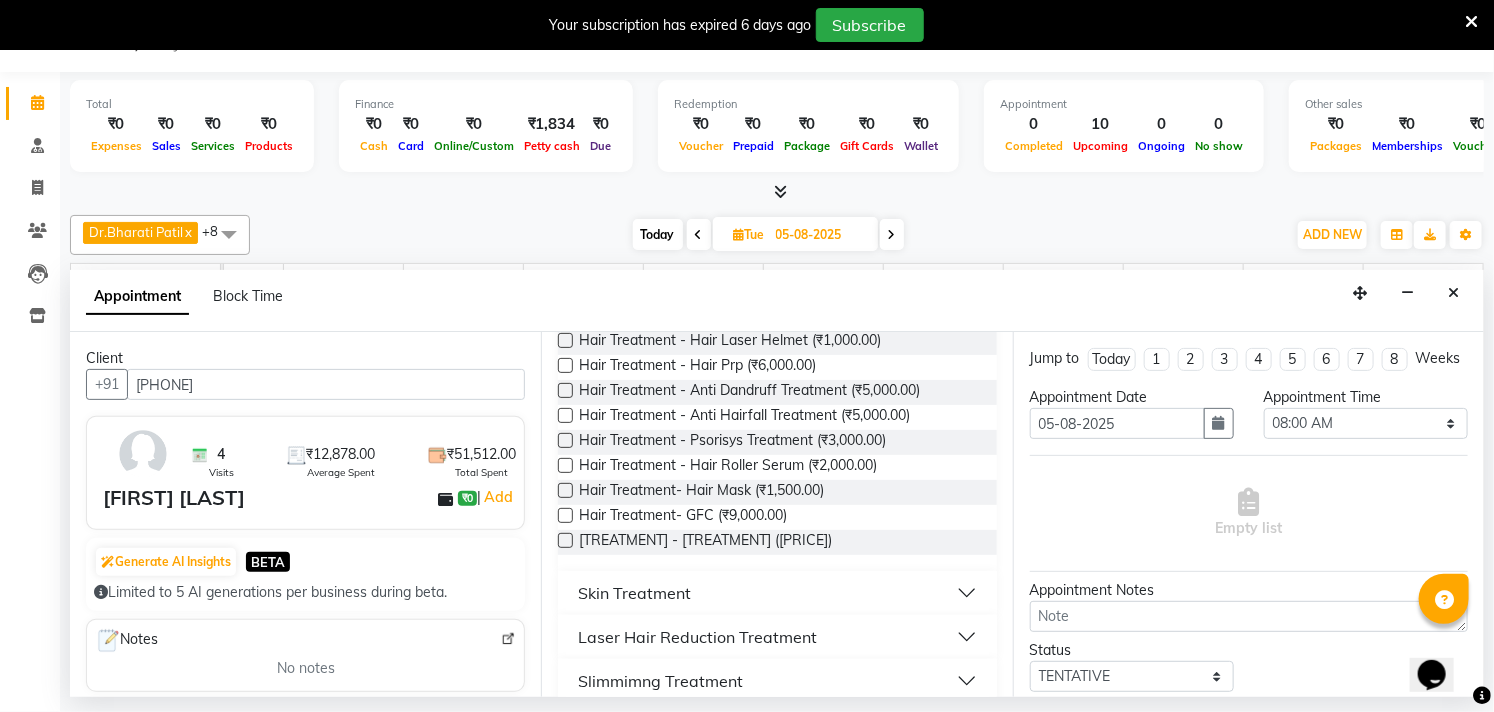 scroll, scrollTop: 333, scrollLeft: 0, axis: vertical 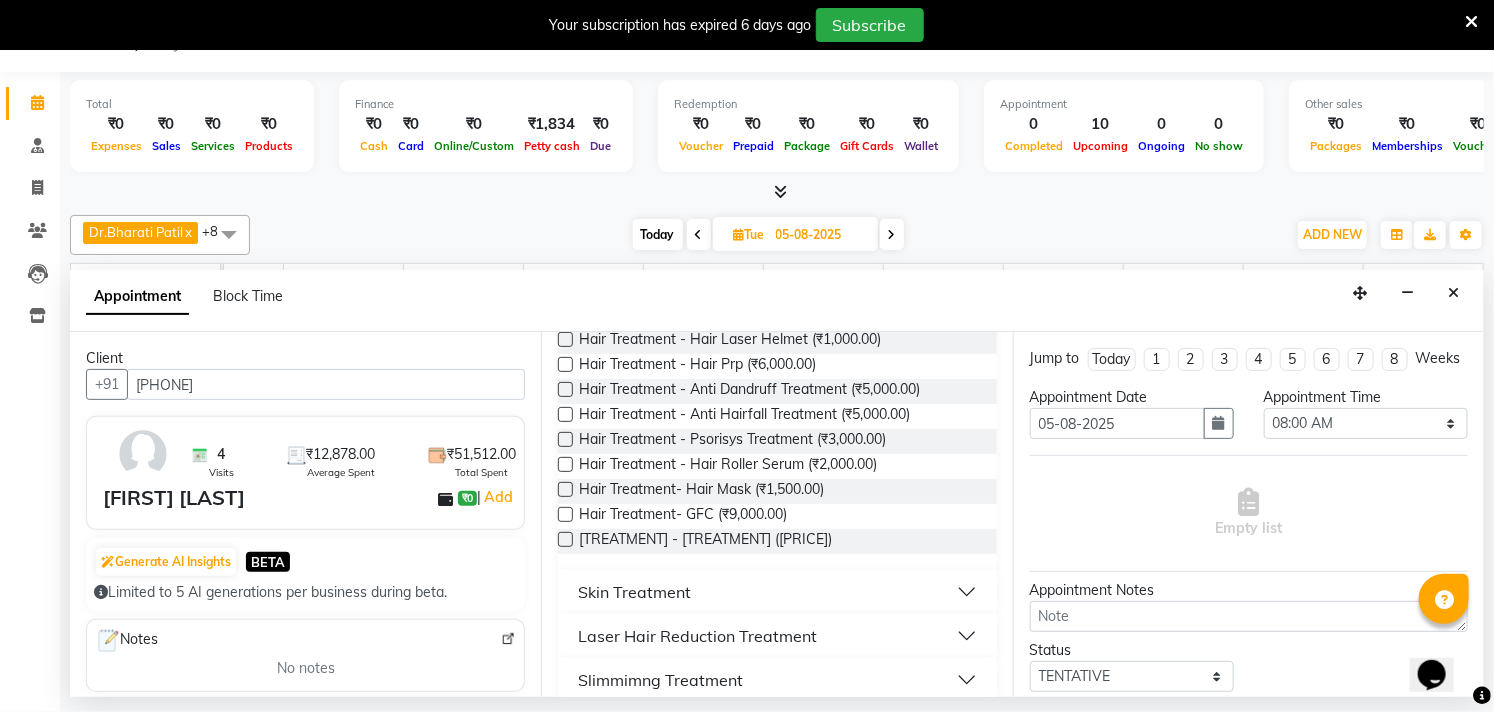 click on "Skin Treatment" at bounding box center (634, 592) 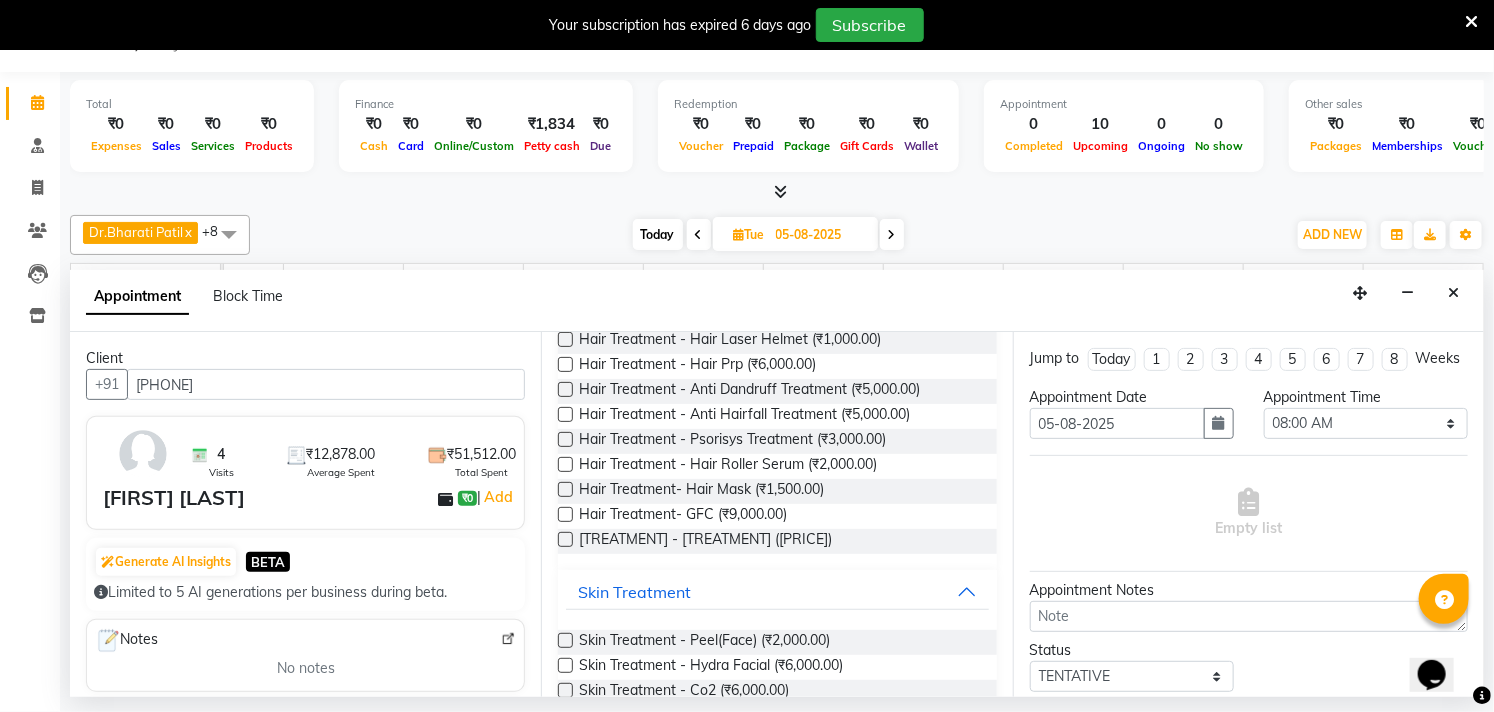 click at bounding box center (565, 640) 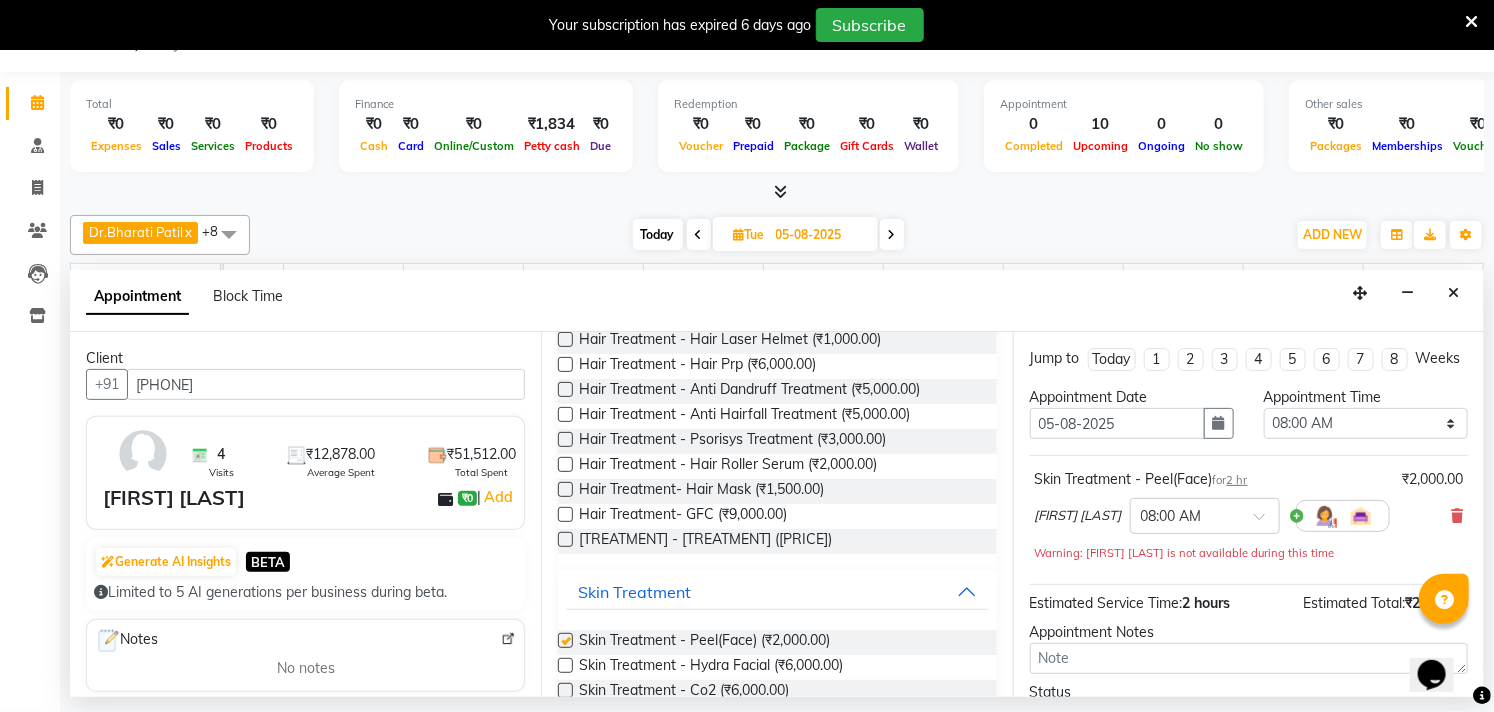 checkbox on "false" 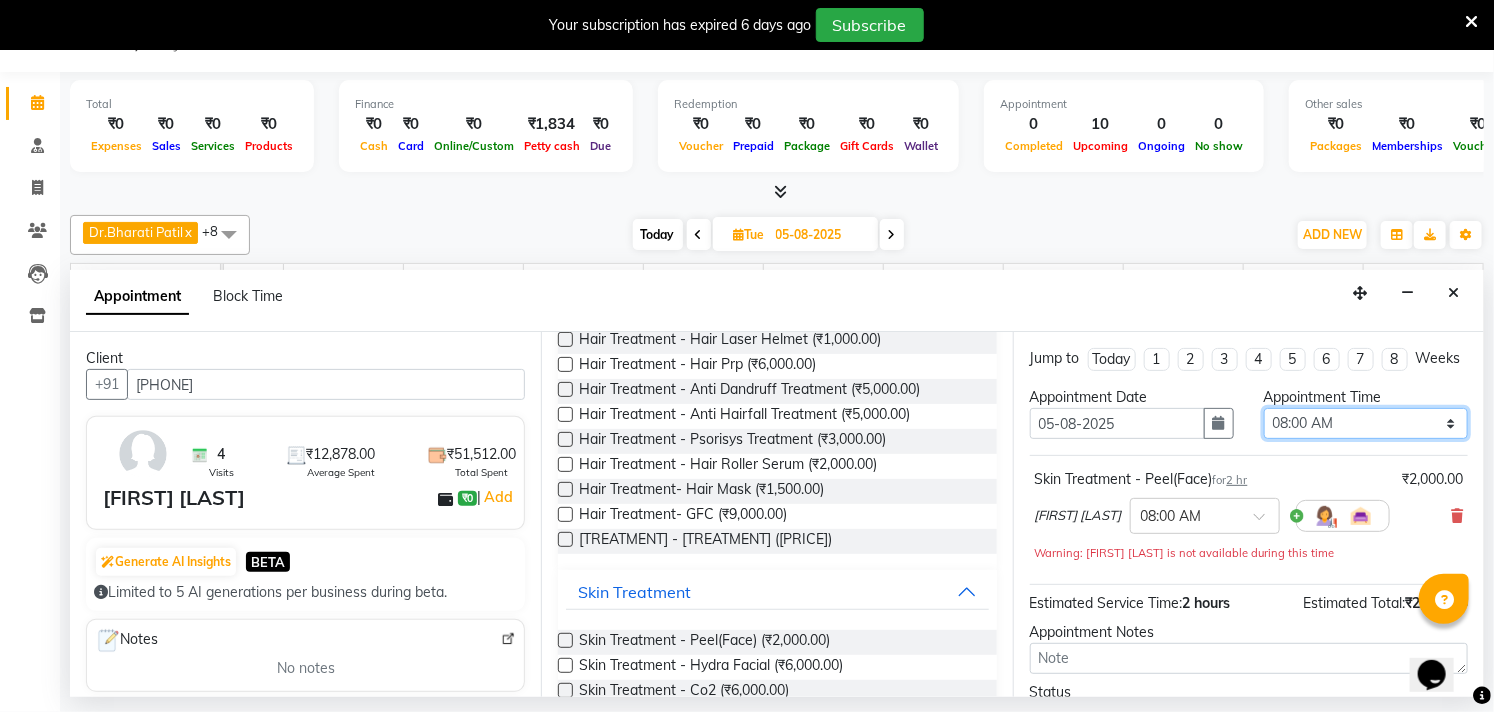 click on "Select 08:00 AM 08:15 AM 08:30 AM 08:45 AM 09:00 AM 09:15 AM 09:30 AM 09:45 AM 10:00 AM 10:15 AM 10:30 AM 10:45 AM 11:00 AM 11:15 AM 11:30 AM 11:45 AM 12:00 PM 12:15 PM 12:30 PM 12:45 PM 01:00 PM 01:15 PM 01:30 PM 01:45 PM 02:00 PM 02:15 PM 02:30 PM 02:45 PM 03:00 PM 03:15 PM 03:30 PM 03:45 PM 04:00 PM 04:15 PM 04:30 PM 04:45 PM 05:00 PM 05:15 PM 05:30 PM 05:45 PM 06:00 PM 06:15 PM 06:30 PM 06:45 PM 07:00 PM 07:15 PM 07:30 PM 07:45 PM 08:00 PM 08:15 PM 08:30 PM 08:45 PM 09:00 PM" at bounding box center (1366, 423) 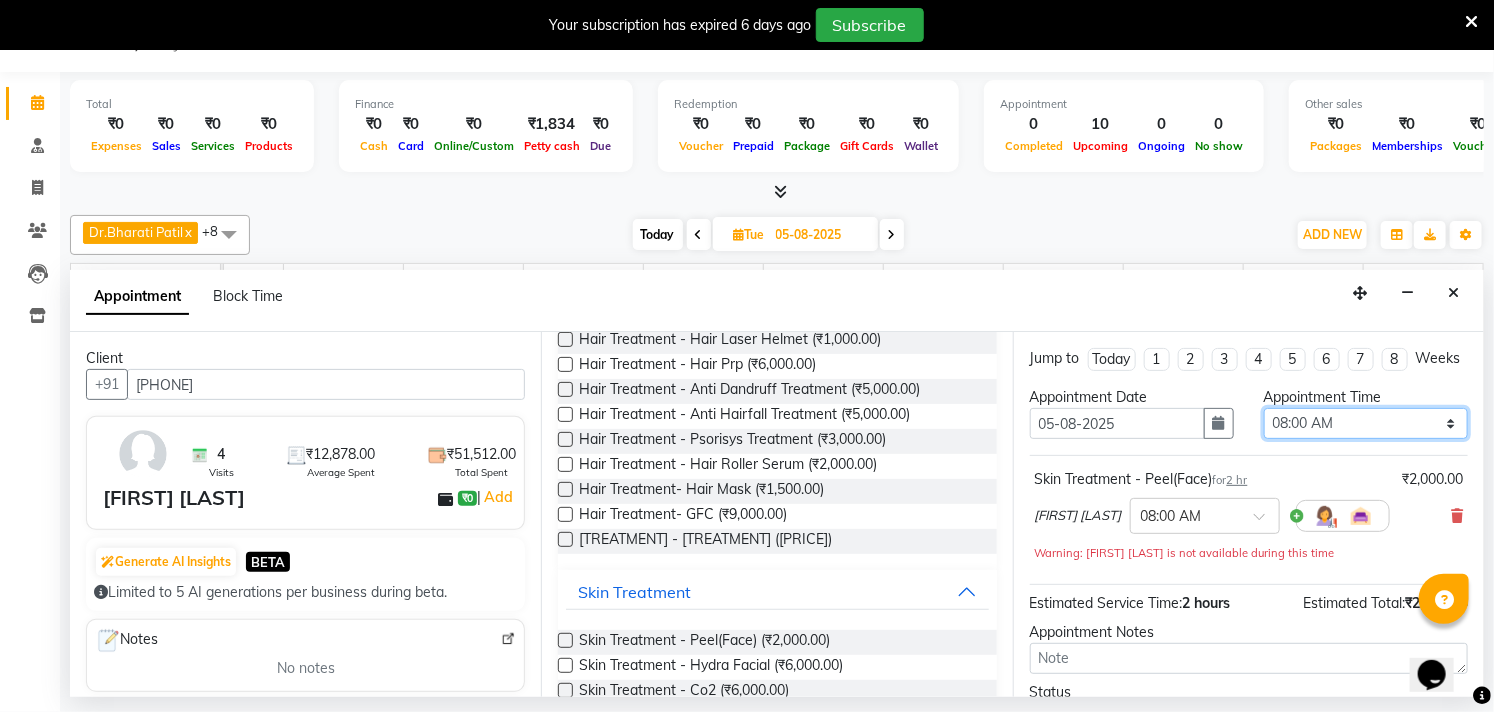 select on "840" 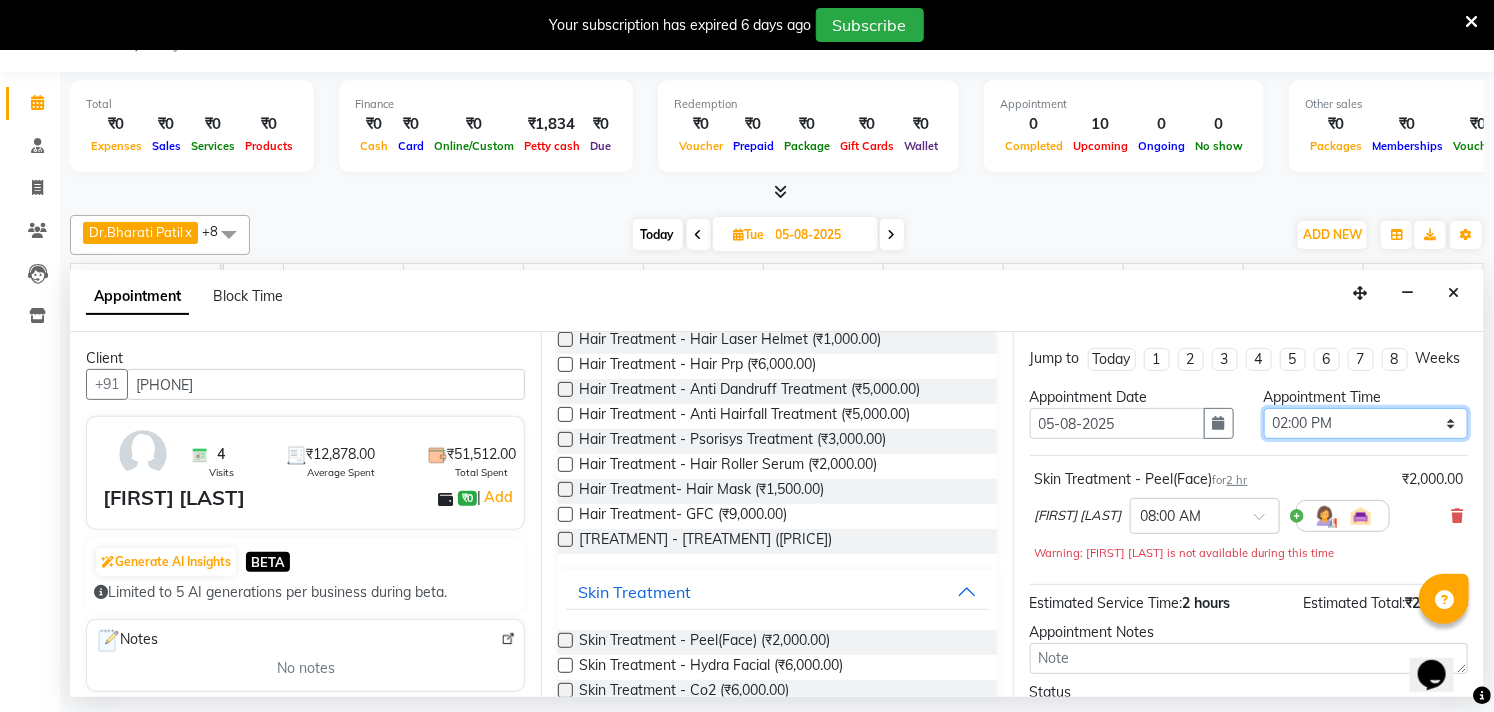 click on "Select 08:00 AM 08:15 AM 08:30 AM 08:45 AM 09:00 AM 09:15 AM 09:30 AM 09:45 AM 10:00 AM 10:15 AM 10:30 AM 10:45 AM 11:00 AM 11:15 AM 11:30 AM 11:45 AM 12:00 PM 12:15 PM 12:30 PM 12:45 PM 01:00 PM 01:15 PM 01:30 PM 01:45 PM 02:00 PM 02:15 PM 02:30 PM 02:45 PM 03:00 PM 03:15 PM 03:30 PM 03:45 PM 04:00 PM 04:15 PM 04:30 PM 04:45 PM 05:00 PM 05:15 PM 05:30 PM 05:45 PM 06:00 PM 06:15 PM 06:30 PM 06:45 PM 07:00 PM 07:15 PM 07:30 PM 07:45 PM 08:00 PM 08:15 PM 08:30 PM 08:45 PM 09:00 PM" at bounding box center (1366, 423) 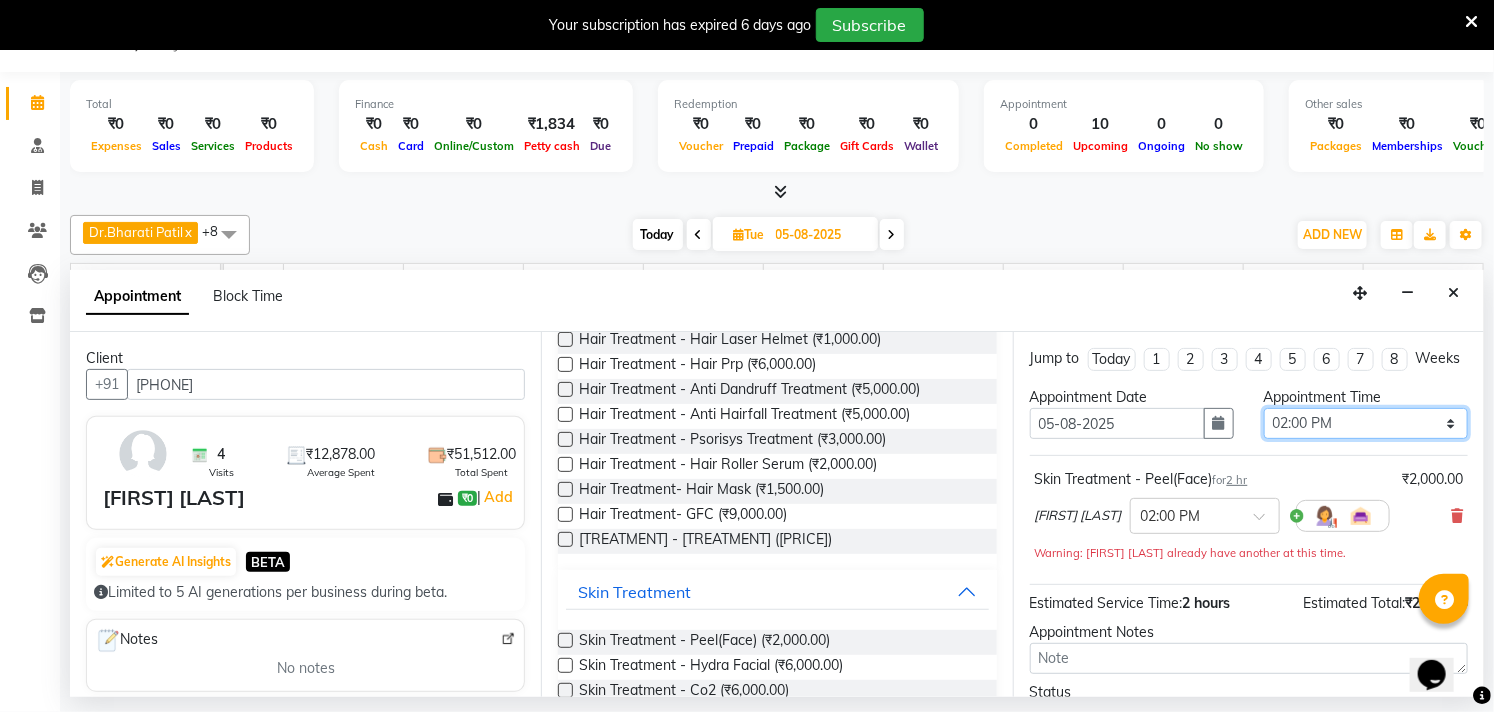 scroll, scrollTop: 182, scrollLeft: 0, axis: vertical 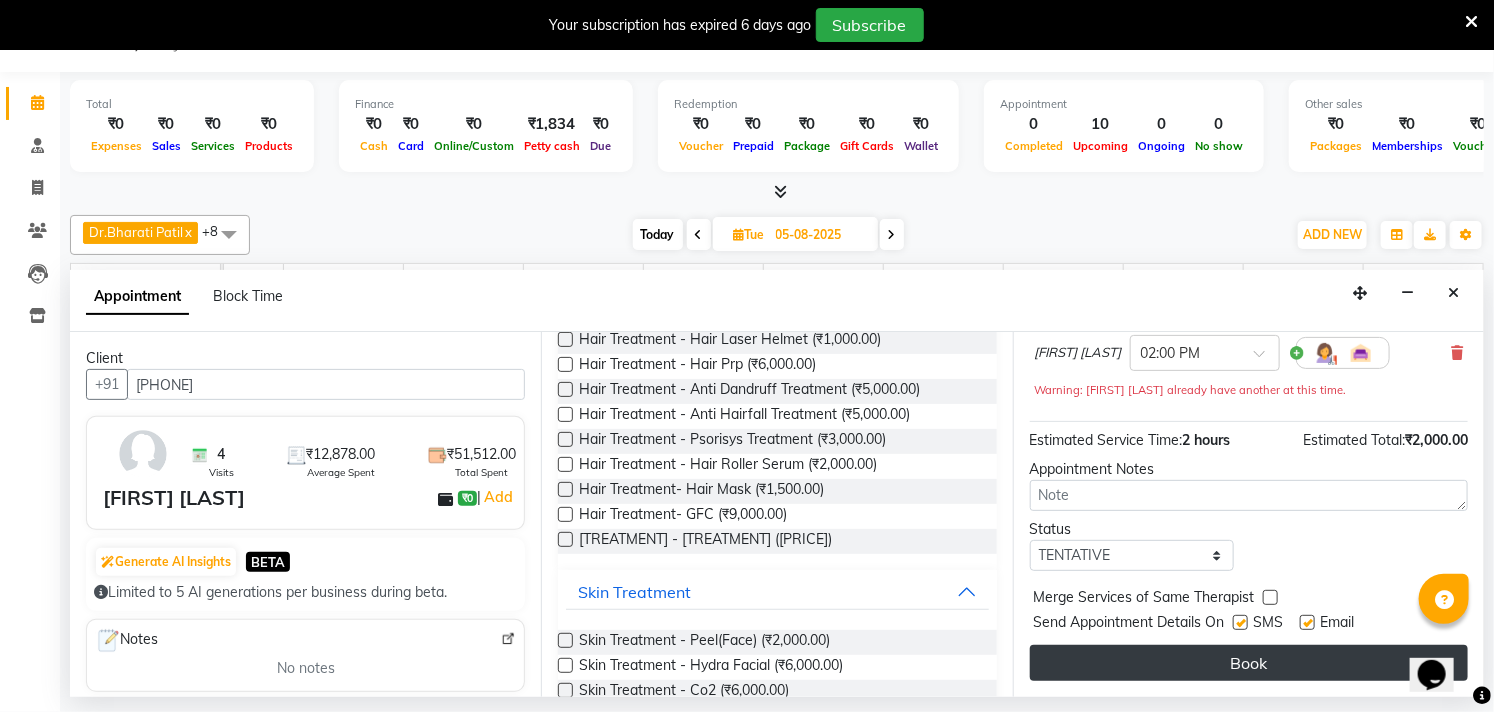 click on "Book" at bounding box center [1249, 663] 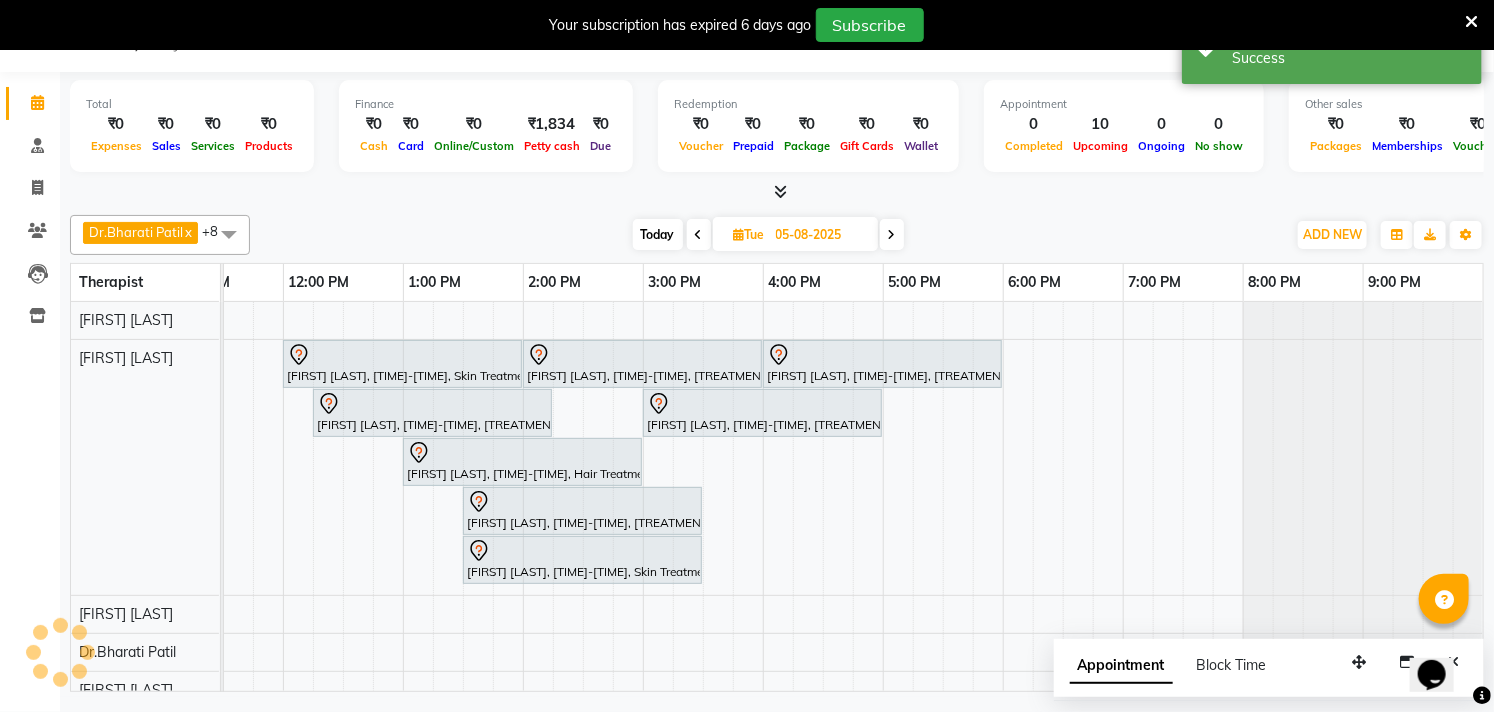 scroll, scrollTop: 0, scrollLeft: 0, axis: both 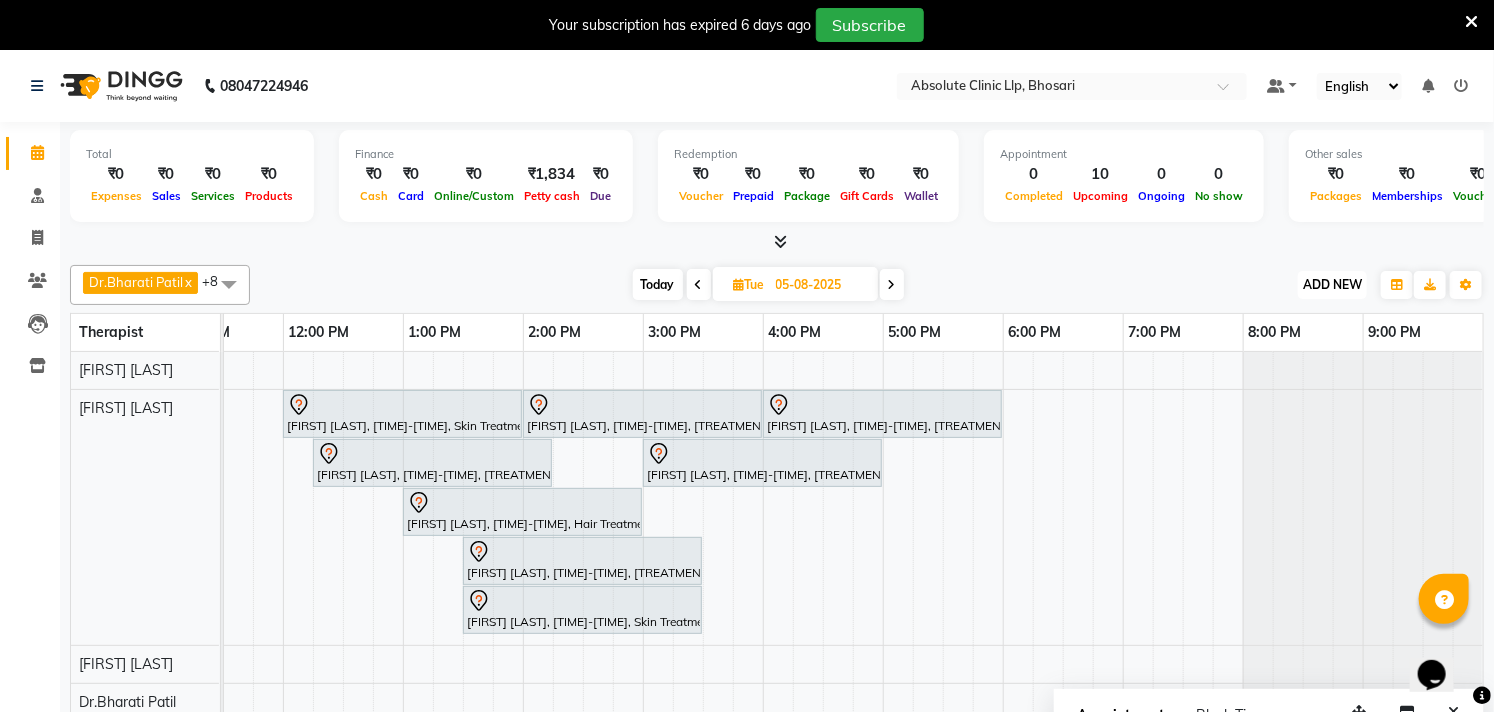 click on "ADD NEW" at bounding box center (1332, 284) 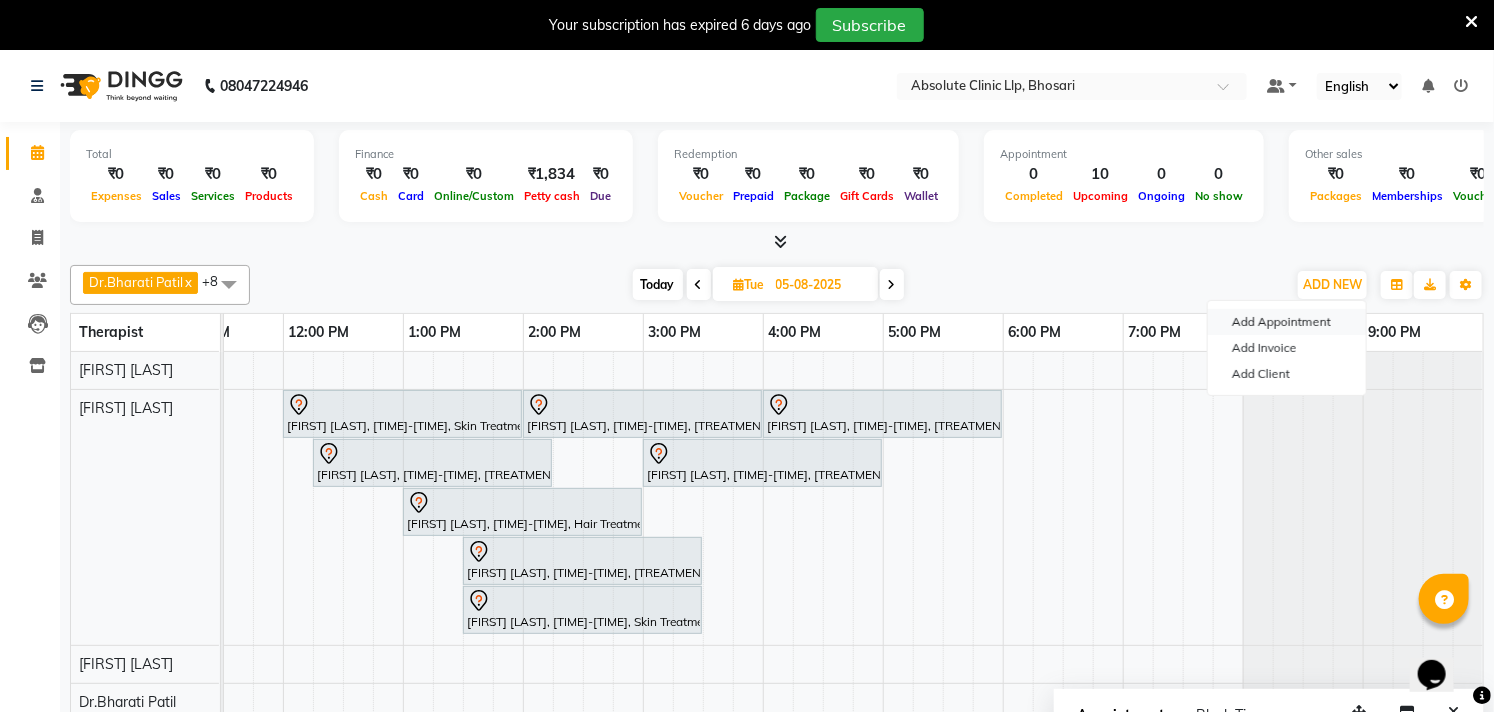 click on "Add Appointment" at bounding box center [1287, 322] 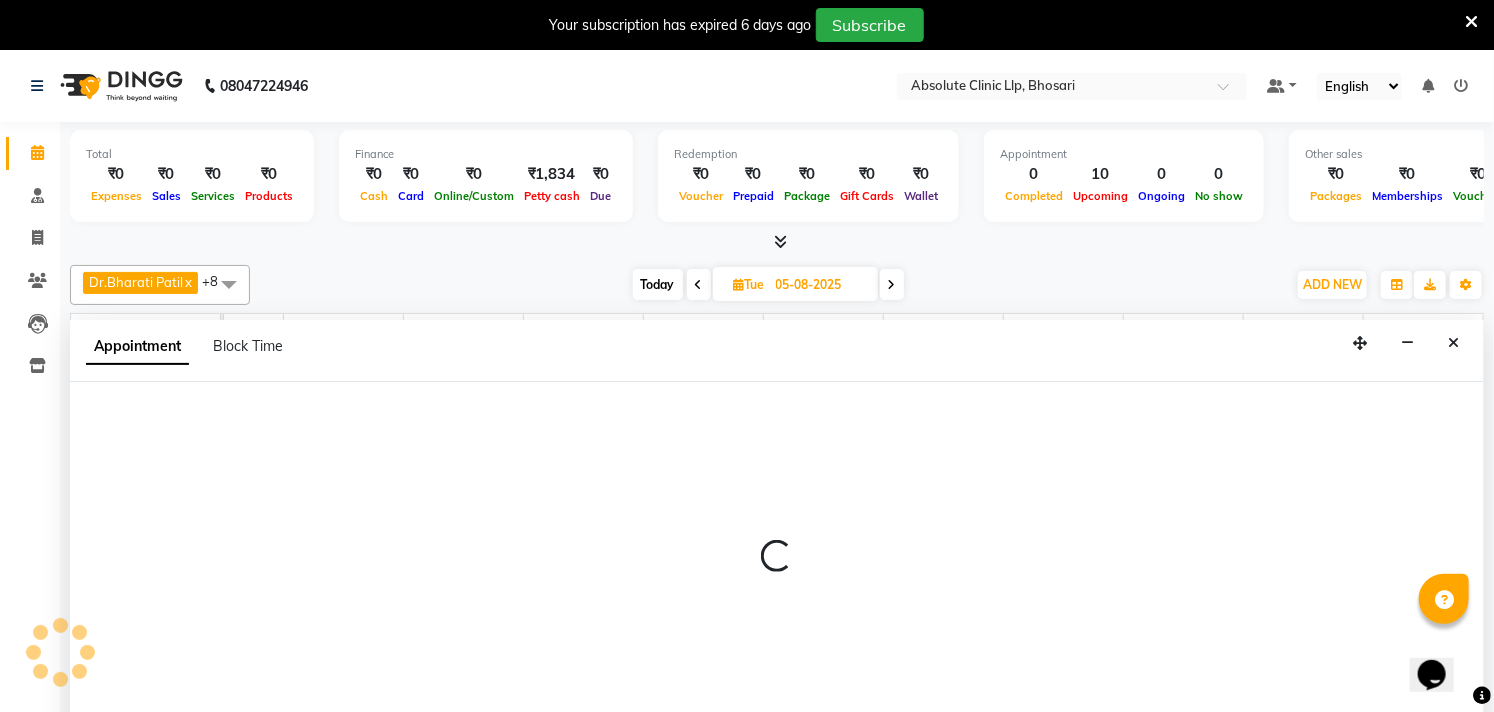 scroll, scrollTop: 50, scrollLeft: 0, axis: vertical 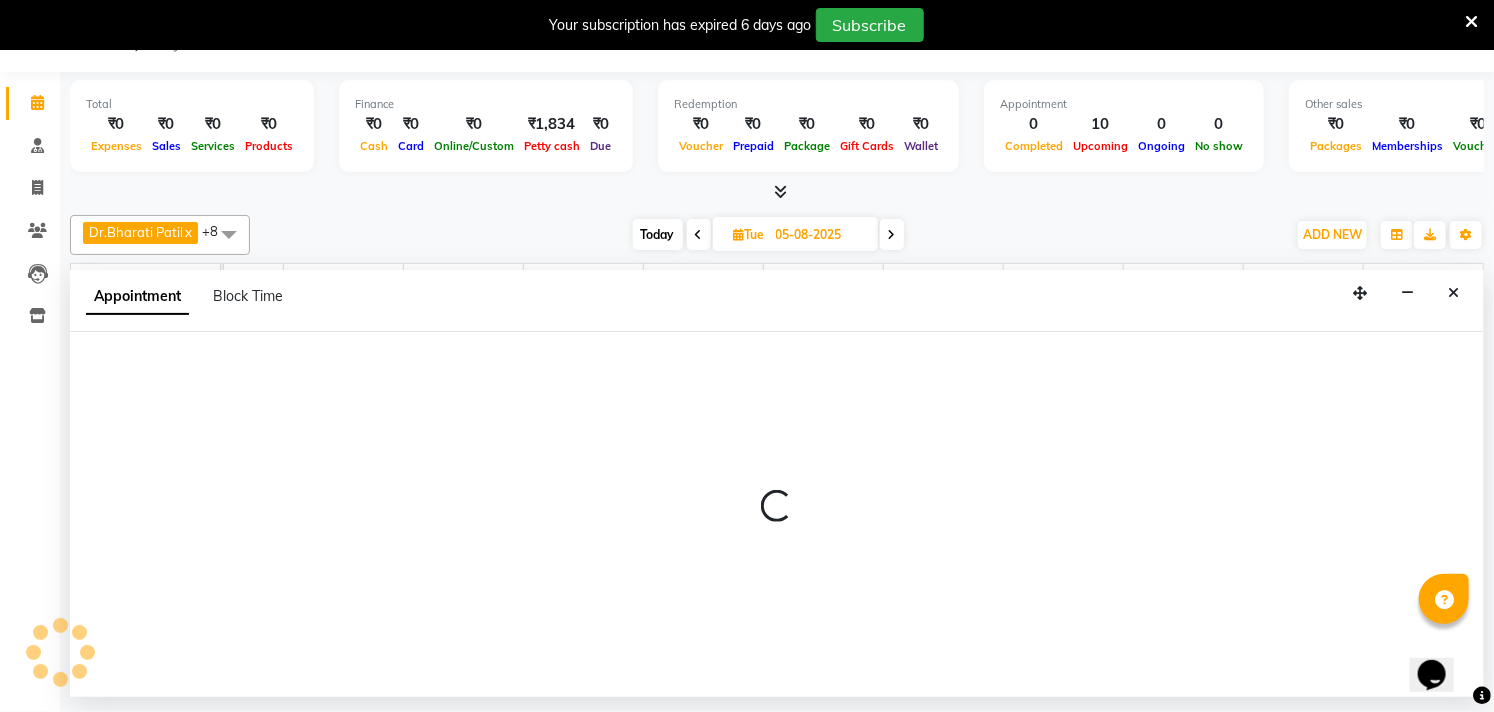 select on "tentative" 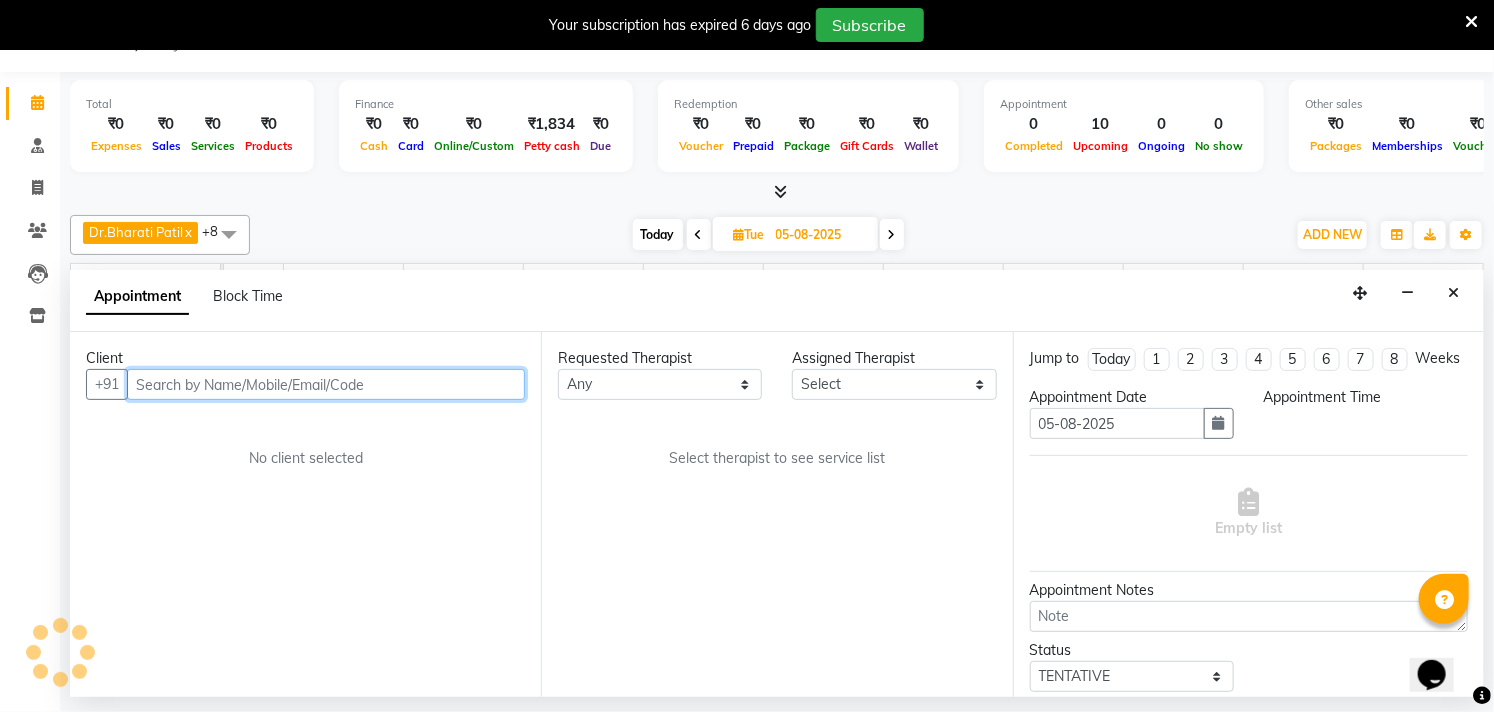 select on "480" 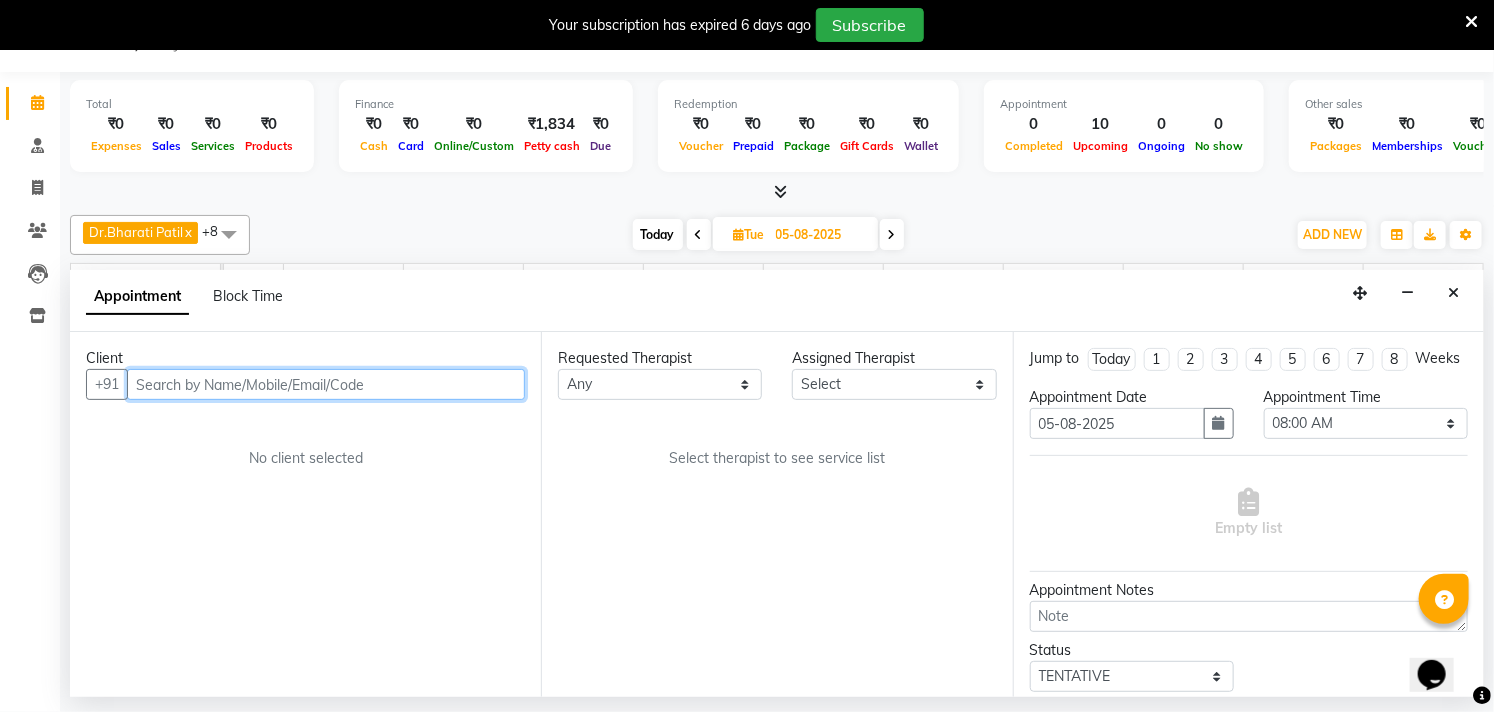 click at bounding box center [326, 384] 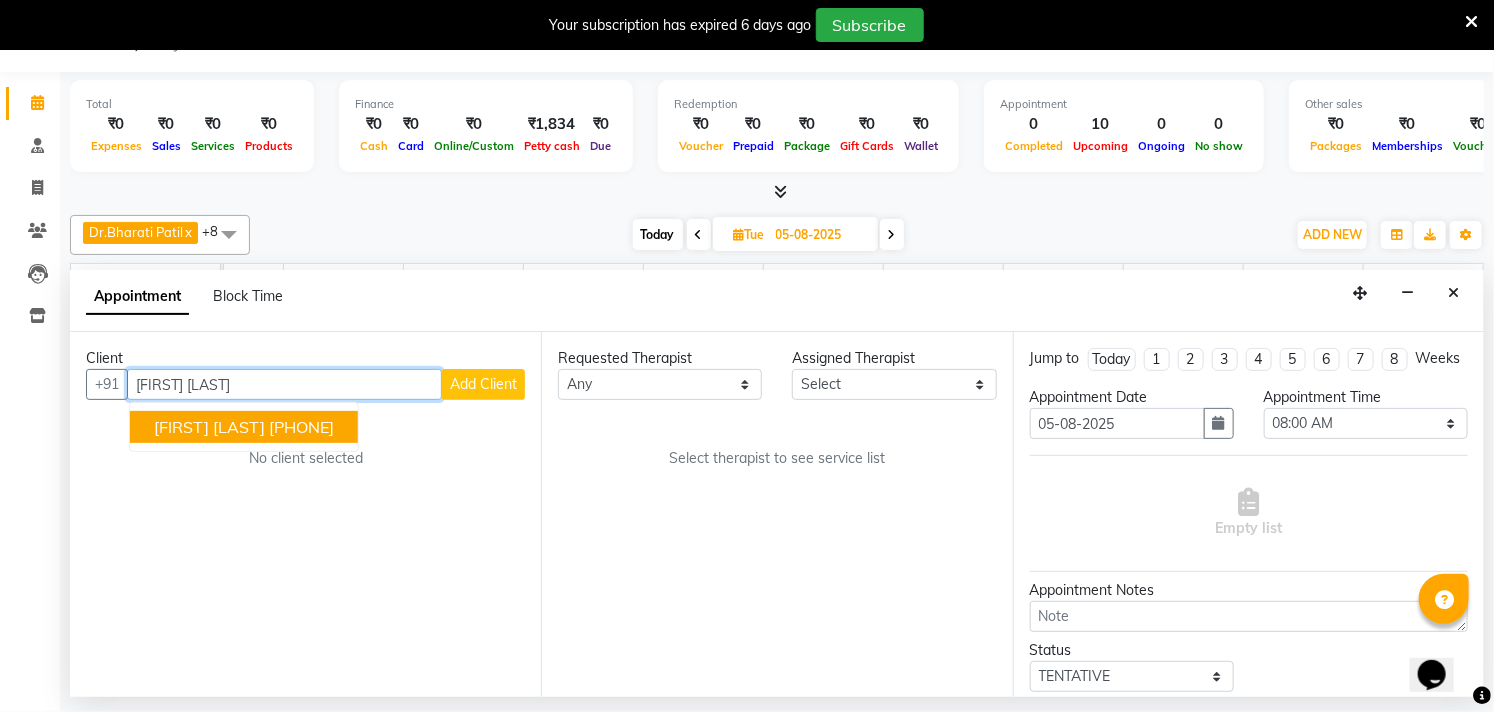 click on "[PHONE]" at bounding box center (301, 427) 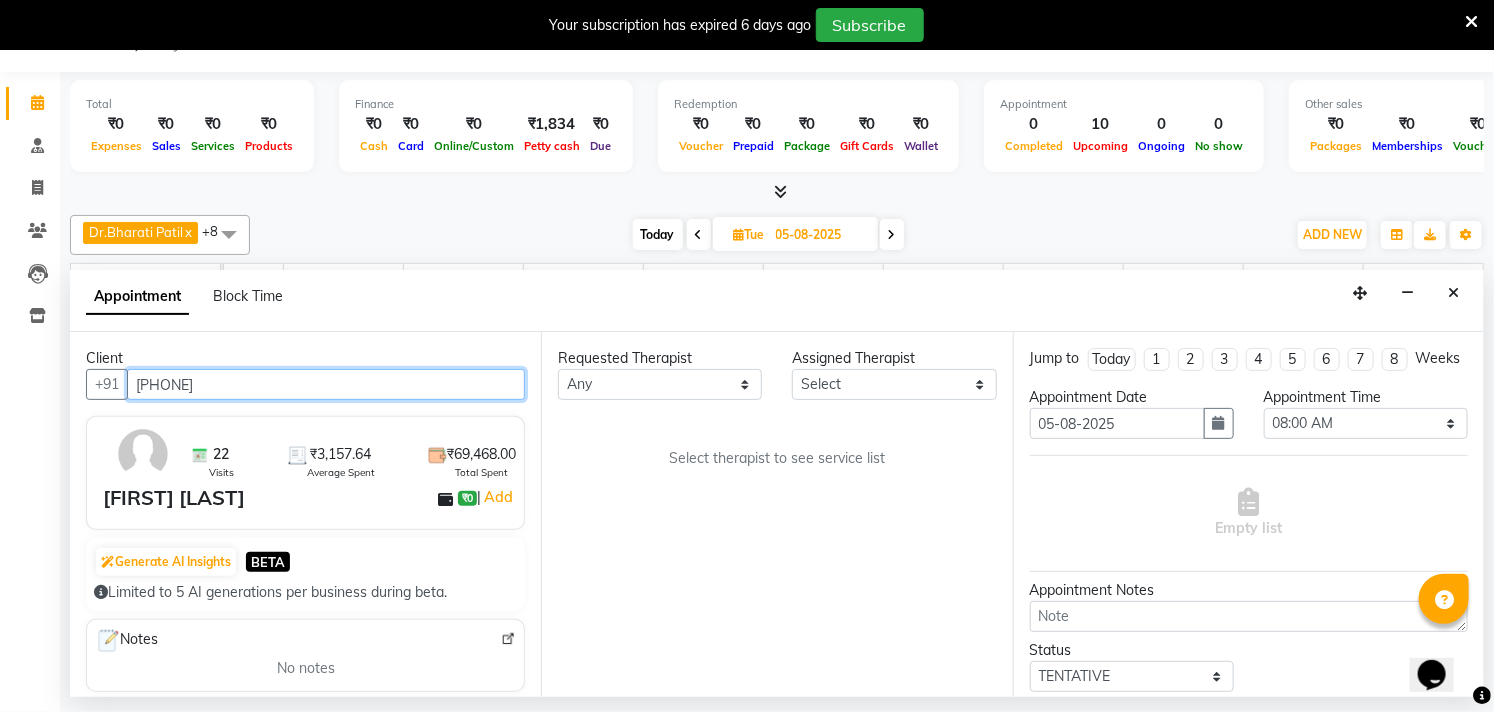 type on "[PHONE]" 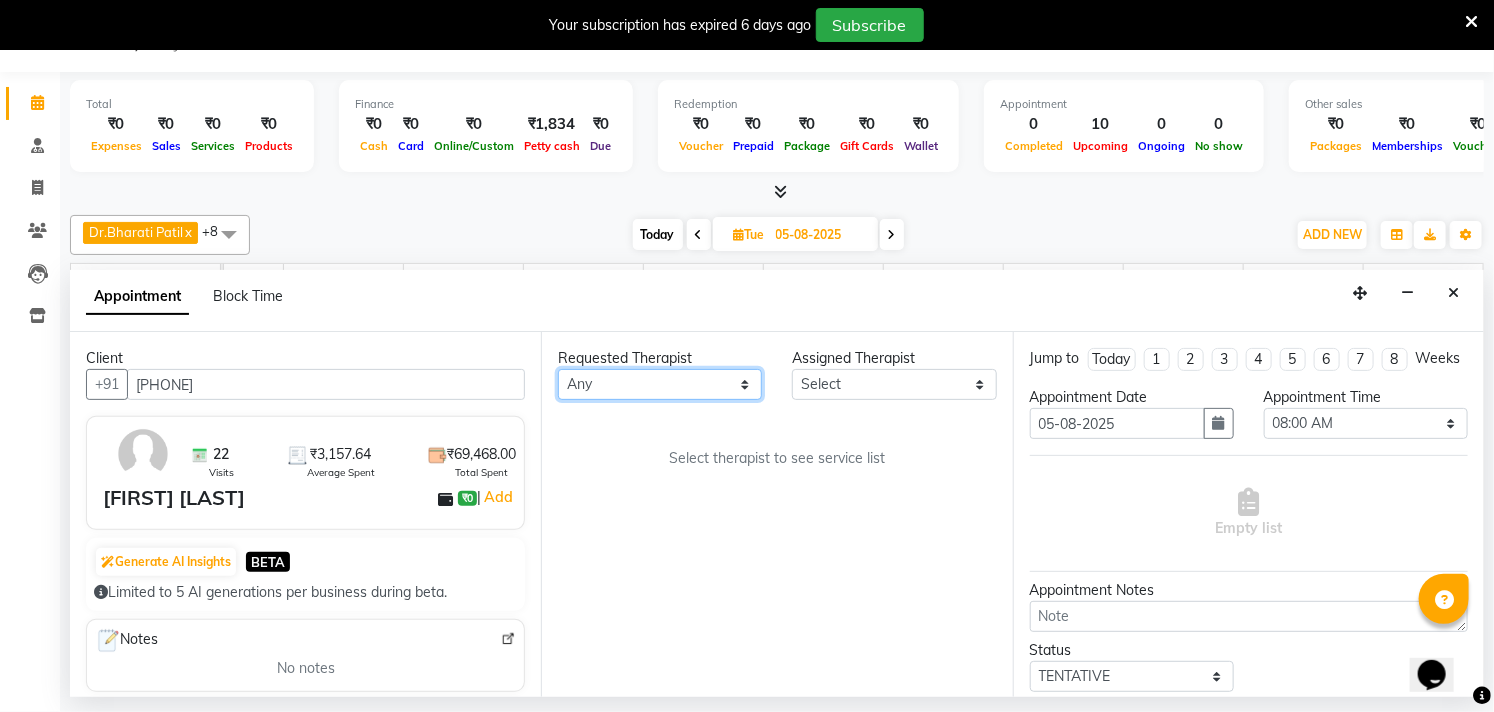 click on "Any [FIRST] [LAST]	 Dr.[FIRST] [LAST] Dr.[FIRST] [LAST] Dr.[FIRST] [LAST] [FIRST] [LAST] [FIRST]  More [FIRST] [LAST]	 [FIRST] [LAST]	 [FIRST] [LAST]	 [FIRST] [LAST]" at bounding box center [660, 384] 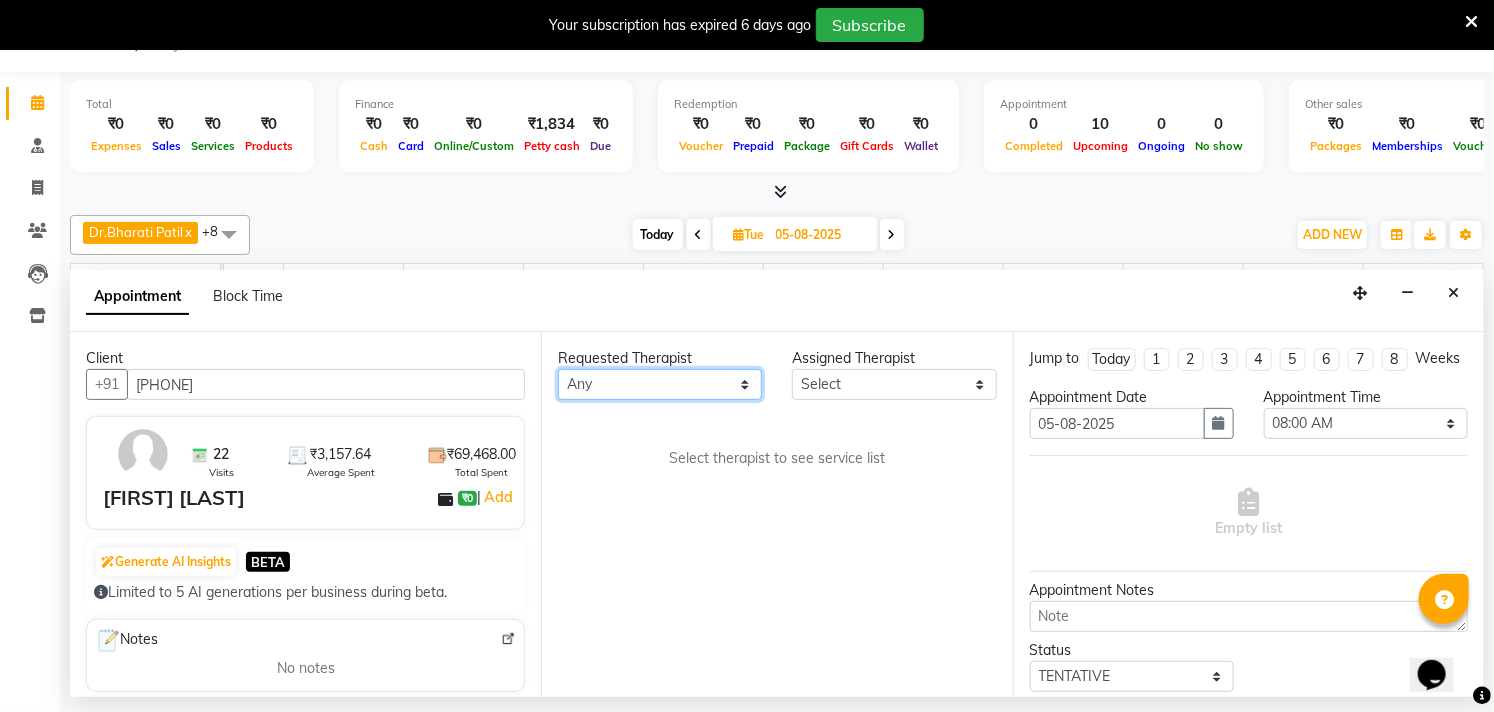 select on "27986" 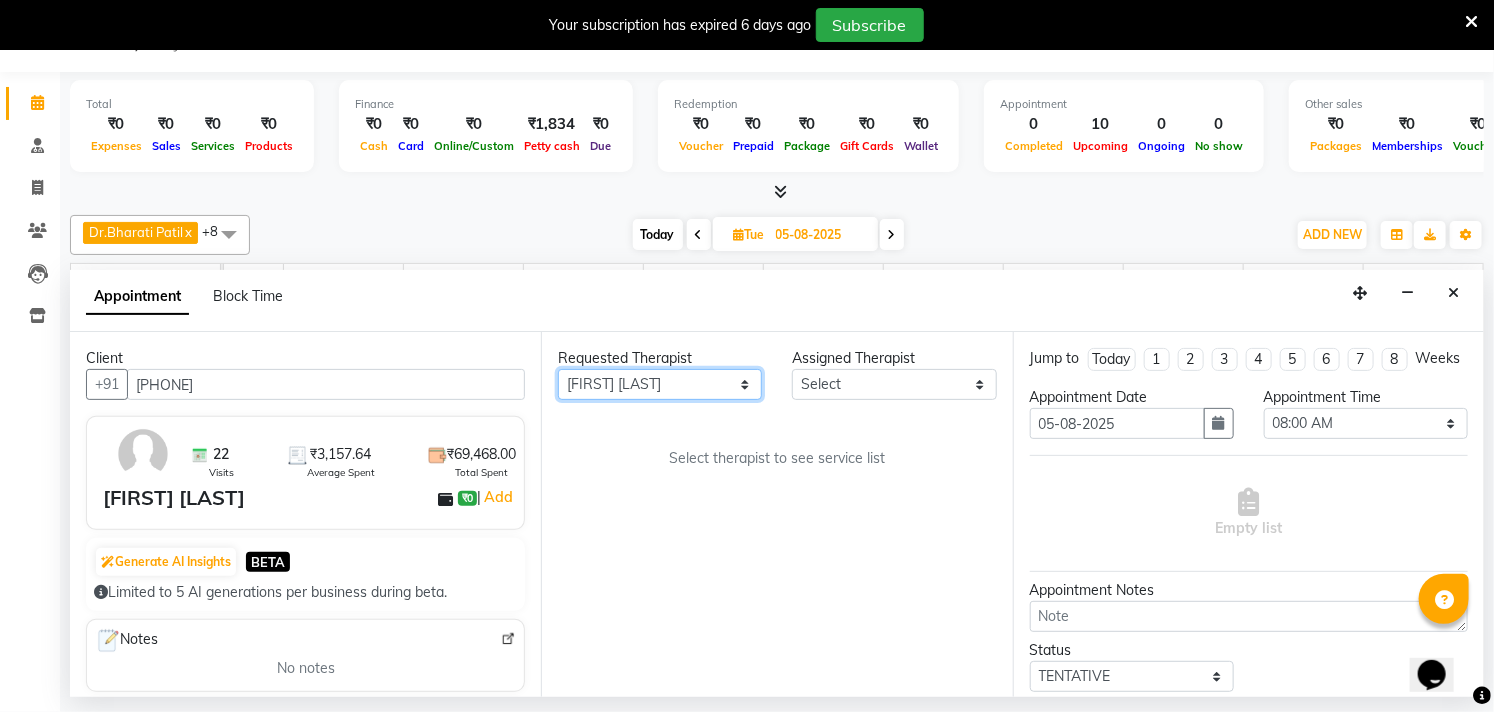 click on "Any [FIRST] [LAST]	 Dr.[FIRST] [LAST] Dr.[FIRST] [LAST] Dr.[FIRST] [LAST] [FIRST] [LAST] [FIRST]  More [FIRST] [LAST]	 [FIRST] [LAST]	 [FIRST] [LAST]	 [FIRST] [LAST]" at bounding box center [660, 384] 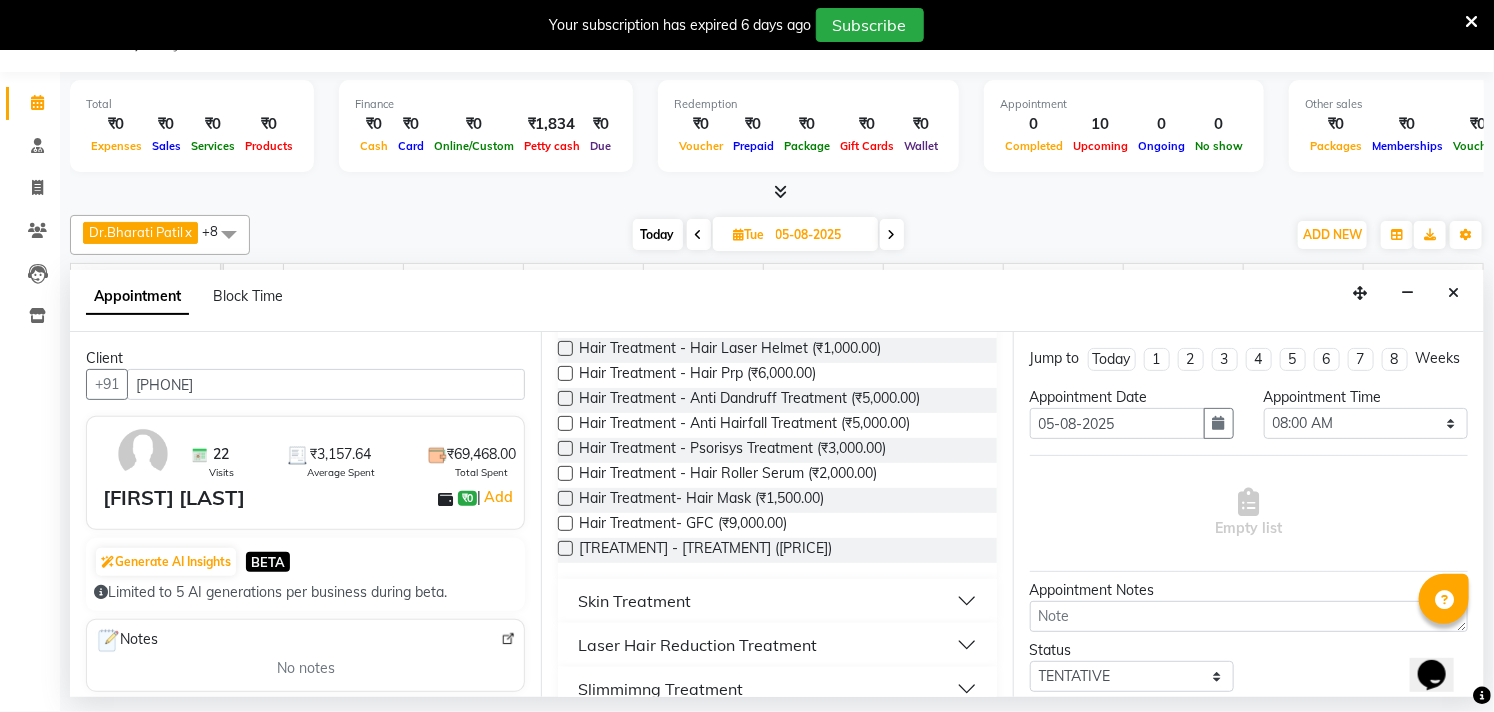 scroll, scrollTop: 333, scrollLeft: 0, axis: vertical 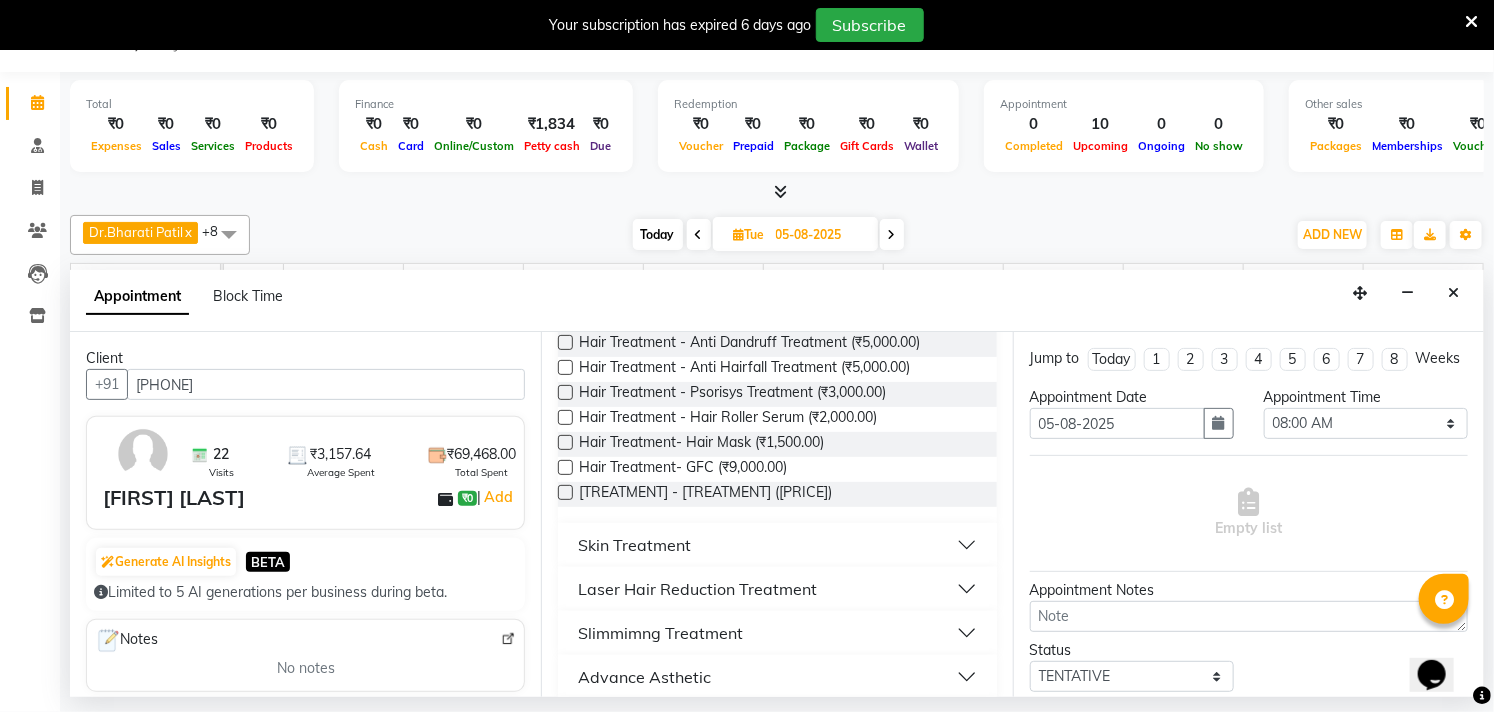 click on "Skin Treatment" at bounding box center [634, 545] 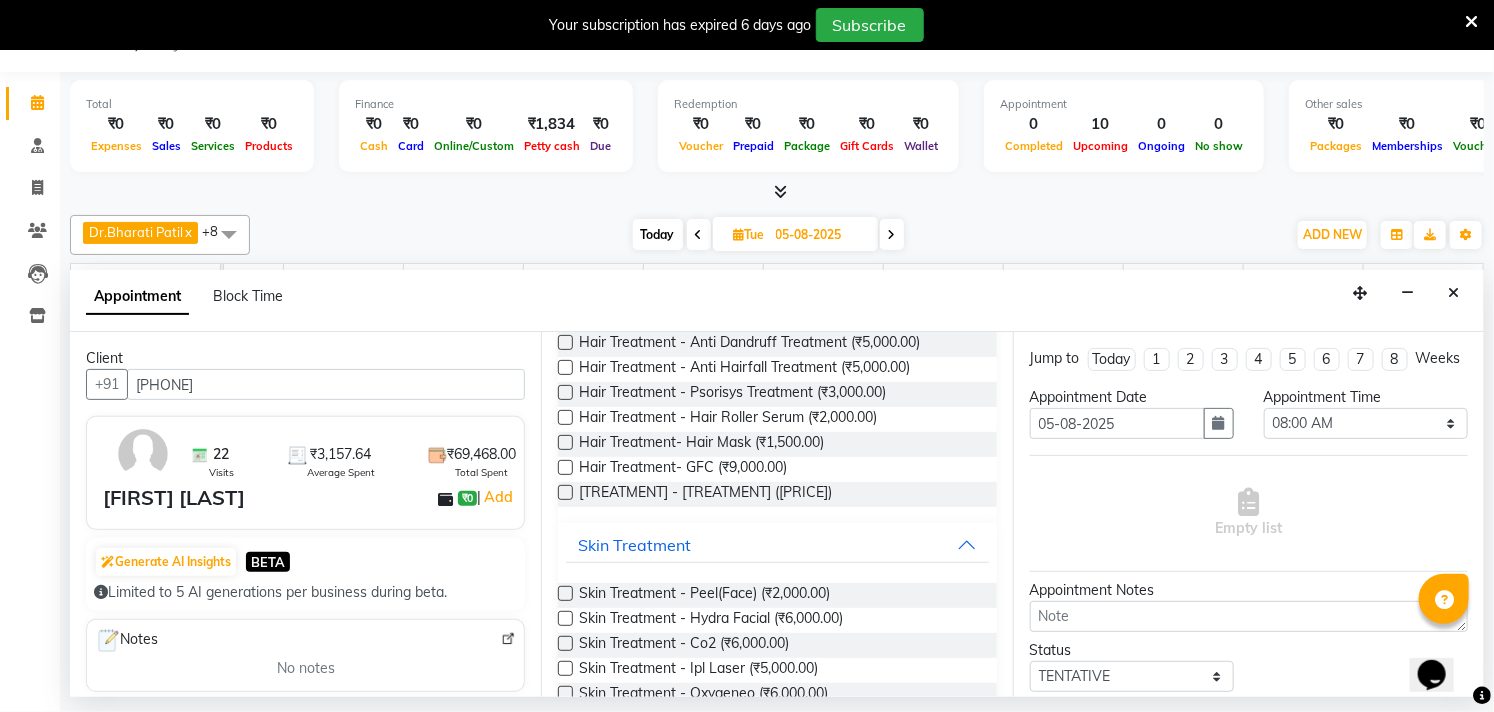 click at bounding box center (565, 668) 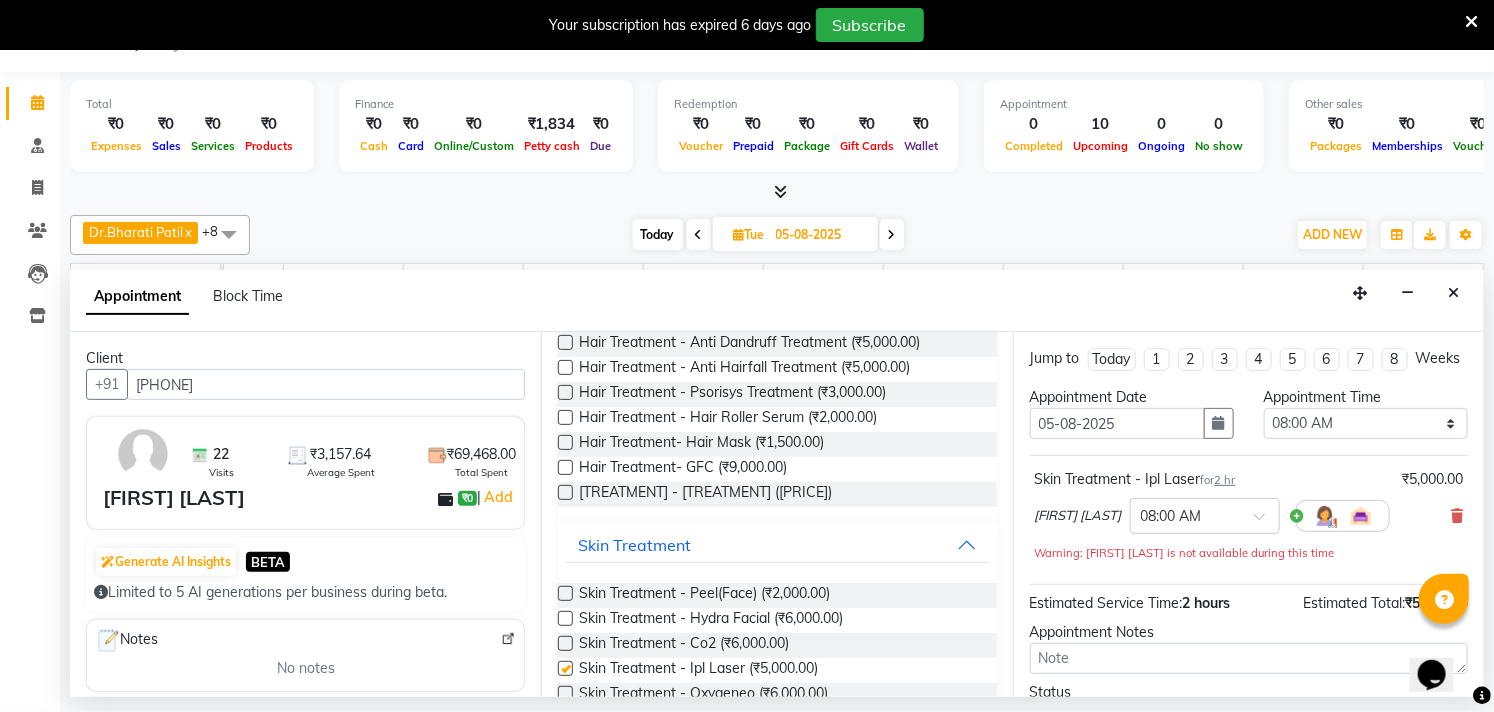 checkbox on "false" 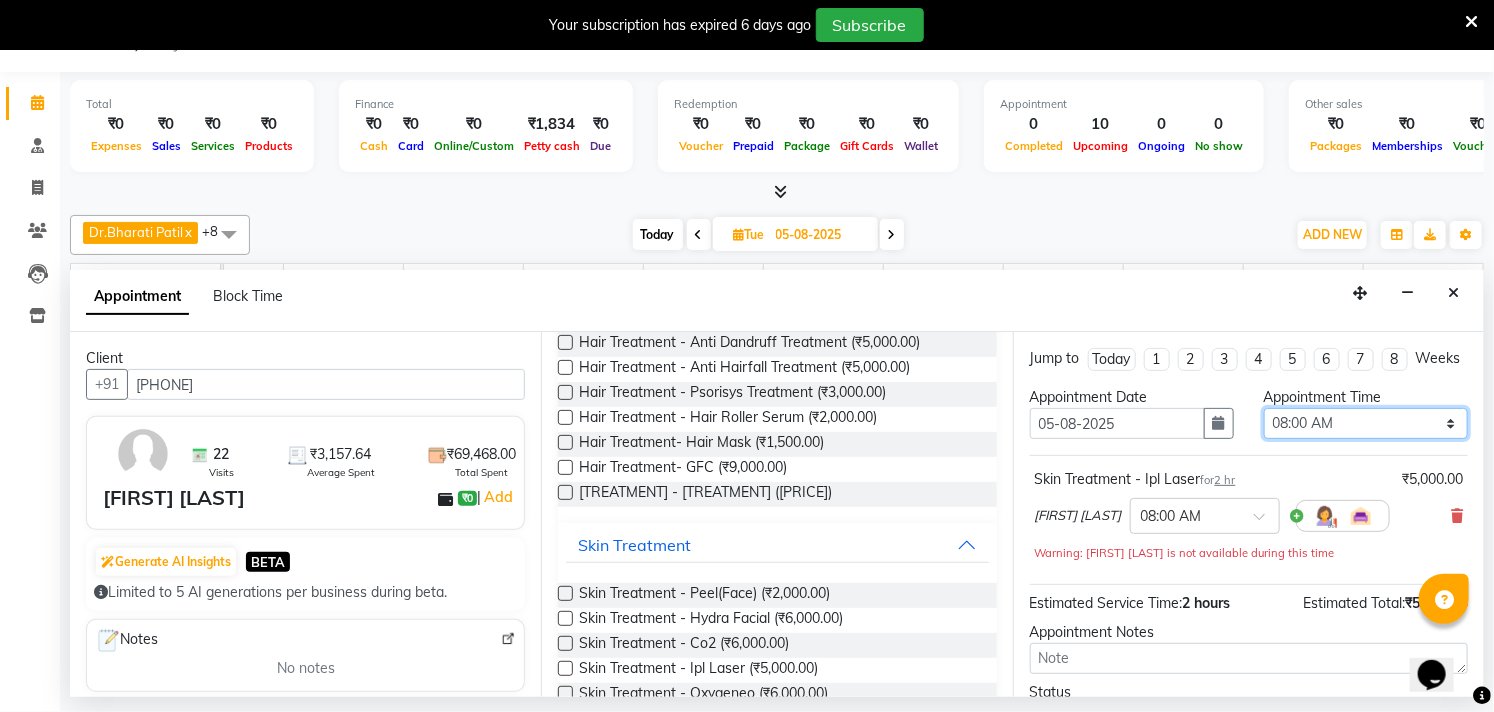 click on "Select 08:00 AM 08:15 AM 08:30 AM 08:45 AM 09:00 AM 09:15 AM 09:30 AM 09:45 AM 10:00 AM 10:15 AM 10:30 AM 10:45 AM 11:00 AM 11:15 AM 11:30 AM 11:45 AM 12:00 PM 12:15 PM 12:30 PM 12:45 PM 01:00 PM 01:15 PM 01:30 PM 01:45 PM 02:00 PM 02:15 PM 02:30 PM 02:45 PM 03:00 PM 03:15 PM 03:30 PM 03:45 PM 04:00 PM 04:15 PM 04:30 PM 04:45 PM 05:00 PM 05:15 PM 05:30 PM 05:45 PM 06:00 PM 06:15 PM 06:30 PM 06:45 PM 07:00 PM 07:15 PM 07:30 PM 07:45 PM 08:00 PM 08:15 PM 08:30 PM 08:45 PM 09:00 PM" at bounding box center [1366, 423] 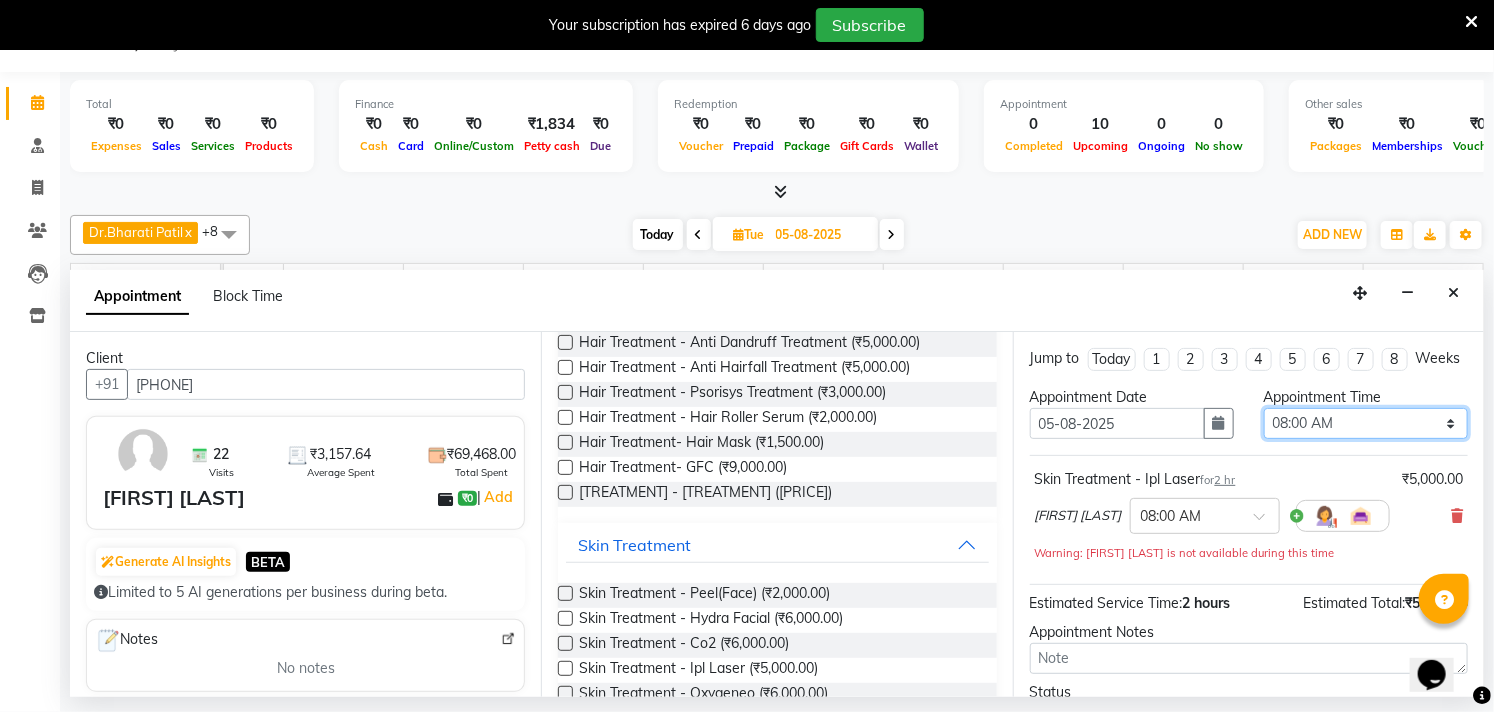 select on "930" 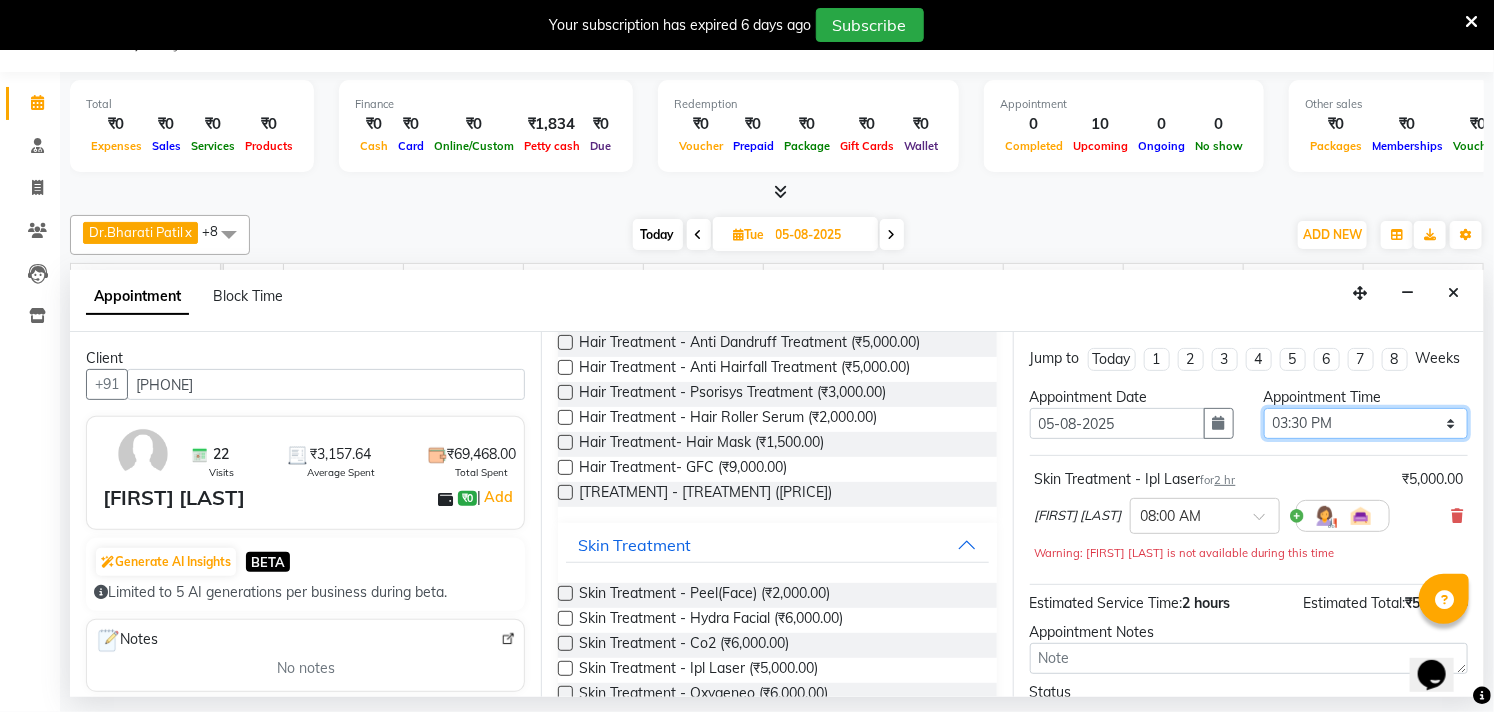 click on "Select 08:00 AM 08:15 AM 08:30 AM 08:45 AM 09:00 AM 09:15 AM 09:30 AM 09:45 AM 10:00 AM 10:15 AM 10:30 AM 10:45 AM 11:00 AM 11:15 AM 11:30 AM 11:45 AM 12:00 PM 12:15 PM 12:30 PM 12:45 PM 01:00 PM 01:15 PM 01:30 PM 01:45 PM 02:00 PM 02:15 PM 02:30 PM 02:45 PM 03:00 PM 03:15 PM 03:30 PM 03:45 PM 04:00 PM 04:15 PM 04:30 PM 04:45 PM 05:00 PM 05:15 PM 05:30 PM 05:45 PM 06:00 PM 06:15 PM 06:30 PM 06:45 PM 07:00 PM 07:15 PM 07:30 PM 07:45 PM 08:00 PM 08:15 PM 08:30 PM 08:45 PM 09:00 PM" at bounding box center [1366, 423] 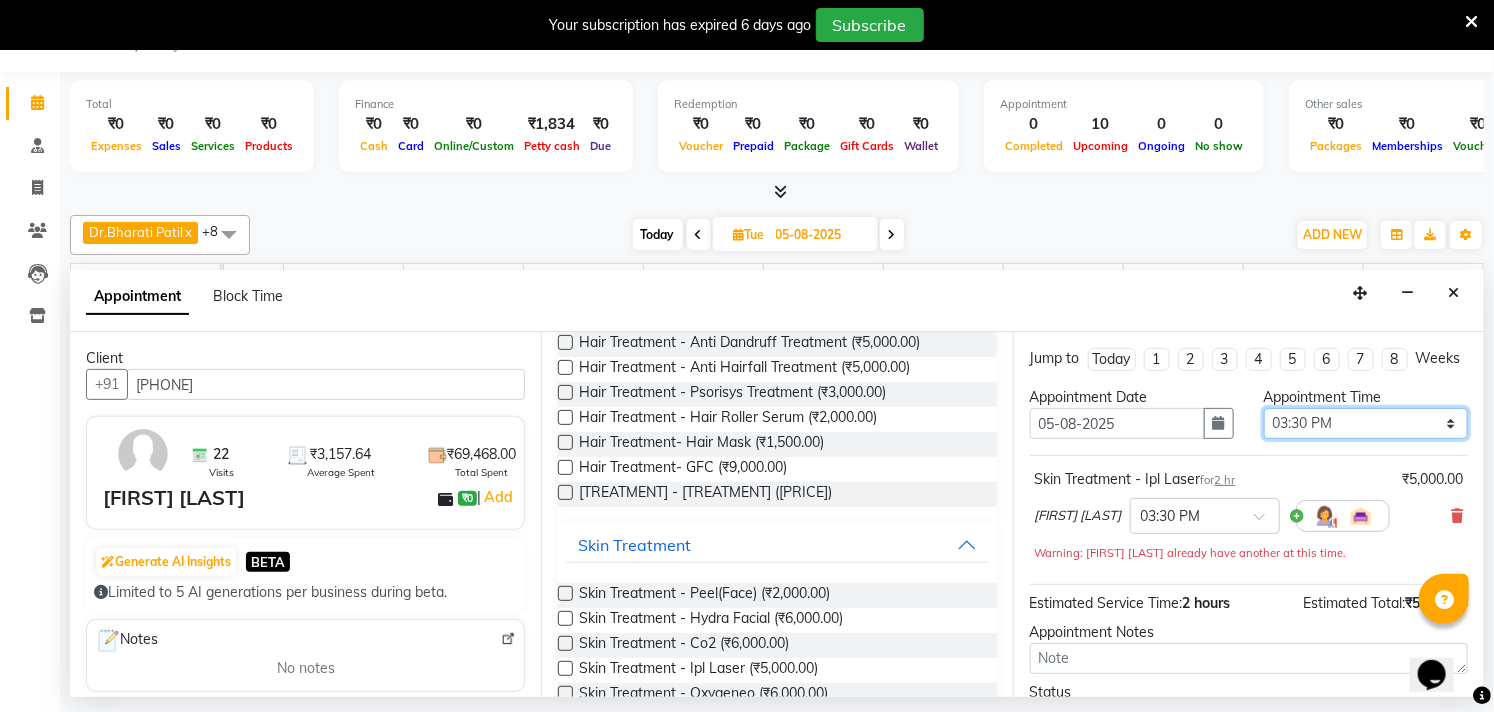 scroll, scrollTop: 182, scrollLeft: 0, axis: vertical 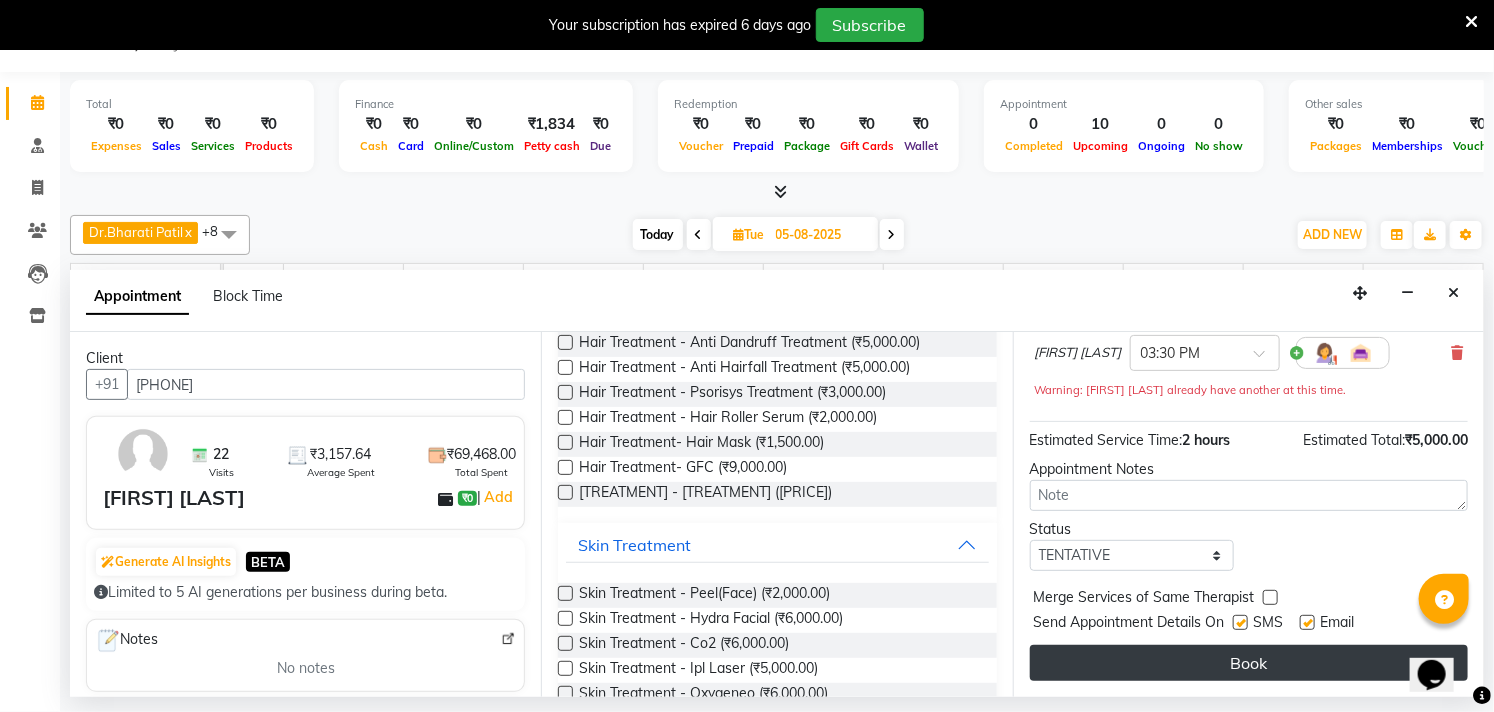 click on "Book" at bounding box center [1249, 663] 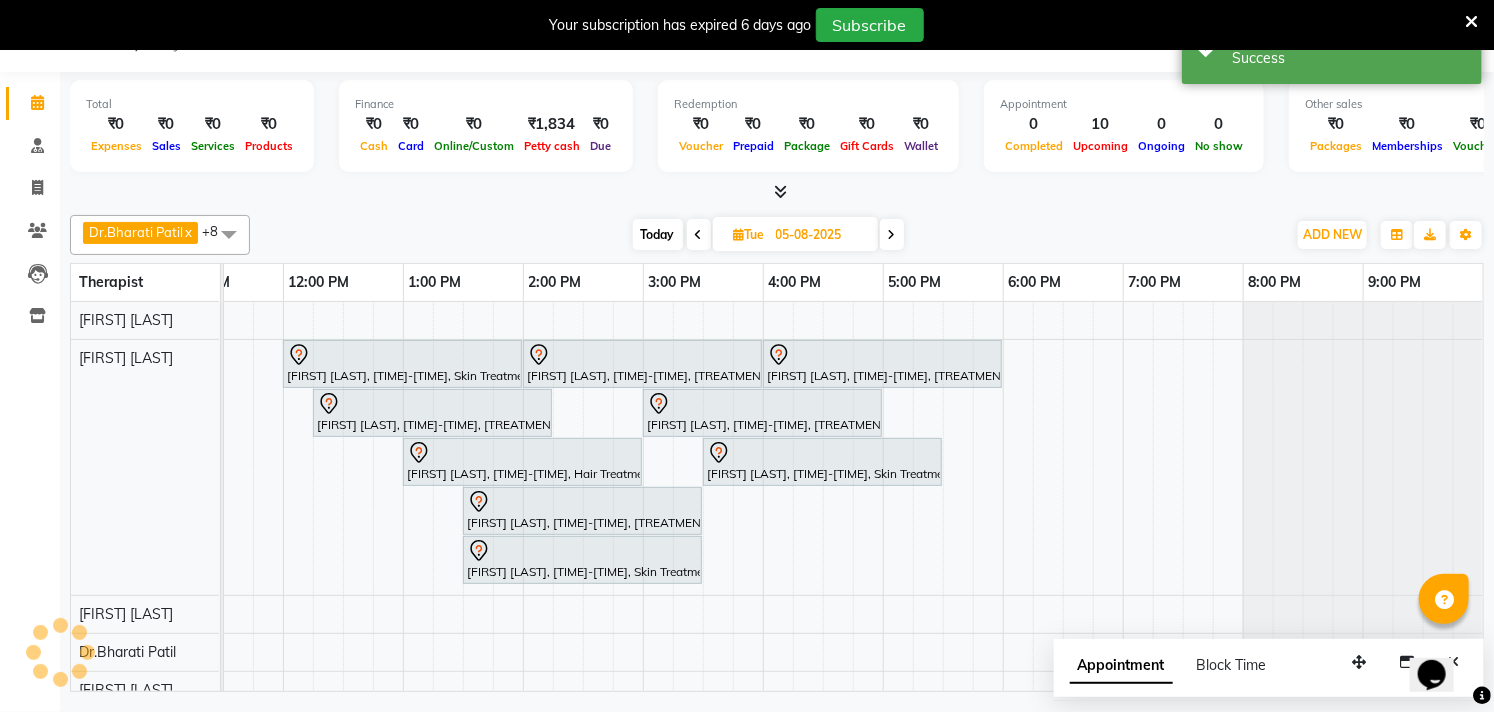 scroll, scrollTop: 0, scrollLeft: 0, axis: both 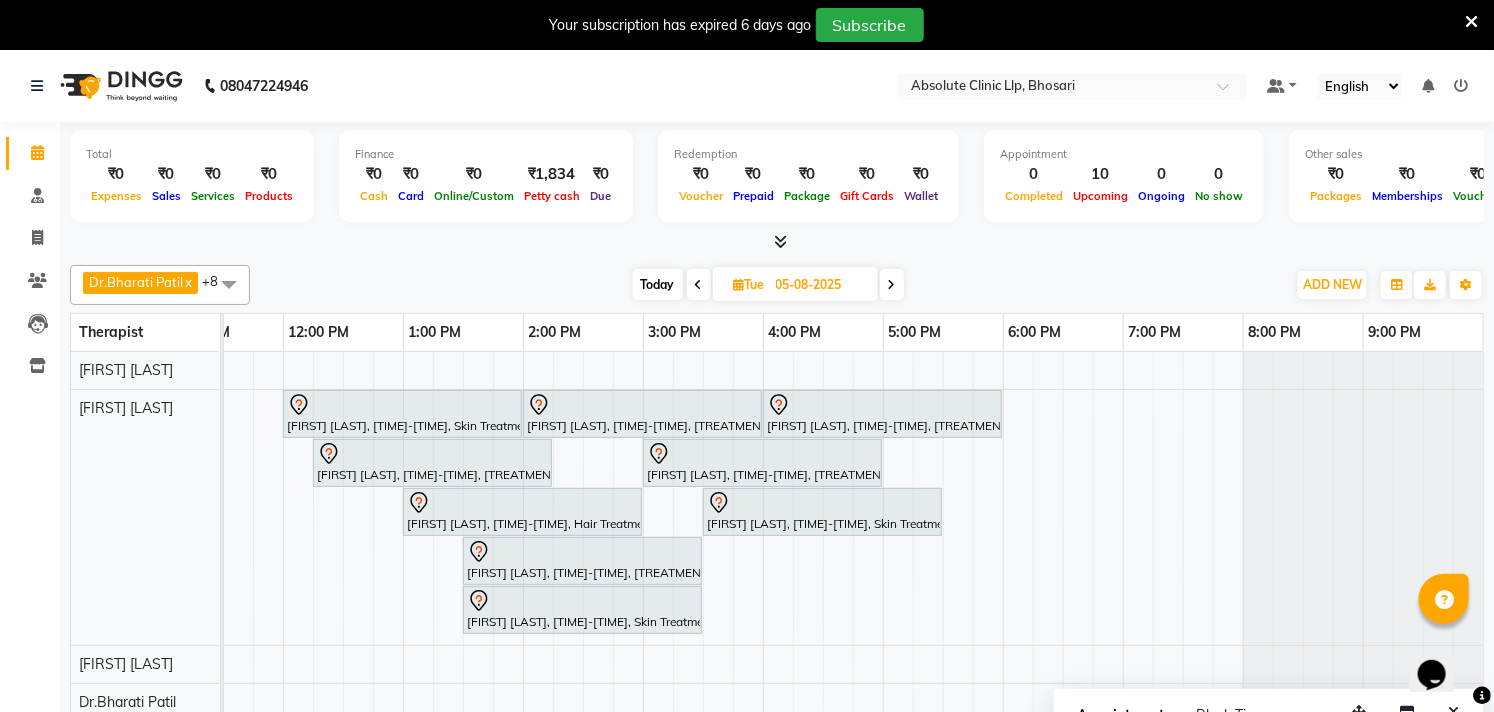 click at bounding box center [892, 285] 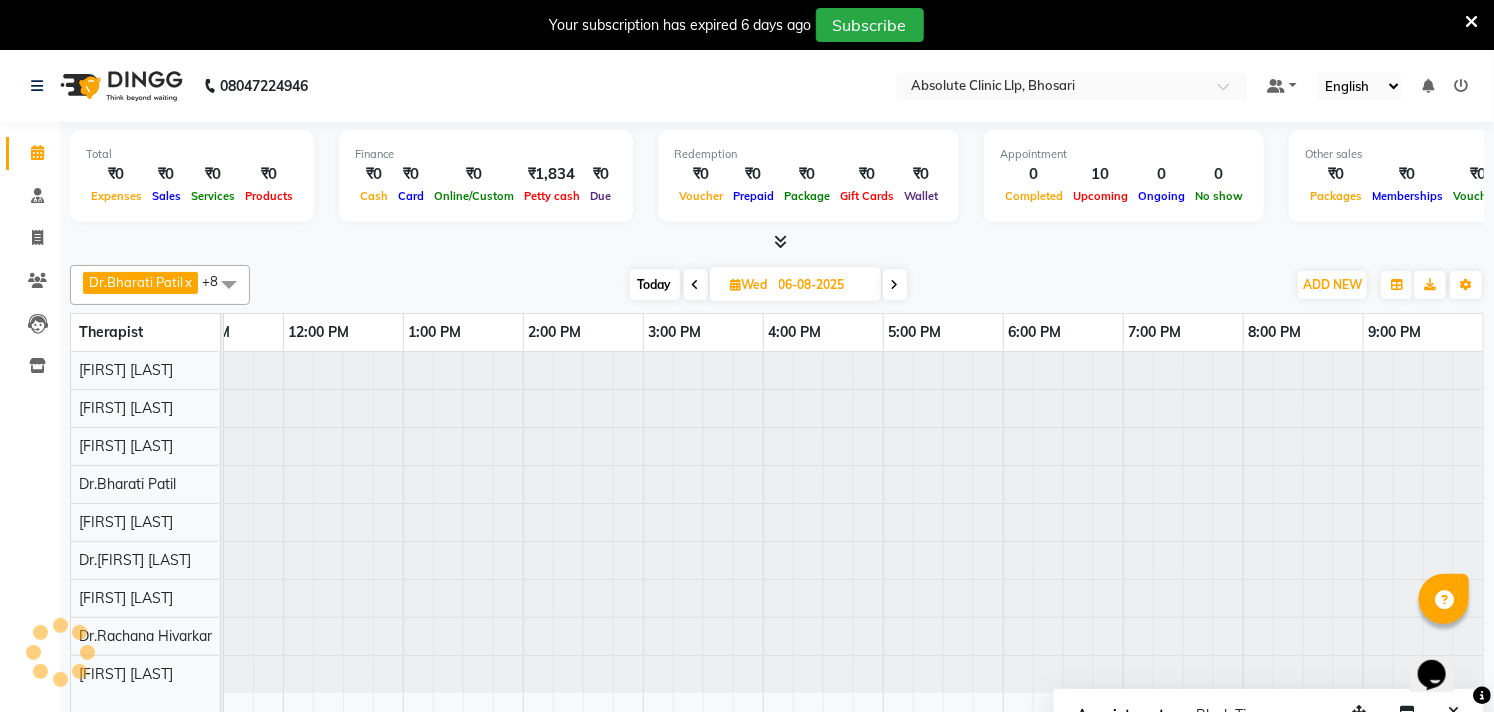 scroll, scrollTop: 0, scrollLeft: 0, axis: both 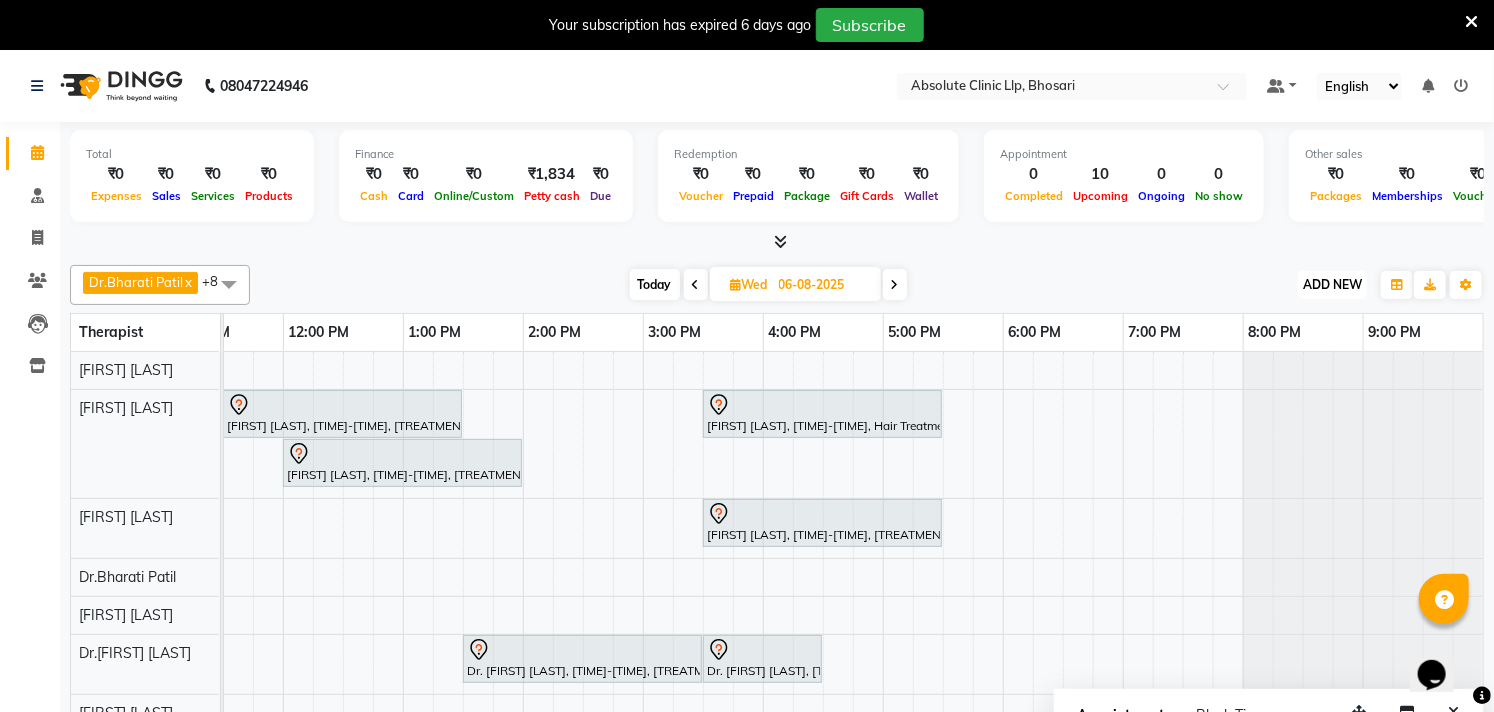 click on "ADD NEW" at bounding box center (1332, 284) 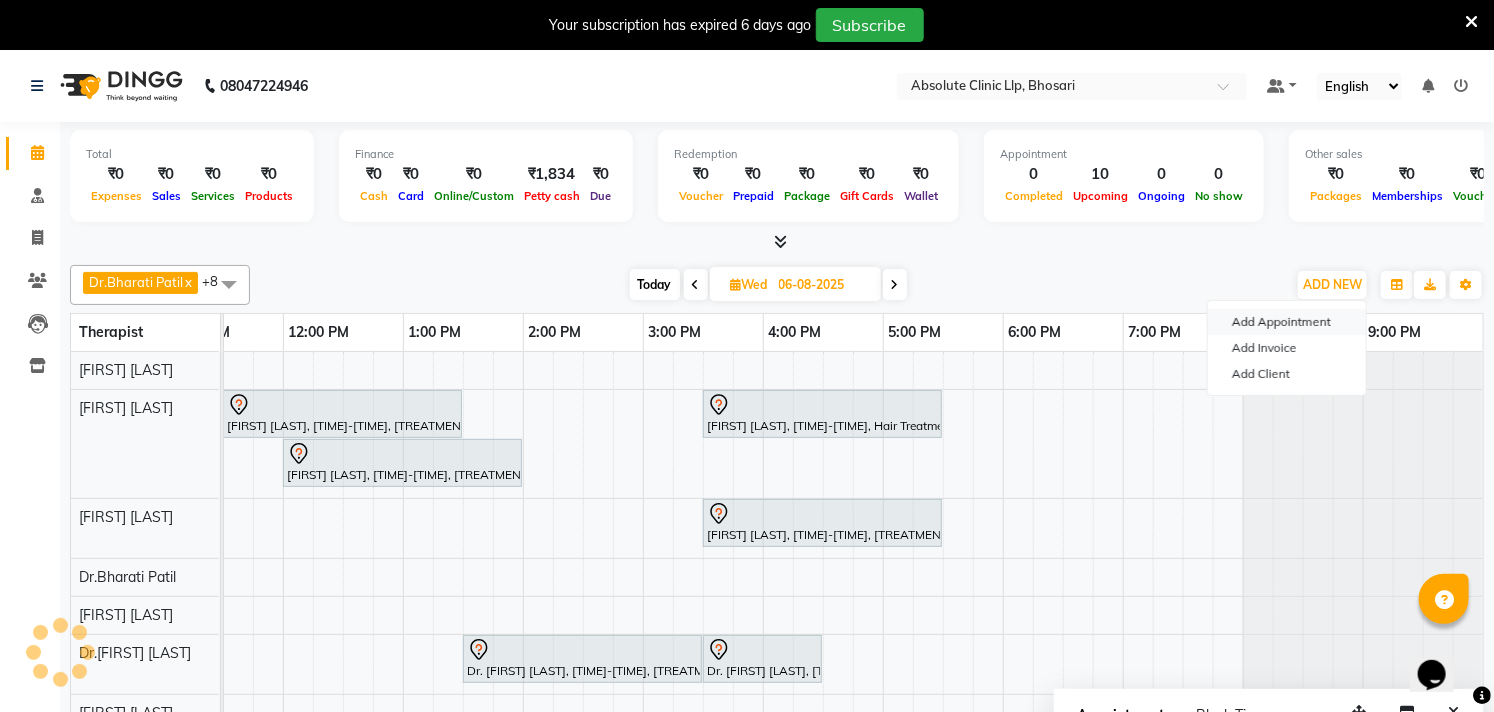 click on "Add Appointment" at bounding box center (1287, 322) 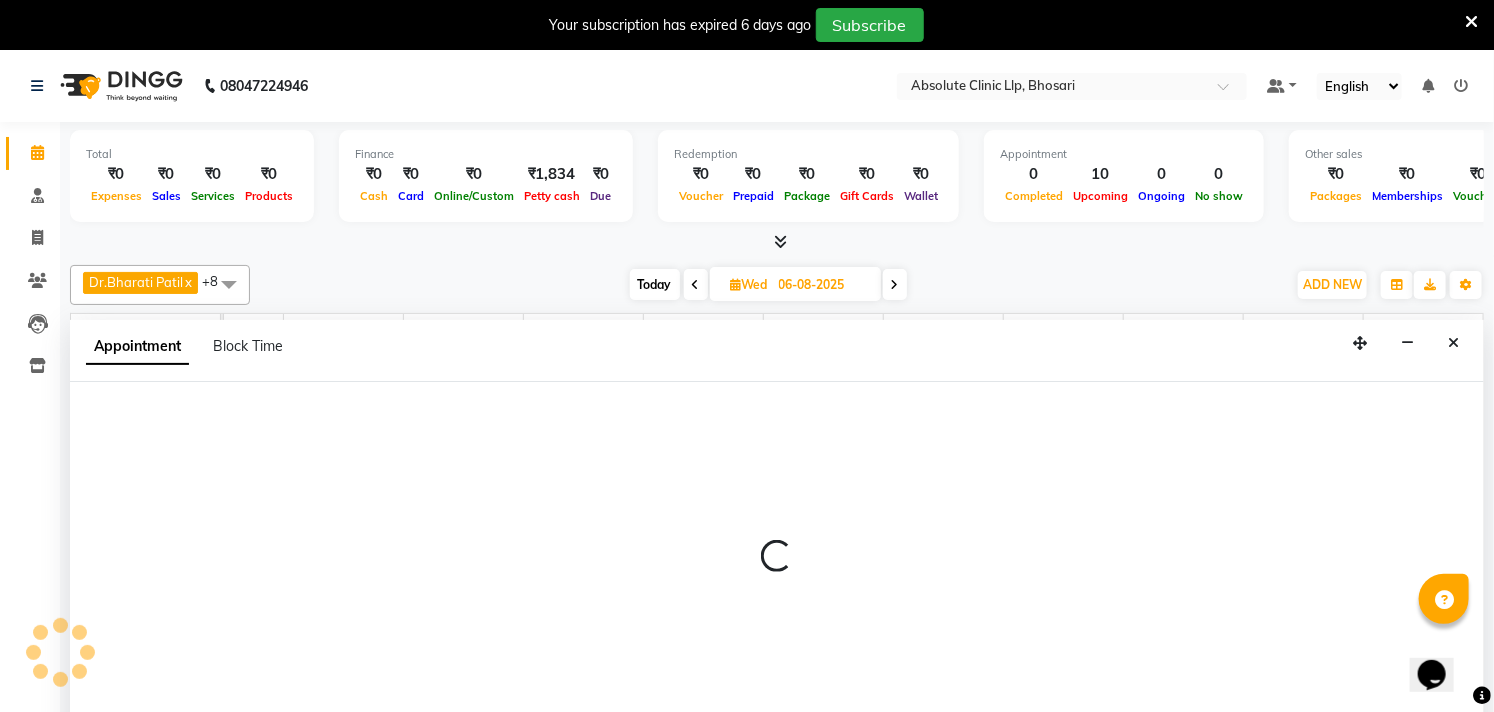 select on "tentative" 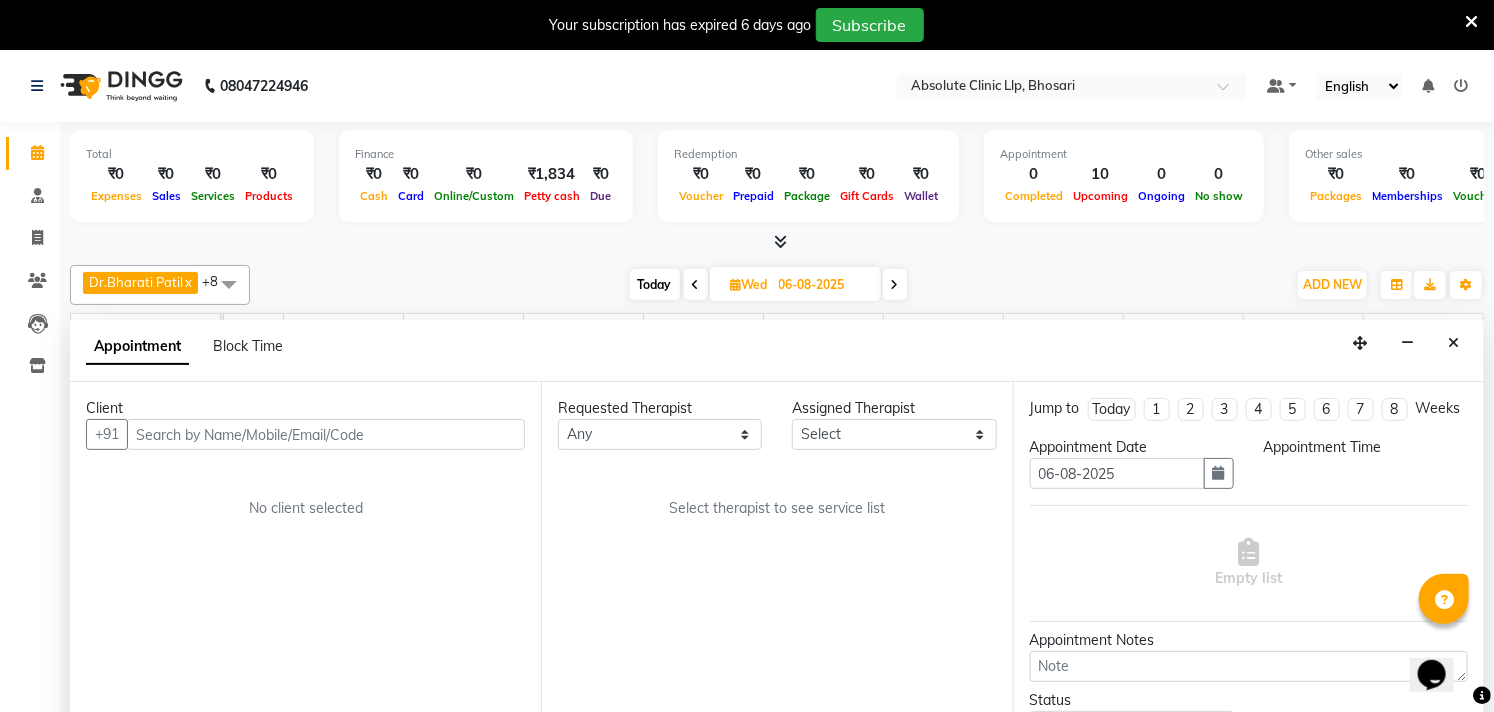 scroll, scrollTop: 50, scrollLeft: 0, axis: vertical 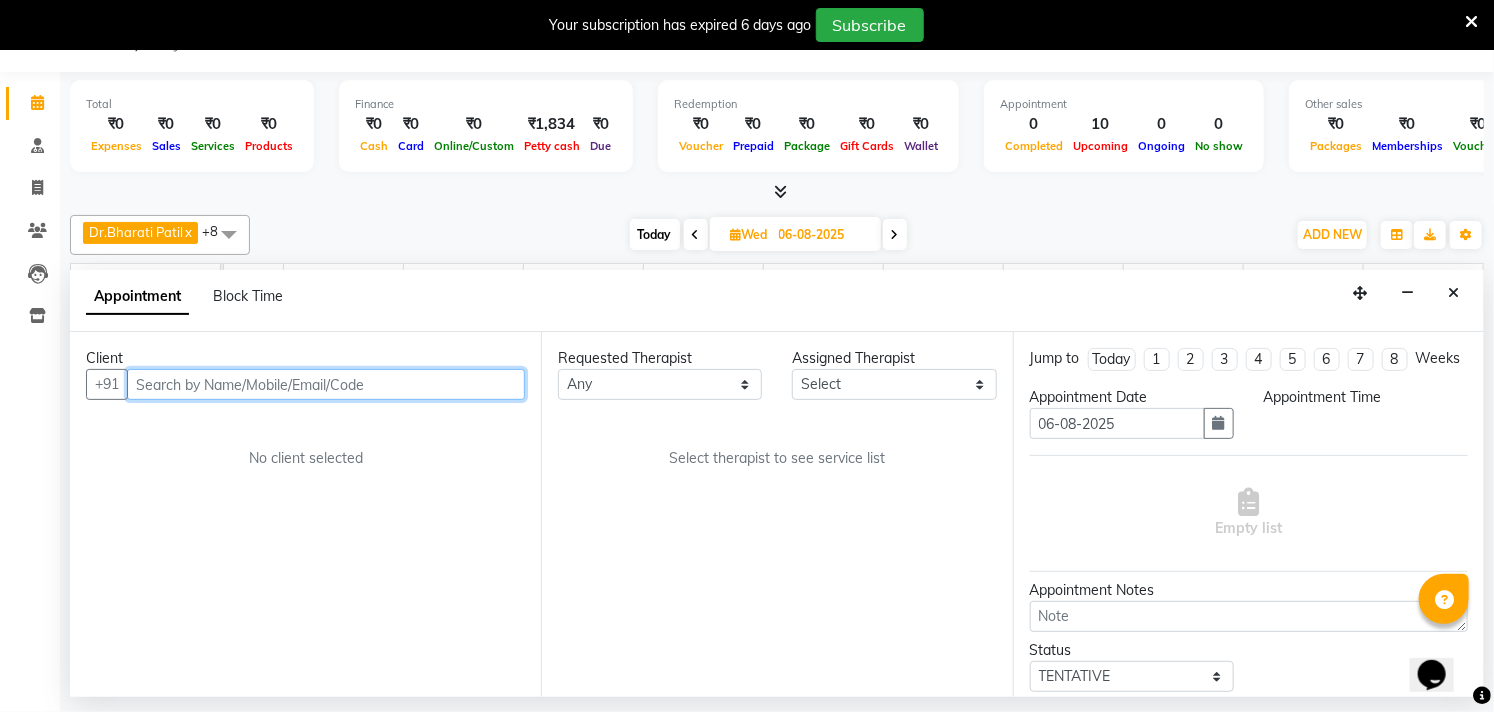 select on "480" 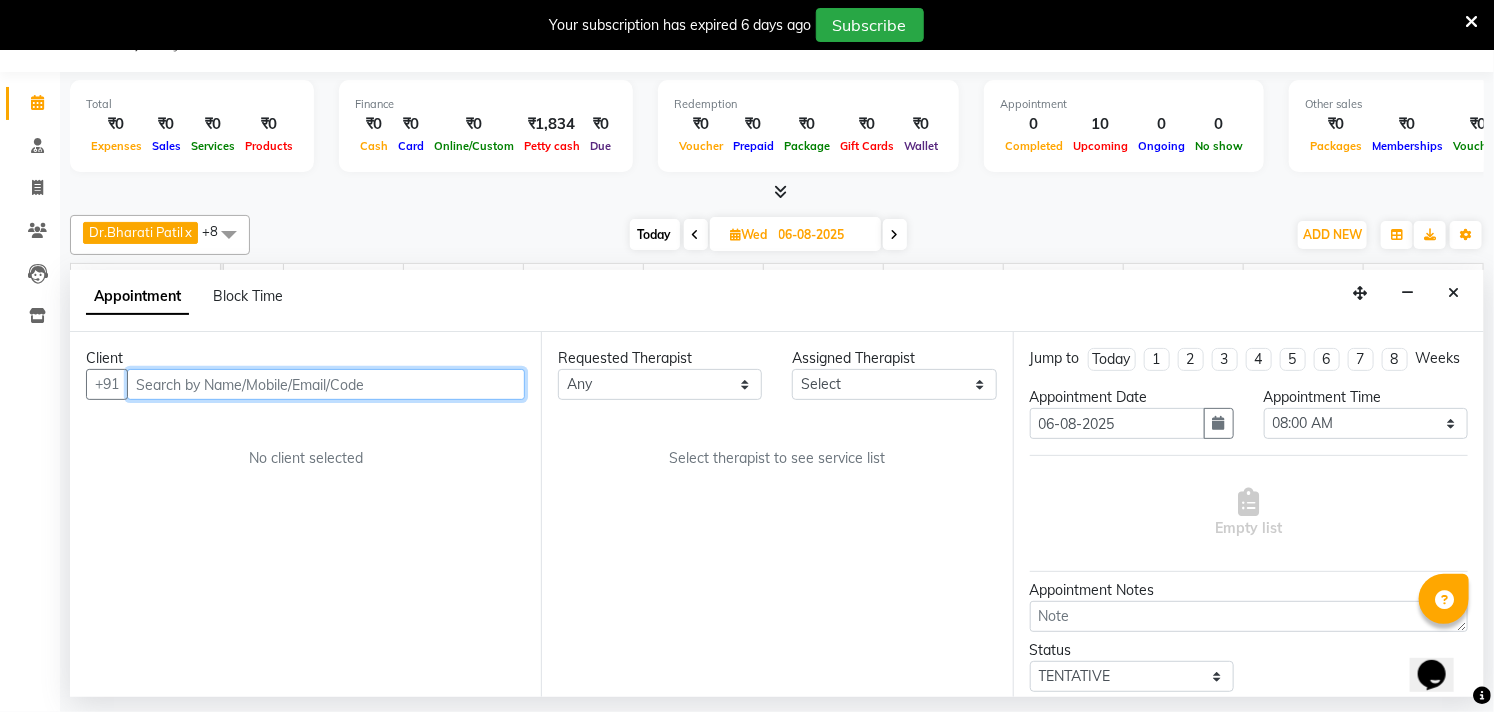 click at bounding box center (326, 384) 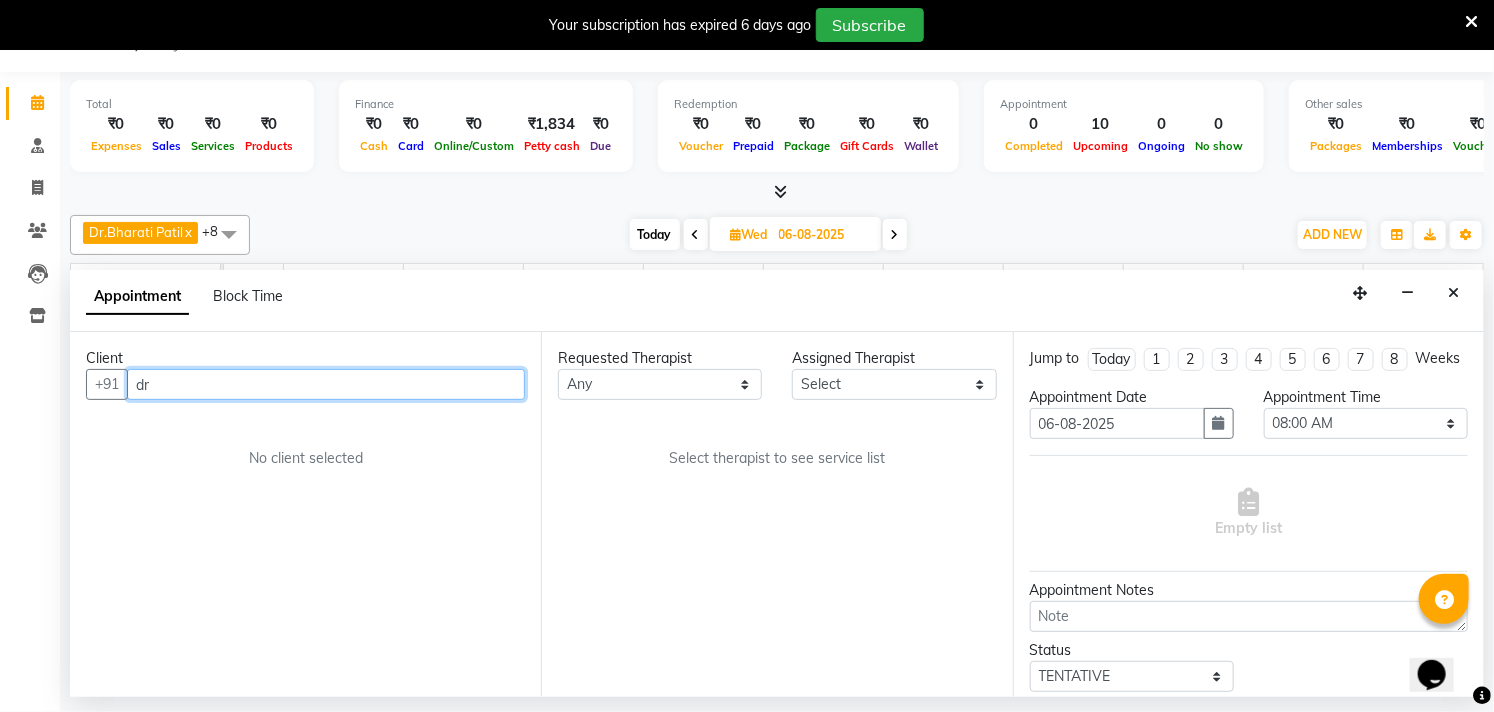 type on "d" 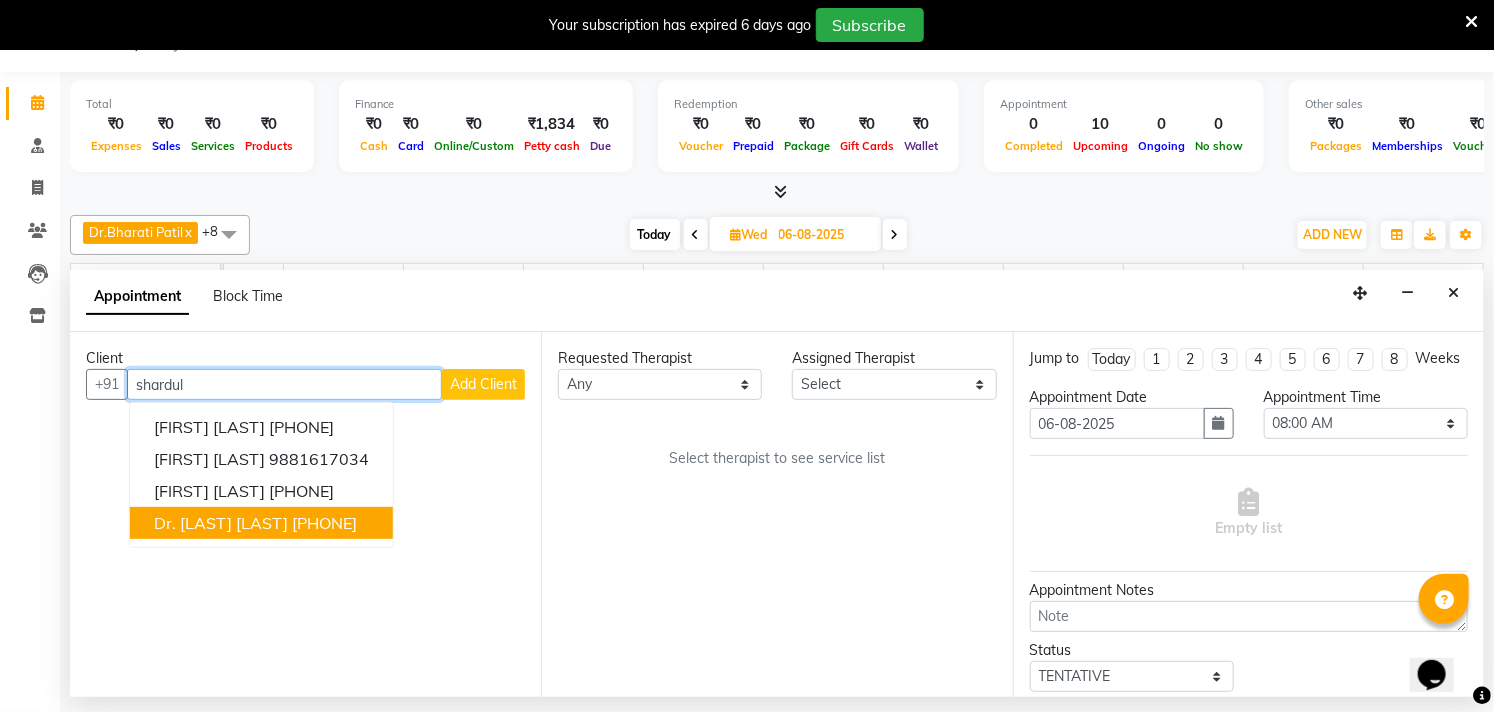 drag, startPoint x: 264, startPoint y: 512, endPoint x: 375, endPoint y: 543, distance: 115.24756 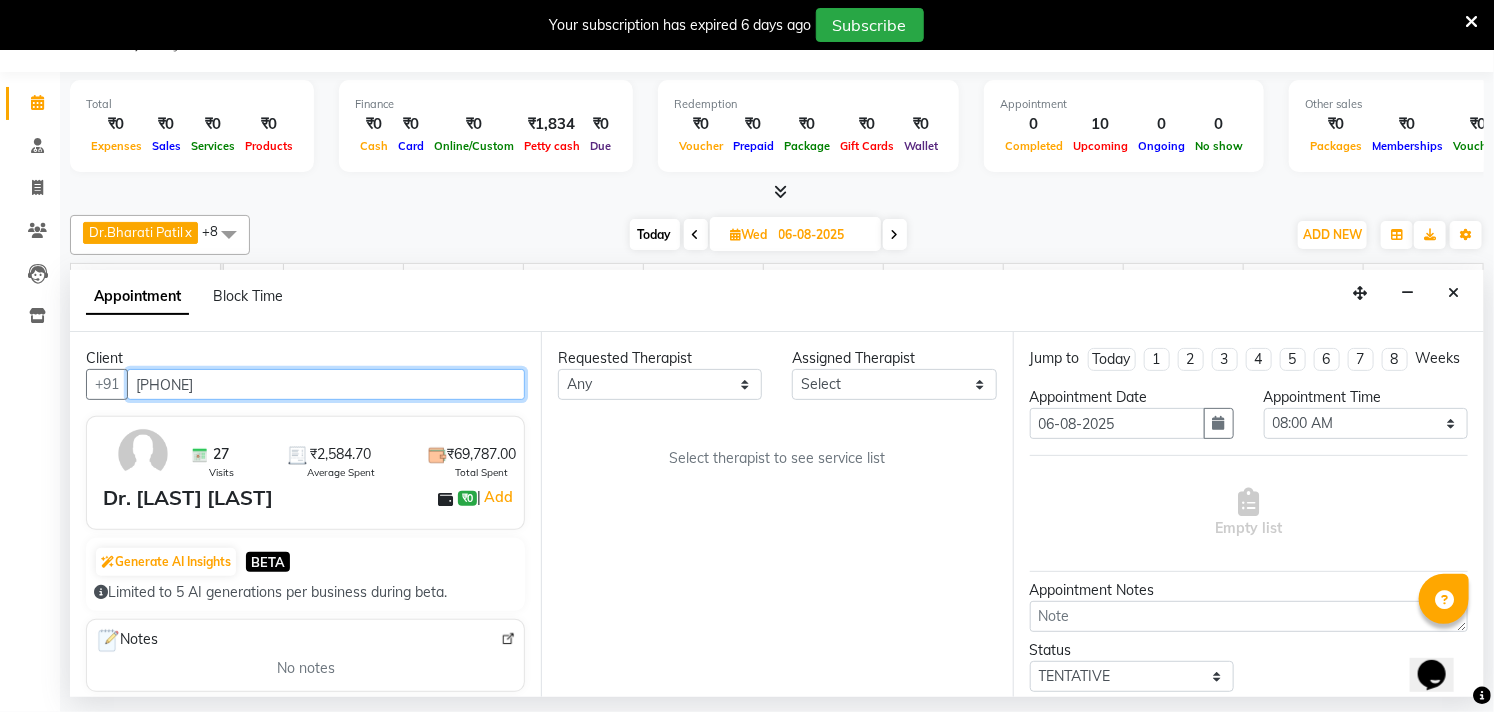type on "[PHONE]" 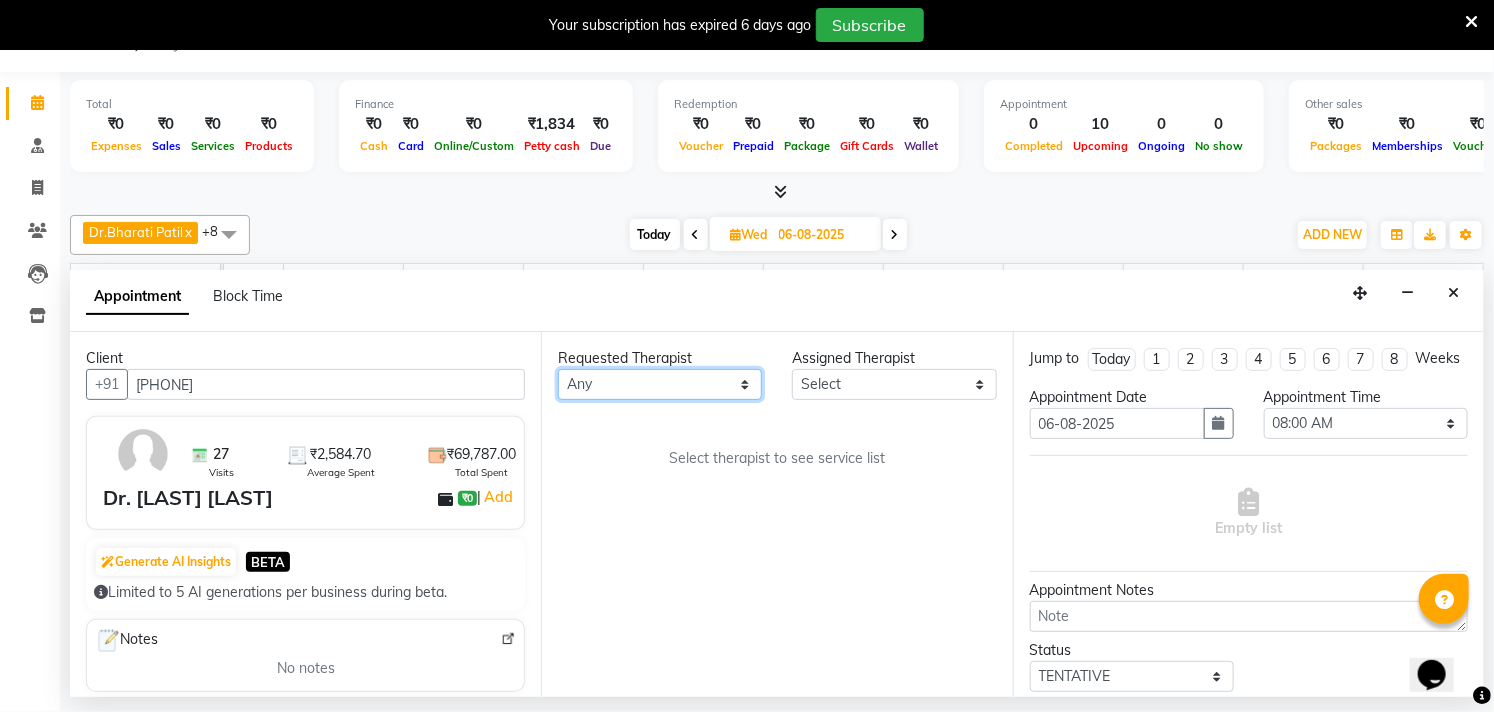 click on "Any [FIRST] [LAST]	 Dr.[FIRST] [LAST] Dr.[FIRST] [LAST] Dr.[FIRST] [LAST] [FIRST] [LAST] [FIRST]  More [FIRST] [LAST]	 [FIRST] [LAST]	 [FIRST] [LAST]	 [FIRST] [LAST]" at bounding box center [660, 384] 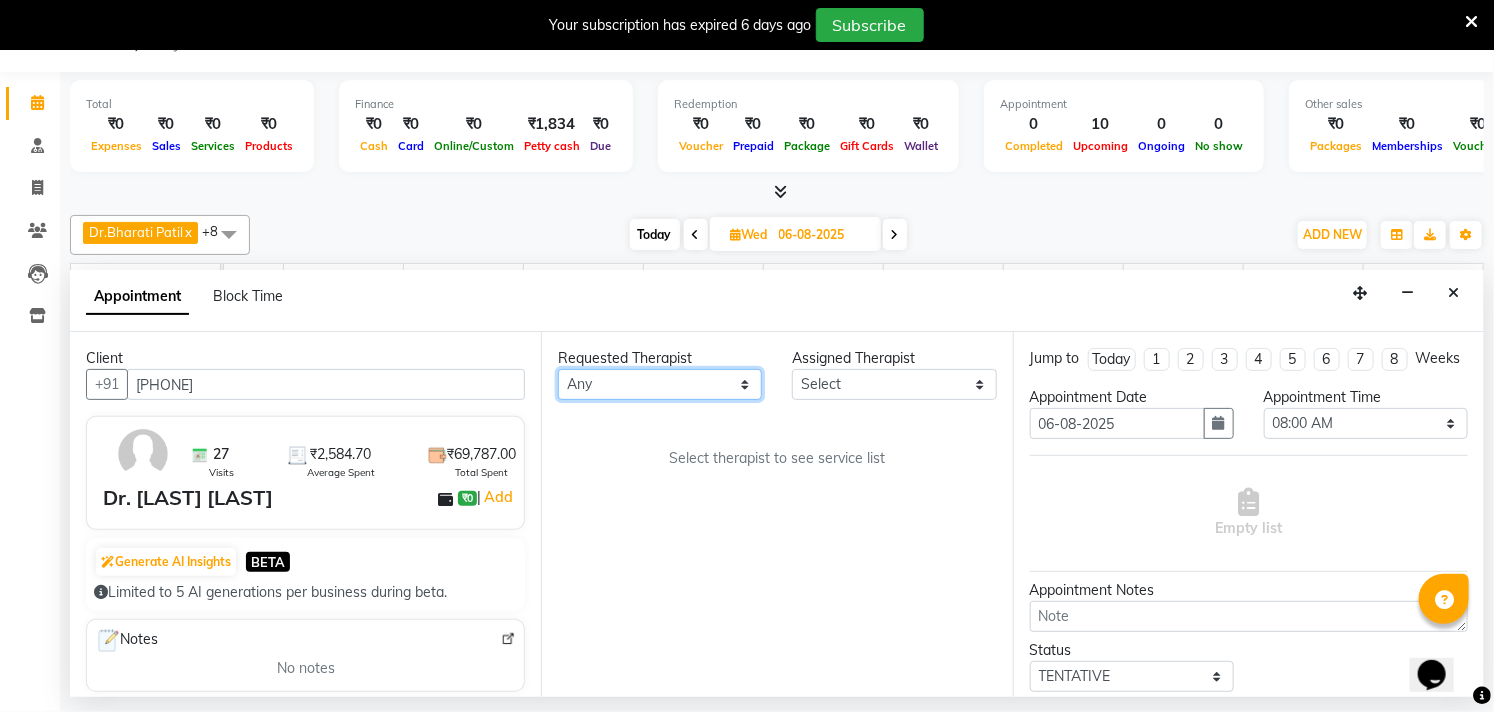 select on "27986" 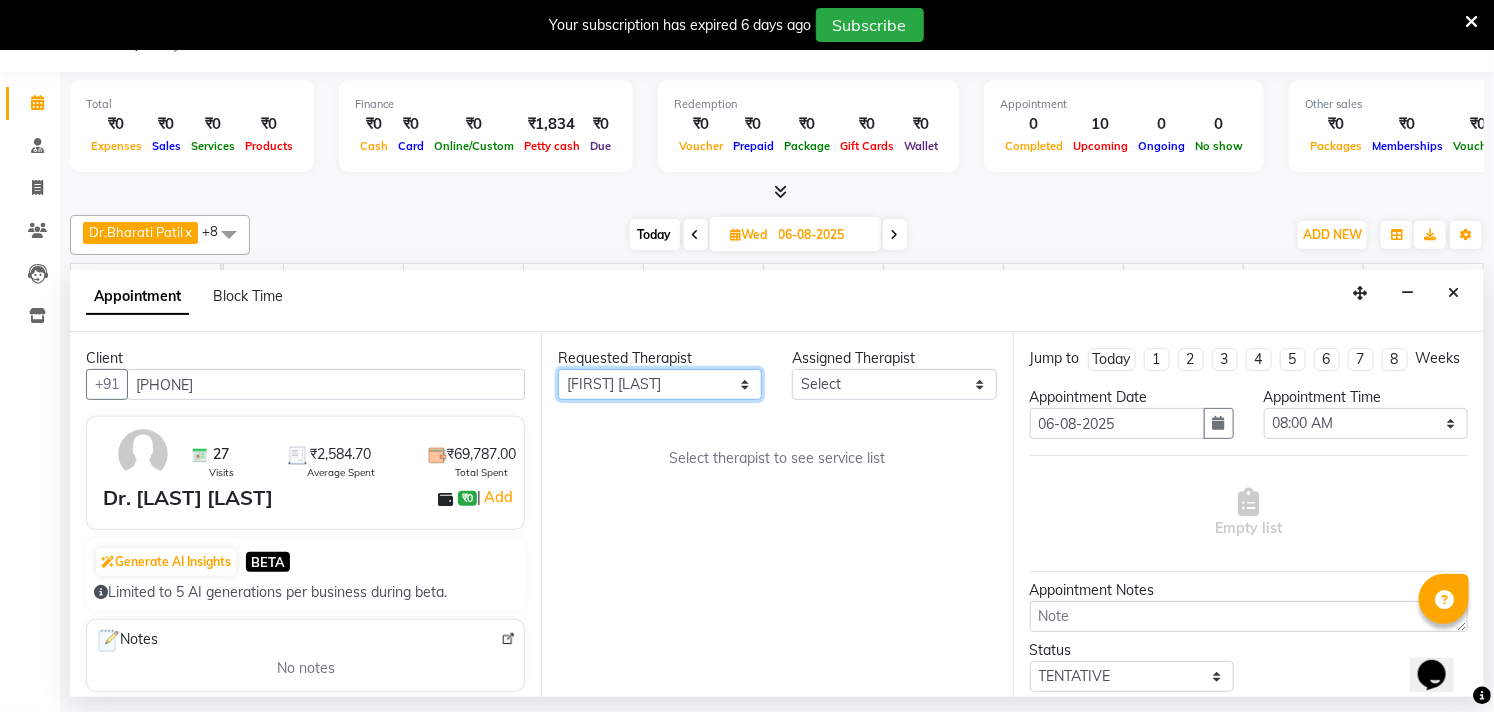 click on "Any [FIRST] [LAST]	 Dr.[FIRST] [LAST] Dr.[FIRST] [LAST] Dr.[FIRST] [LAST] [FIRST] [LAST] [FIRST]  More [FIRST] [LAST]	 [FIRST] [LAST]	 [FIRST] [LAST]	 [FIRST] [LAST]" at bounding box center [660, 384] 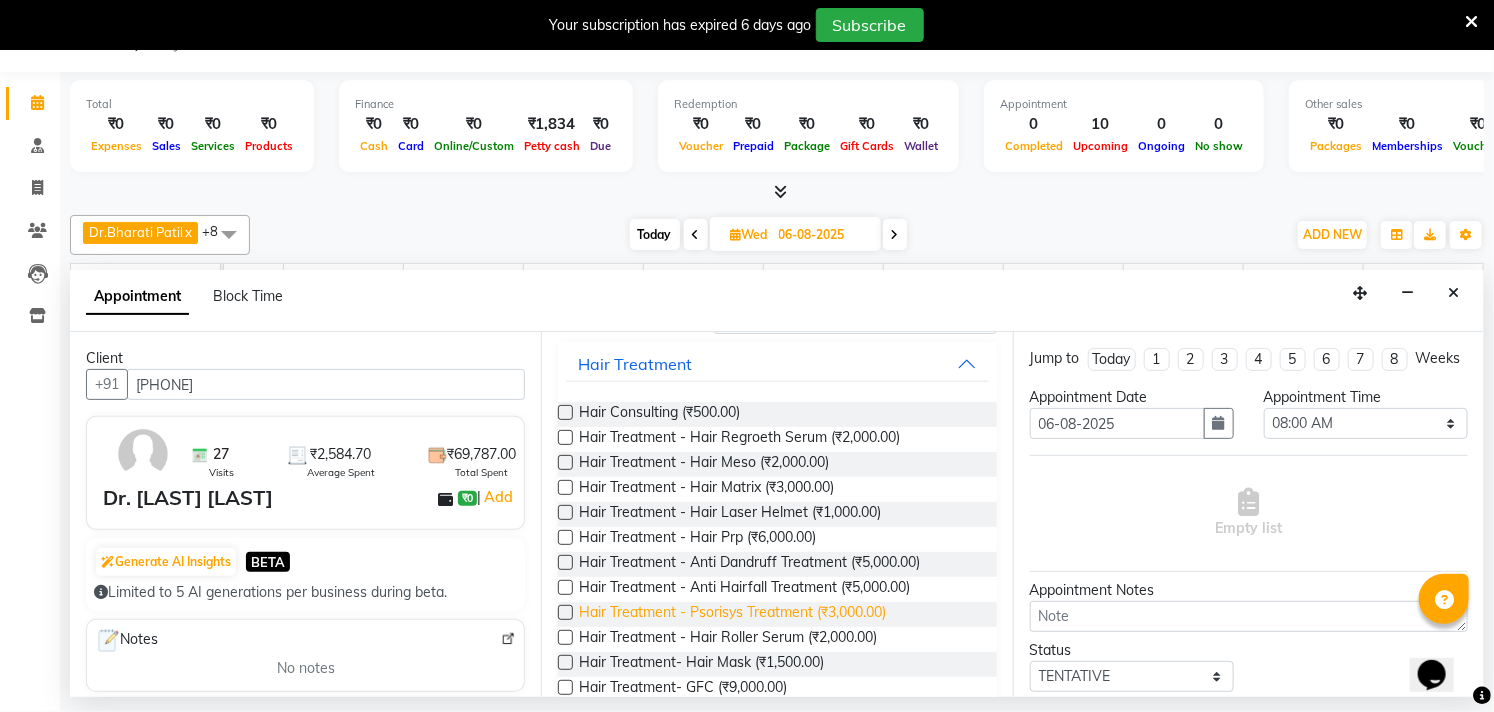 scroll, scrollTop: 333, scrollLeft: 0, axis: vertical 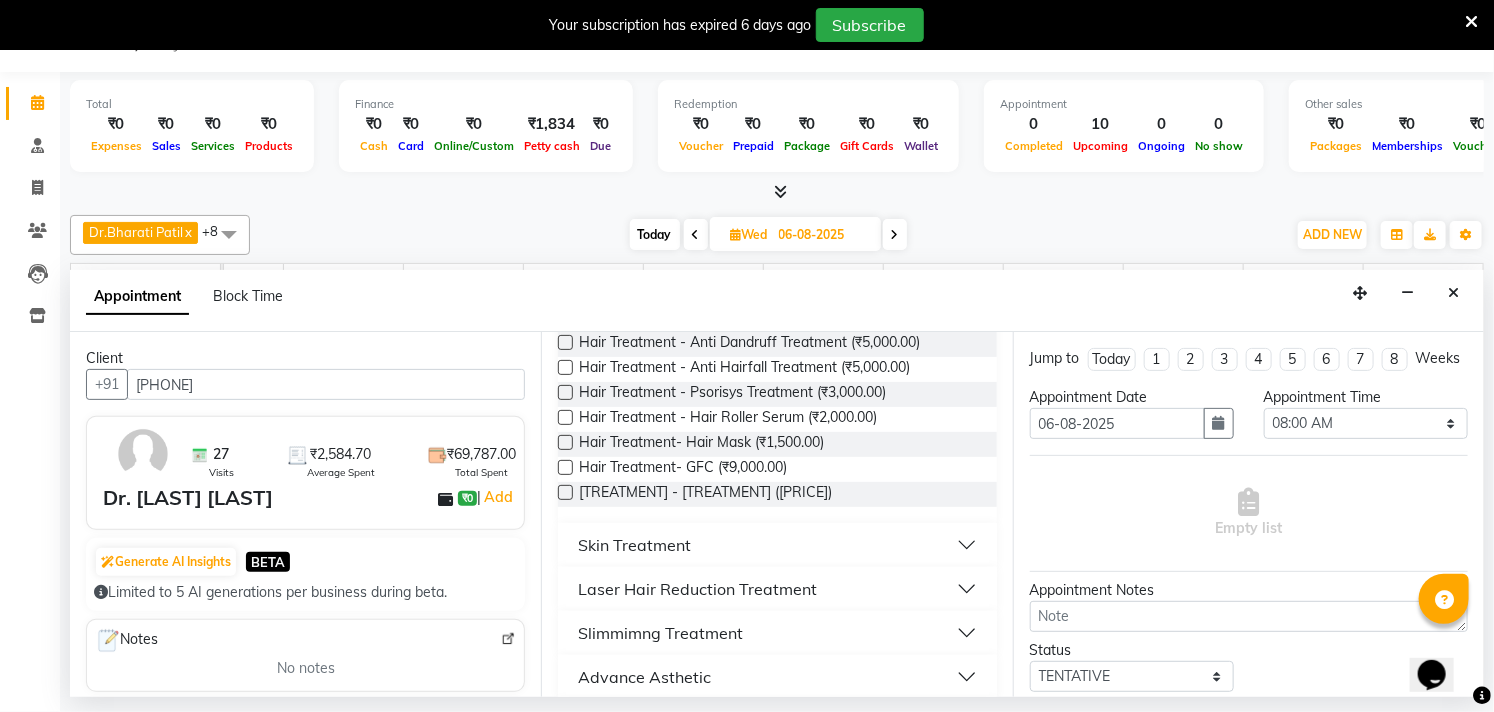 click on "Skin Treatment" at bounding box center (777, 545) 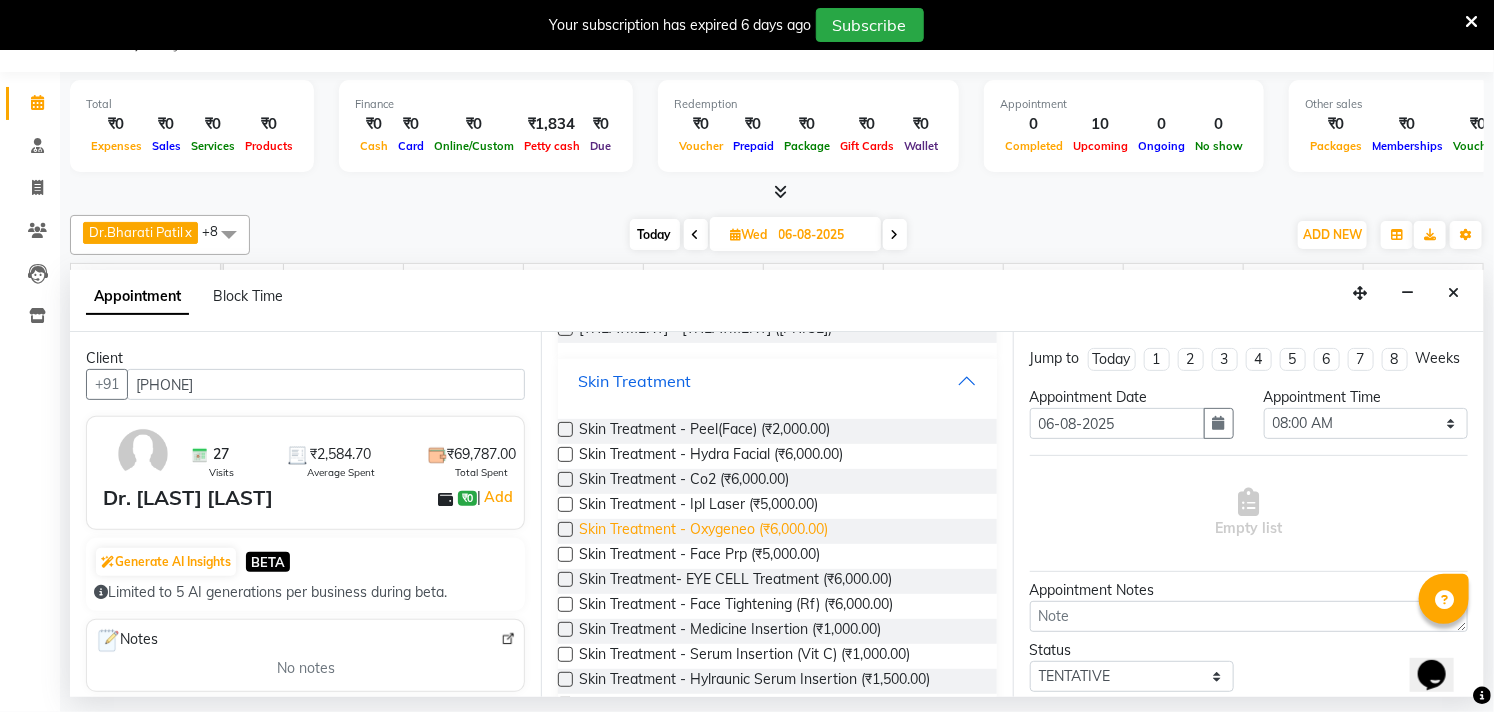 scroll, scrollTop: 666, scrollLeft: 0, axis: vertical 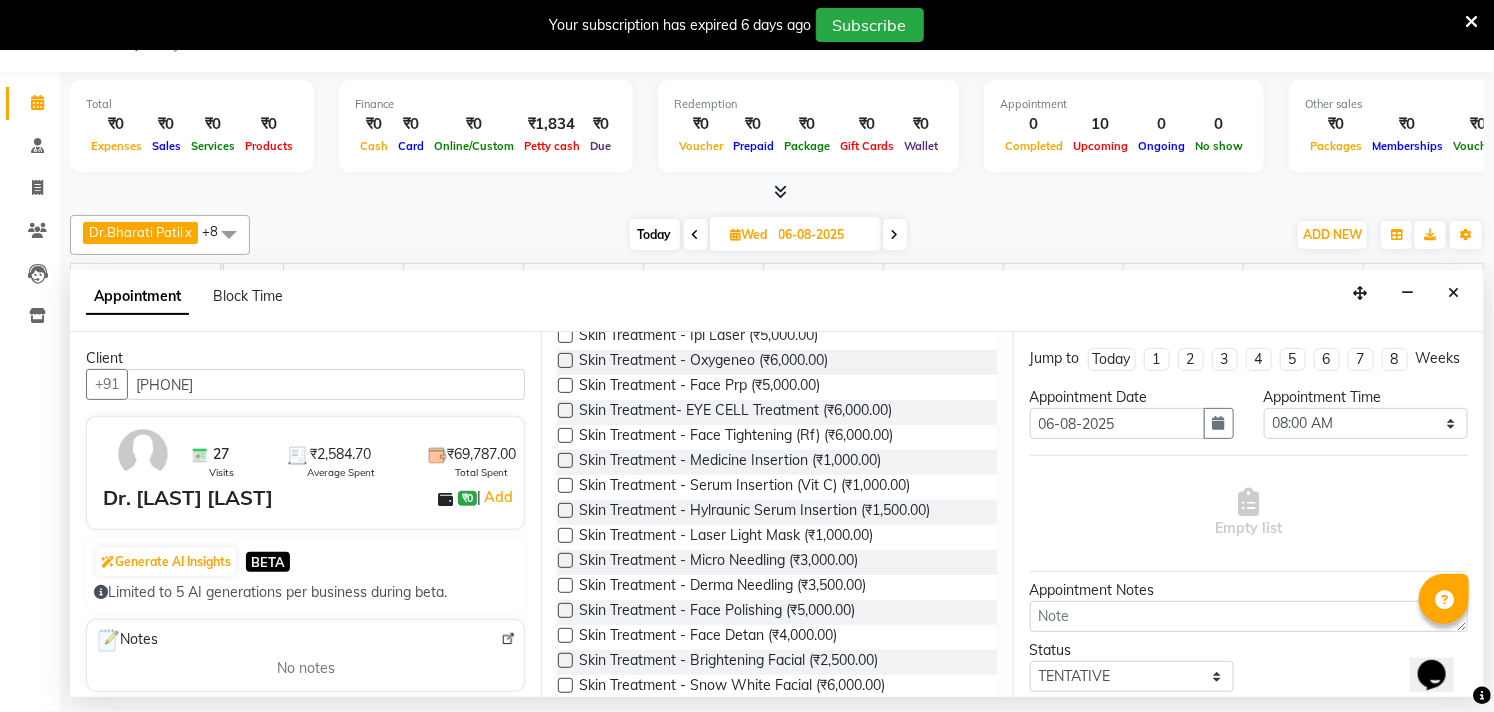 click at bounding box center [565, 385] 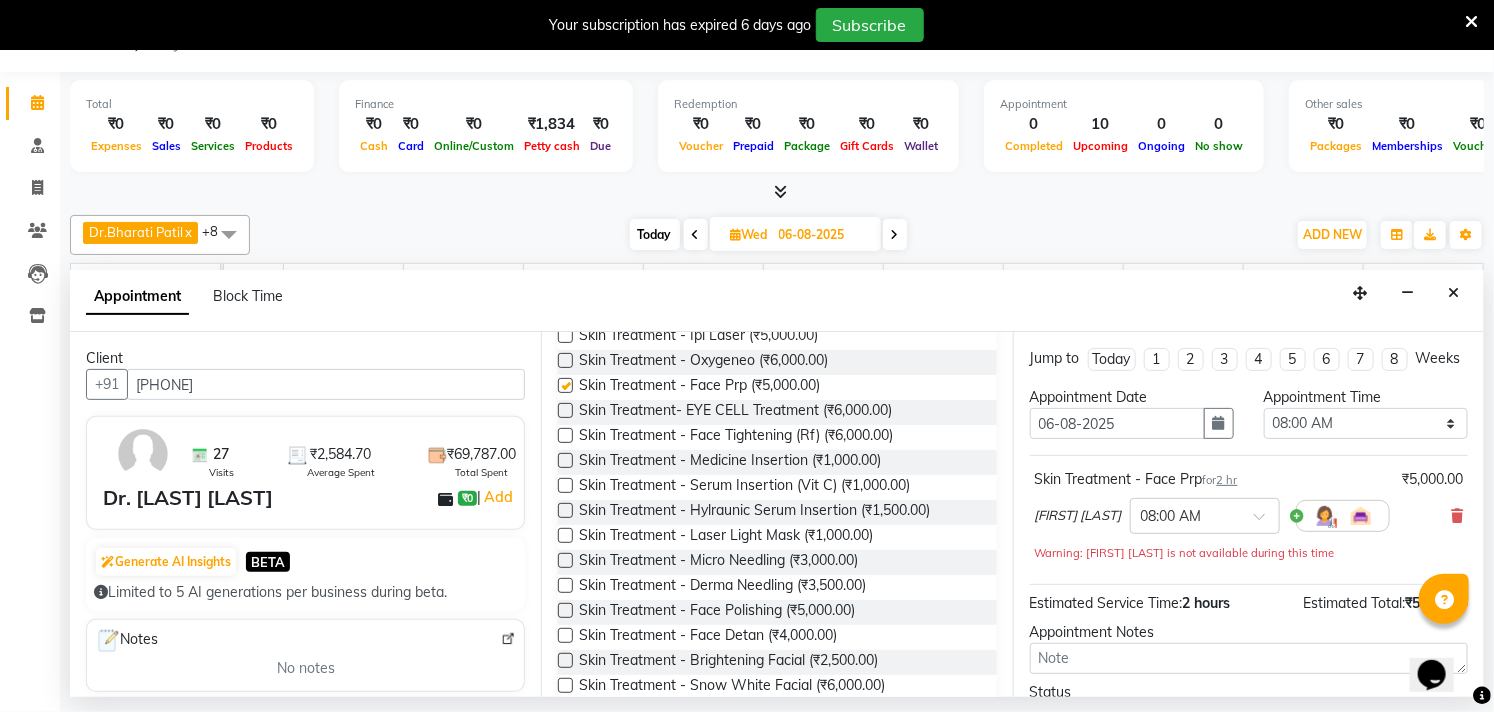 checkbox on "false" 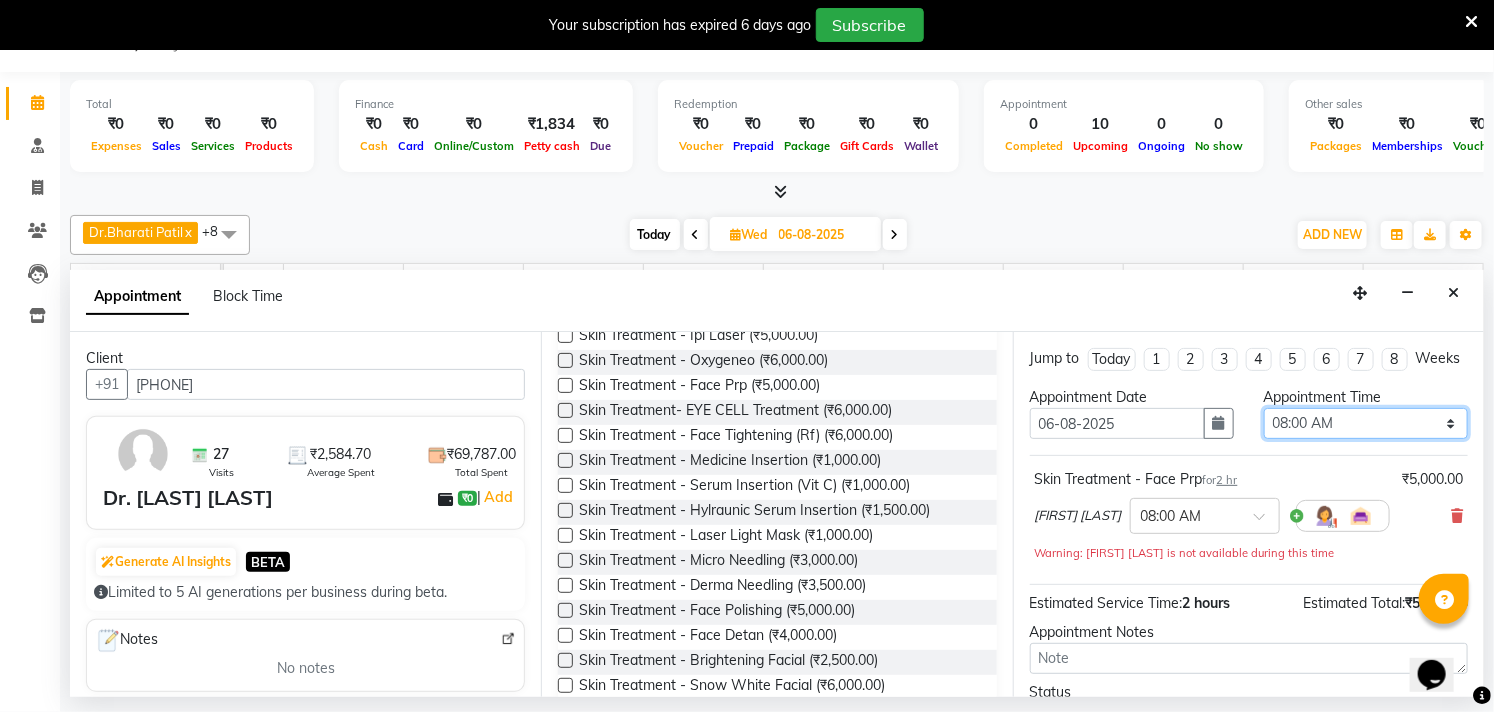 click on "Select 08:00 AM 08:15 AM 08:30 AM 08:45 AM 09:00 AM 09:15 AM 09:30 AM 09:45 AM 10:00 AM 10:15 AM 10:30 AM 10:45 AM 11:00 AM 11:15 AM 11:30 AM 11:45 AM 12:00 PM 12:15 PM 12:30 PM 12:45 PM 01:00 PM 01:15 PM 01:30 PM 01:45 PM 02:00 PM 02:15 PM 02:30 PM 02:45 PM 03:00 PM 03:15 PM 03:30 PM 03:45 PM 04:00 PM 04:15 PM 04:30 PM 04:45 PM 05:00 PM 05:15 PM 05:30 PM 05:45 PM 06:00 PM 06:15 PM 06:30 PM 06:45 PM 07:00 PM 07:15 PM 07:30 PM 07:45 PM 08:00 PM 08:15 PM 08:30 PM 08:45 PM 09:00 PM" at bounding box center (1366, 423) 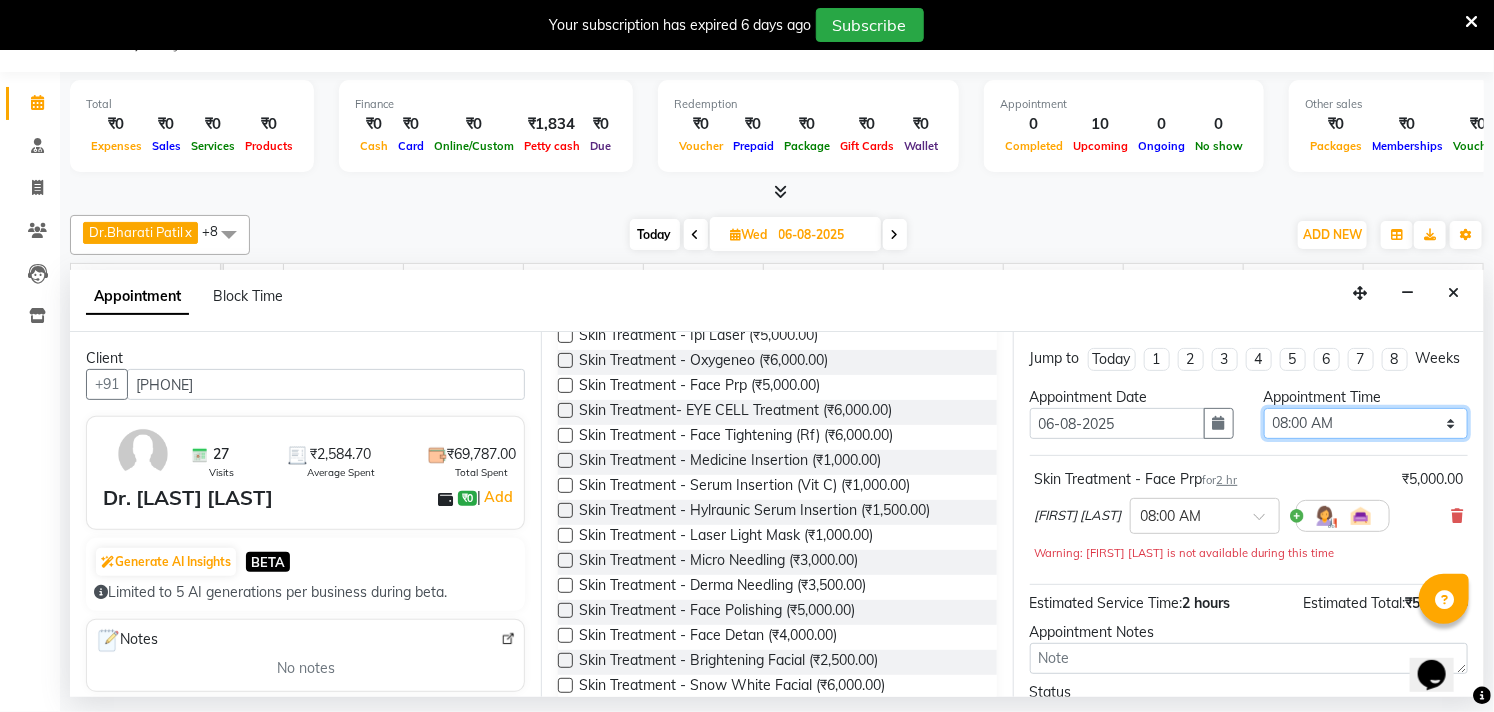 select on "810" 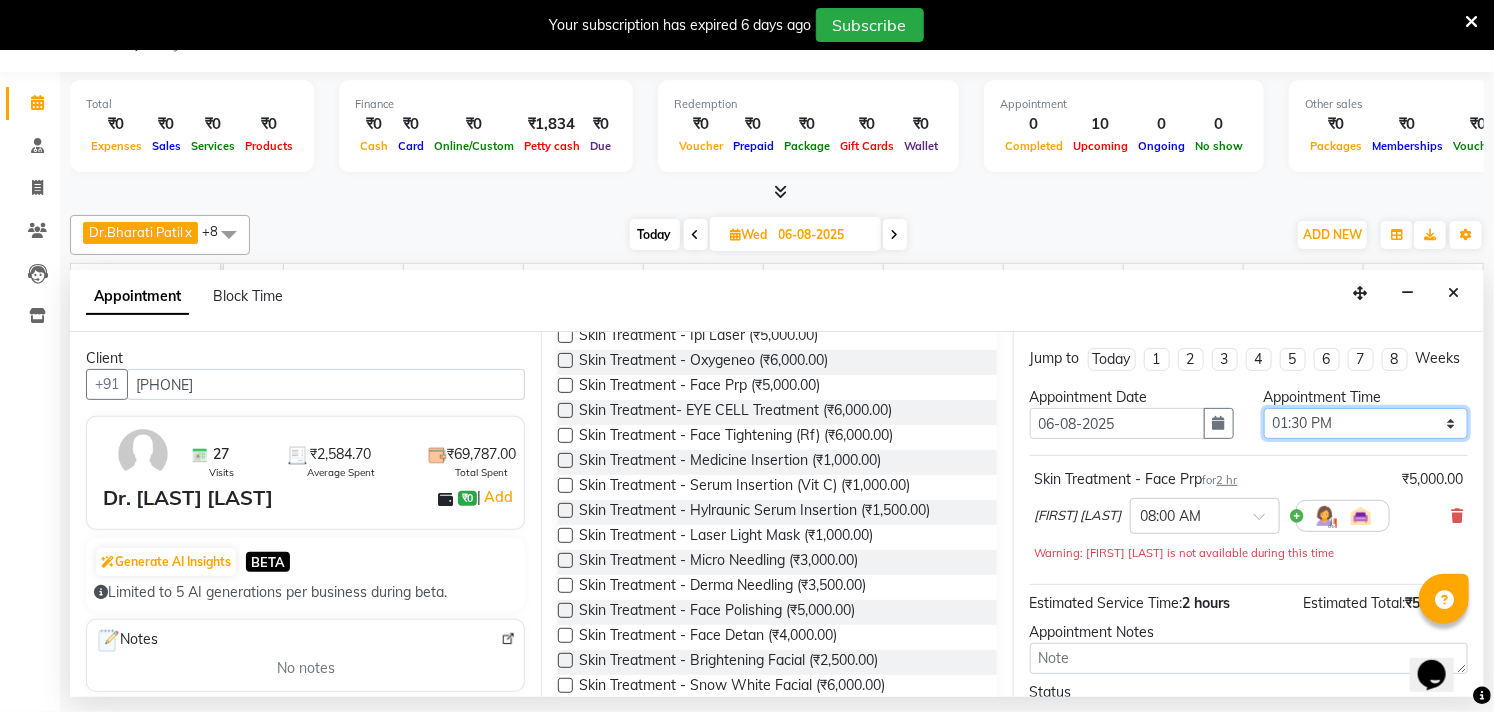 click on "Select 08:00 AM 08:15 AM 08:30 AM 08:45 AM 09:00 AM 09:15 AM 09:30 AM 09:45 AM 10:00 AM 10:15 AM 10:30 AM 10:45 AM 11:00 AM 11:15 AM 11:30 AM 11:45 AM 12:00 PM 12:15 PM 12:30 PM 12:45 PM 01:00 PM 01:15 PM 01:30 PM 01:45 PM 02:00 PM 02:15 PM 02:30 PM 02:45 PM 03:00 PM 03:15 PM 03:30 PM 03:45 PM 04:00 PM 04:15 PM 04:30 PM 04:45 PM 05:00 PM 05:15 PM 05:30 PM 05:45 PM 06:00 PM 06:15 PM 06:30 PM 06:45 PM 07:00 PM 07:15 PM 07:30 PM 07:45 PM 08:00 PM 08:15 PM 08:30 PM 08:45 PM 09:00 PM" at bounding box center [1366, 423] 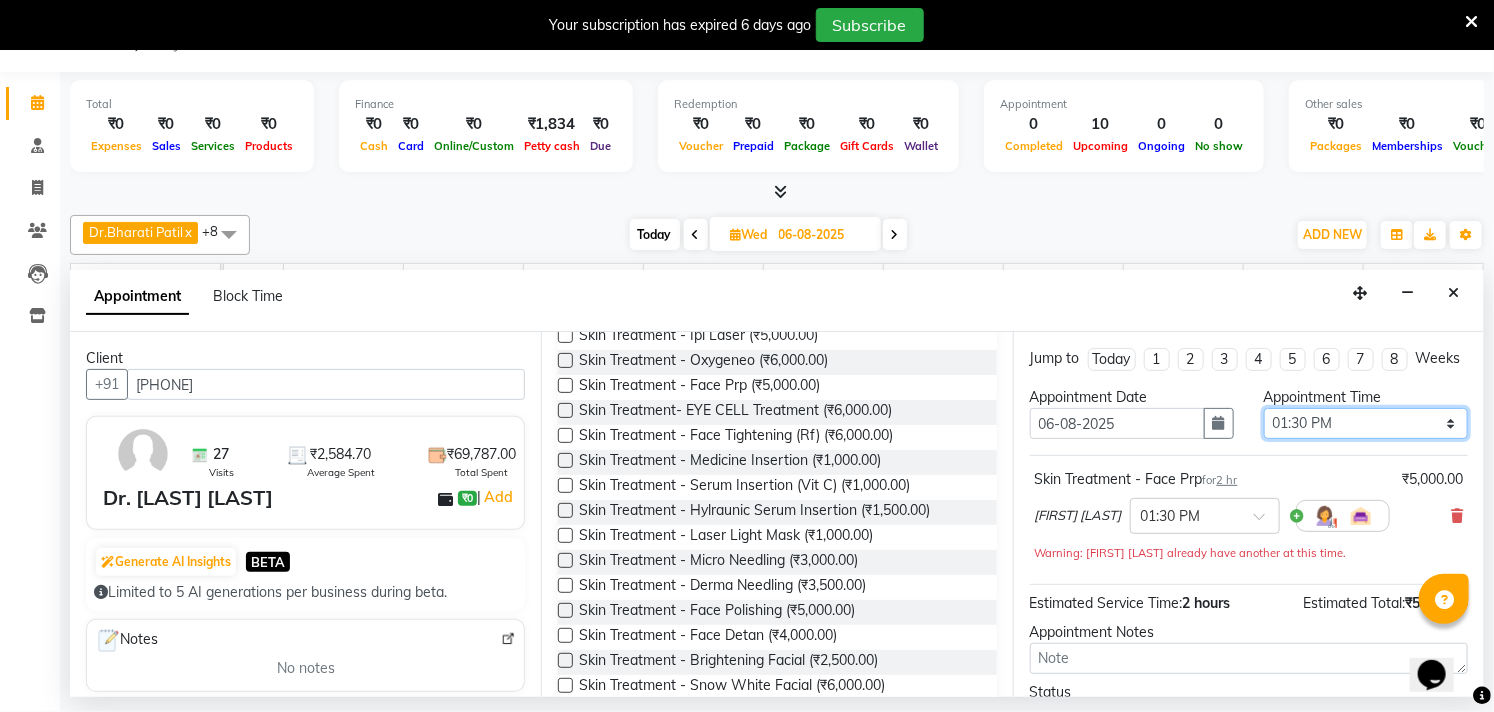 scroll, scrollTop: 182, scrollLeft: 0, axis: vertical 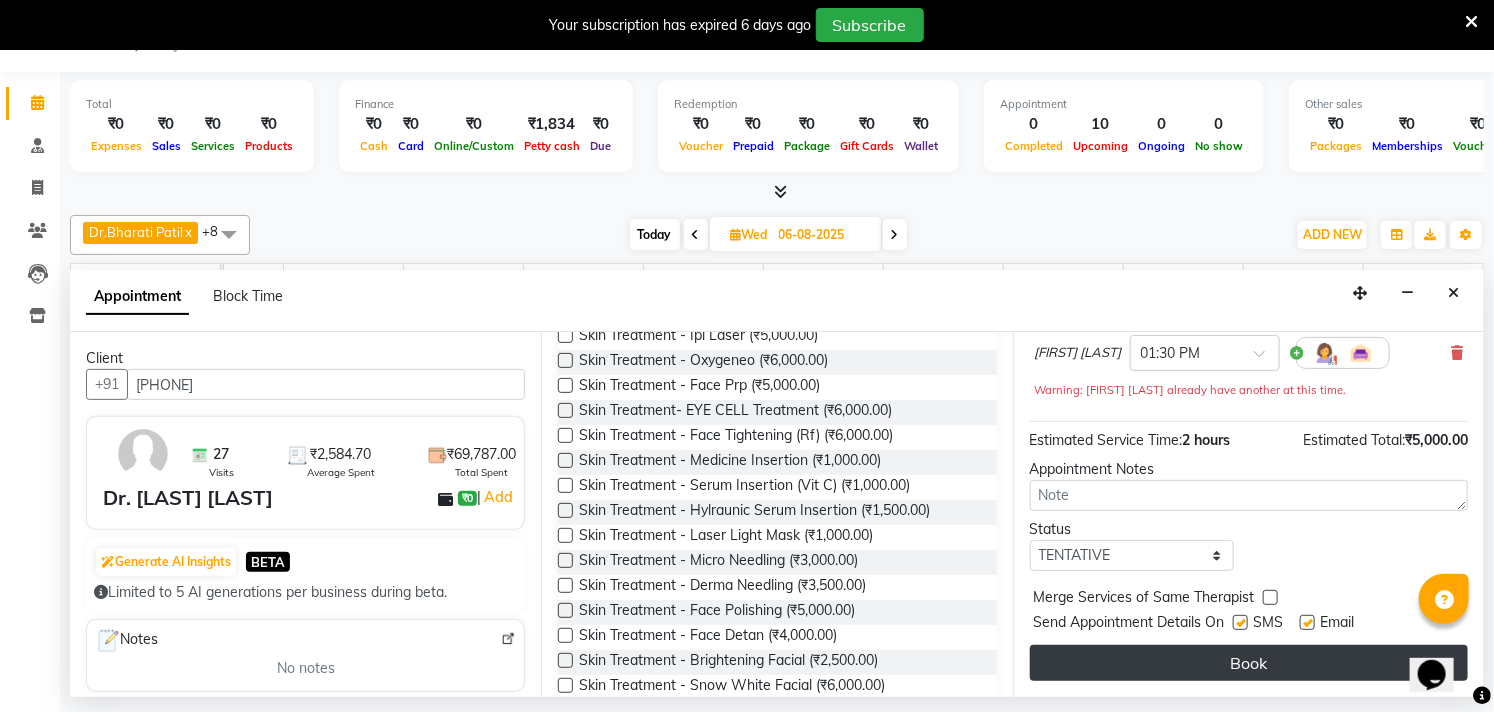 click on "Book" at bounding box center [1249, 663] 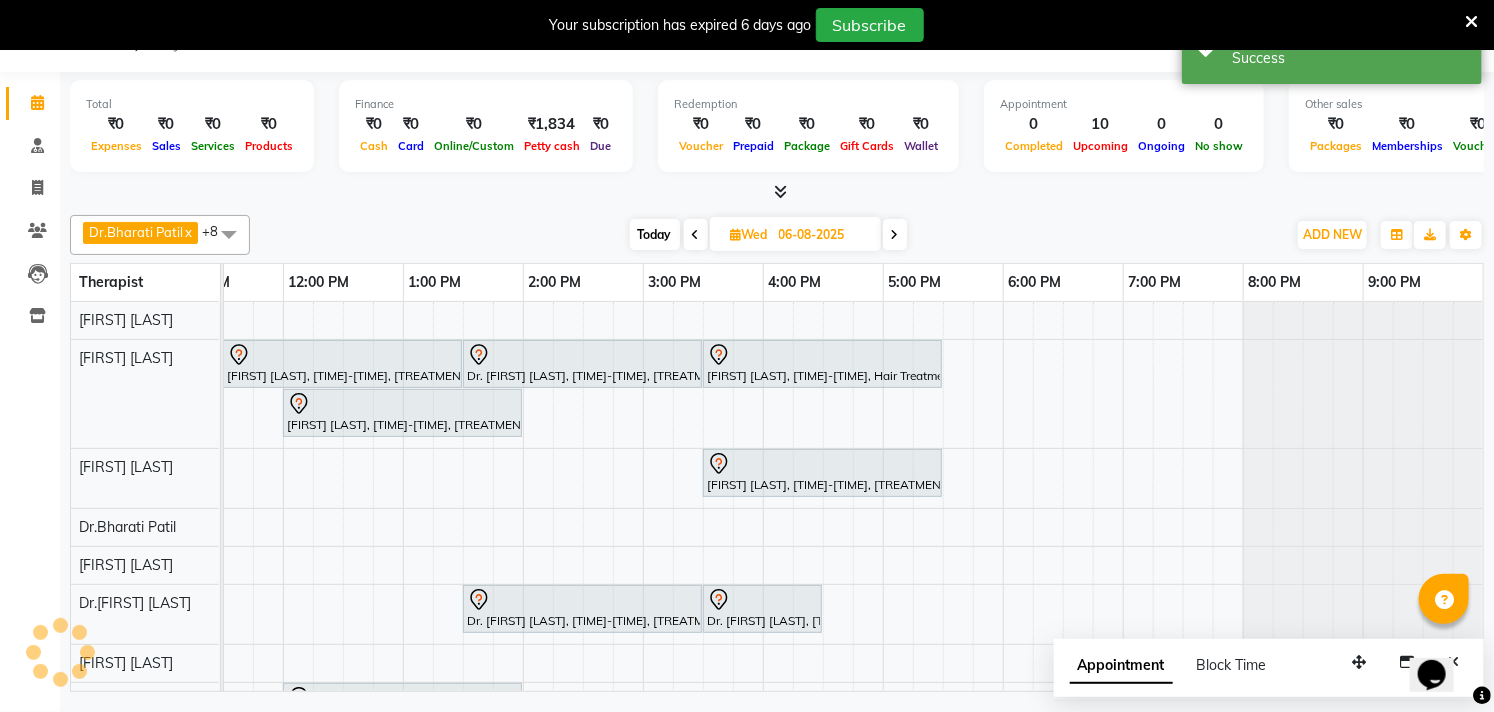 scroll, scrollTop: 0, scrollLeft: 0, axis: both 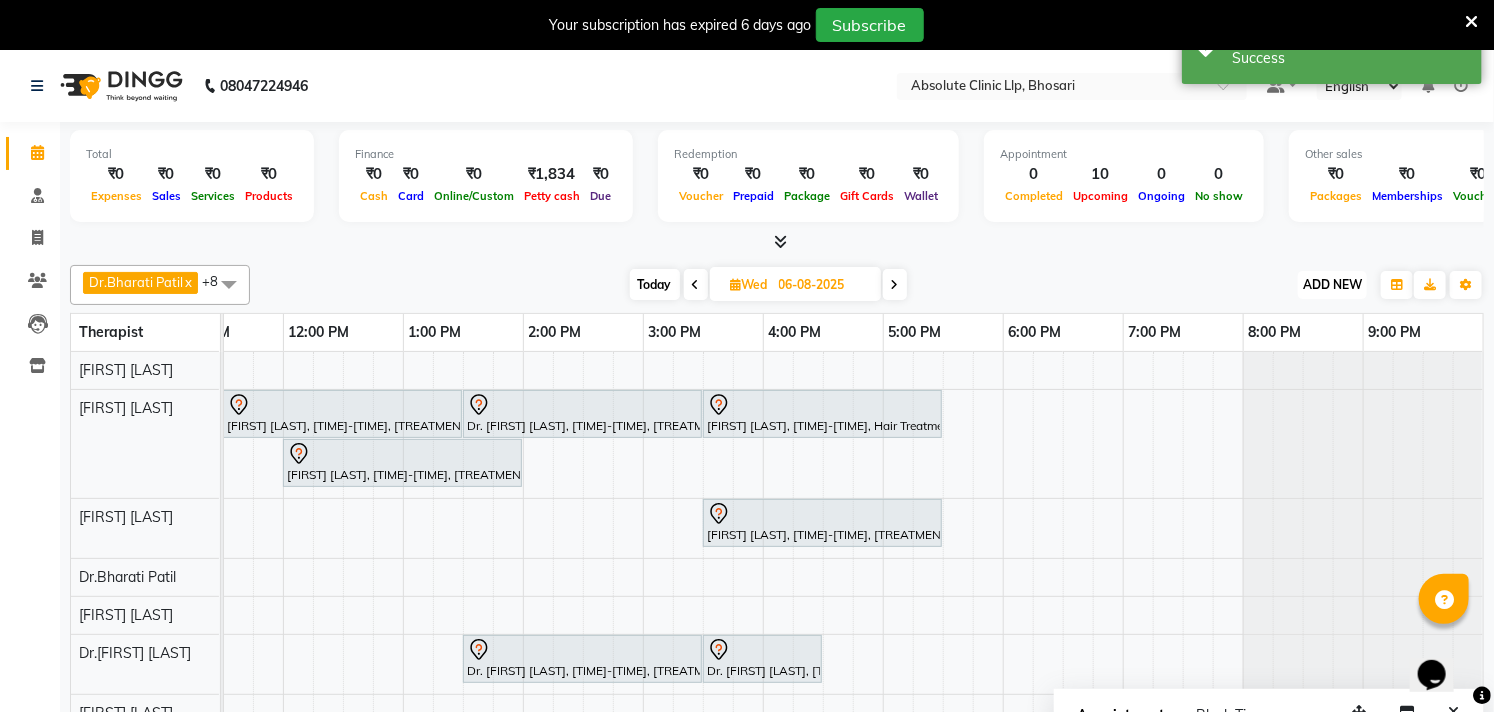 click on "ADD NEW" at bounding box center [1332, 284] 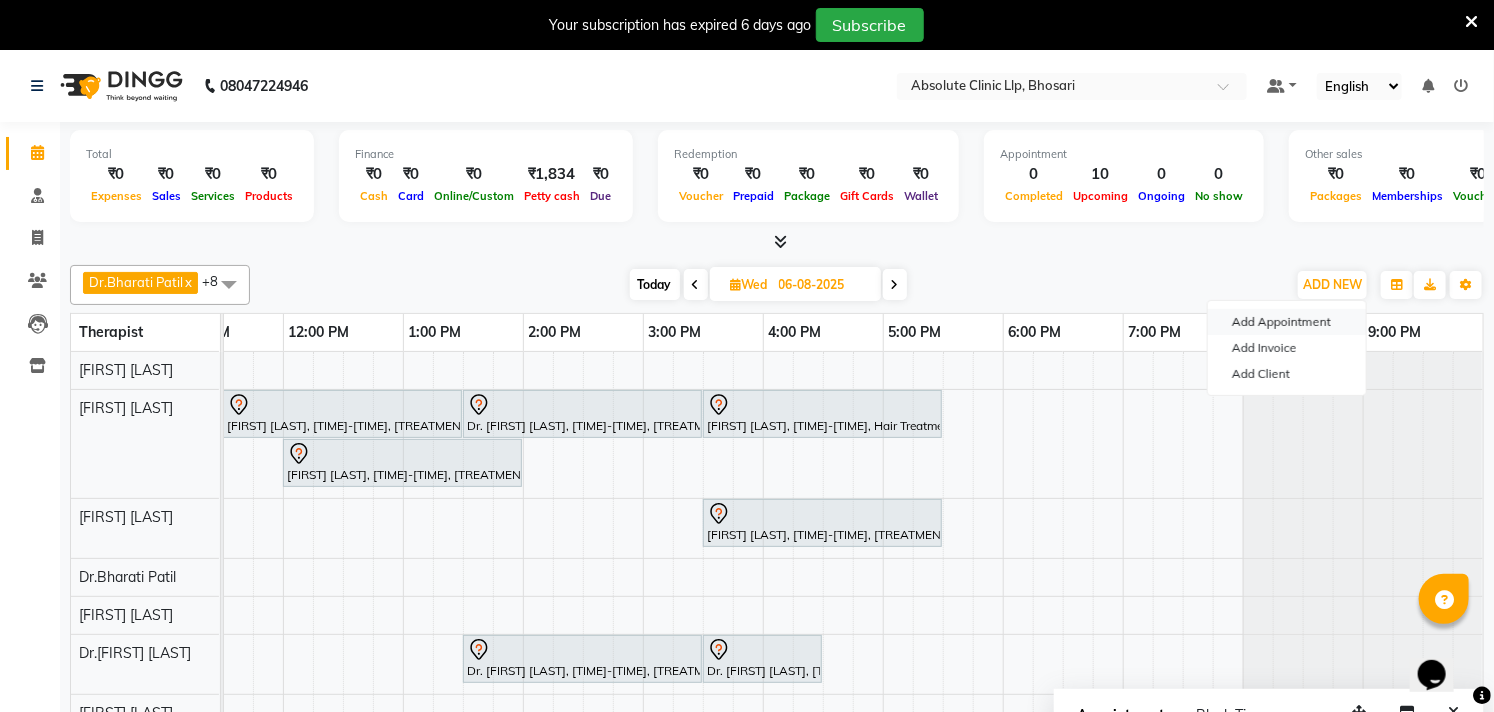 click on "Add Appointment" at bounding box center [1287, 322] 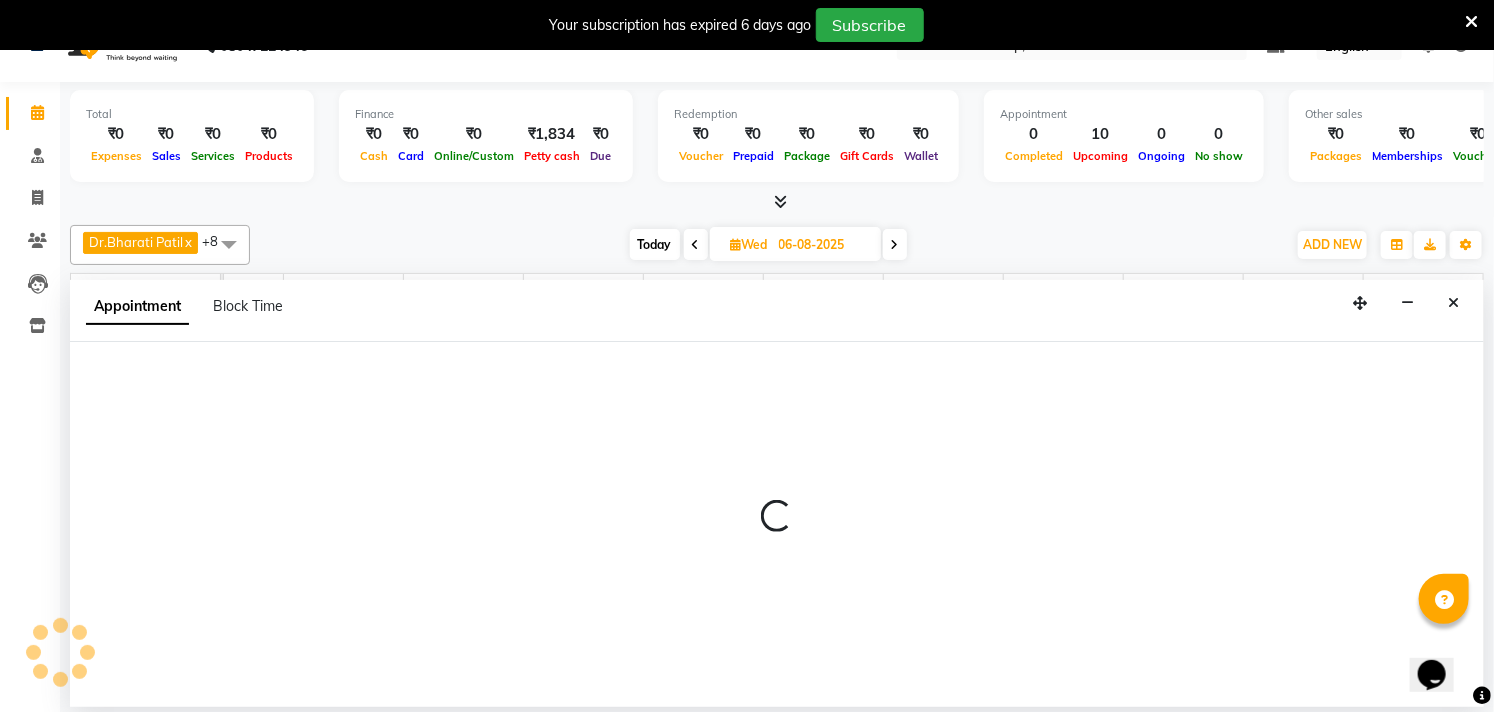 select on "tentative" 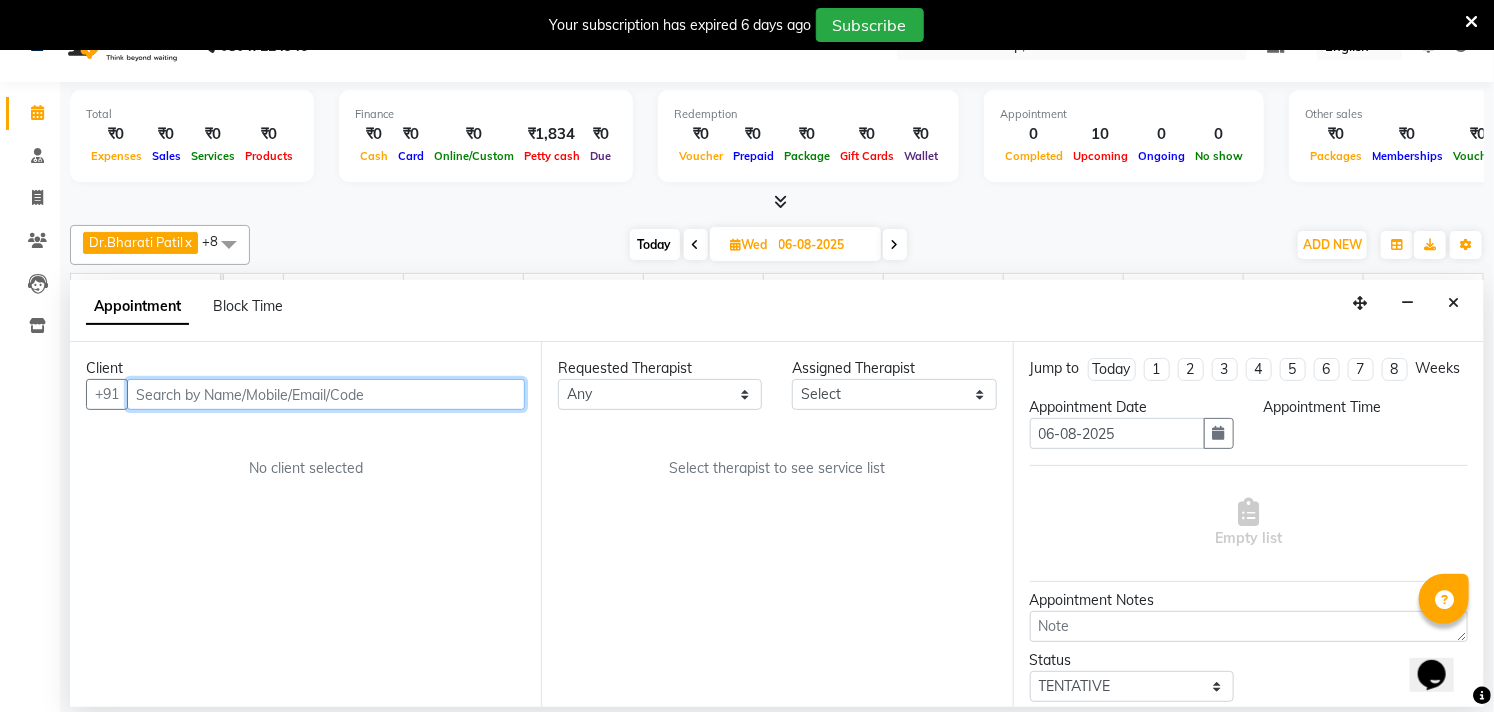 select on "480" 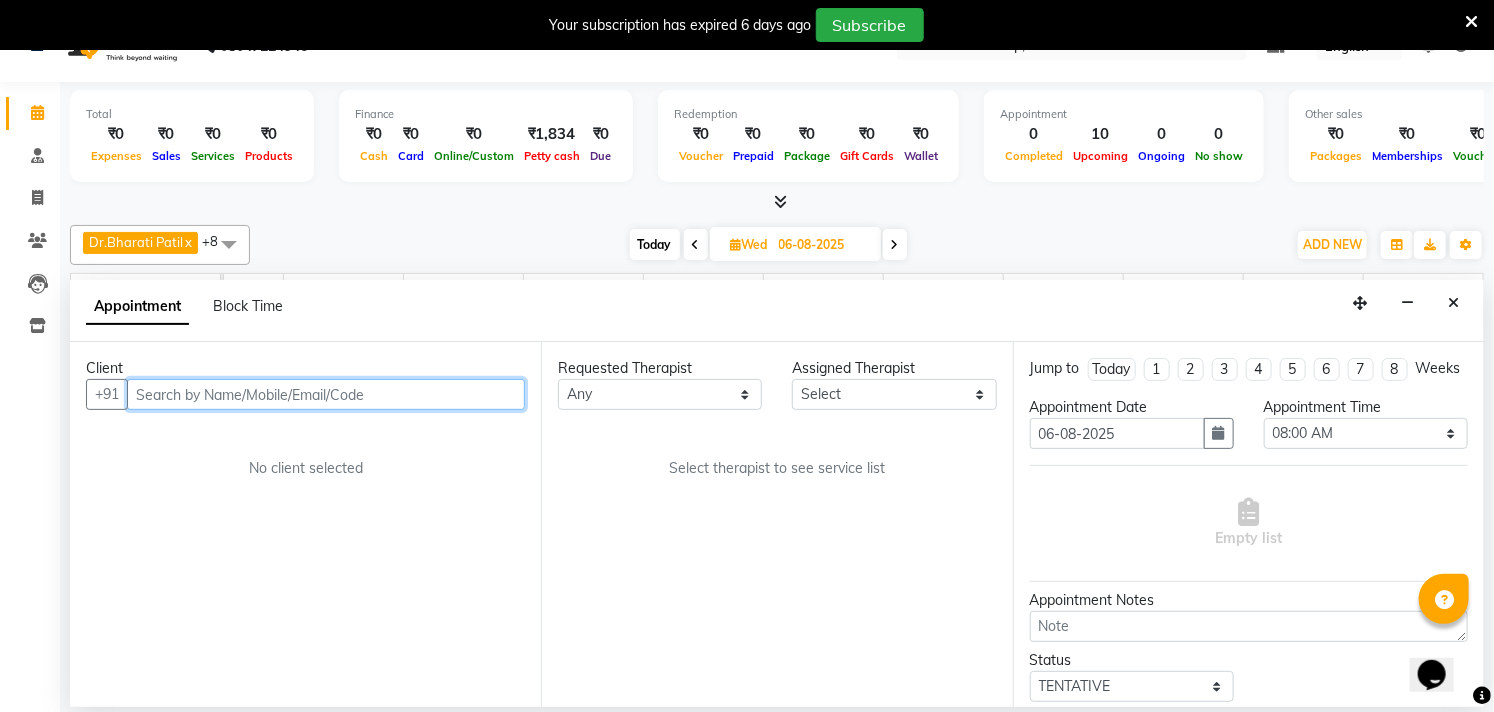 scroll, scrollTop: 50, scrollLeft: 0, axis: vertical 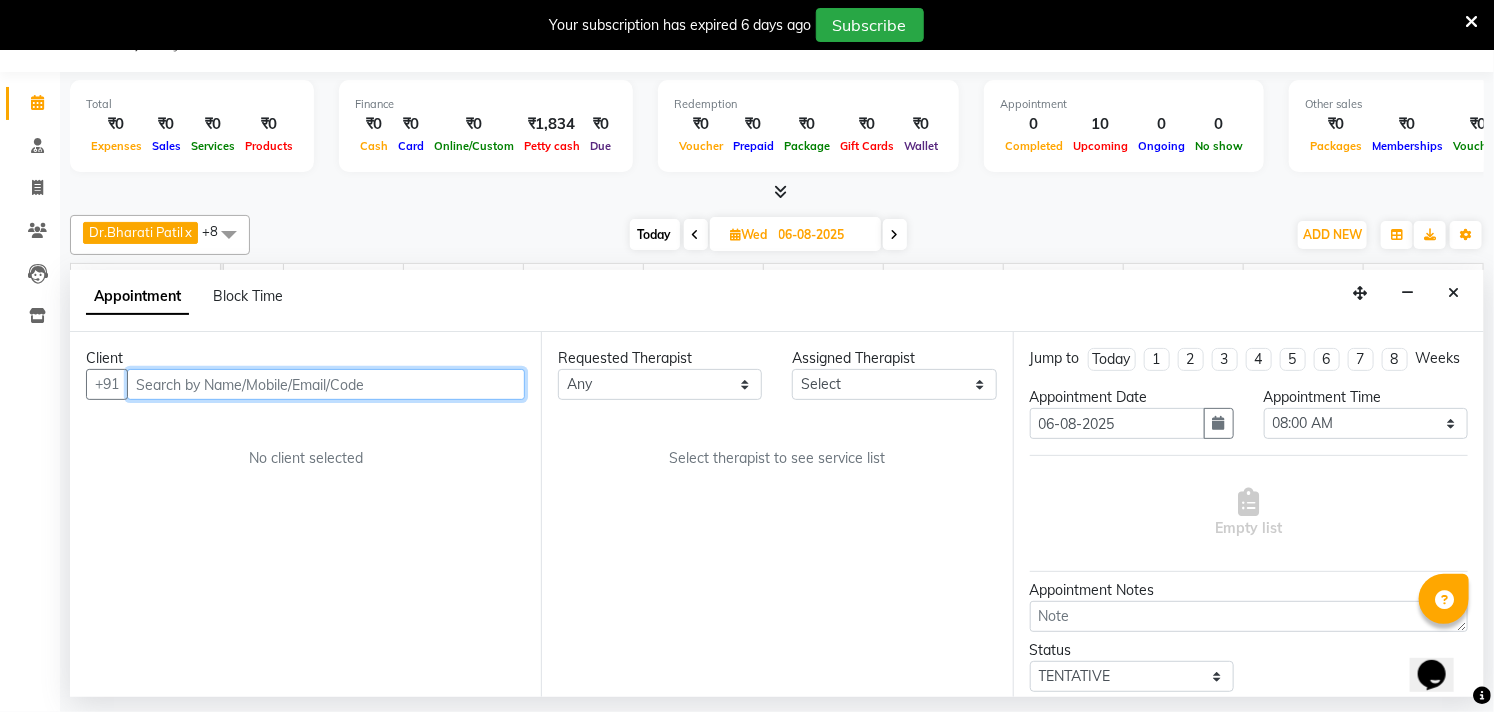 click at bounding box center [326, 384] 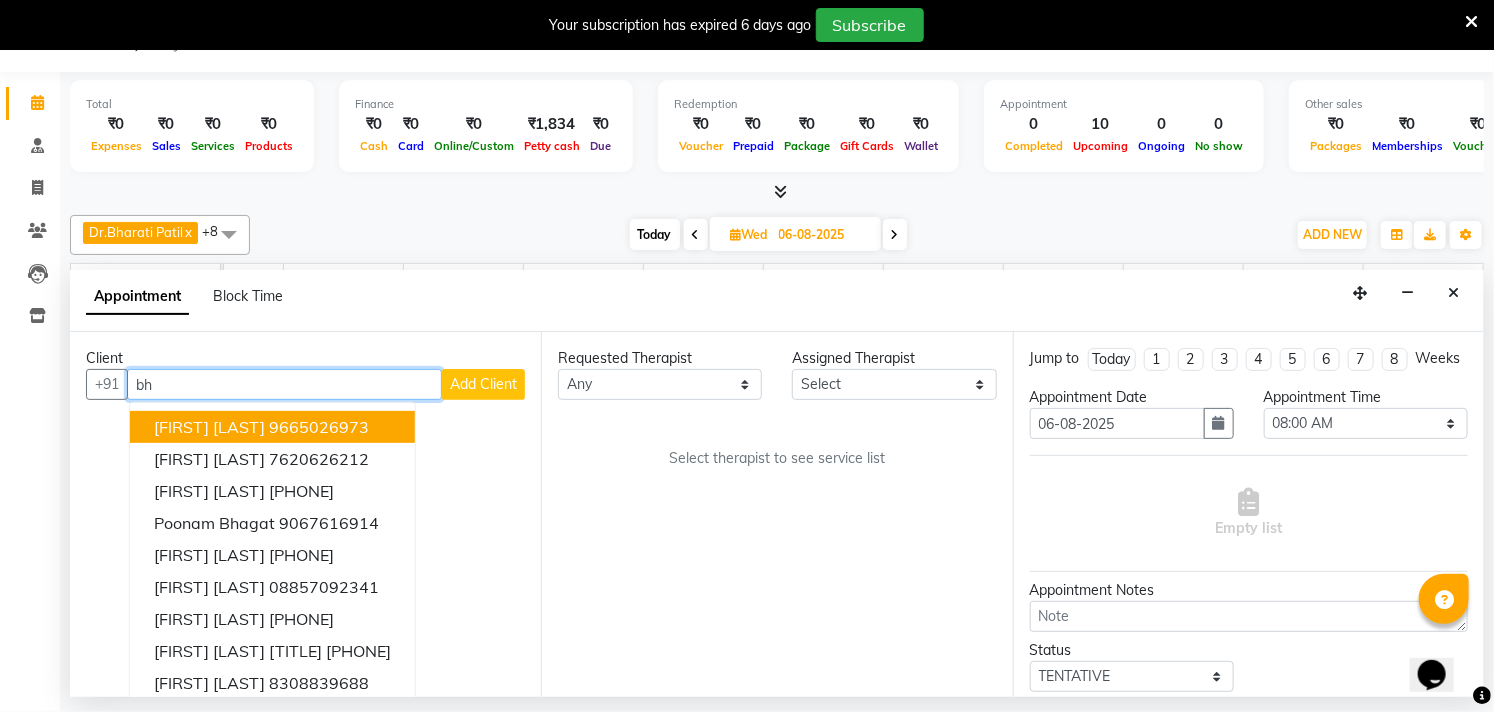 type on "b" 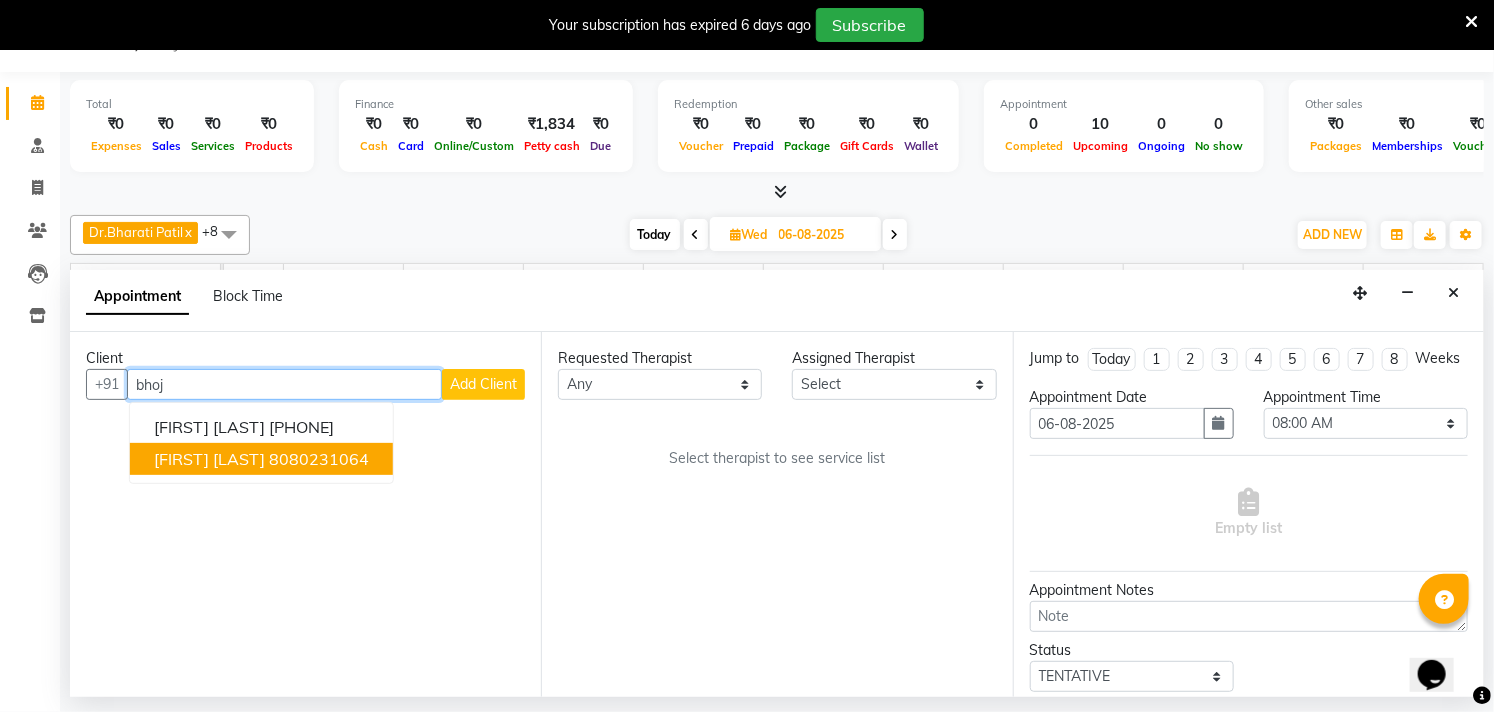 click on "[FIRST] [LAST] [PHONE]" at bounding box center [261, 459] 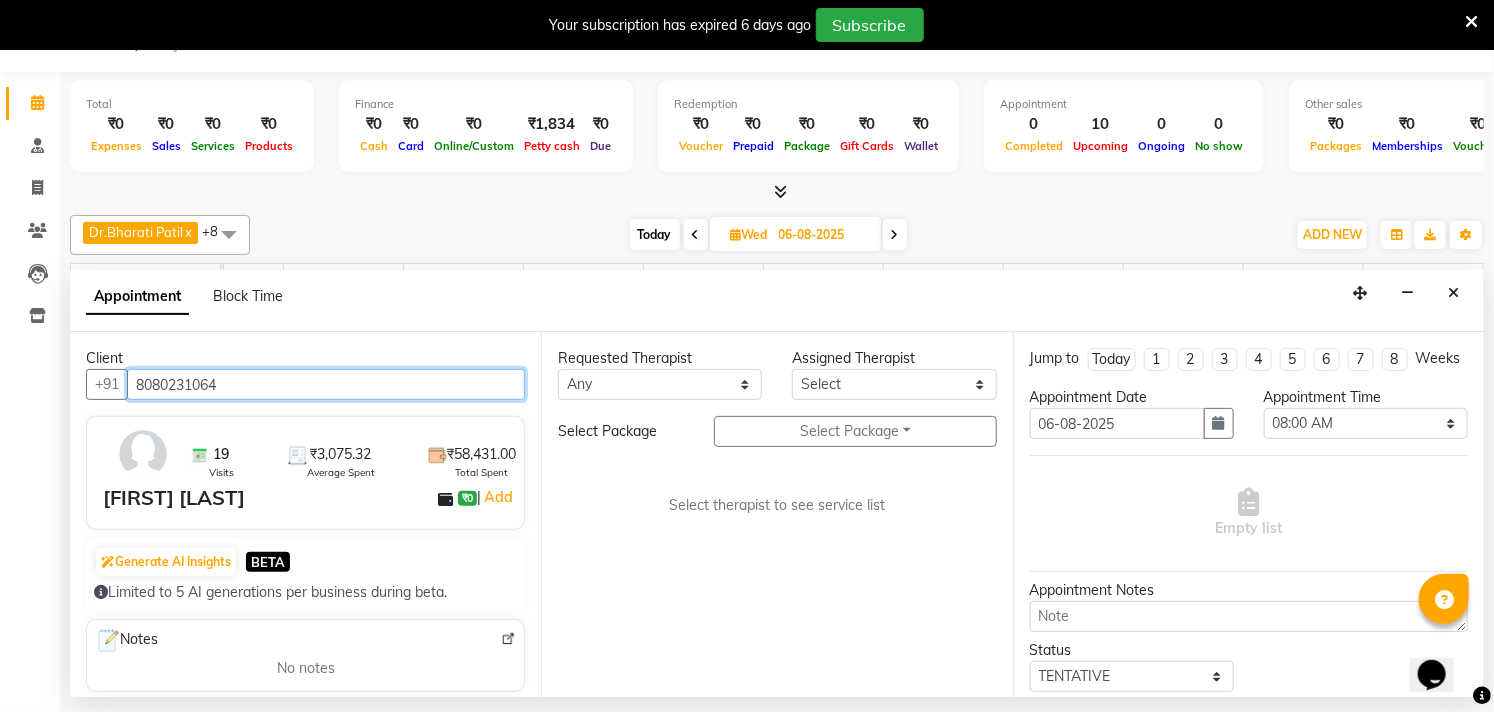 type on "8080231064" 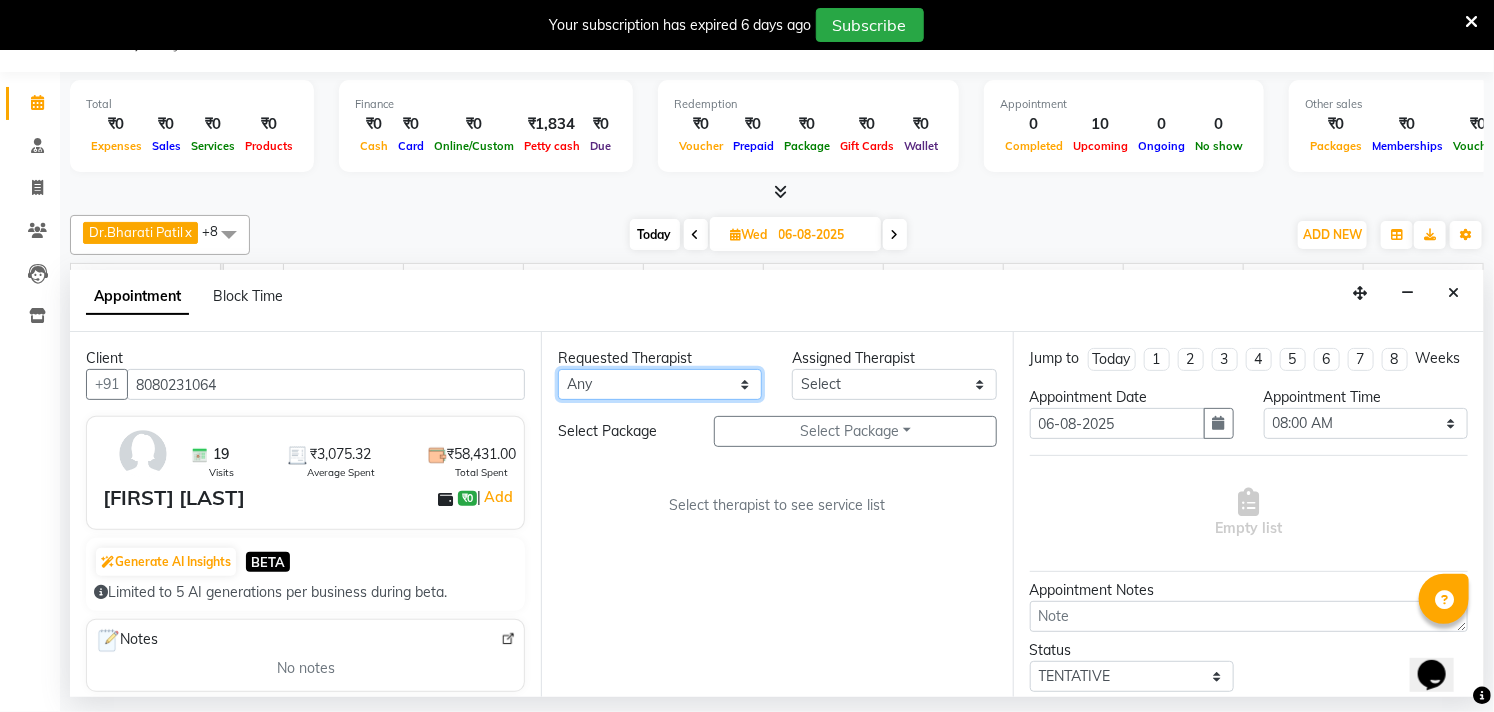 click on "Any [FIRST] [LAST]	 Dr.[FIRST] [LAST] Dr.[FIRST] [LAST] Dr.[FIRST] [LAST] [FIRST] [LAST] [FIRST]  More [FIRST] [LAST]	 [FIRST] [LAST]	 [FIRST] [LAST]	 [FIRST] [LAST]" at bounding box center (660, 384) 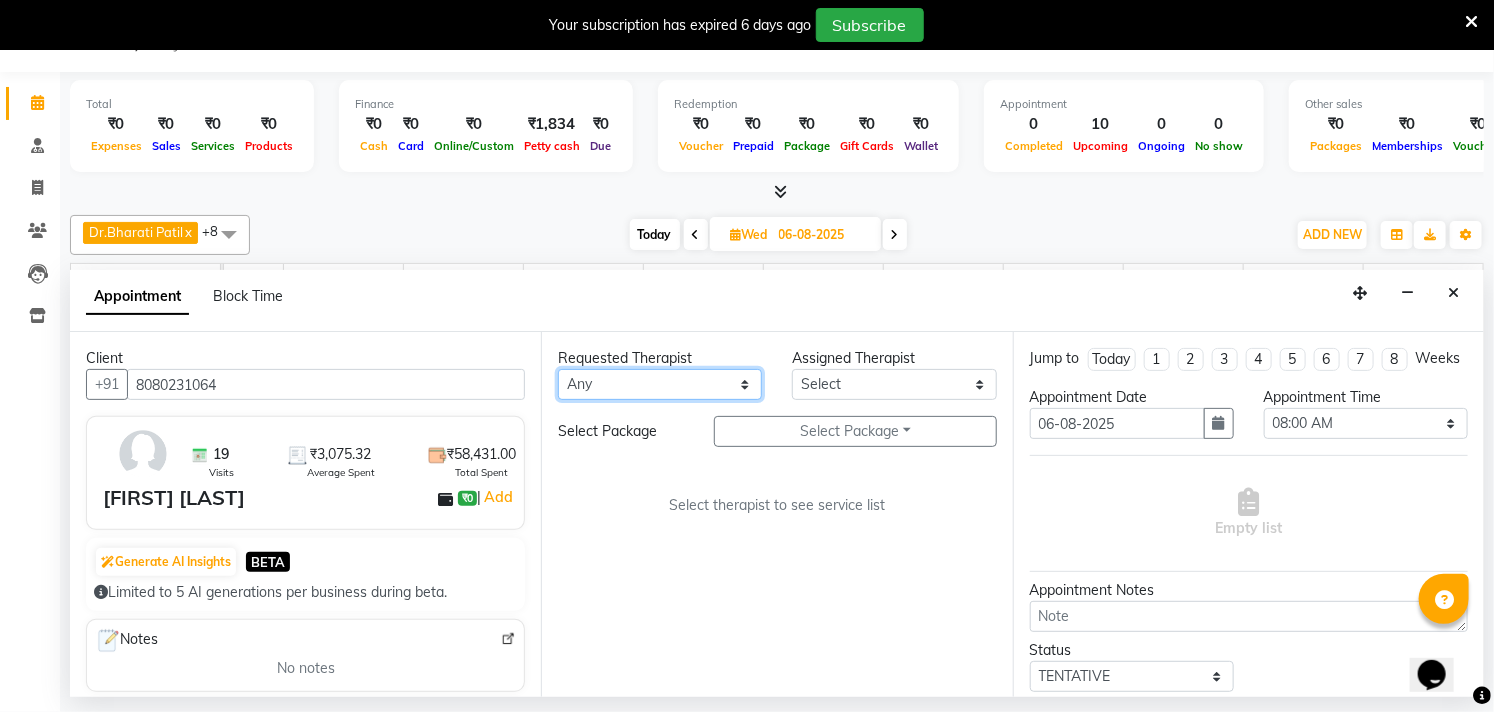 select on "27986" 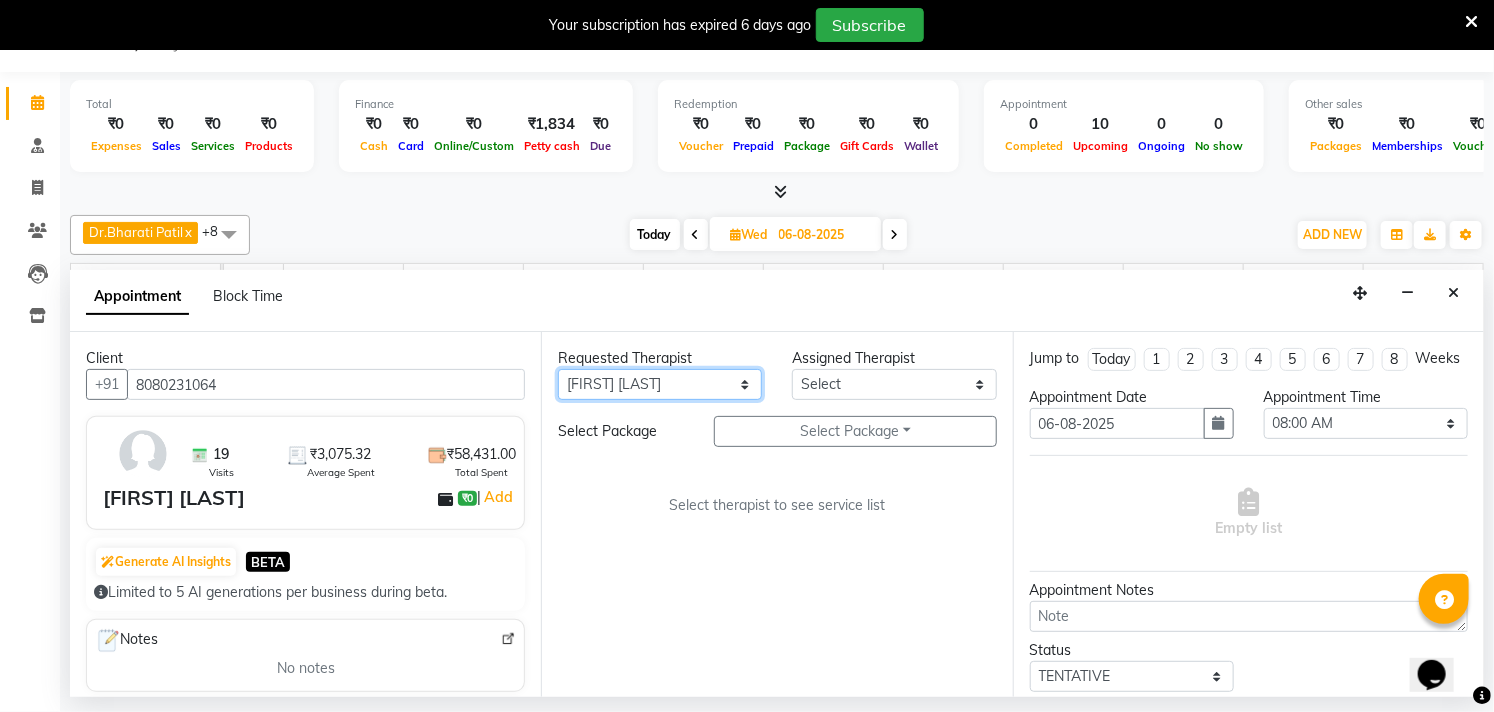 click on "Any [FIRST] [LAST]	 Dr.[FIRST] [LAST] Dr.[FIRST] [LAST] Dr.[FIRST] [LAST] [FIRST] [LAST] [FIRST]  More [FIRST] [LAST]	 [FIRST] [LAST]	 [FIRST] [LAST]	 [FIRST] [LAST]" at bounding box center [660, 384] 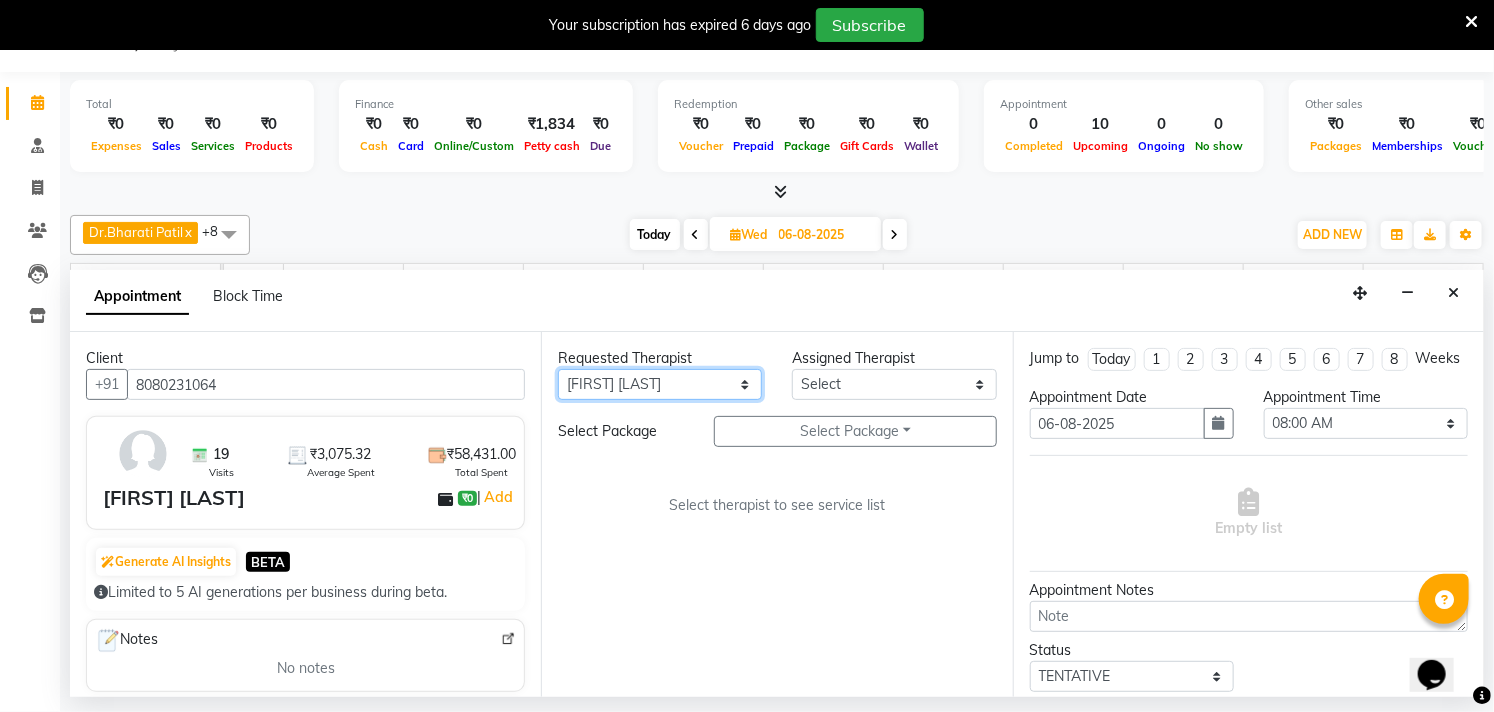 select on "27986" 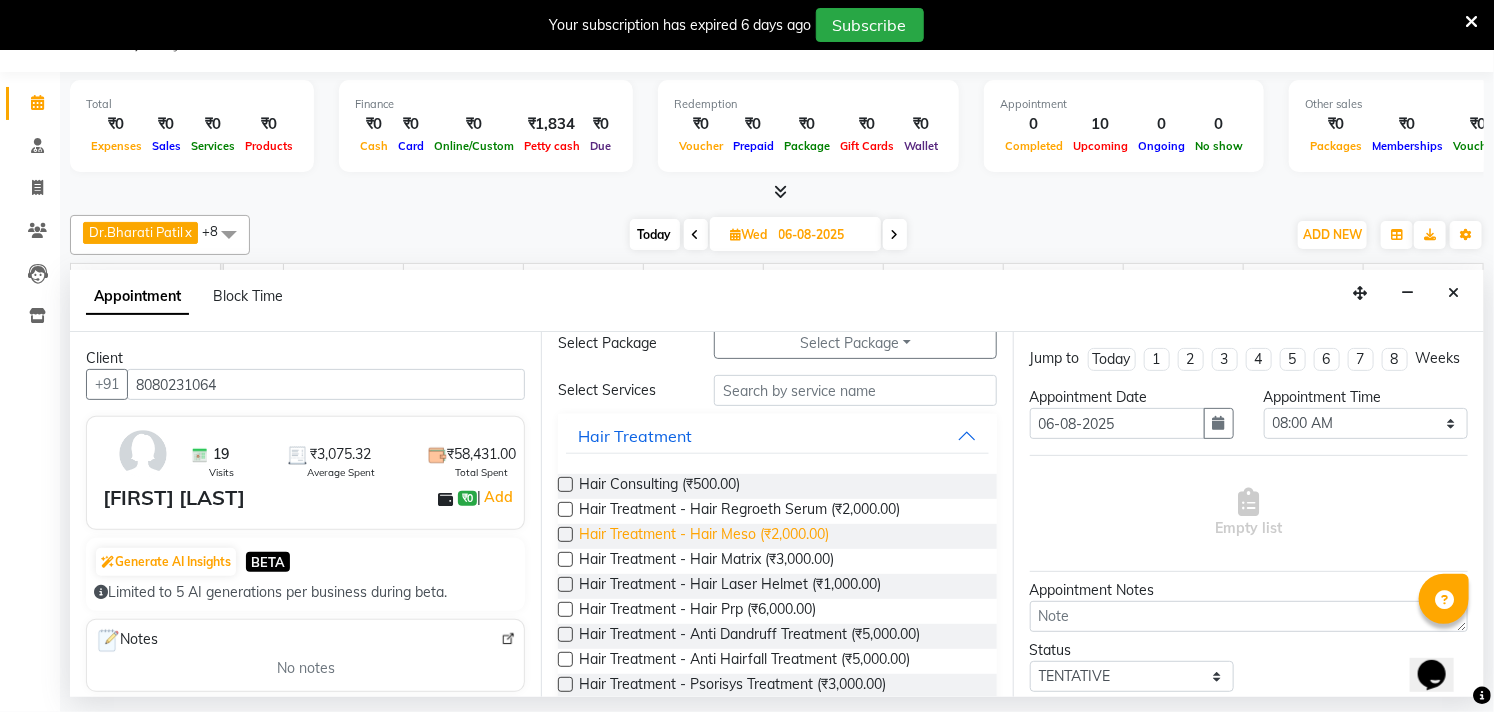 scroll, scrollTop: 111, scrollLeft: 0, axis: vertical 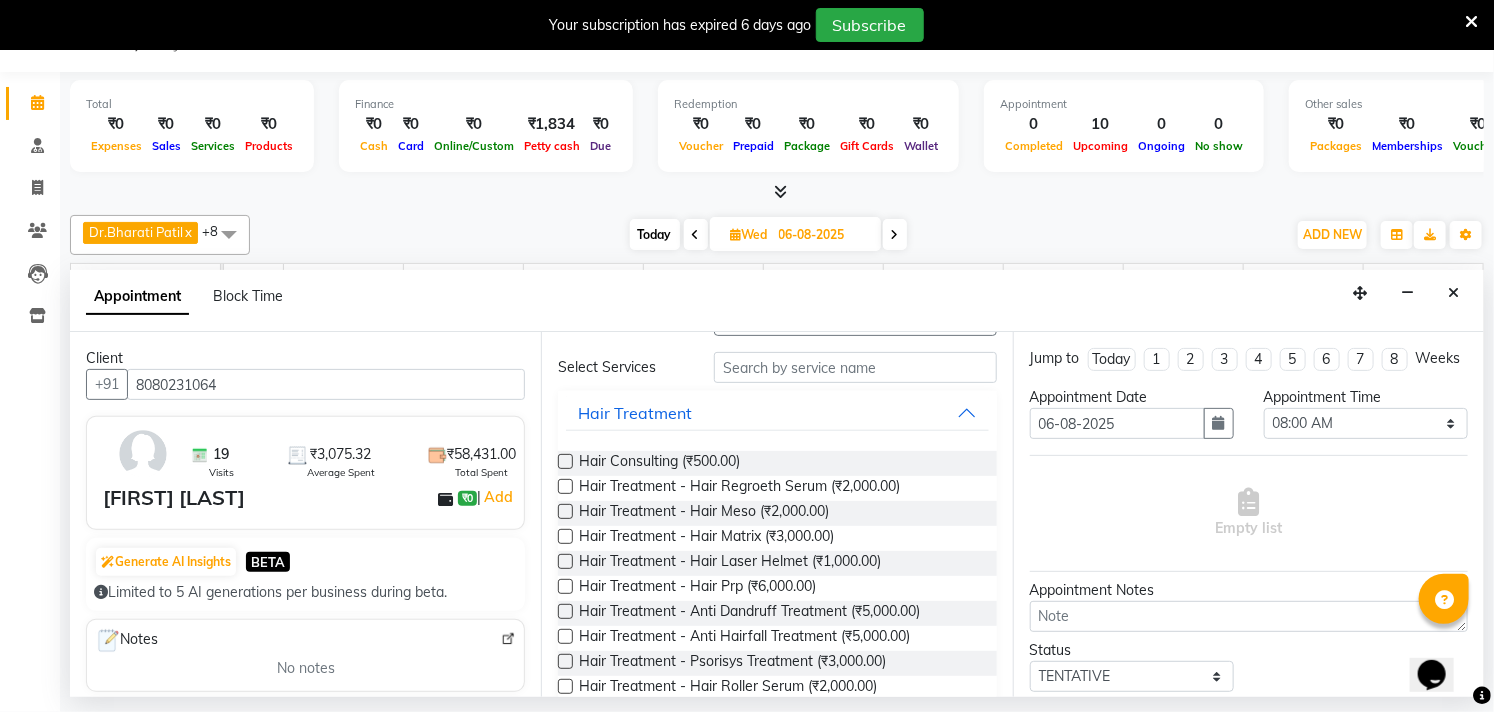 click at bounding box center [565, 586] 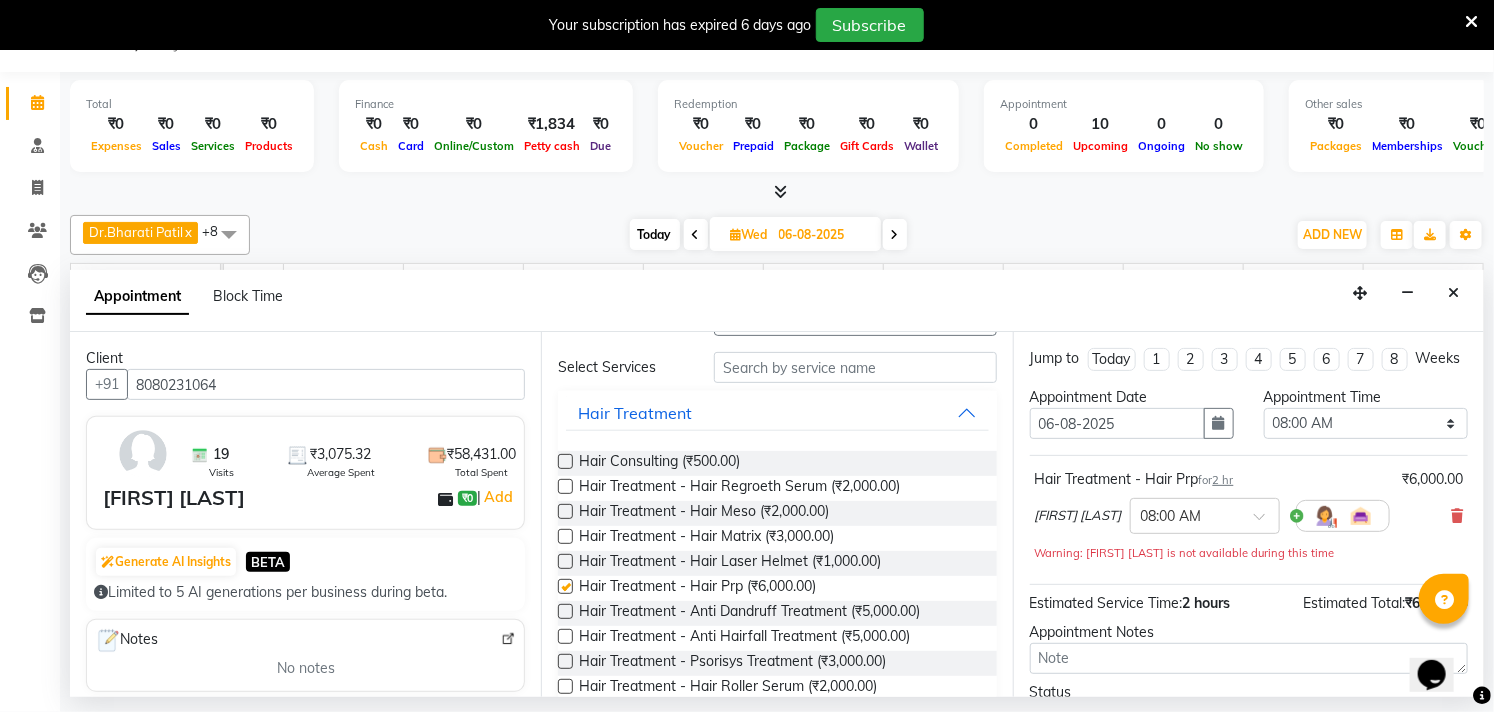 checkbox on "false" 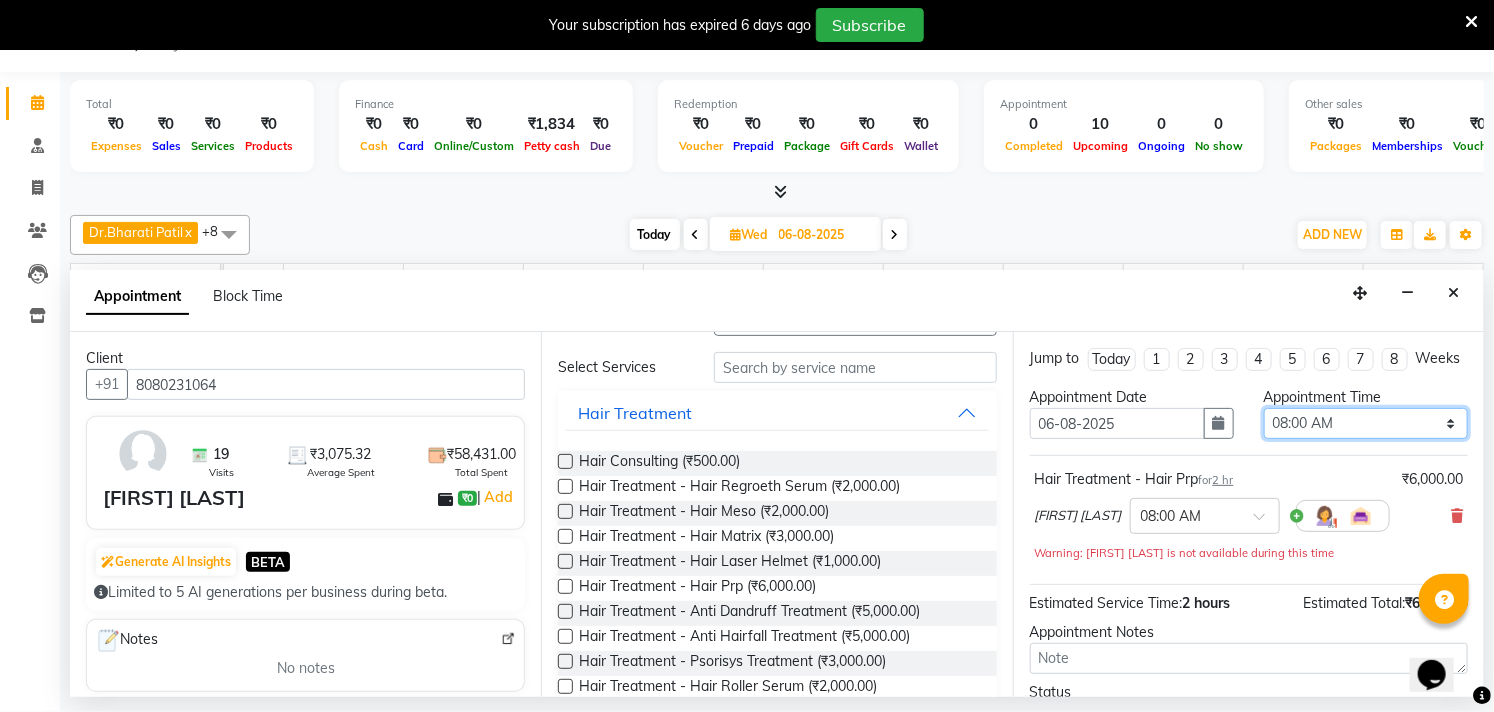 click on "Select 08:00 AM 08:15 AM 08:30 AM 08:45 AM 09:00 AM 09:15 AM 09:30 AM 09:45 AM 10:00 AM 10:15 AM 10:30 AM 10:45 AM 11:00 AM 11:15 AM 11:30 AM 11:45 AM 12:00 PM 12:15 PM 12:30 PM 12:45 PM 01:00 PM 01:15 PM 01:30 PM 01:45 PM 02:00 PM 02:15 PM 02:30 PM 02:45 PM 03:00 PM 03:15 PM 03:30 PM 03:45 PM 04:00 PM 04:15 PM 04:30 PM 04:45 PM 05:00 PM 05:15 PM 05:30 PM 05:45 PM 06:00 PM 06:15 PM 06:30 PM 06:45 PM 07:00 PM 07:15 PM 07:30 PM 07:45 PM 08:00 PM 08:15 PM 08:30 PM 08:45 PM 09:00 PM" at bounding box center (1366, 423) 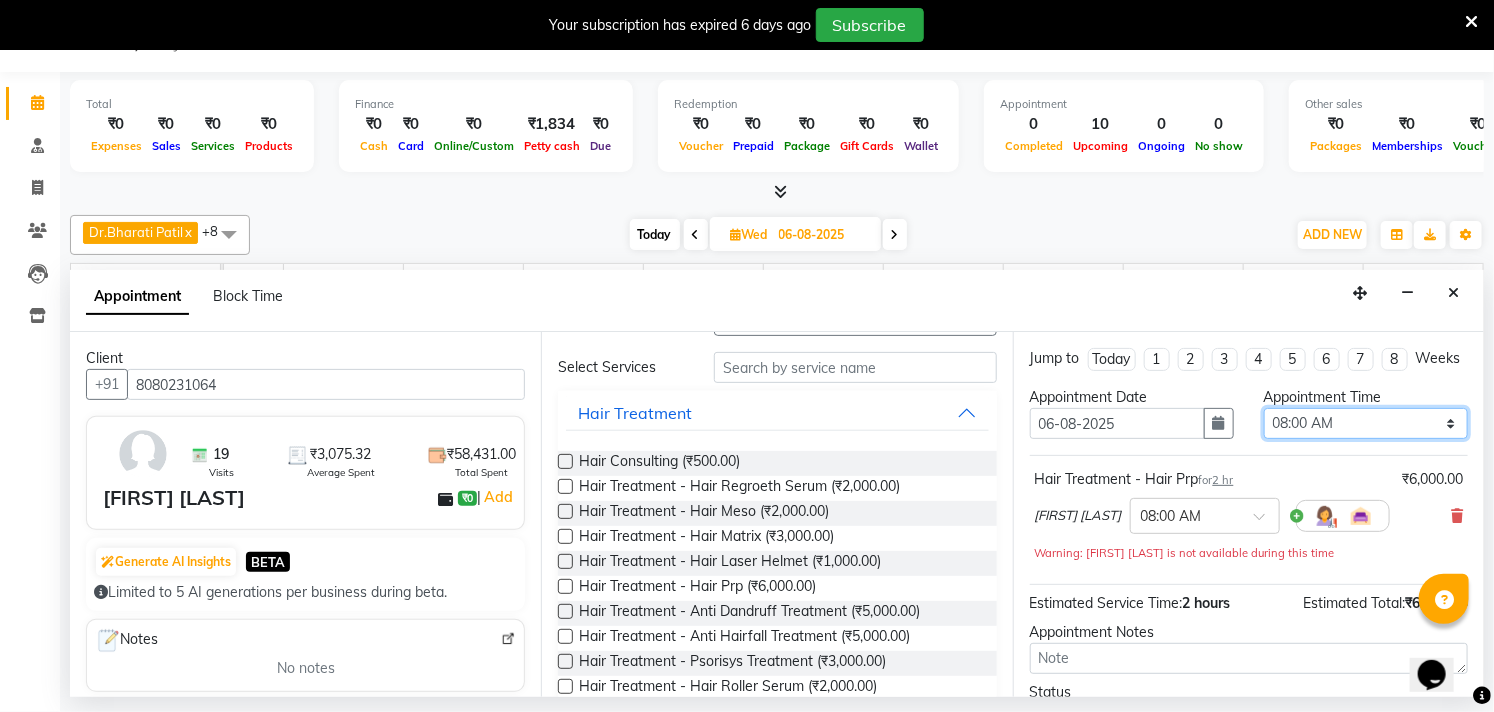 select on "810" 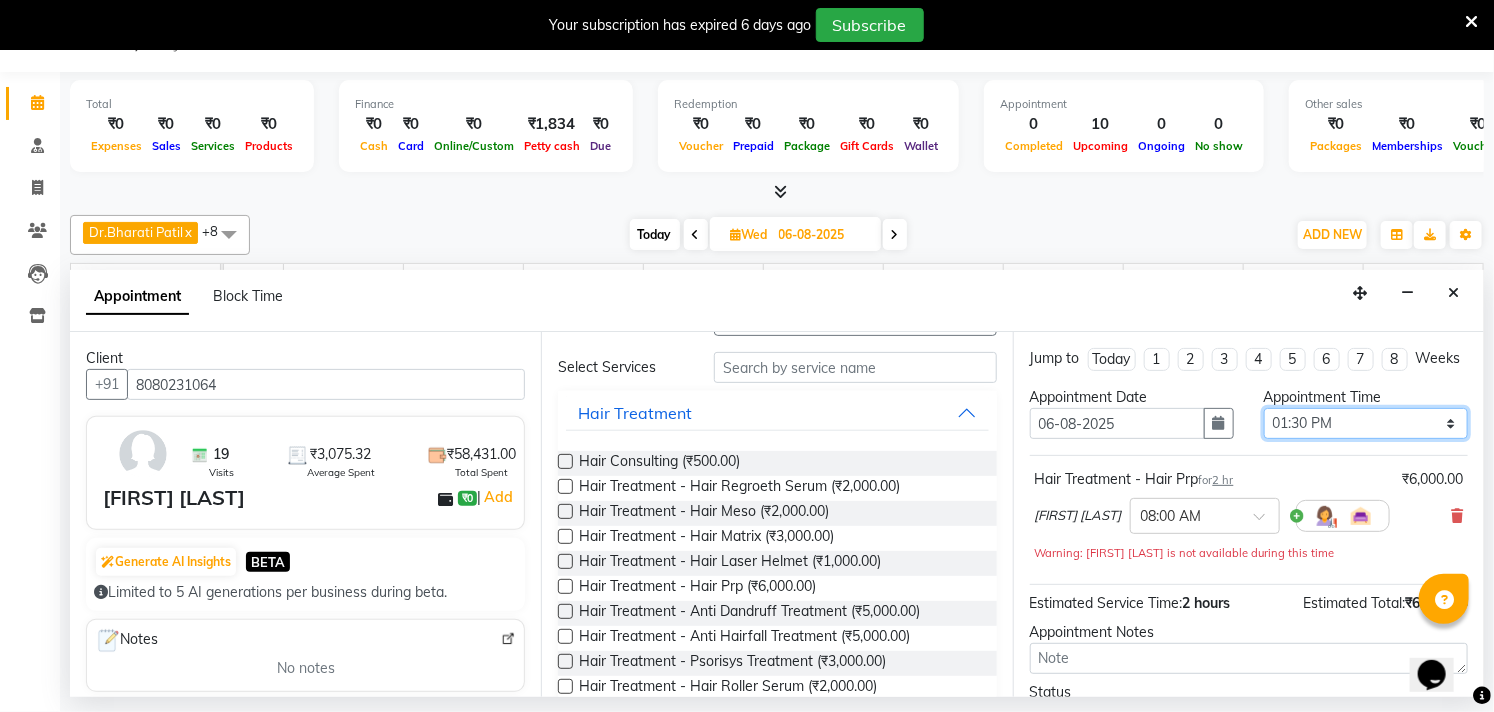 click on "Select 08:00 AM 08:15 AM 08:30 AM 08:45 AM 09:00 AM 09:15 AM 09:30 AM 09:45 AM 10:00 AM 10:15 AM 10:30 AM 10:45 AM 11:00 AM 11:15 AM 11:30 AM 11:45 AM 12:00 PM 12:15 PM 12:30 PM 12:45 PM 01:00 PM 01:15 PM 01:30 PM 01:45 PM 02:00 PM 02:15 PM 02:30 PM 02:45 PM 03:00 PM 03:15 PM 03:30 PM 03:45 PM 04:00 PM 04:15 PM 04:30 PM 04:45 PM 05:00 PM 05:15 PM 05:30 PM 05:45 PM 06:00 PM 06:15 PM 06:30 PM 06:45 PM 07:00 PM 07:15 PM 07:30 PM 07:45 PM 08:00 PM 08:15 PM 08:30 PM 08:45 PM 09:00 PM" at bounding box center [1366, 423] 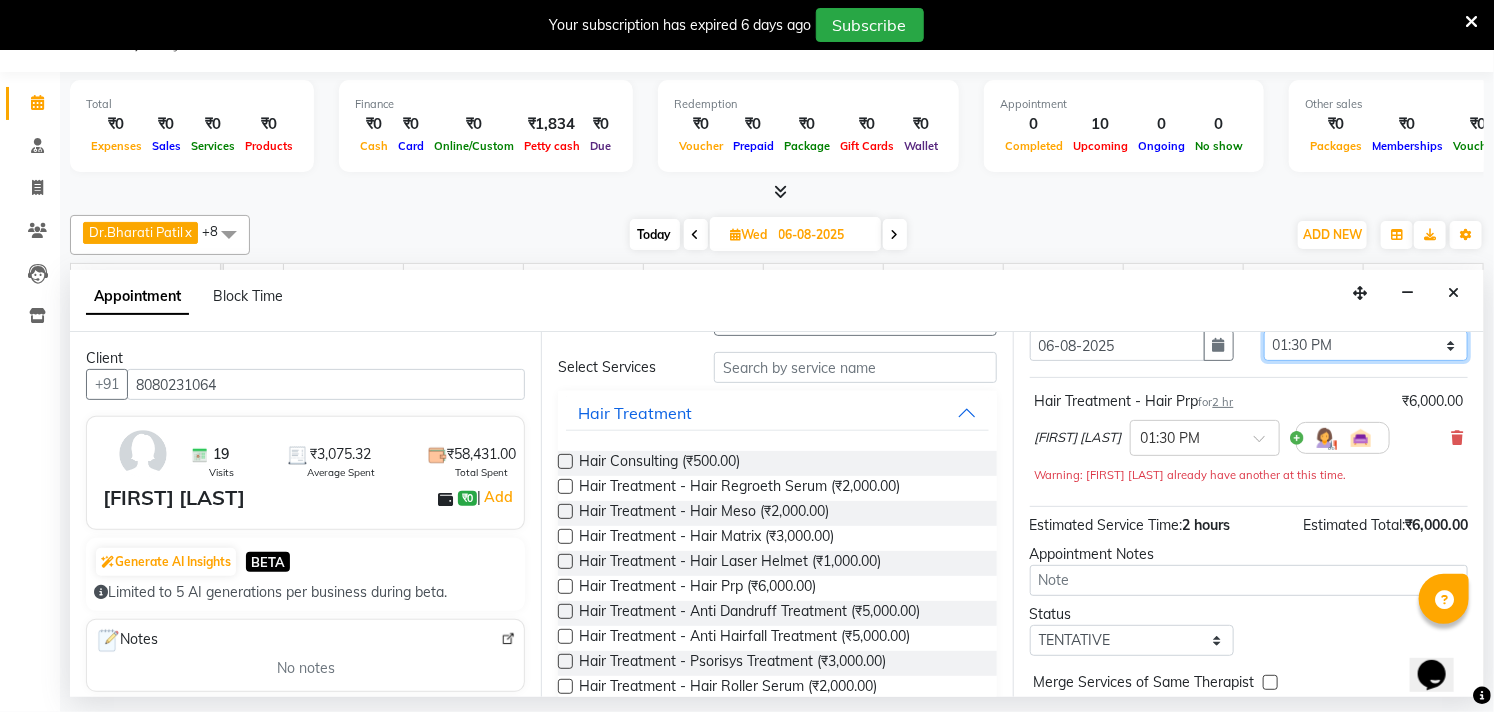 scroll, scrollTop: 182, scrollLeft: 0, axis: vertical 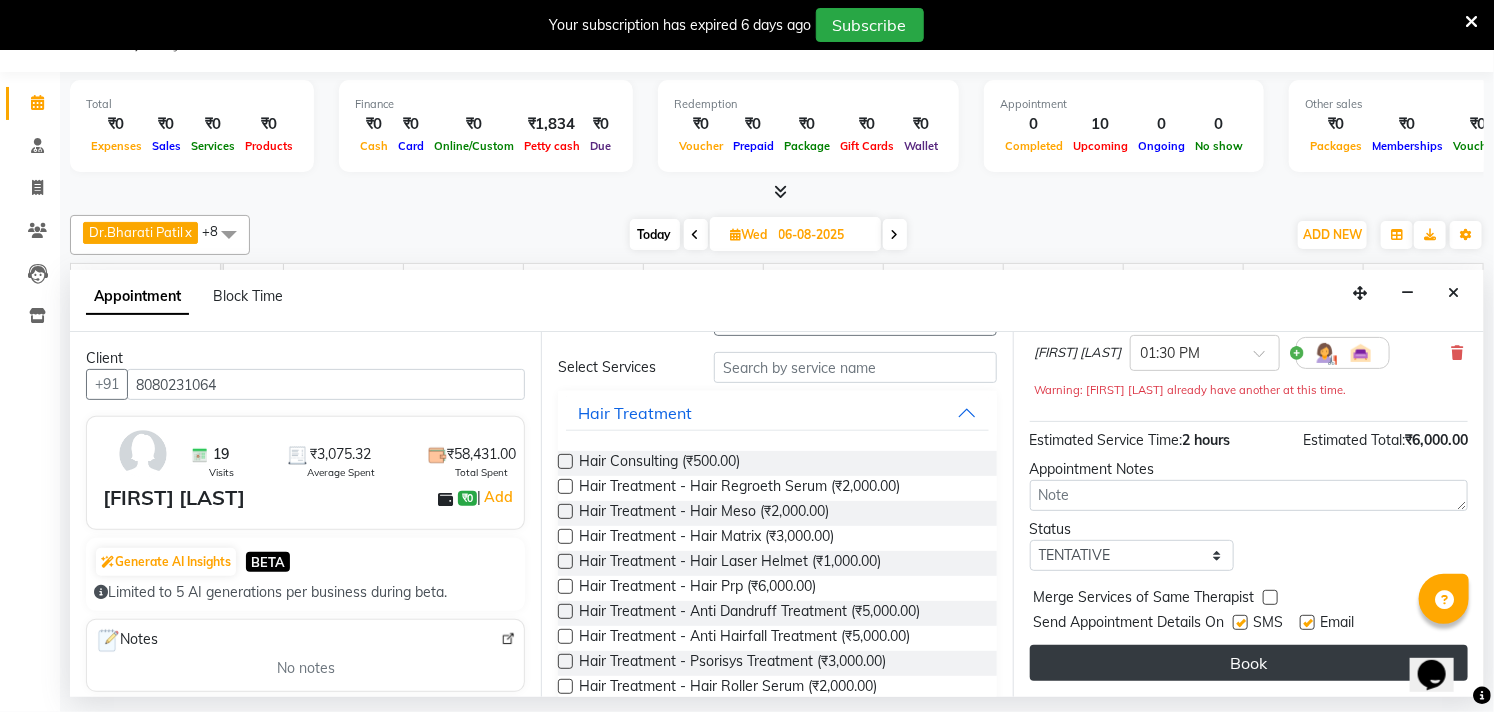 click on "Book" at bounding box center (1249, 663) 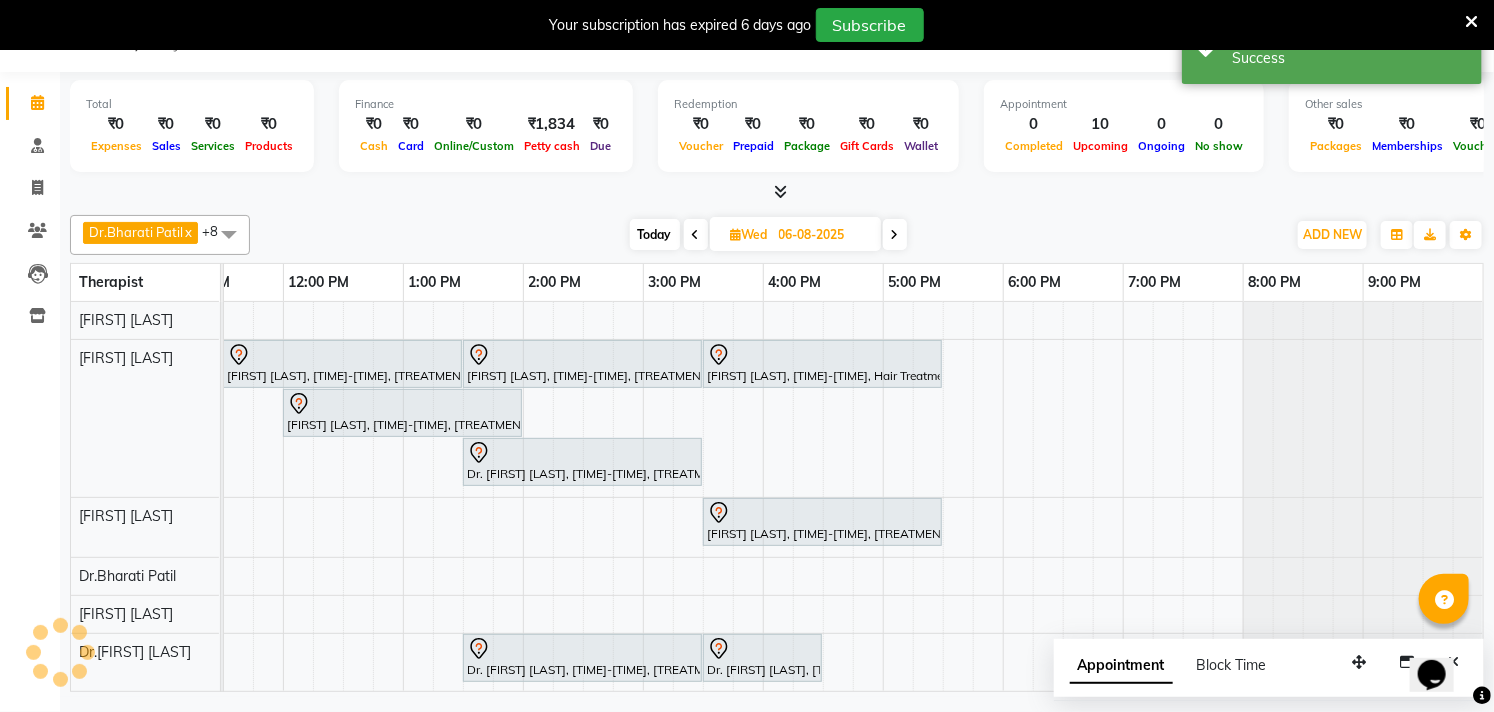 scroll, scrollTop: 0, scrollLeft: 0, axis: both 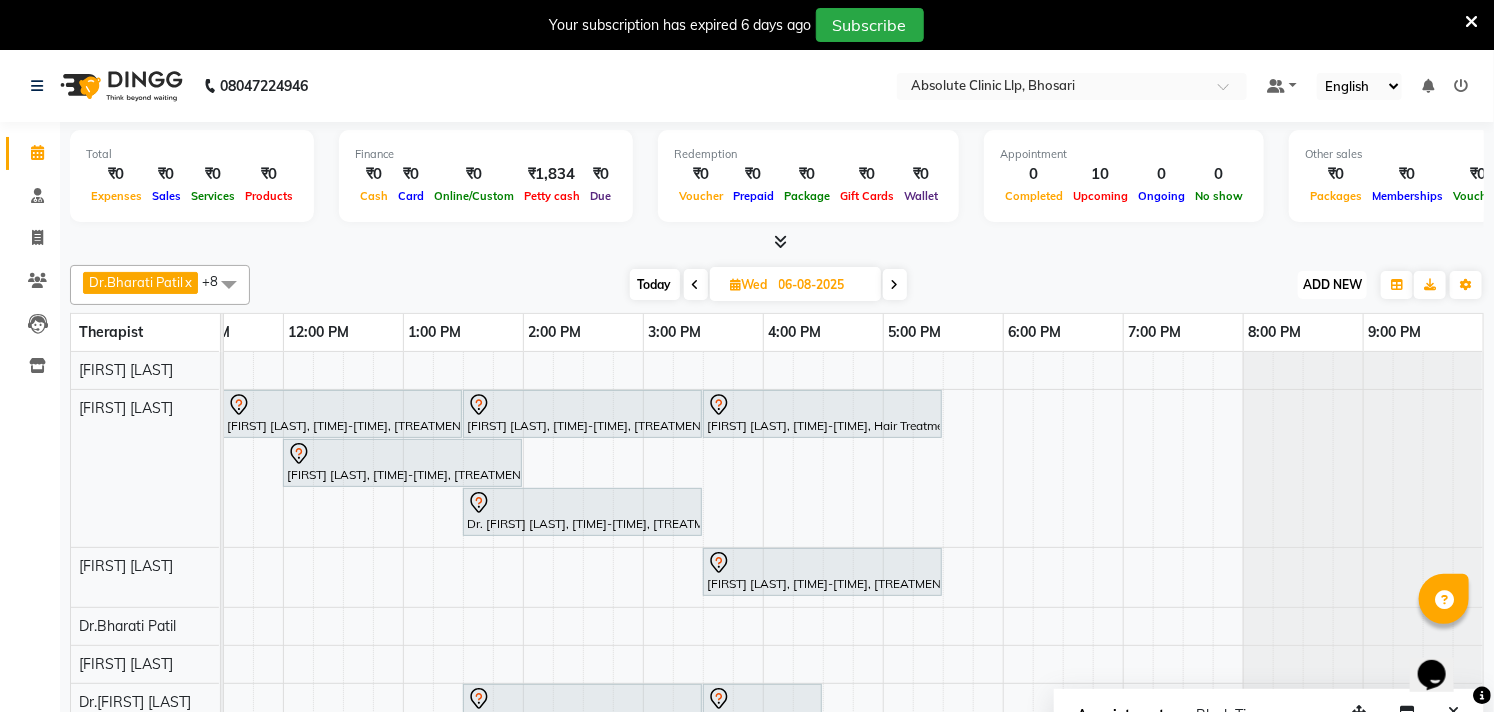 click on "ADD NEW" at bounding box center (1332, 284) 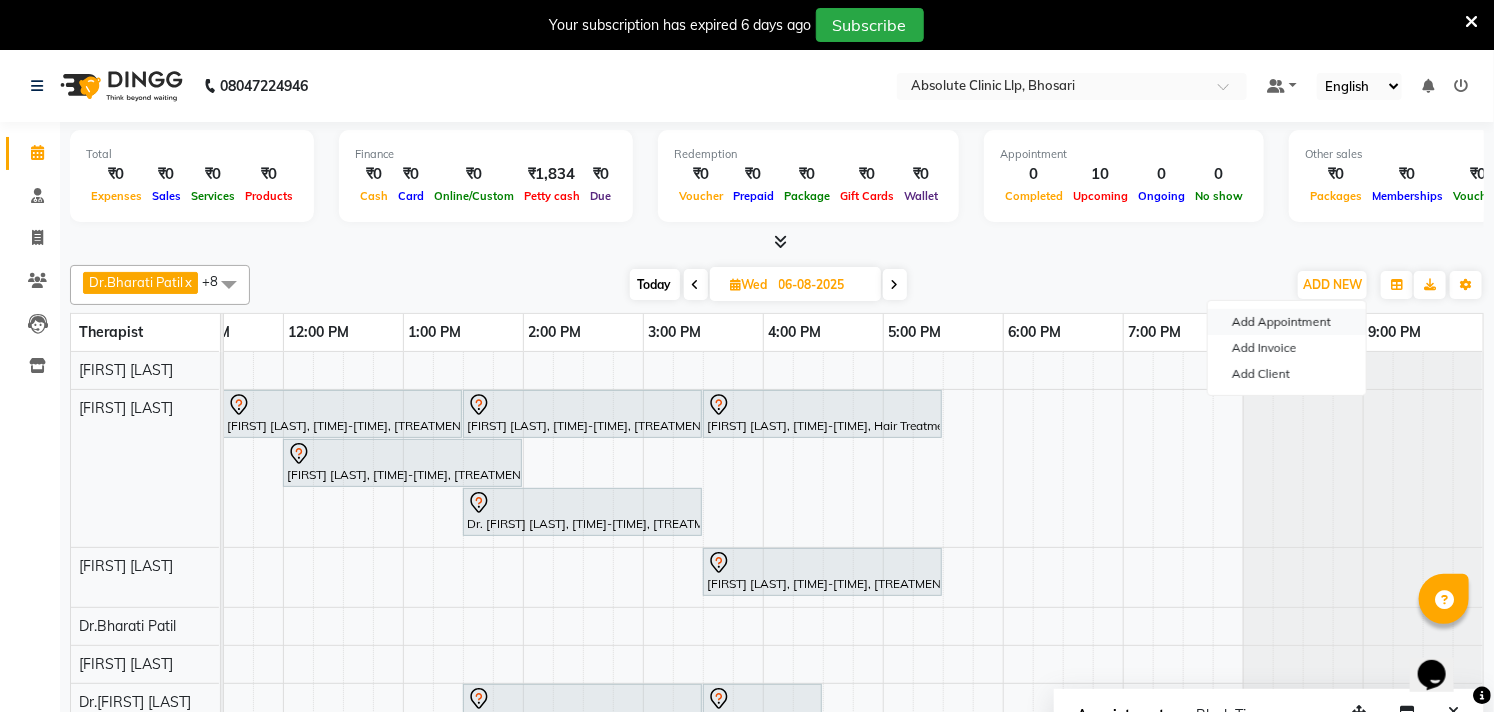 click on "Add Appointment" at bounding box center [1287, 322] 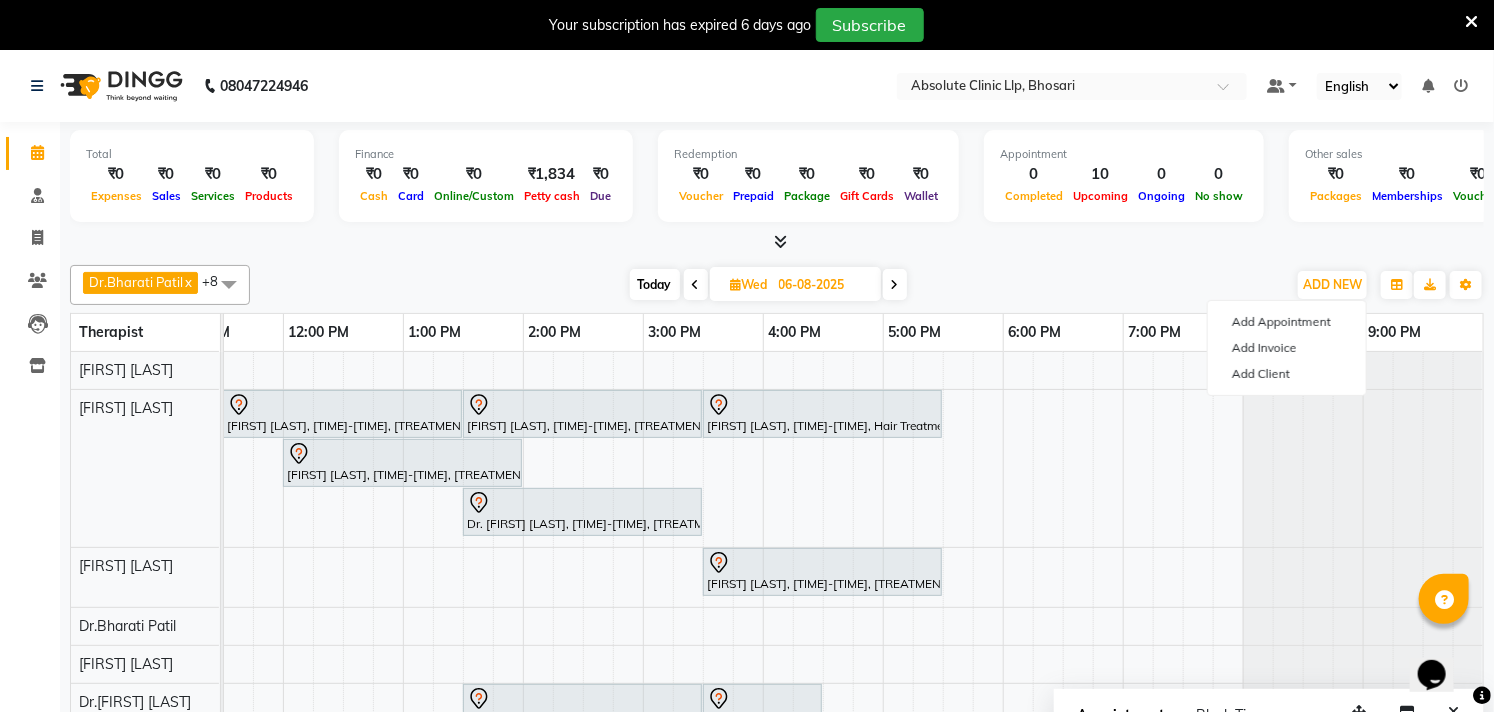 select on "tentative" 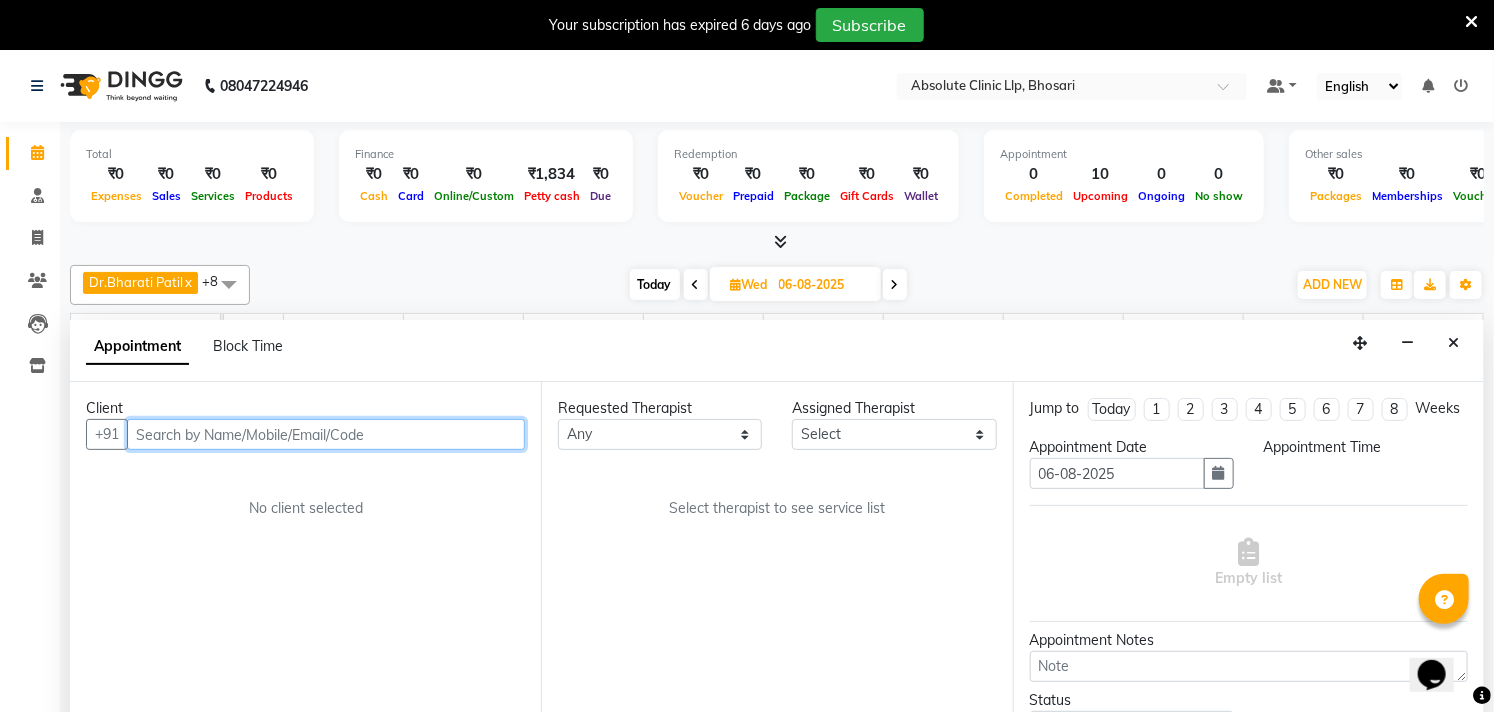 scroll, scrollTop: 50, scrollLeft: 0, axis: vertical 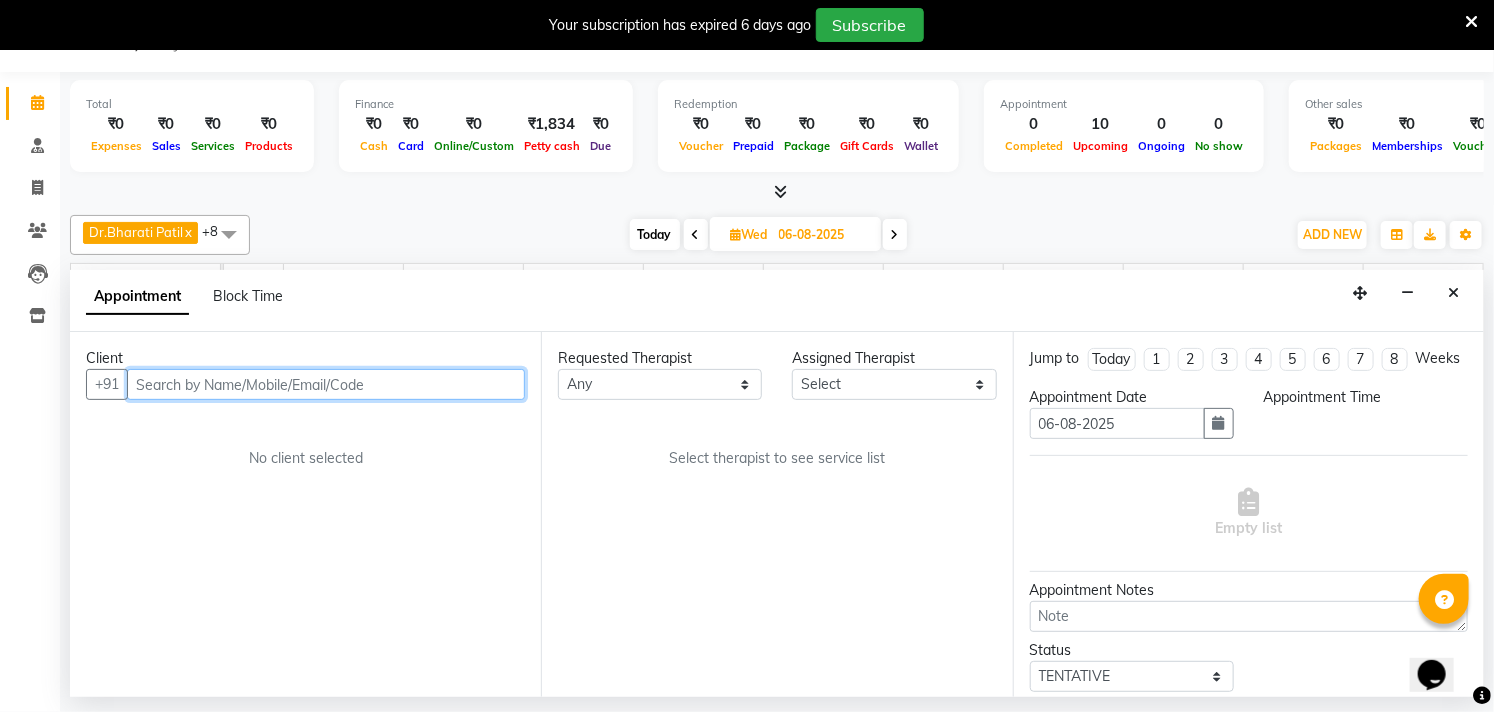 select on "480" 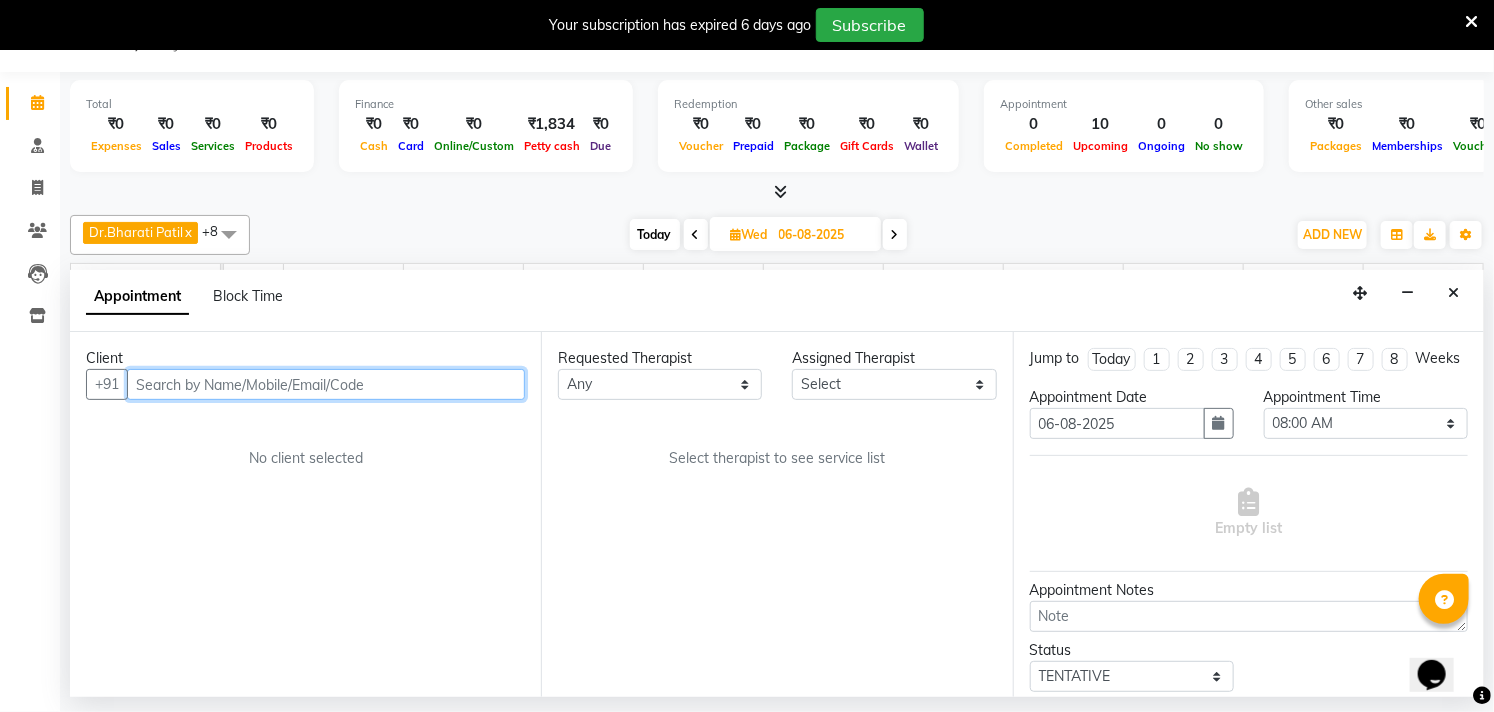 click at bounding box center (326, 384) 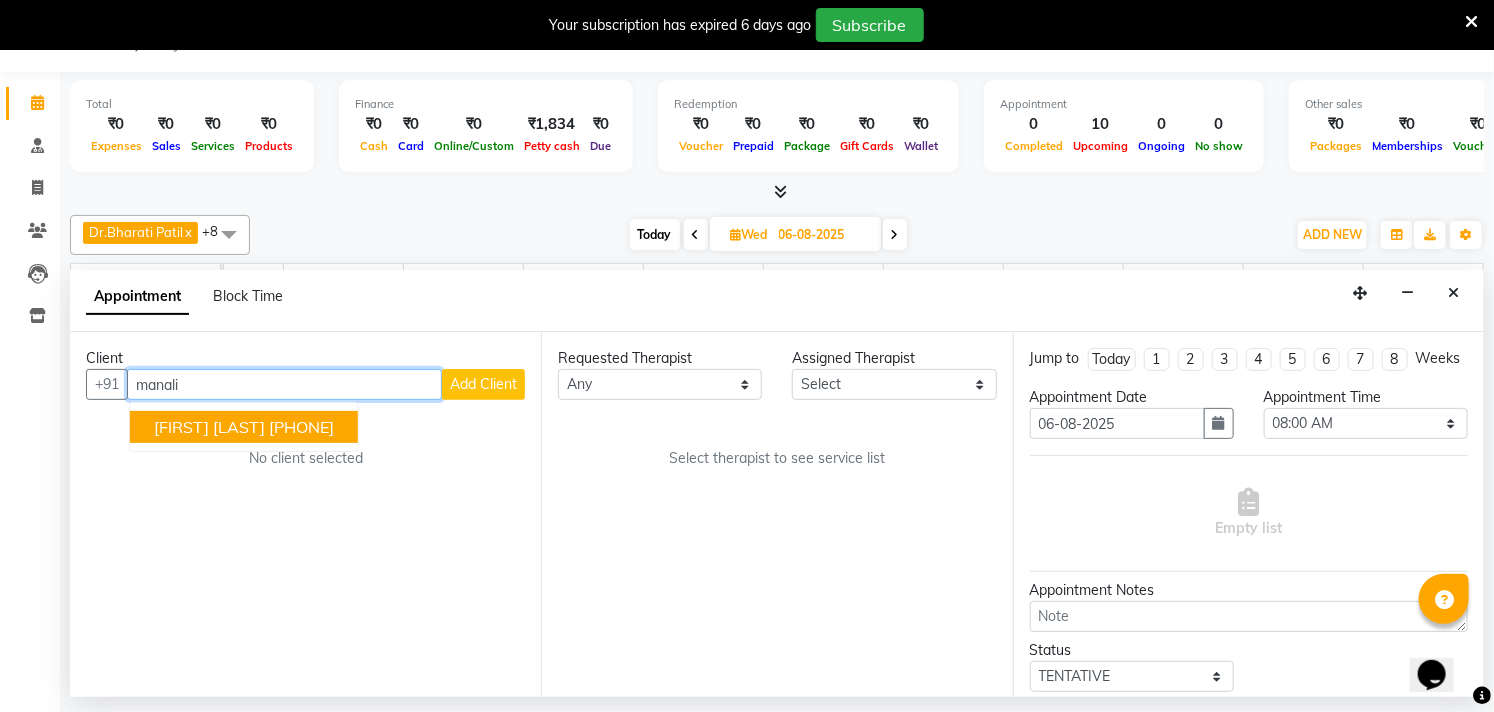 click on "[FIRST] [LAST]" at bounding box center (209, 427) 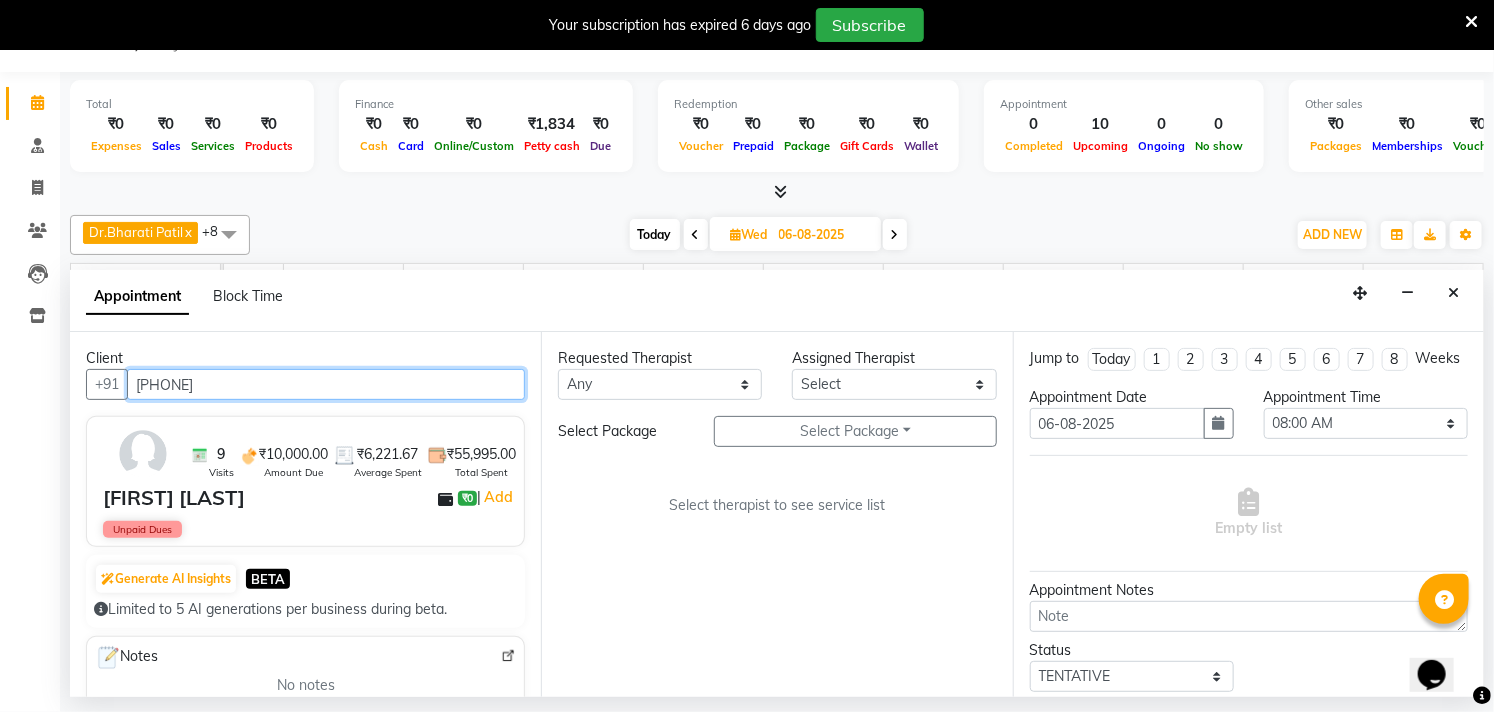 type on "[PHONE]" 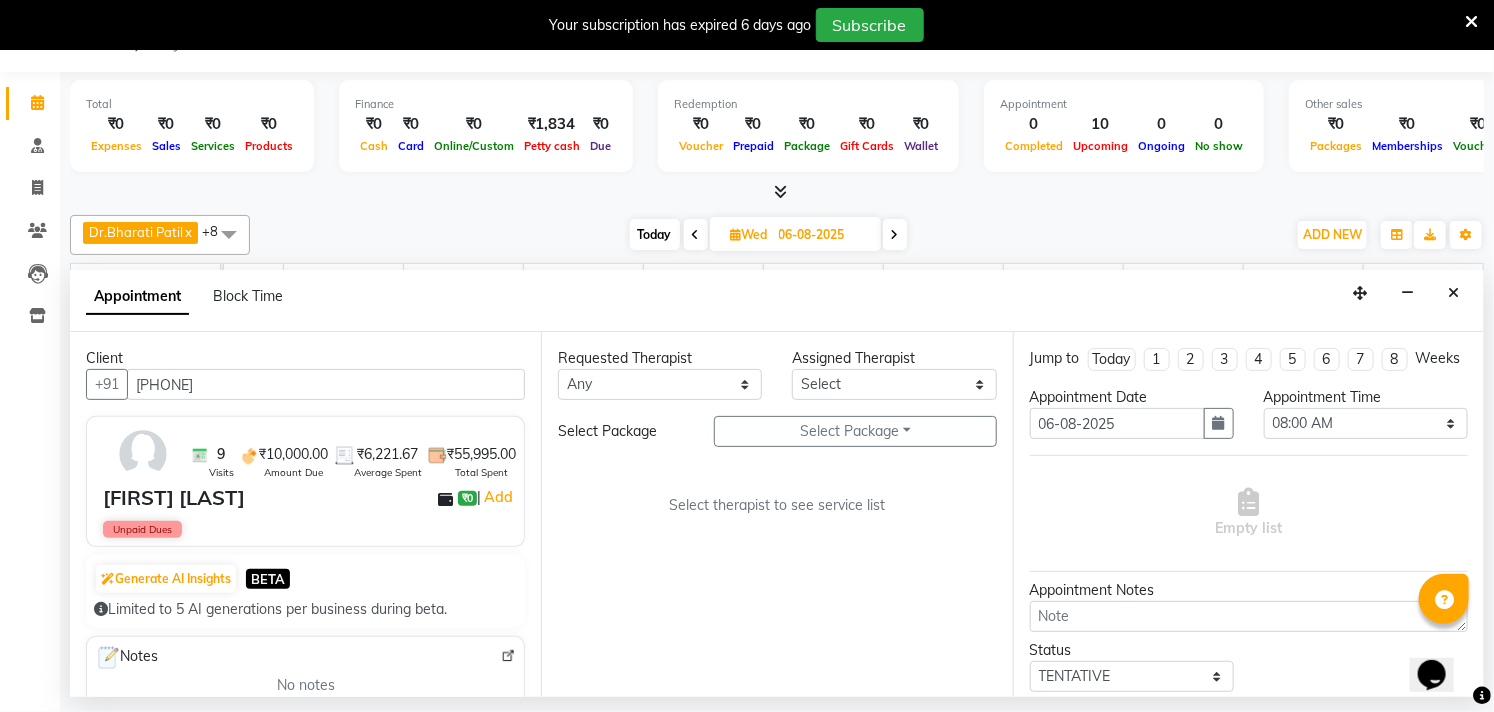 click on "Requested Therapist" at bounding box center (660, 358) 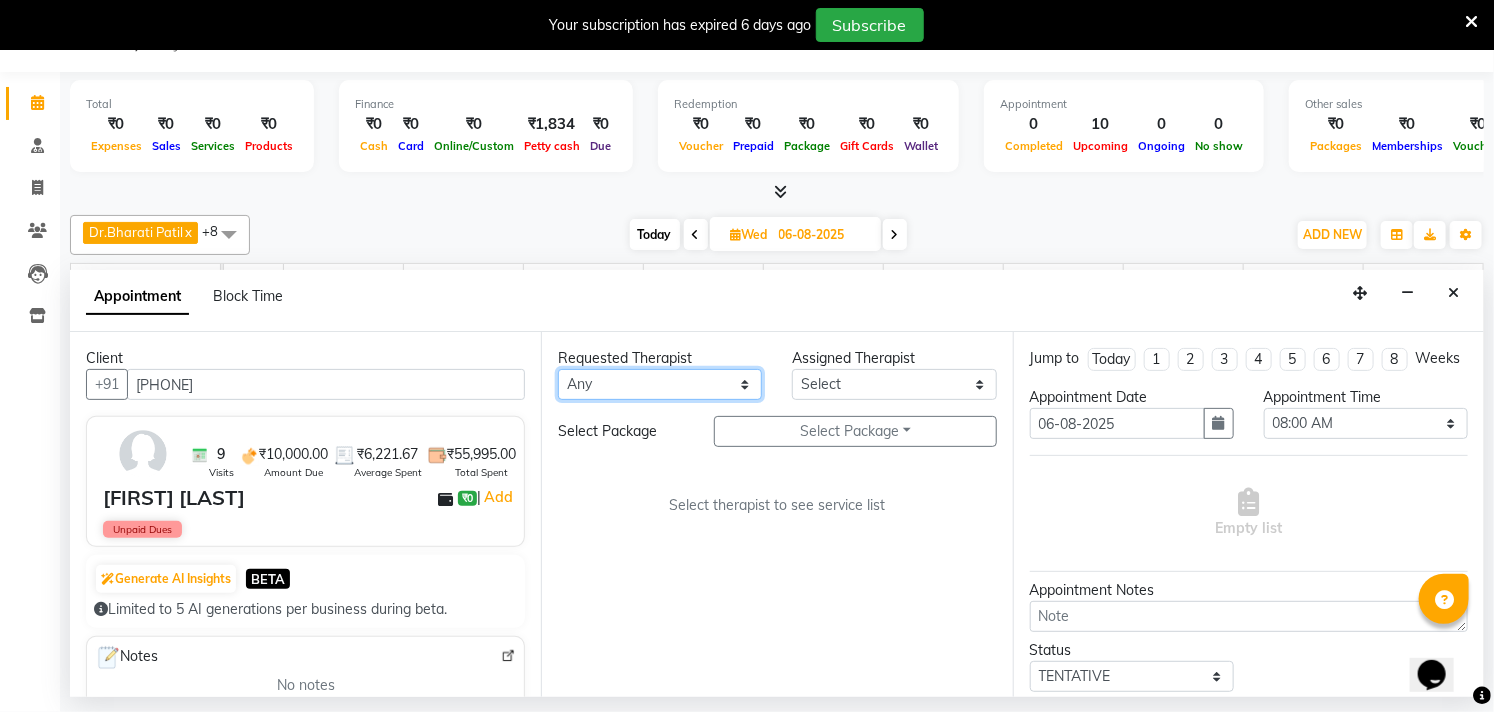 click on "Any [FIRST] [LAST]	 Dr.[FIRST] [LAST] Dr.[FIRST] [LAST] Dr.[FIRST] [LAST] [FIRST] [LAST] [FIRST]  More [FIRST] [LAST]	 [FIRST] [LAST]	 [FIRST] [LAST]	 [FIRST] [LAST]" at bounding box center (660, 384) 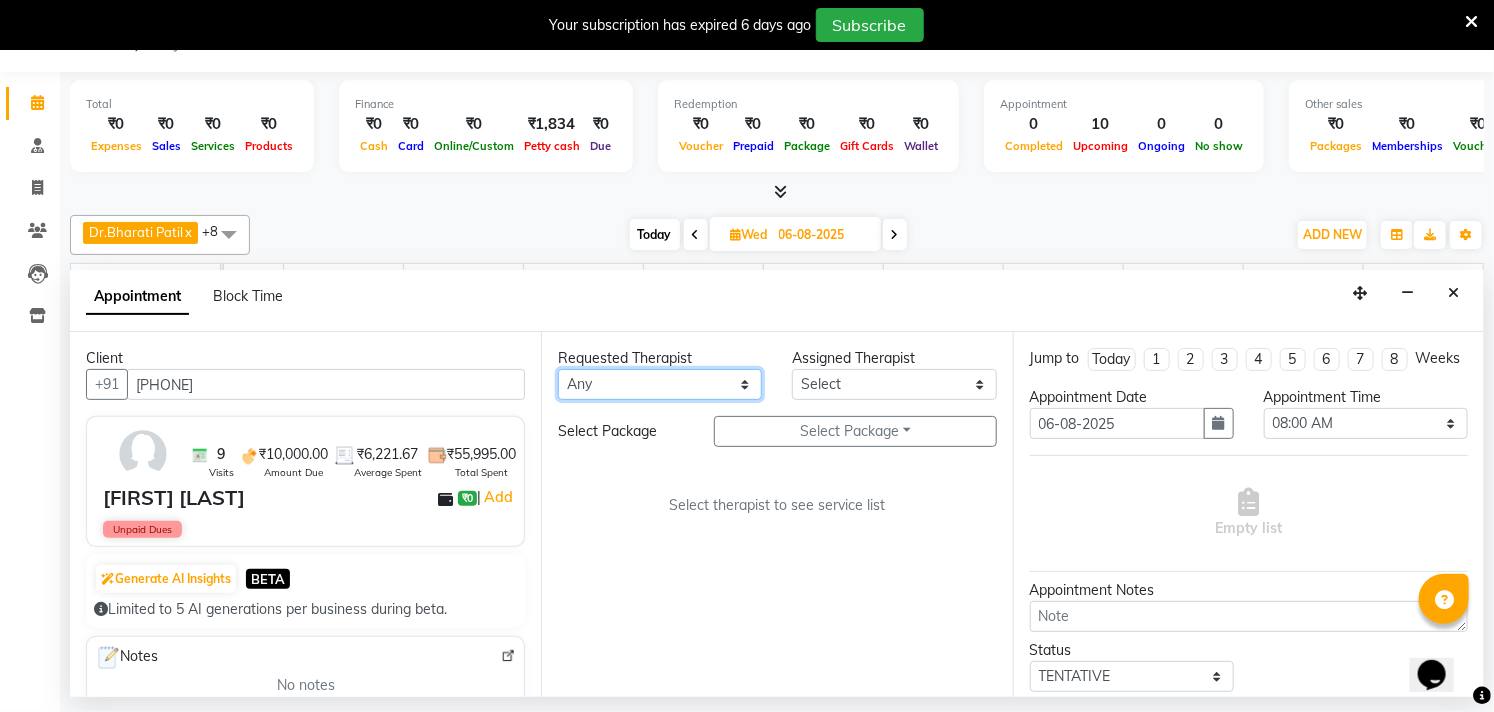 select on "27986" 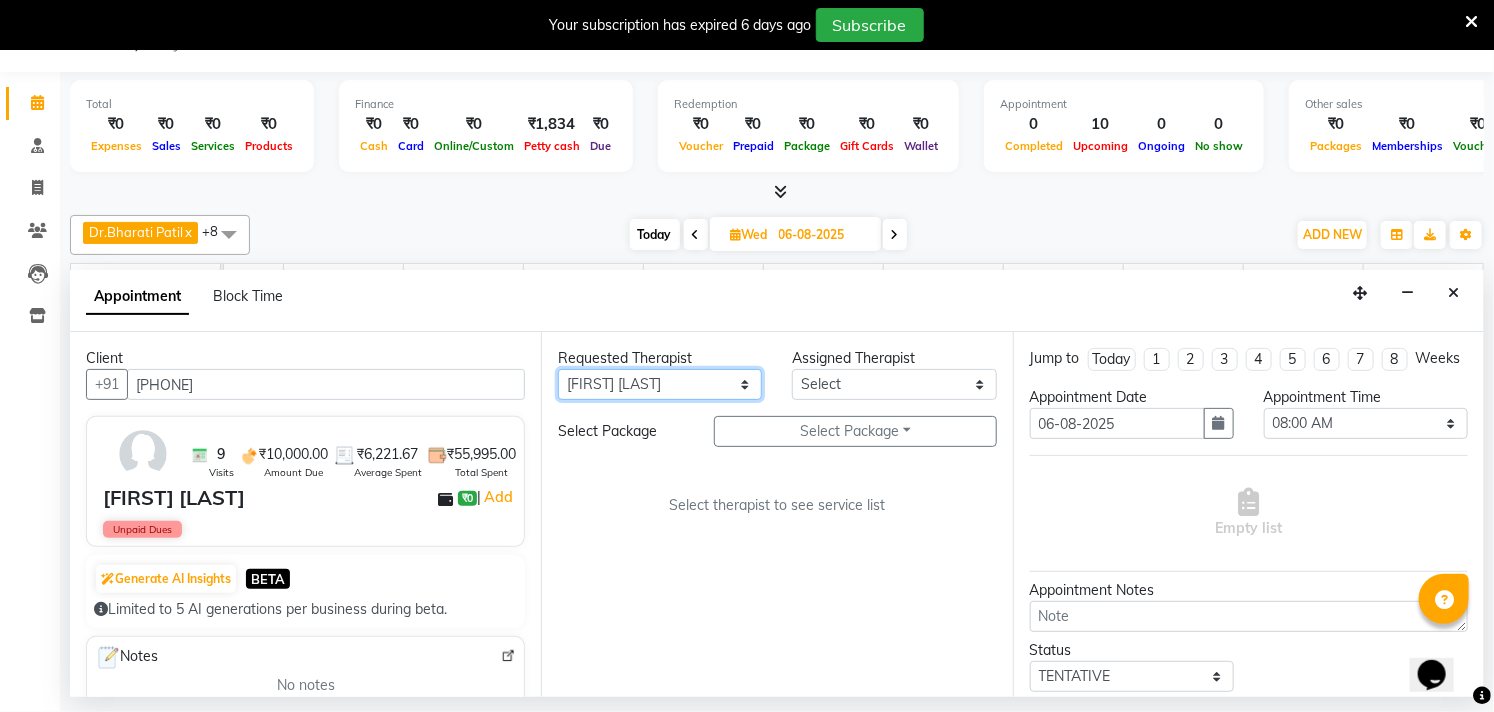 click on "Any [FIRST] [LAST]	 Dr.[FIRST] [LAST] Dr.[FIRST] [LAST] Dr.[FIRST] [LAST] [FIRST] [LAST] [FIRST]  More [FIRST] [LAST]	 [FIRST] [LAST]	 [FIRST] [LAST]	 [FIRST] [LAST]" at bounding box center (660, 384) 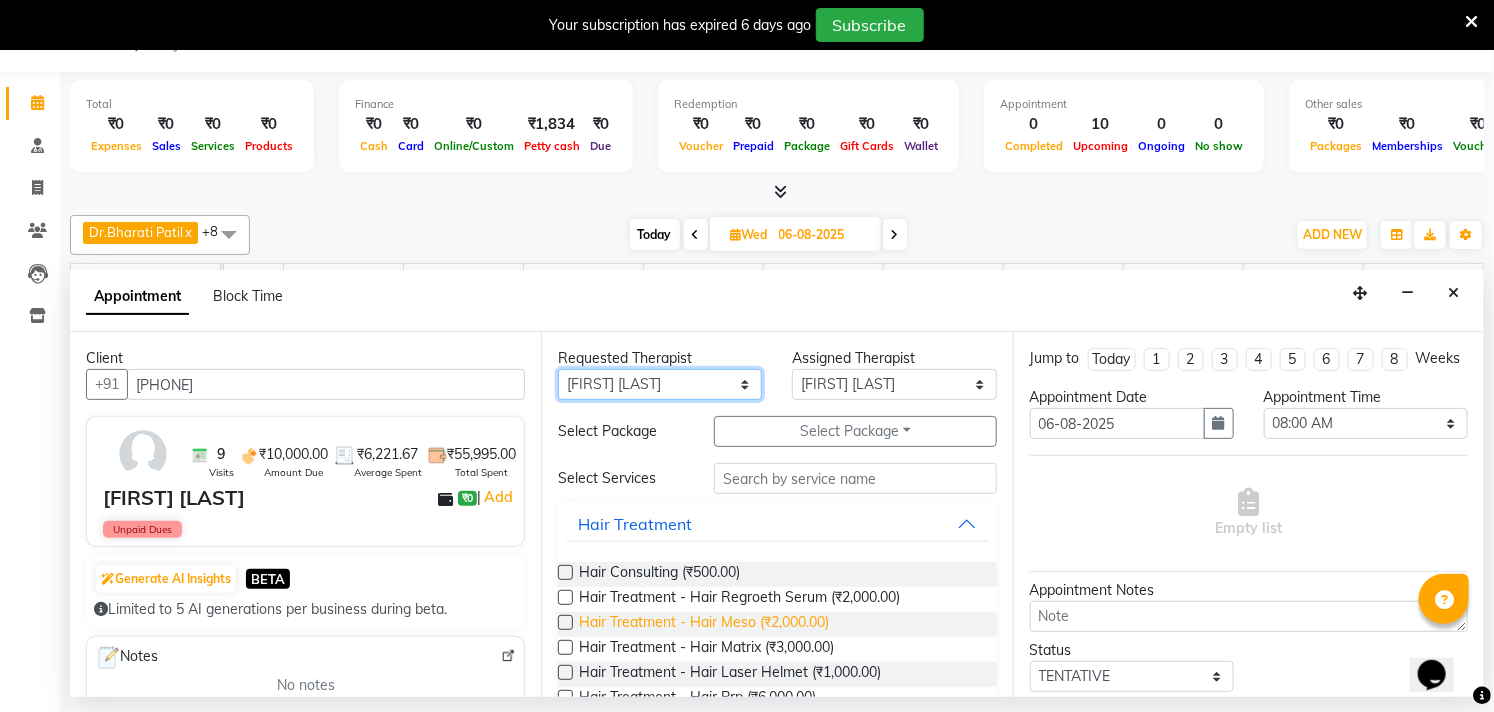 scroll, scrollTop: 333, scrollLeft: 0, axis: vertical 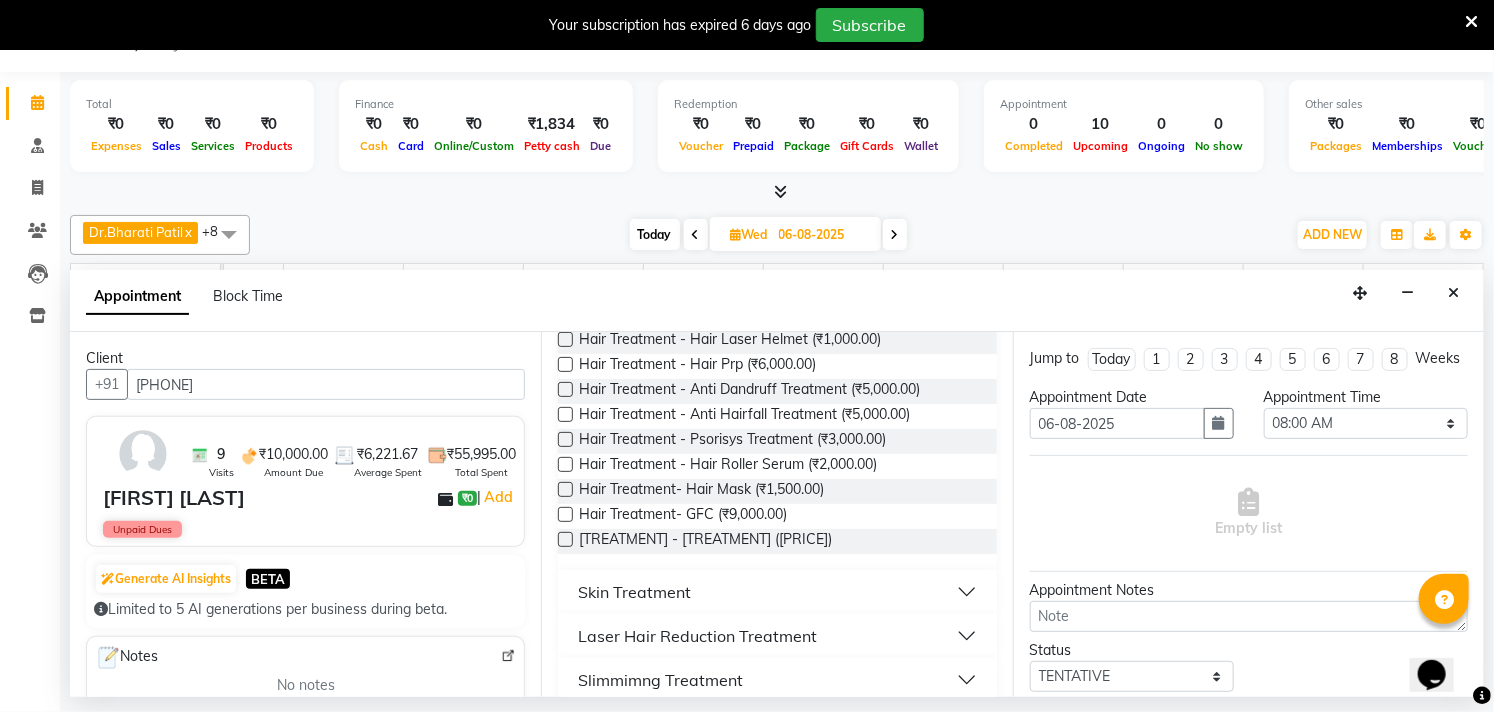 click on "Skin Treatment" at bounding box center (634, 592) 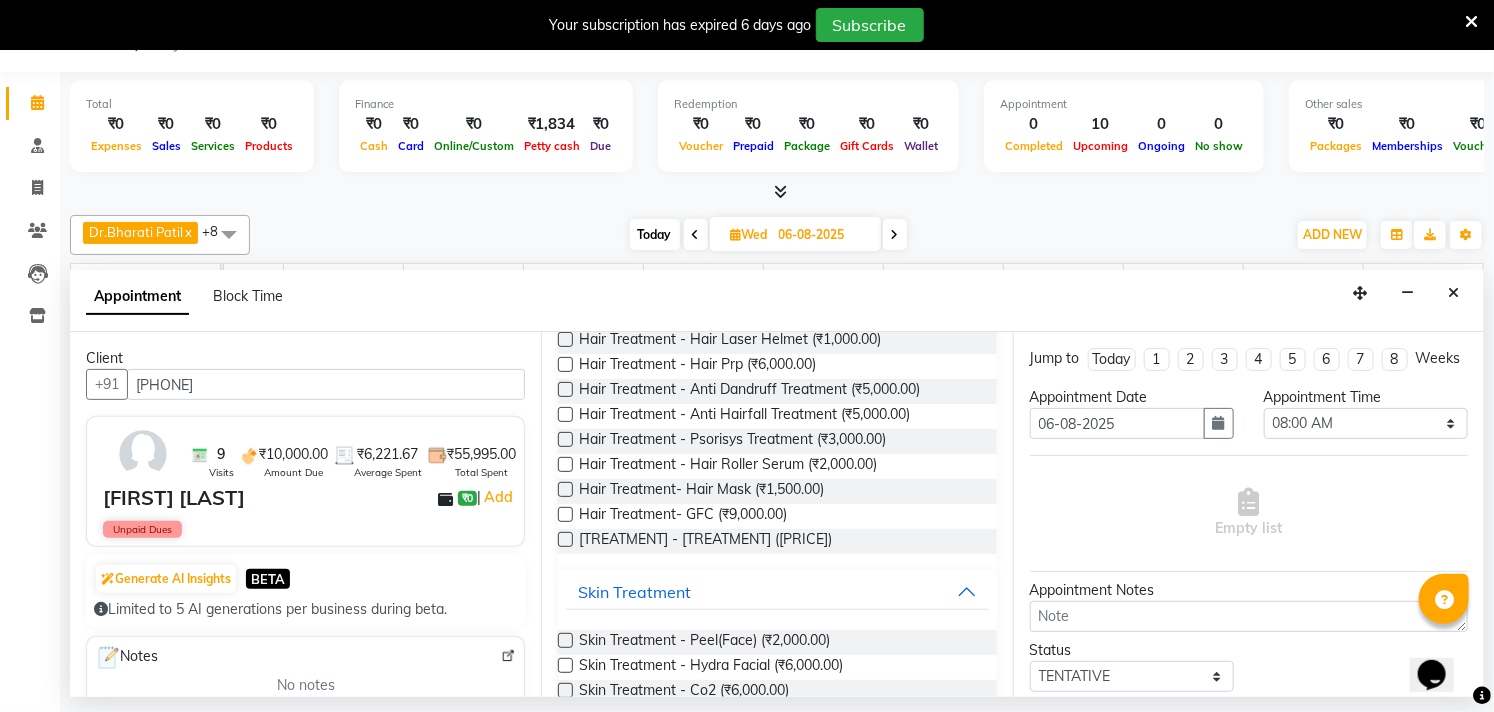 click at bounding box center (565, 640) 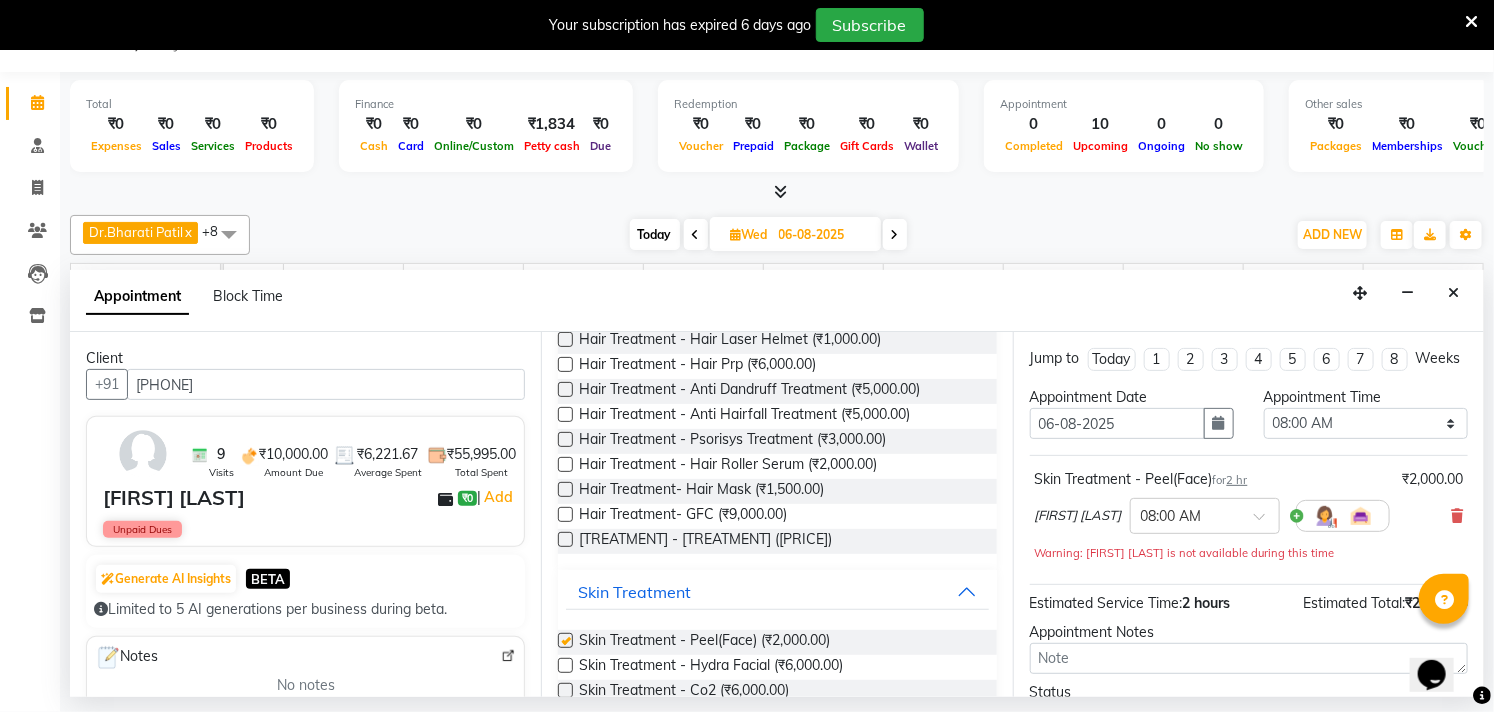 checkbox on "false" 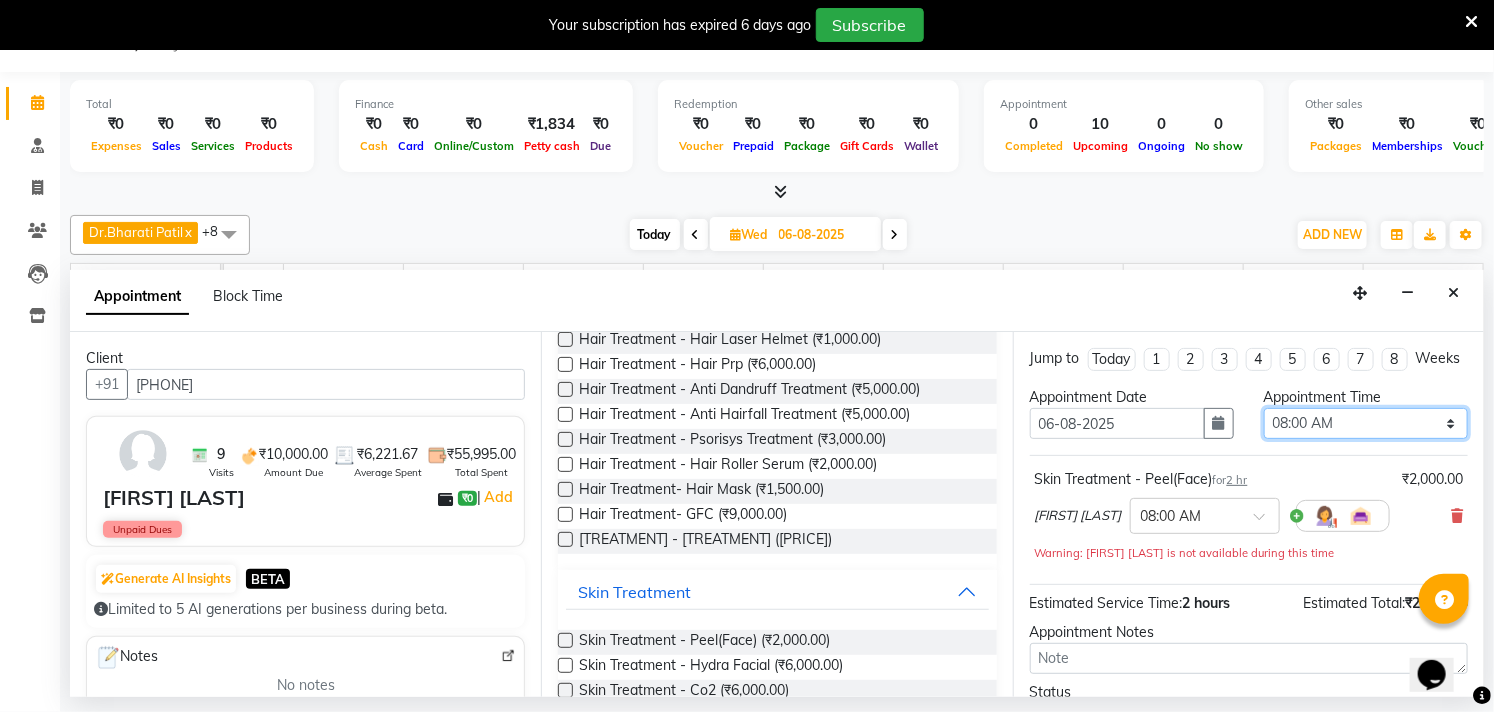 click on "Select 08:00 AM 08:15 AM 08:30 AM 08:45 AM 09:00 AM 09:15 AM 09:30 AM 09:45 AM 10:00 AM 10:15 AM 10:30 AM 10:45 AM 11:00 AM 11:15 AM 11:30 AM 11:45 AM 12:00 PM 12:15 PM 12:30 PM 12:45 PM 01:00 PM 01:15 PM 01:30 PM 01:45 PM 02:00 PM 02:15 PM 02:30 PM 02:45 PM 03:00 PM 03:15 PM 03:30 PM 03:45 PM 04:00 PM 04:15 PM 04:30 PM 04:45 PM 05:00 PM 05:15 PM 05:30 PM 05:45 PM 06:00 PM 06:15 PM 06:30 PM 06:45 PM 07:00 PM 07:15 PM 07:30 PM 07:45 PM 08:00 PM 08:15 PM 08:30 PM 08:45 PM 09:00 PM" at bounding box center [1366, 423] 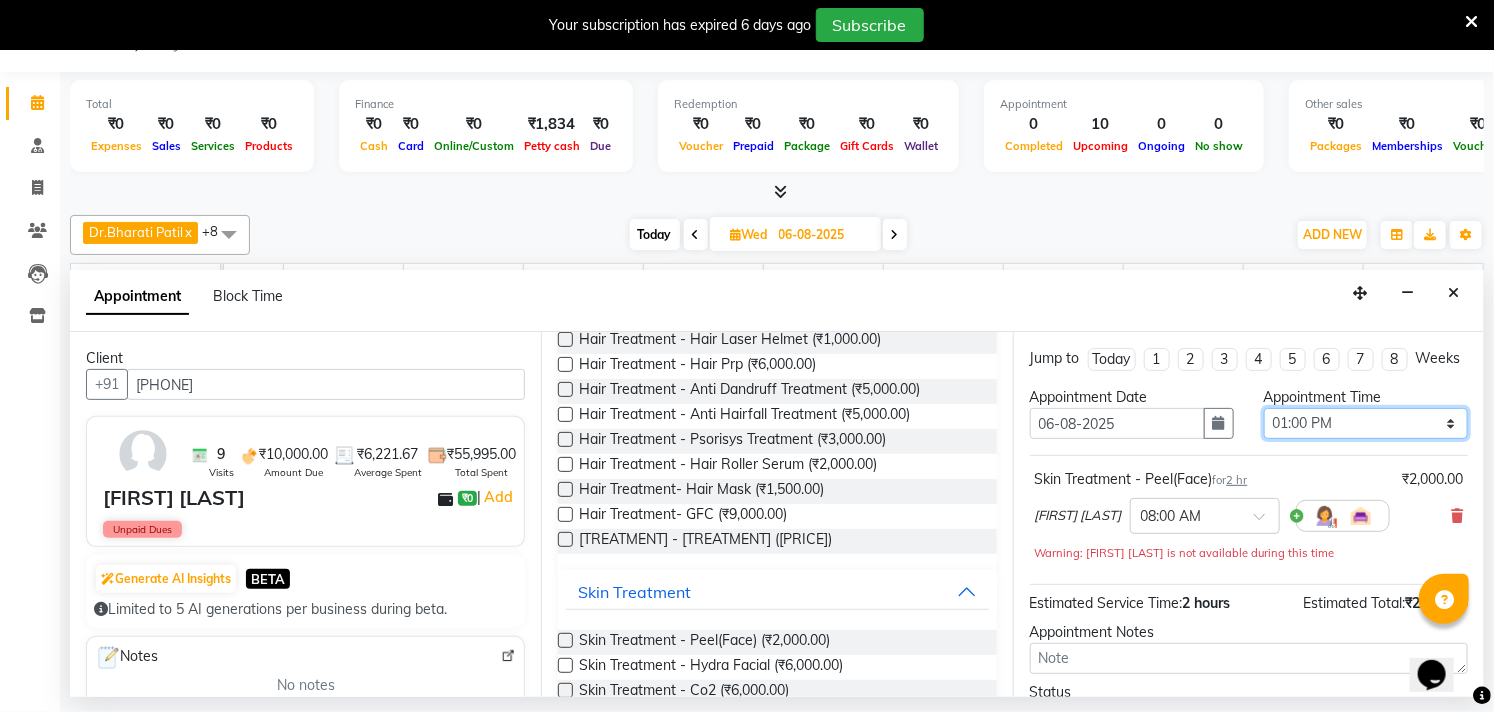 click on "Select 08:00 AM 08:15 AM 08:30 AM 08:45 AM 09:00 AM 09:15 AM 09:30 AM 09:45 AM 10:00 AM 10:15 AM 10:30 AM 10:45 AM 11:00 AM 11:15 AM 11:30 AM 11:45 AM 12:00 PM 12:15 PM 12:30 PM 12:45 PM 01:00 PM 01:15 PM 01:30 PM 01:45 PM 02:00 PM 02:15 PM 02:30 PM 02:45 PM 03:00 PM 03:15 PM 03:30 PM 03:45 PM 04:00 PM 04:15 PM 04:30 PM 04:45 PM 05:00 PM 05:15 PM 05:30 PM 05:45 PM 06:00 PM 06:15 PM 06:30 PM 06:45 PM 07:00 PM 07:15 PM 07:30 PM 07:45 PM 08:00 PM 08:15 PM 08:30 PM 08:45 PM 09:00 PM" at bounding box center (1366, 423) 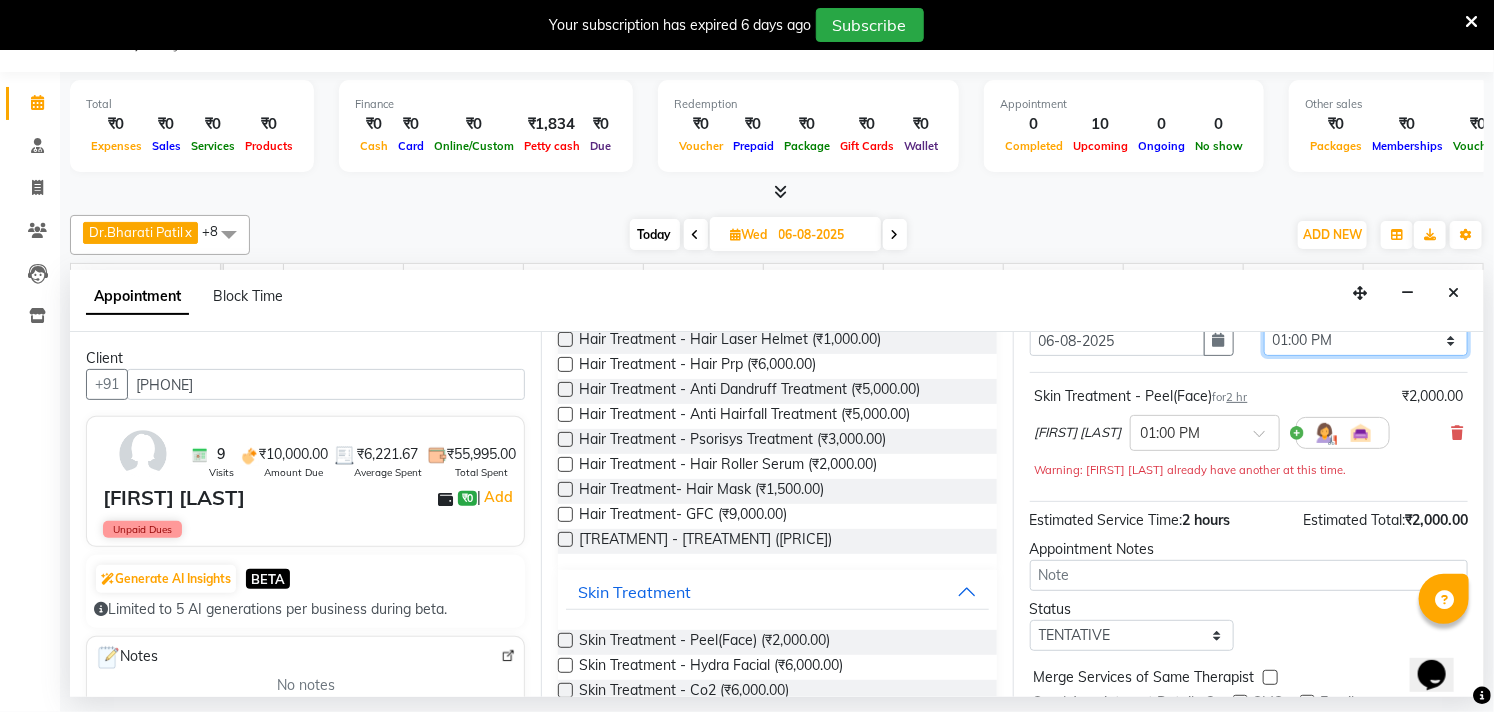 scroll, scrollTop: 182, scrollLeft: 0, axis: vertical 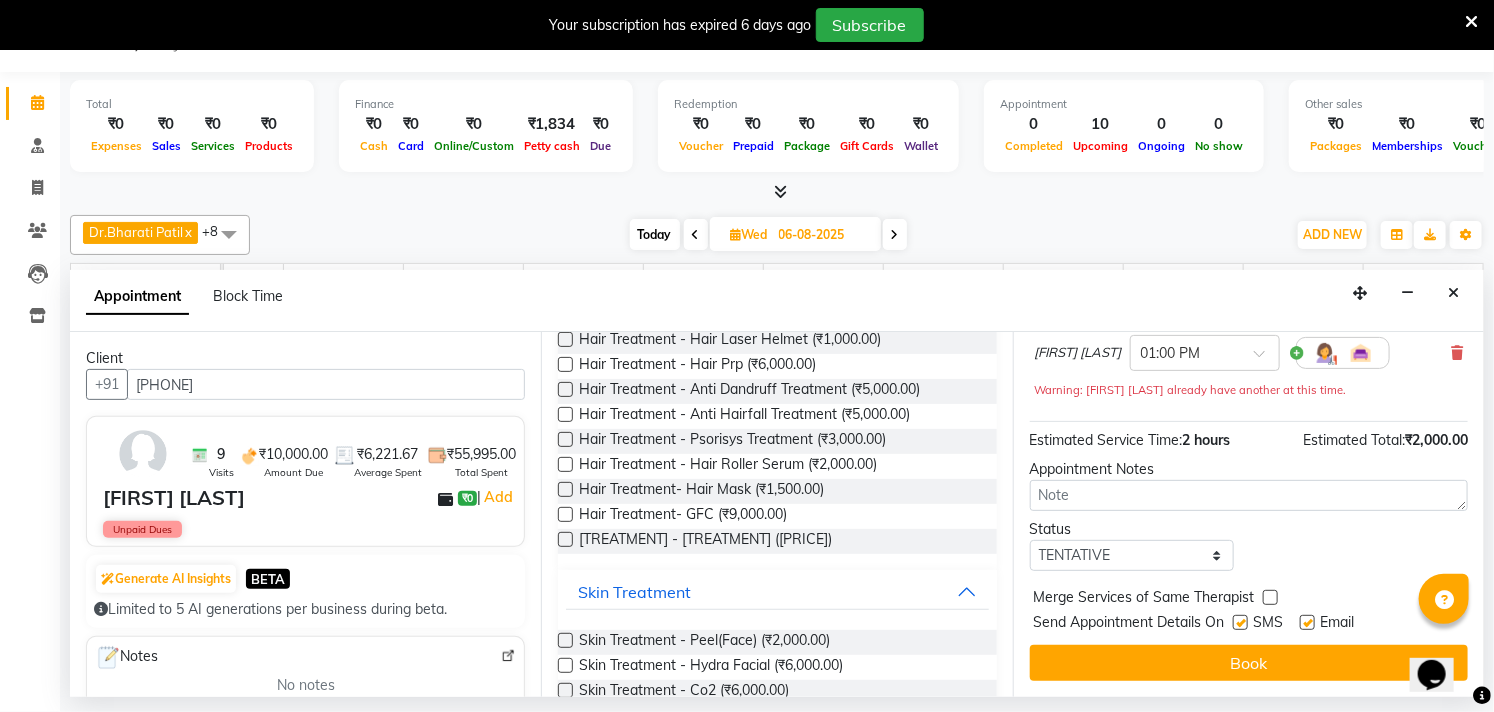 click on "Book" at bounding box center [1249, 663] 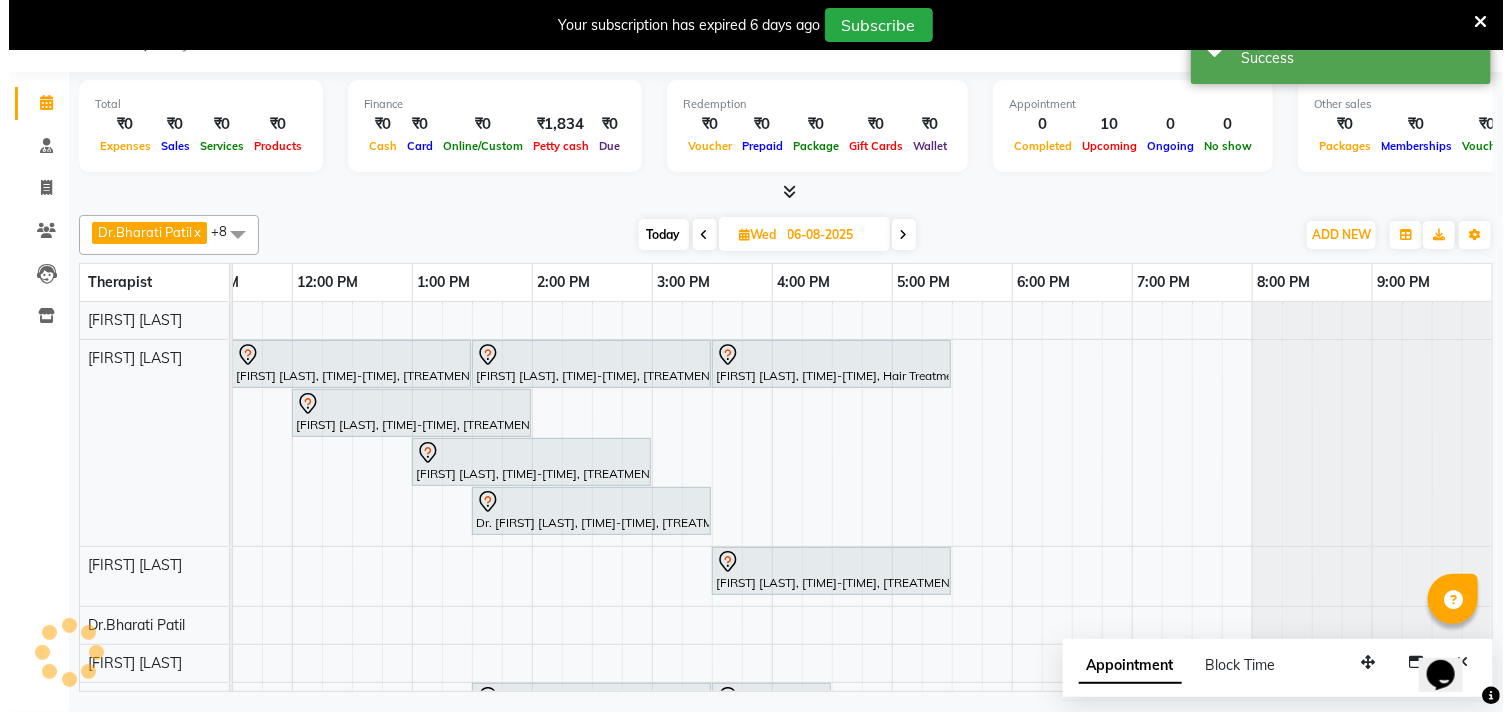 scroll, scrollTop: 0, scrollLeft: 0, axis: both 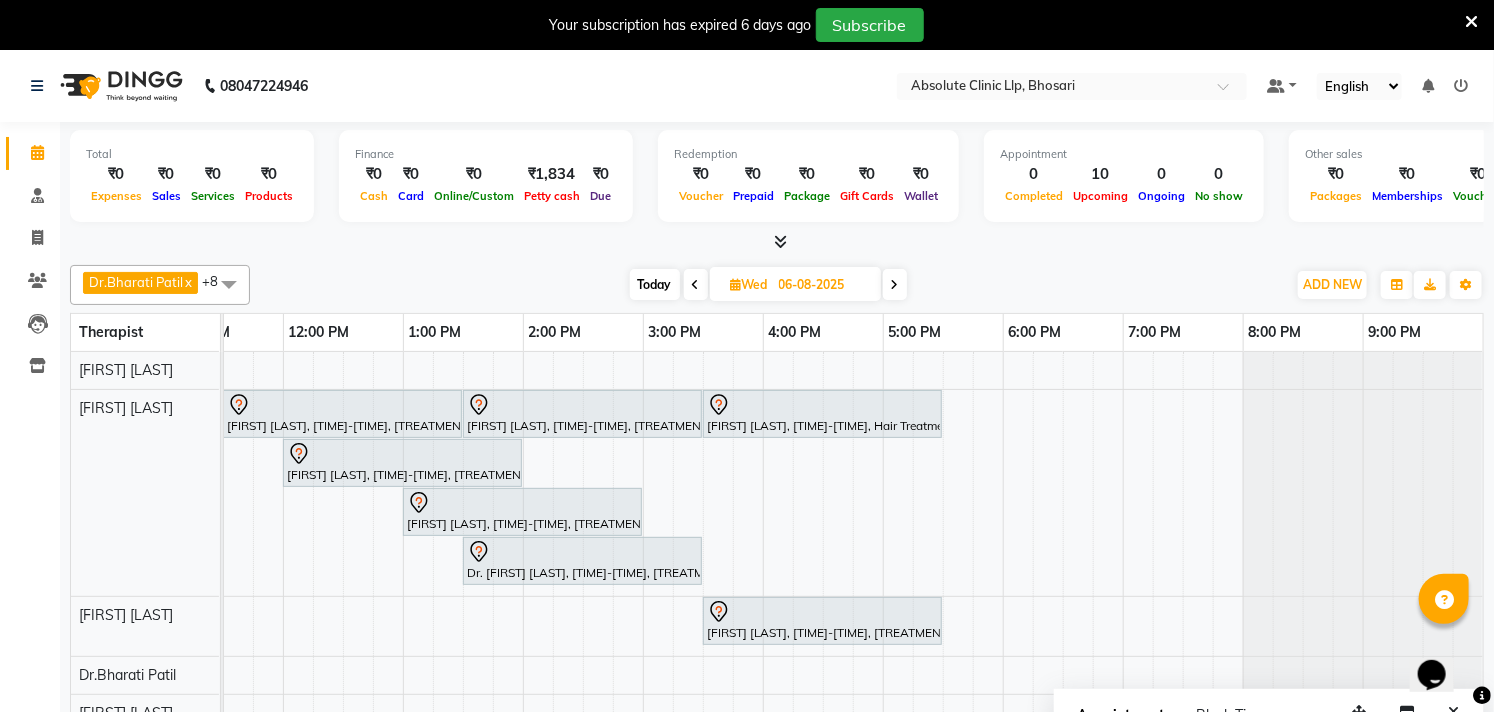 click at bounding box center [1471, 22] 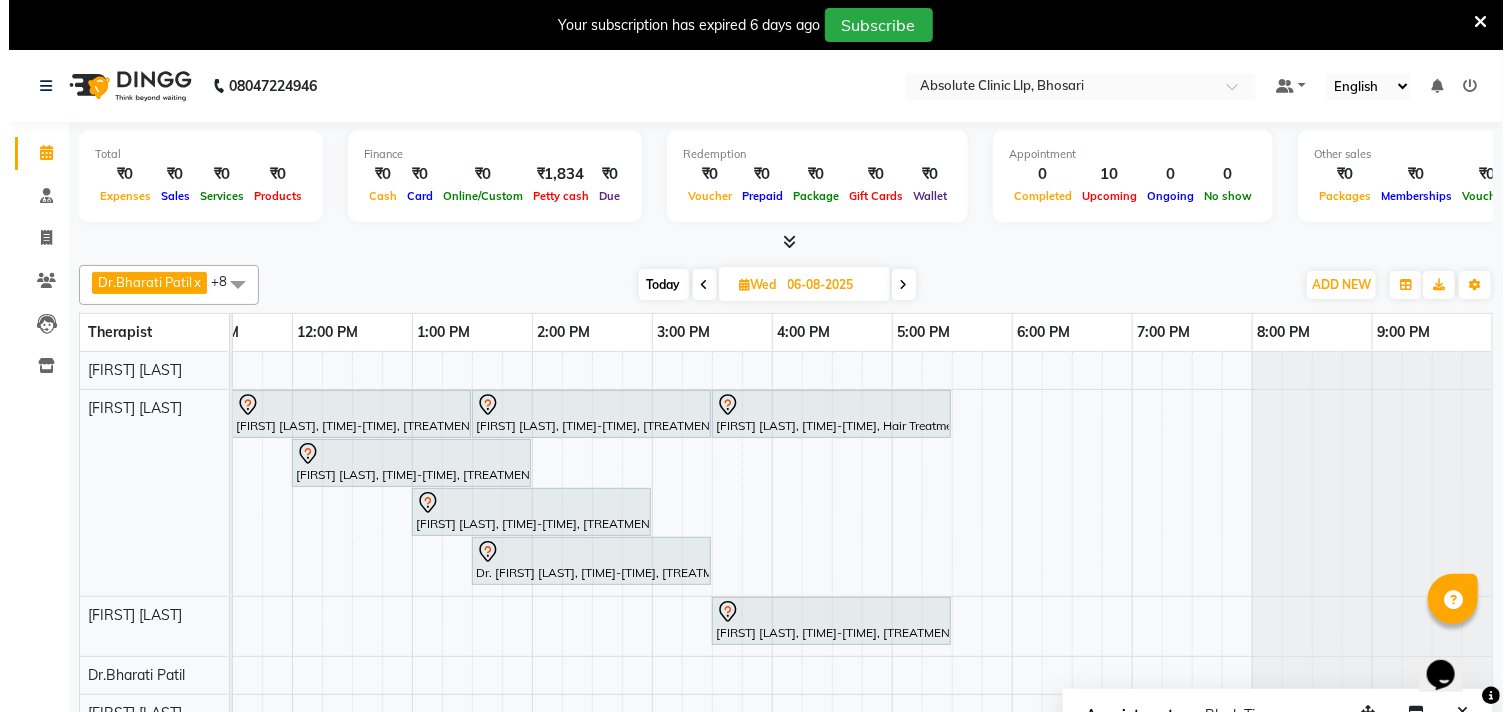 scroll, scrollTop: 0, scrollLeft: 524, axis: horizontal 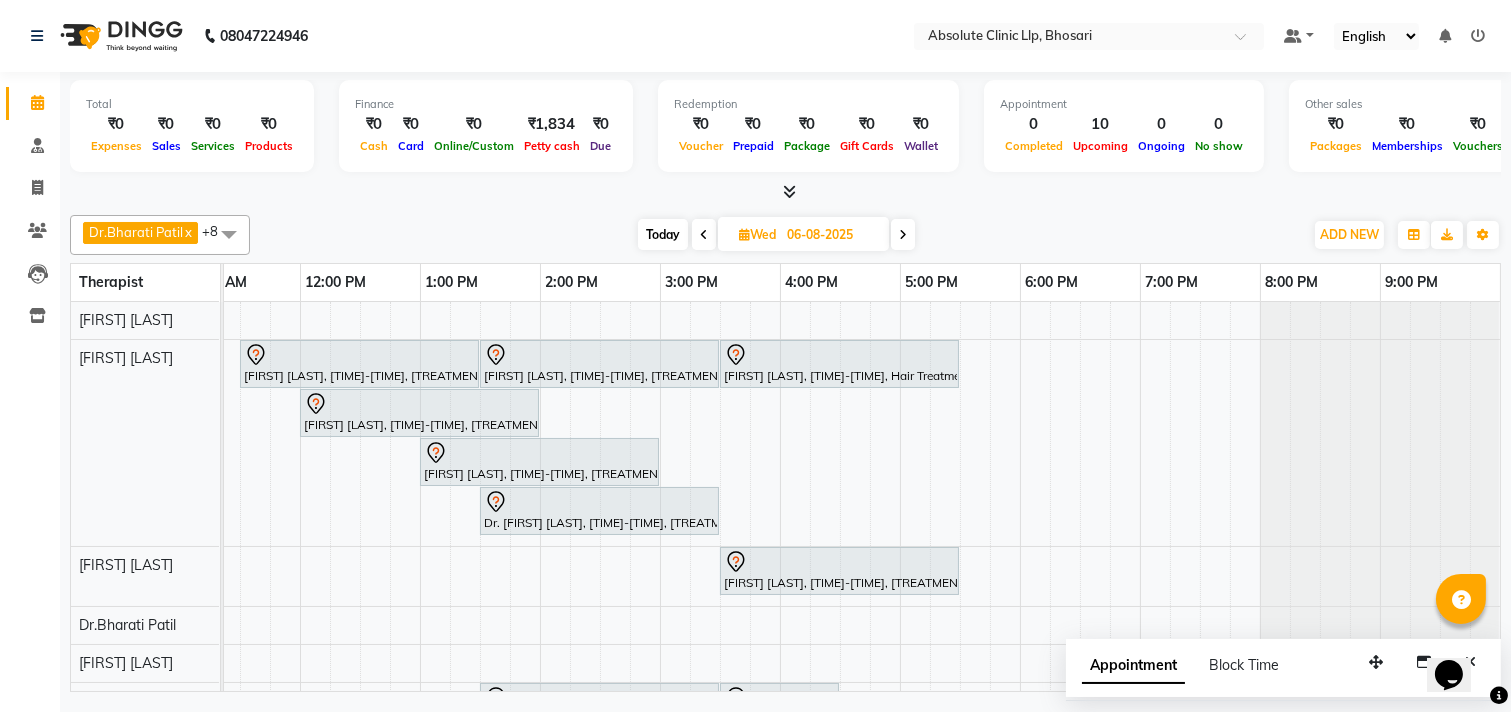 click at bounding box center [744, 234] 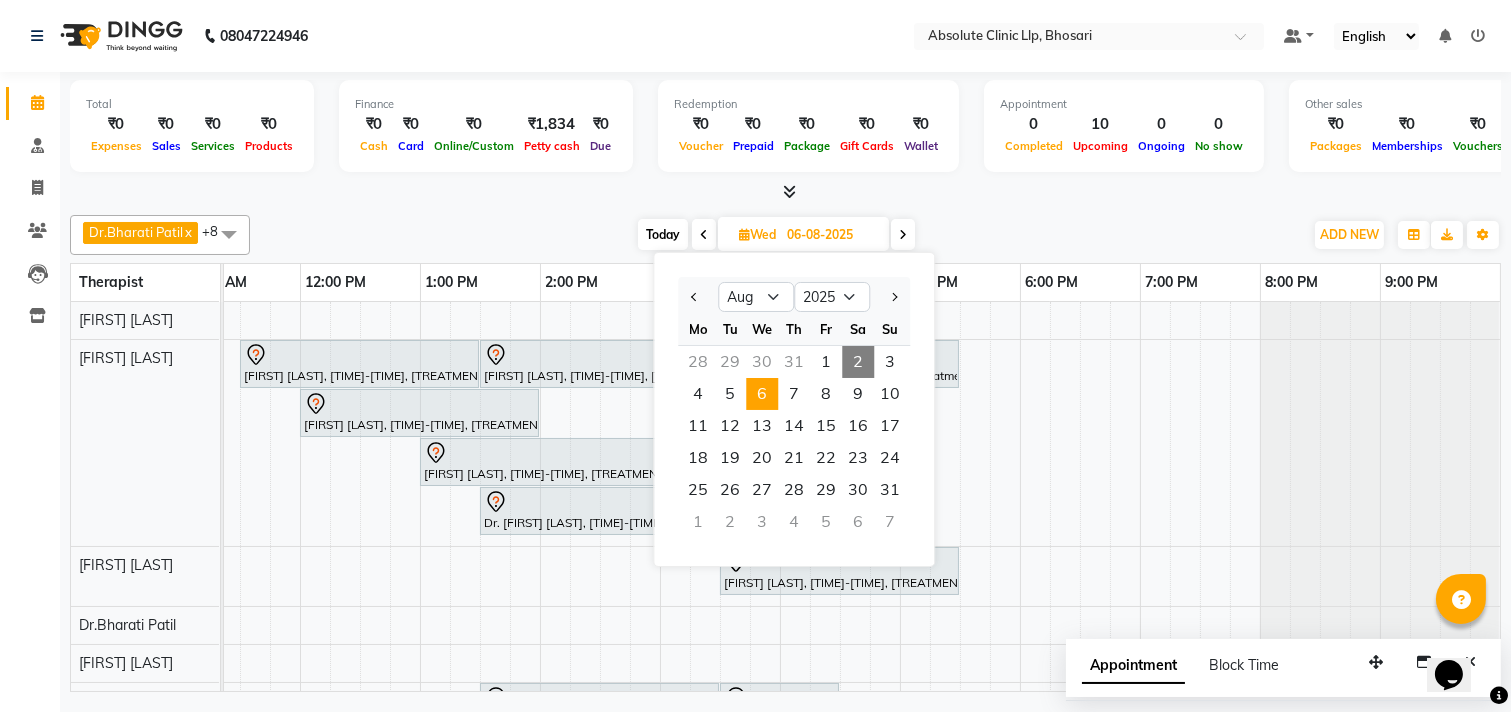 click on "2" at bounding box center (858, 362) 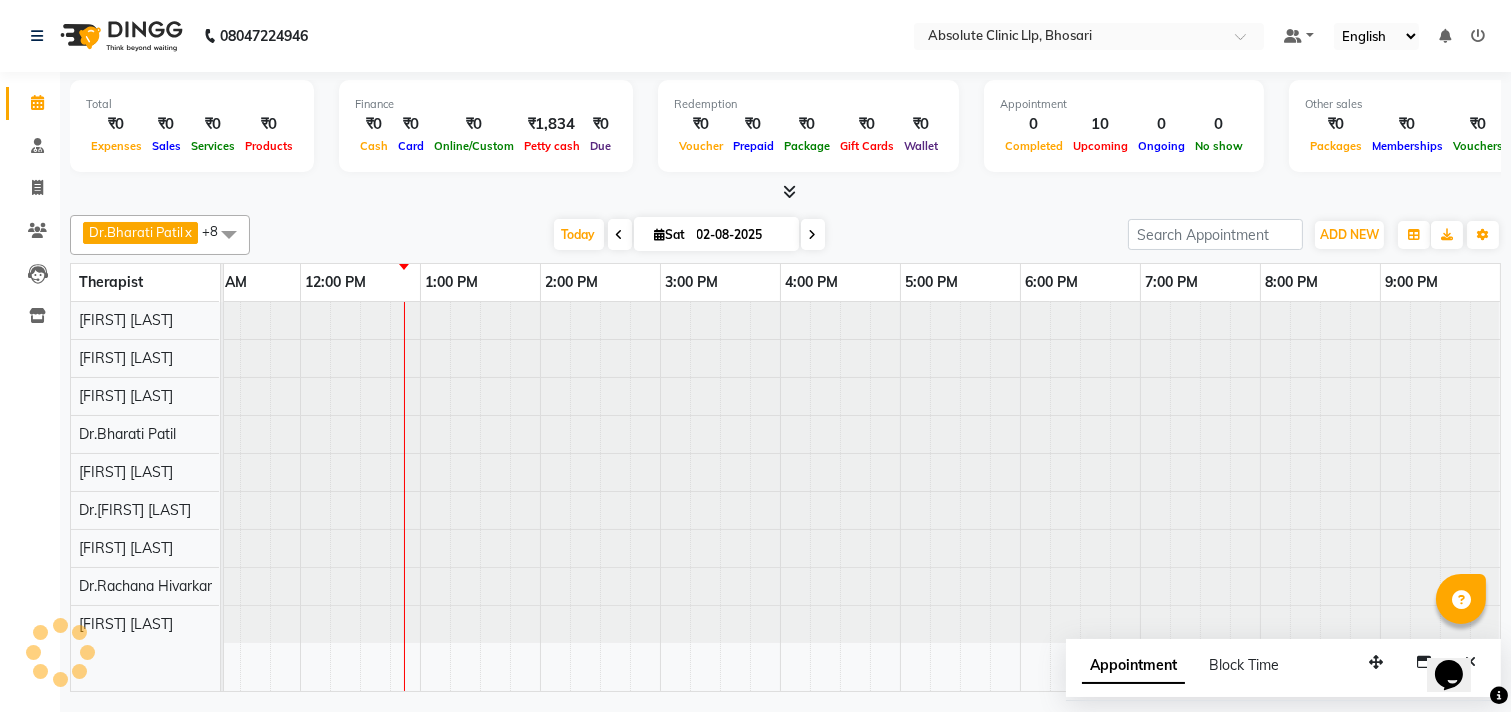 scroll, scrollTop: 0, scrollLeft: 0, axis: both 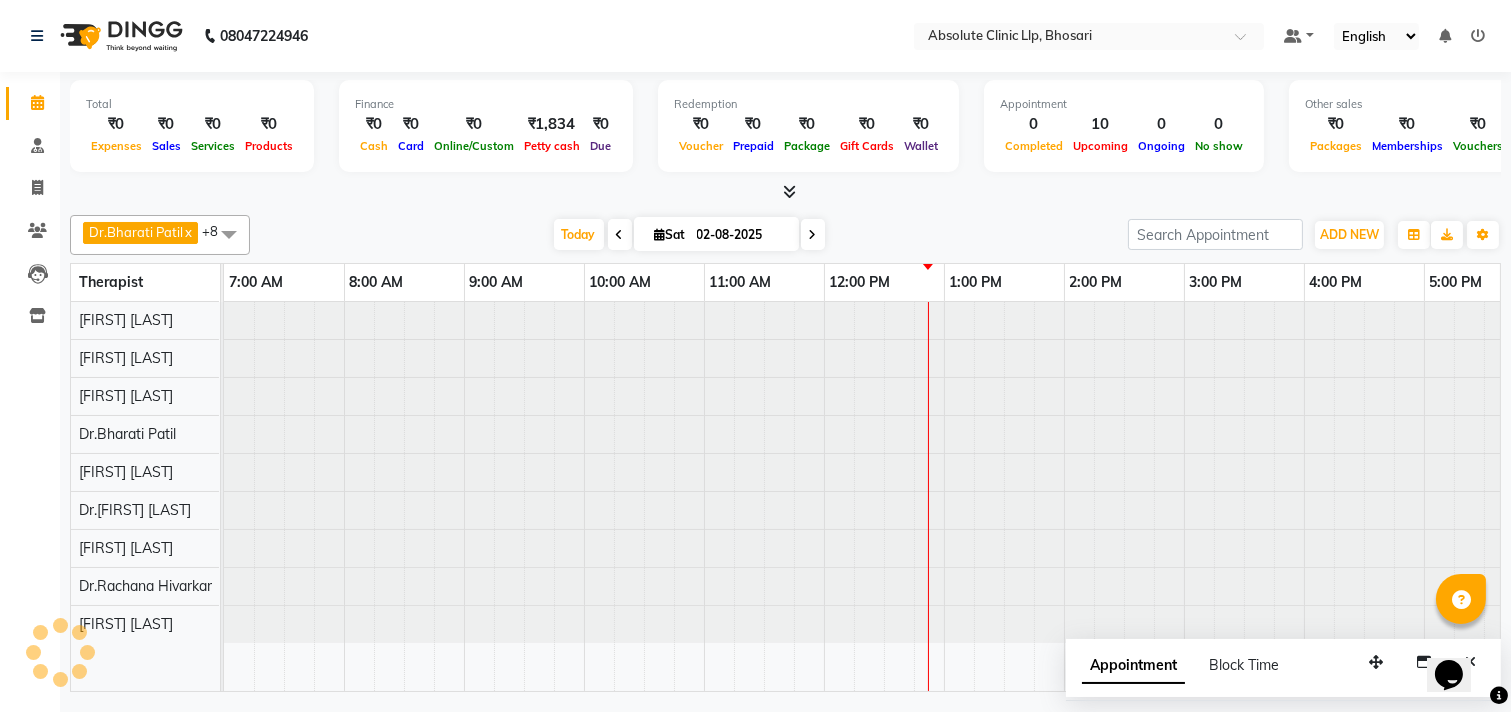 click on "[PHONE] Select Location × Absolute Clinic Llp, Bhosari Default Panel My Panel English ENGLISH Español العربية मराठी हिंदी ગુજરાતી தமிழ் 中文 Notifications nothing to show" 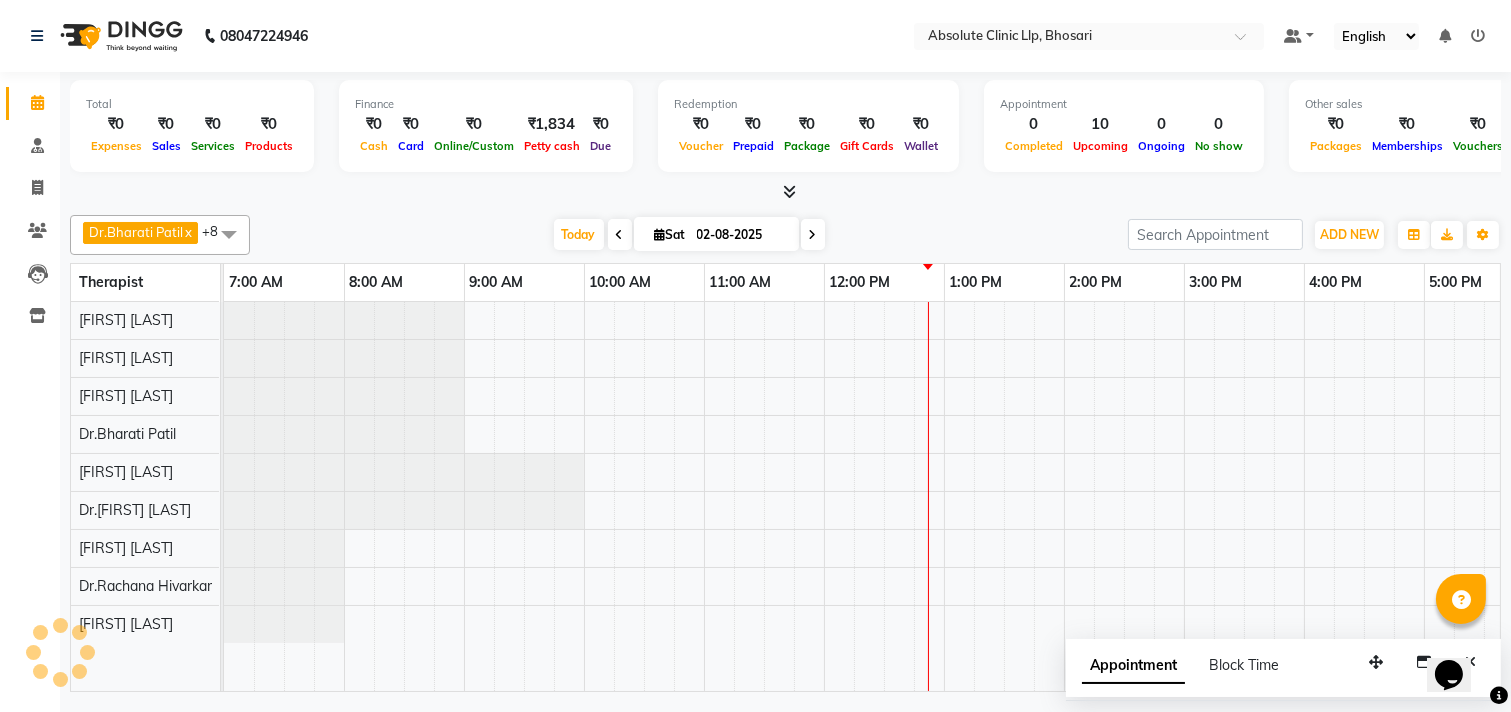 scroll, scrollTop: 0, scrollLeft: 524, axis: horizontal 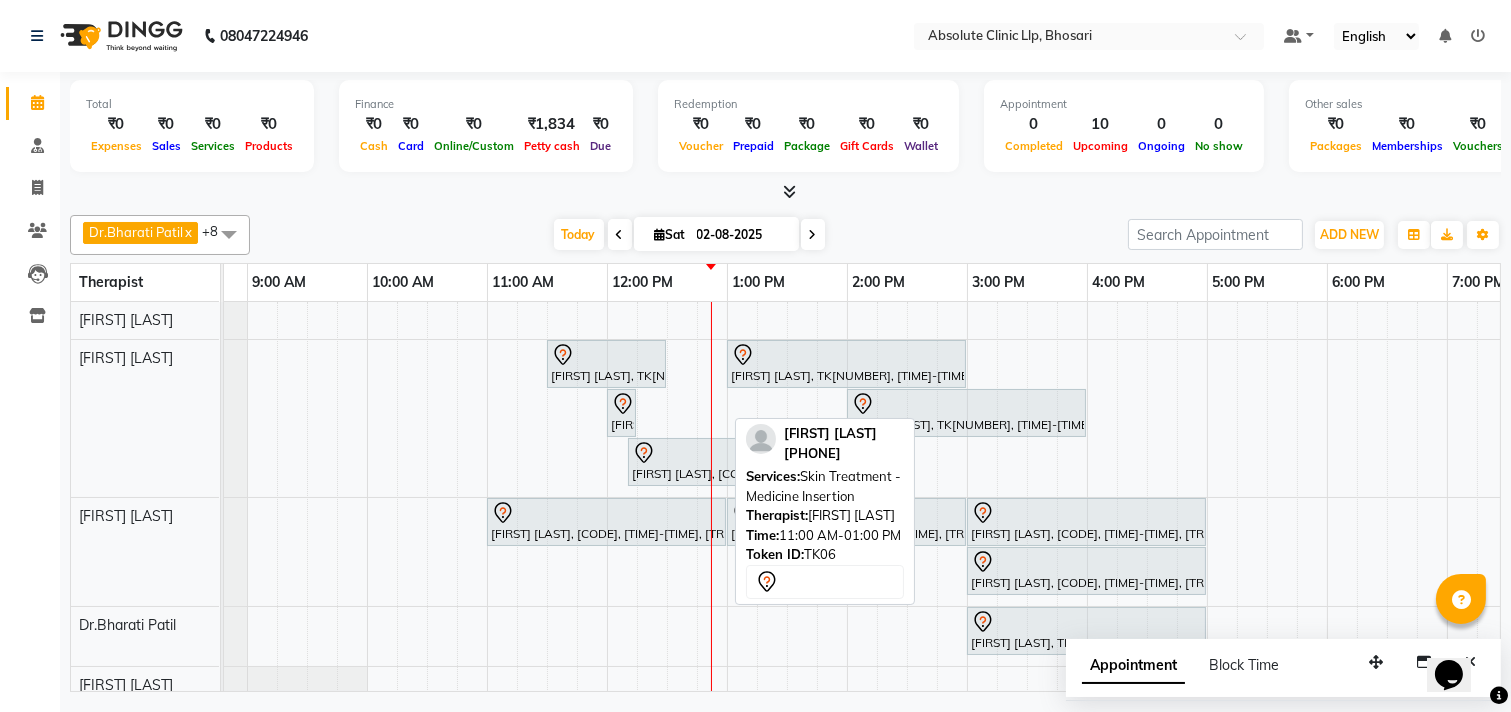click on "[FIRST] [LAST], [CODE], [TIME]-[TIME], [TREATMENT]" at bounding box center [606, 522] 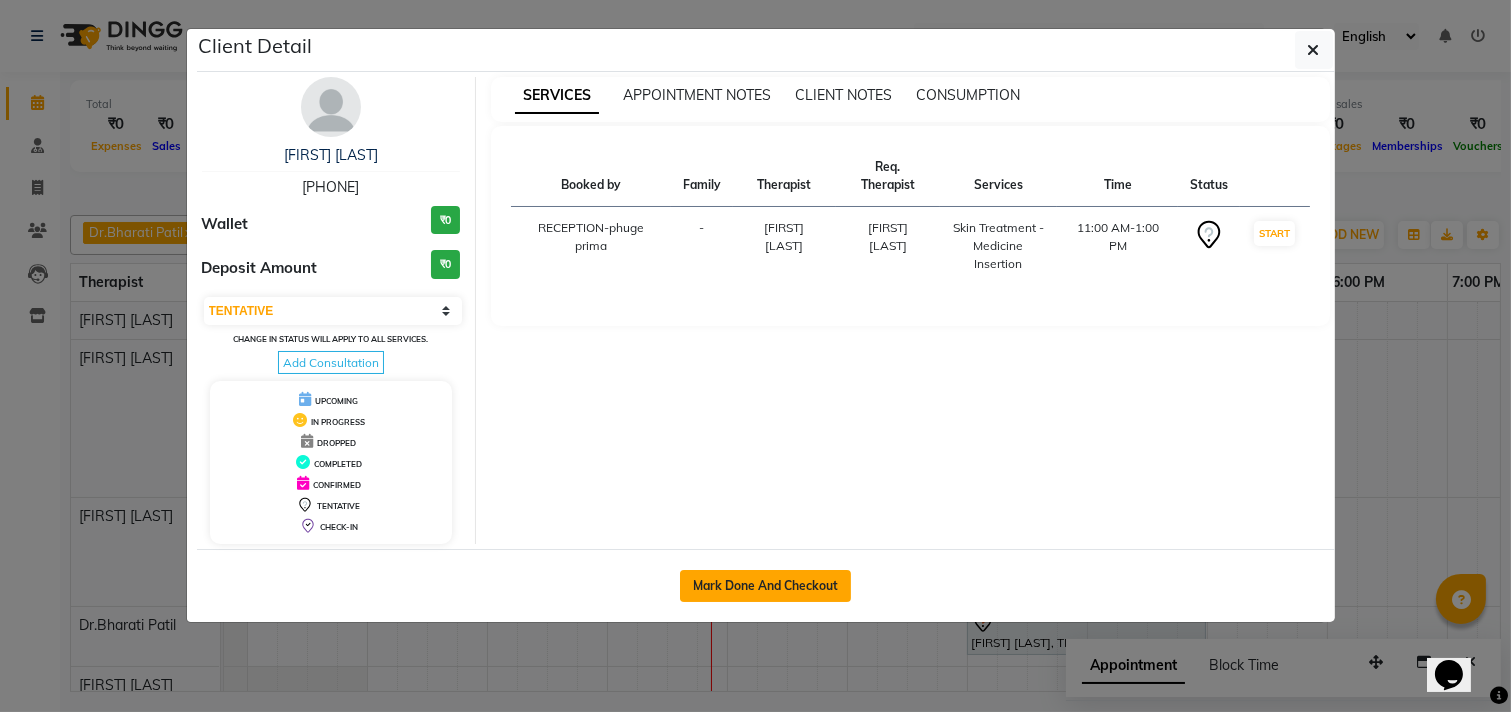 click on "Mark Done And Checkout" 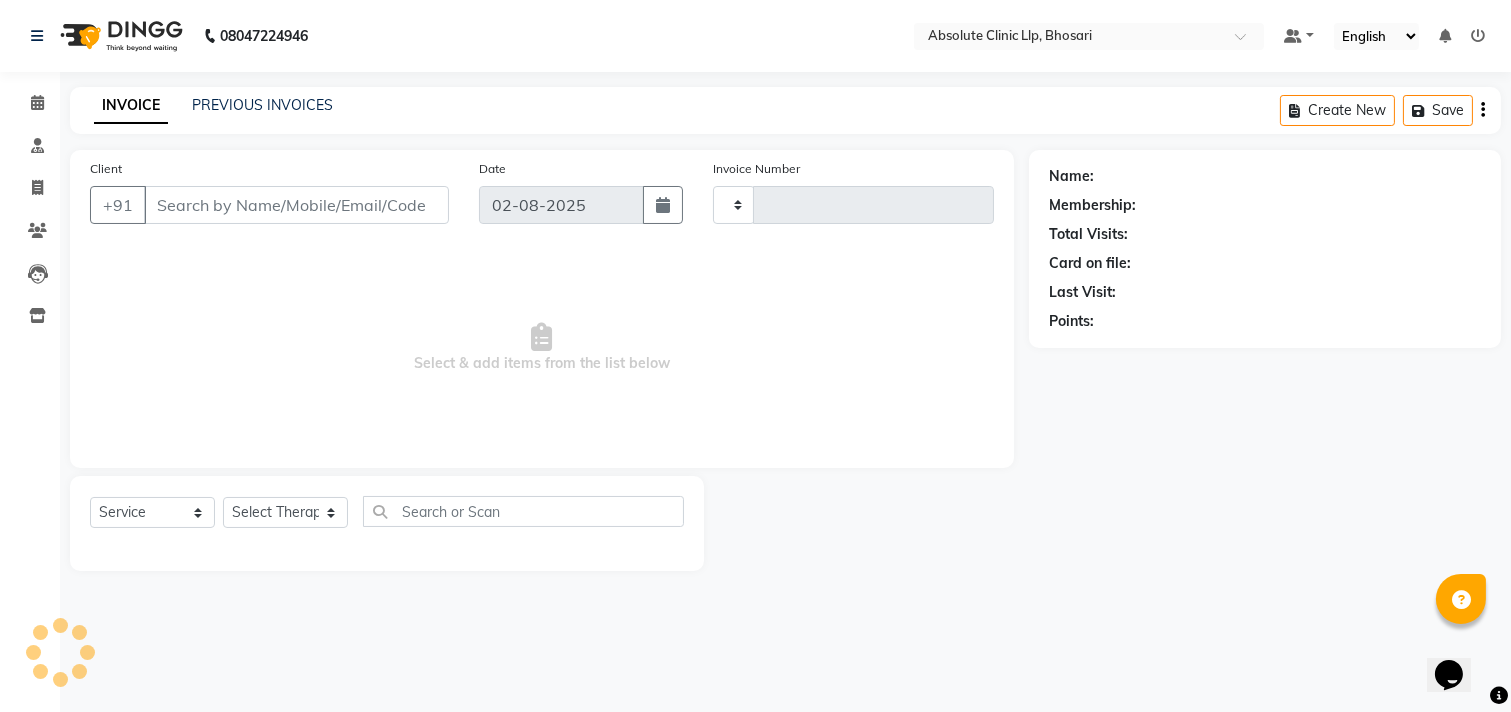 type on "1888" 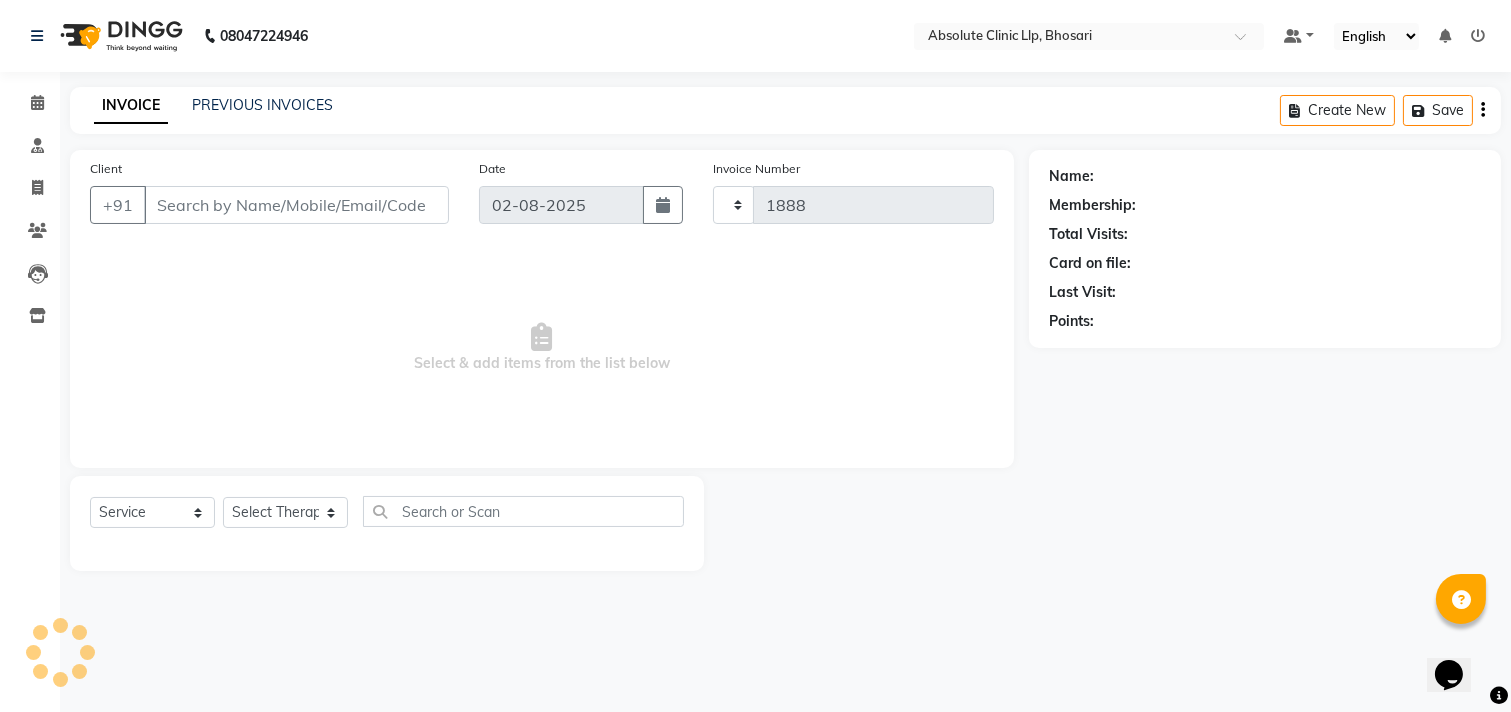 select on "4706" 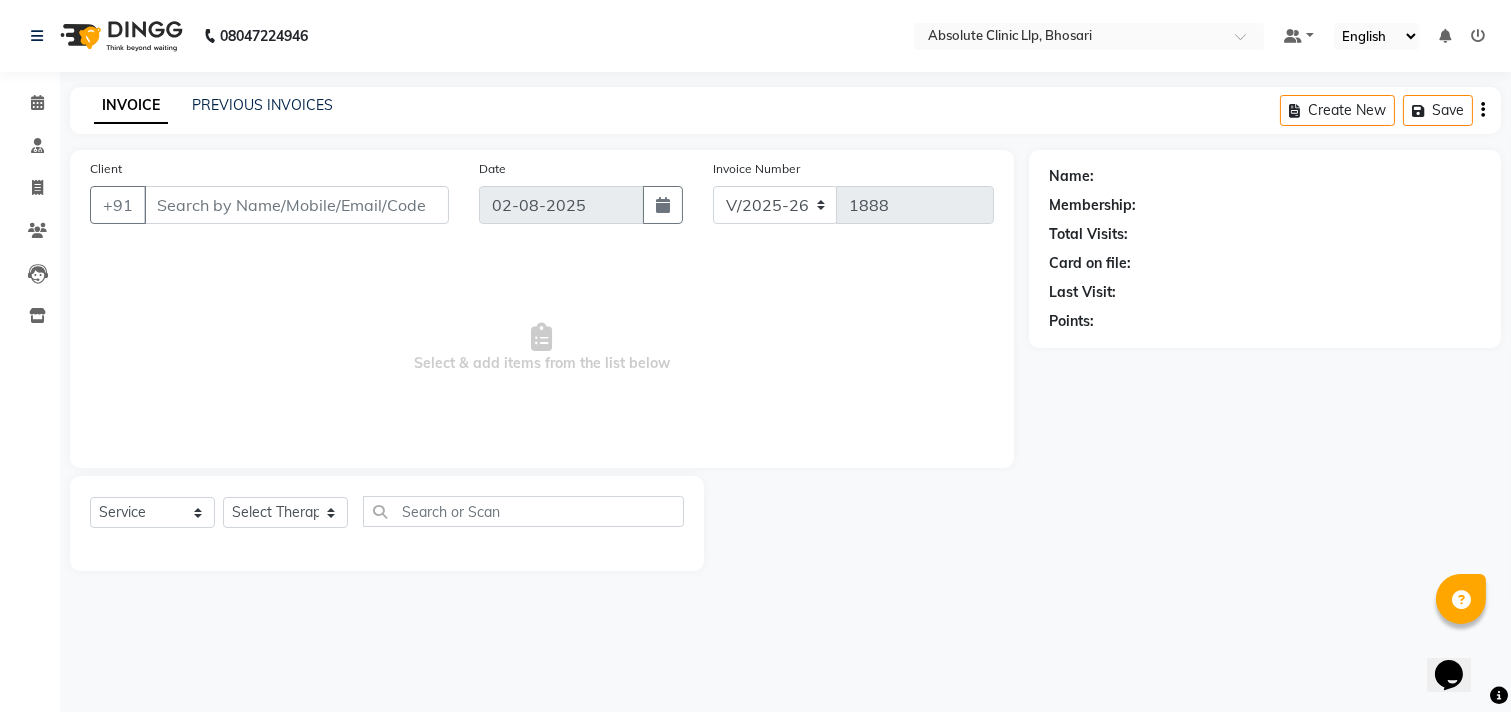 type on "[PHONE]" 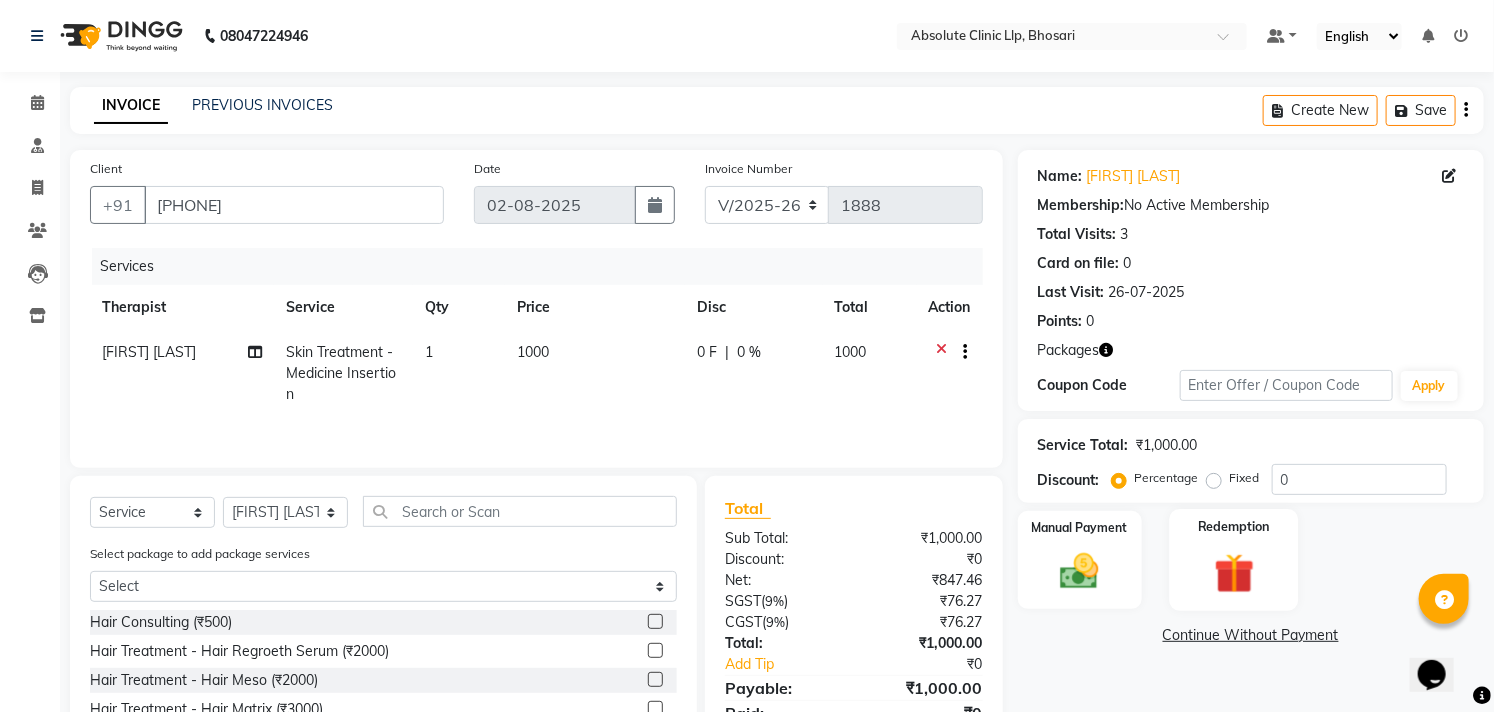 click on "Redemption" 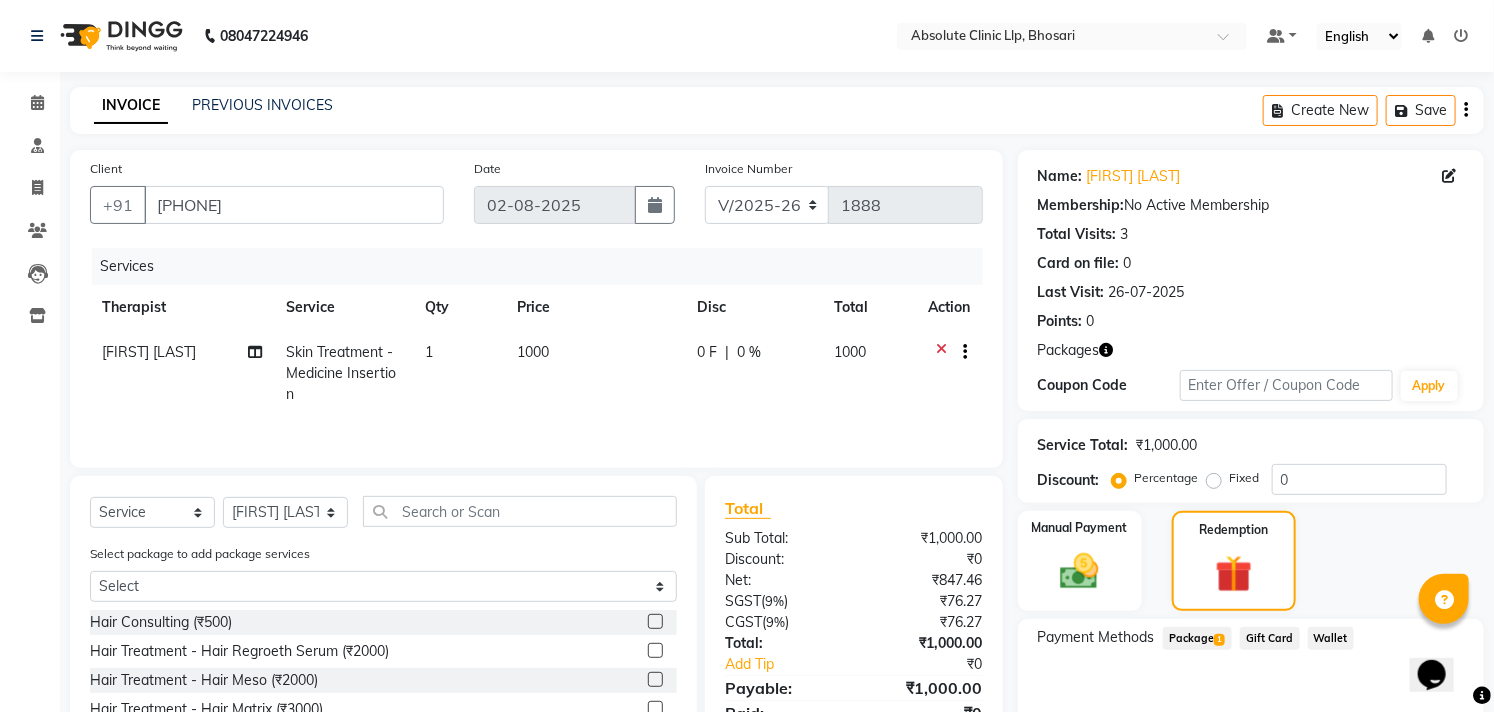click on "Package  1" 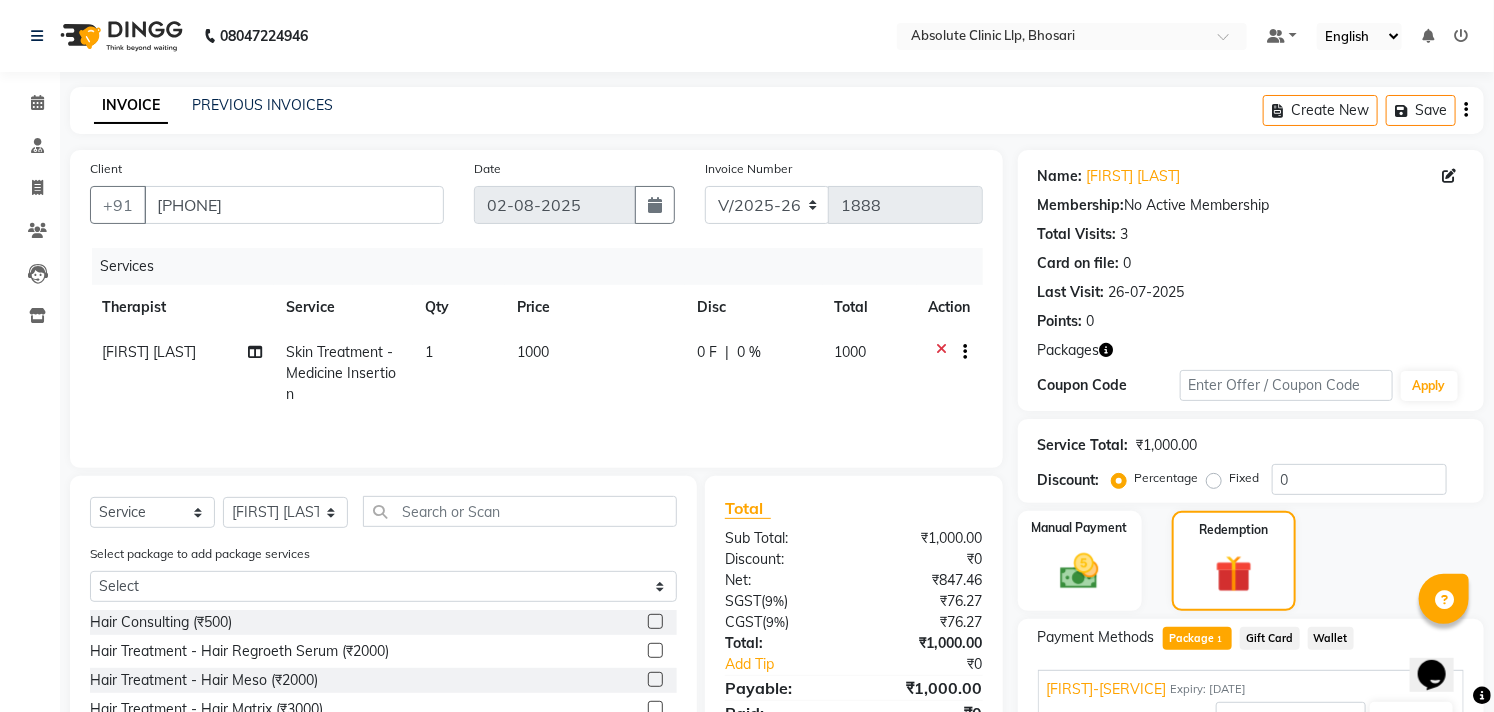 scroll, scrollTop: 257, scrollLeft: 0, axis: vertical 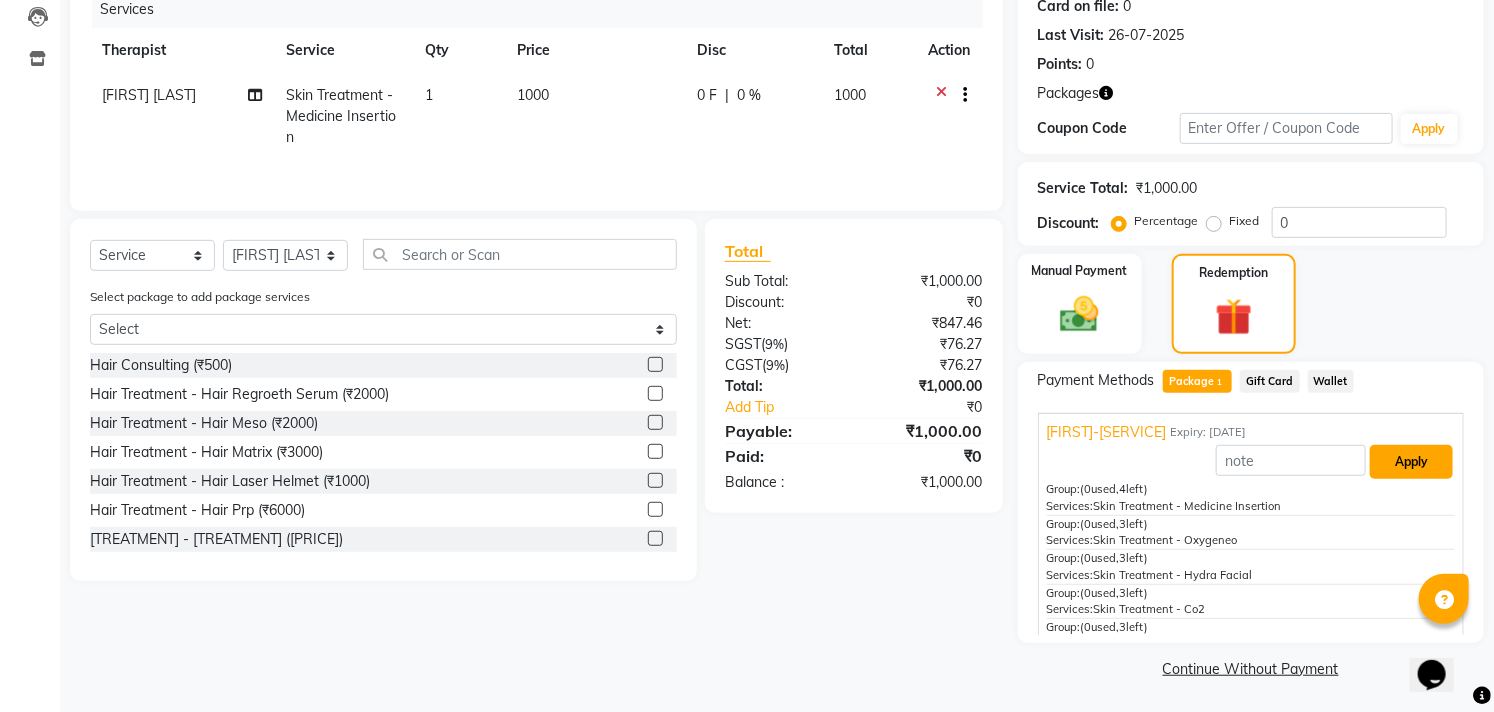 click on "Apply" at bounding box center [1411, 462] 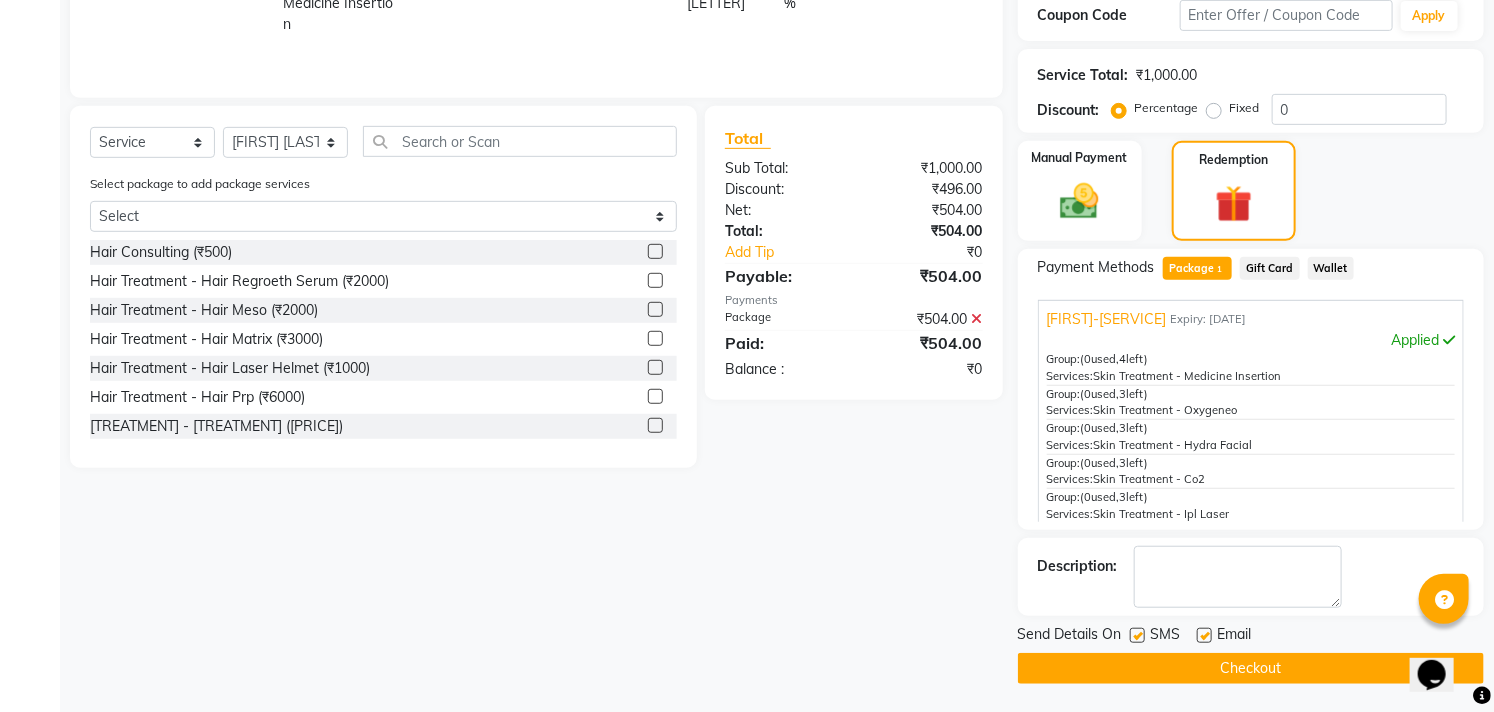 scroll, scrollTop: 371, scrollLeft: 0, axis: vertical 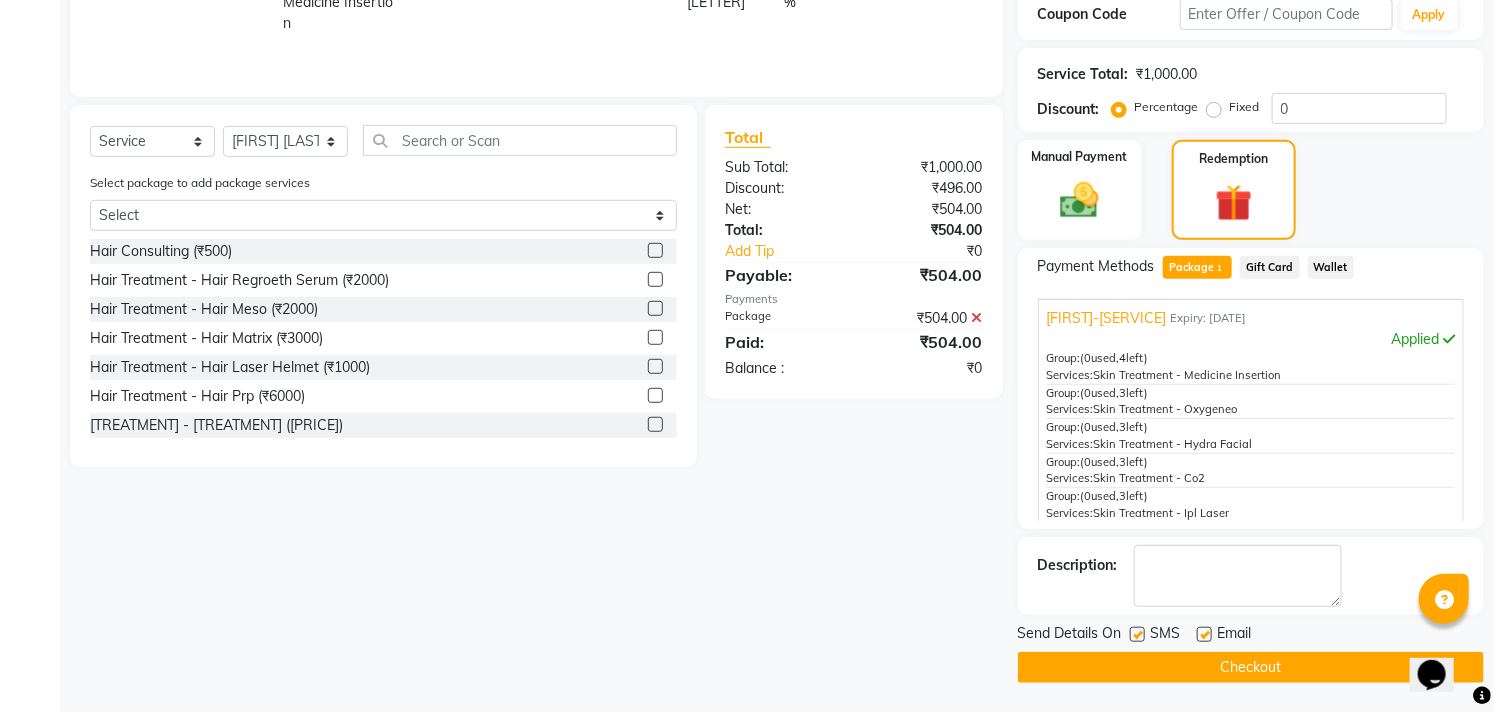 click on "Send Details On SMS Email  Checkout" 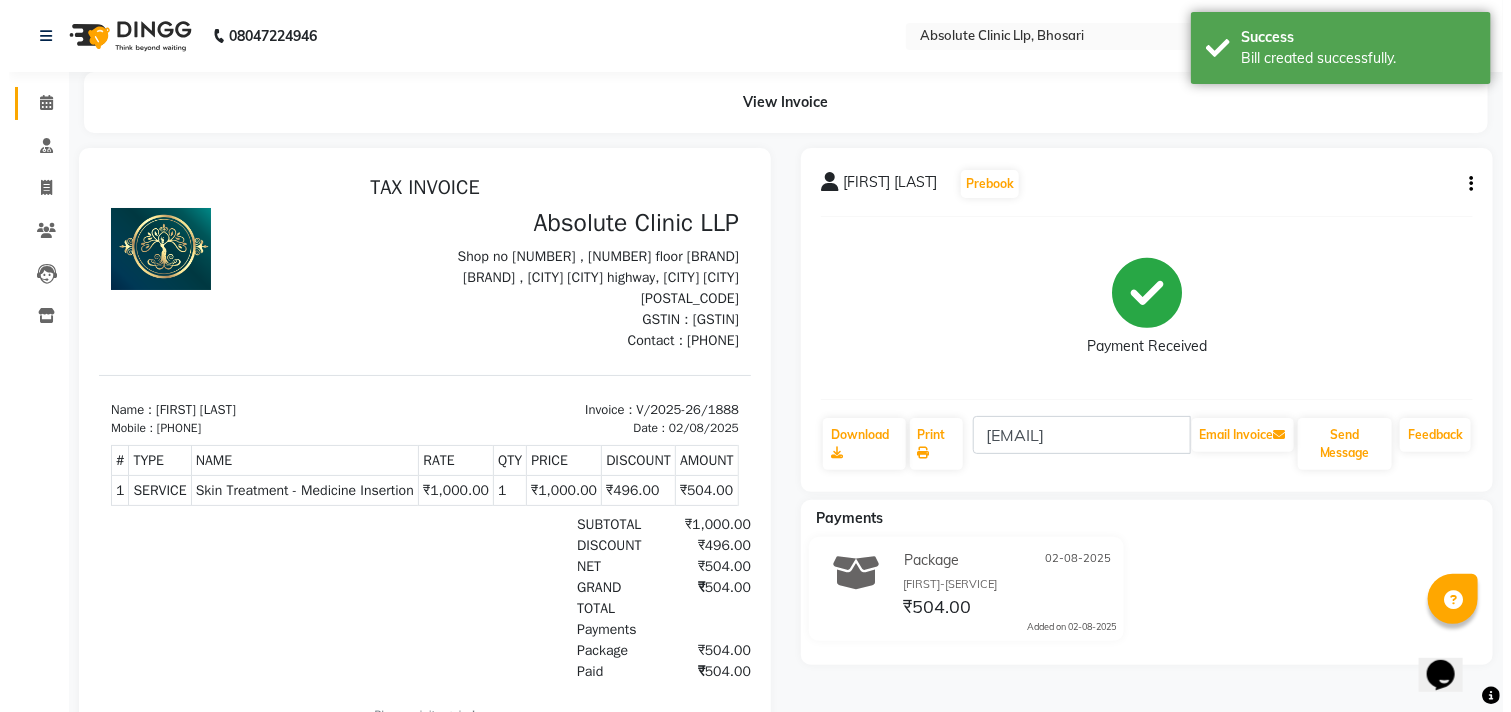 scroll, scrollTop: 0, scrollLeft: 0, axis: both 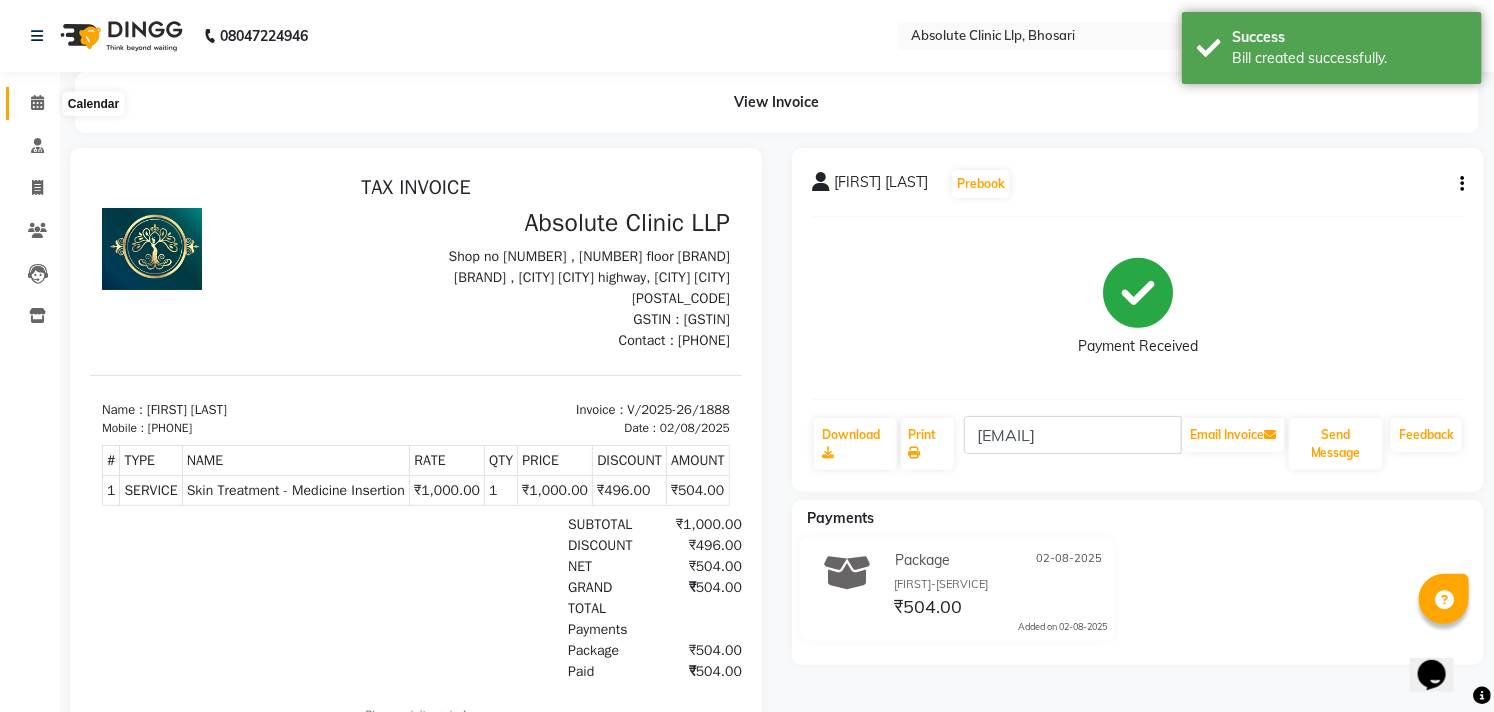 click 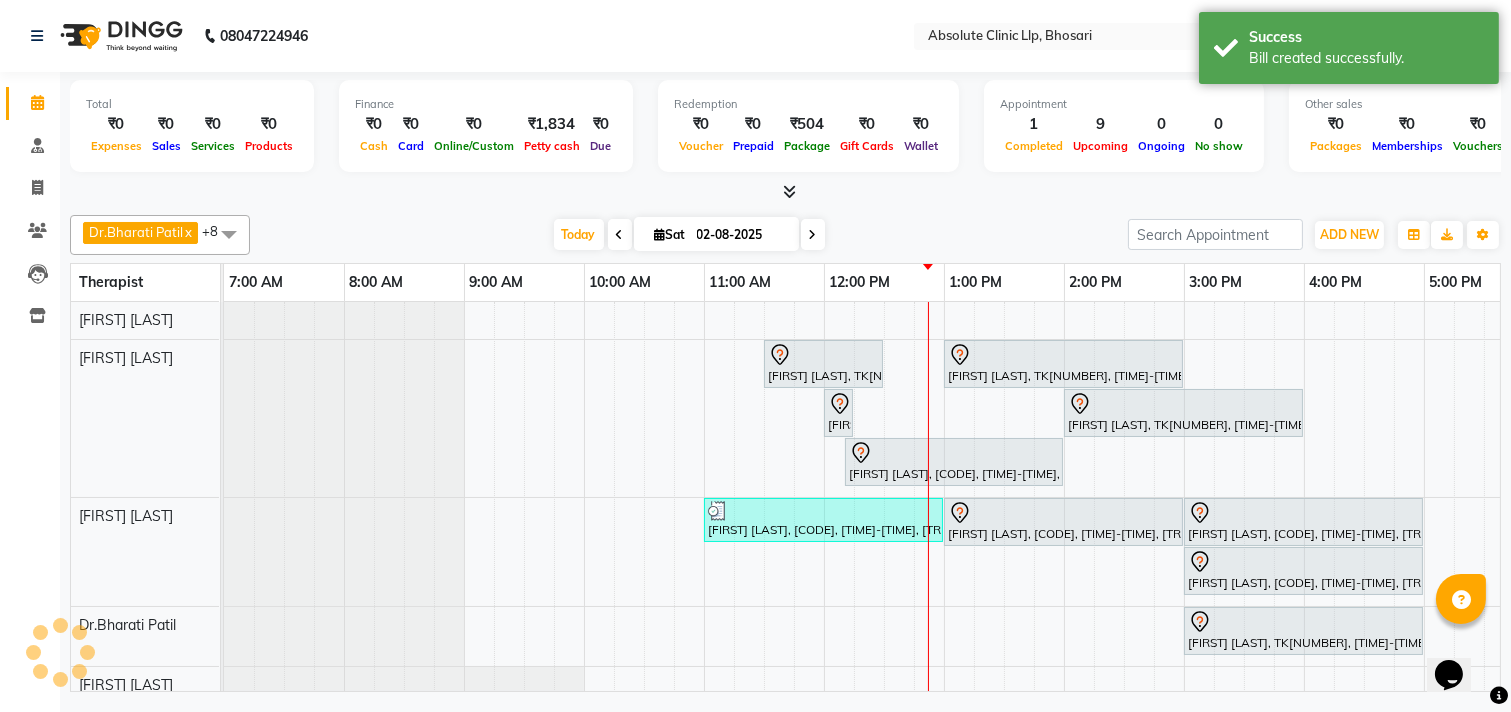 scroll, scrollTop: 0, scrollLeft: 0, axis: both 